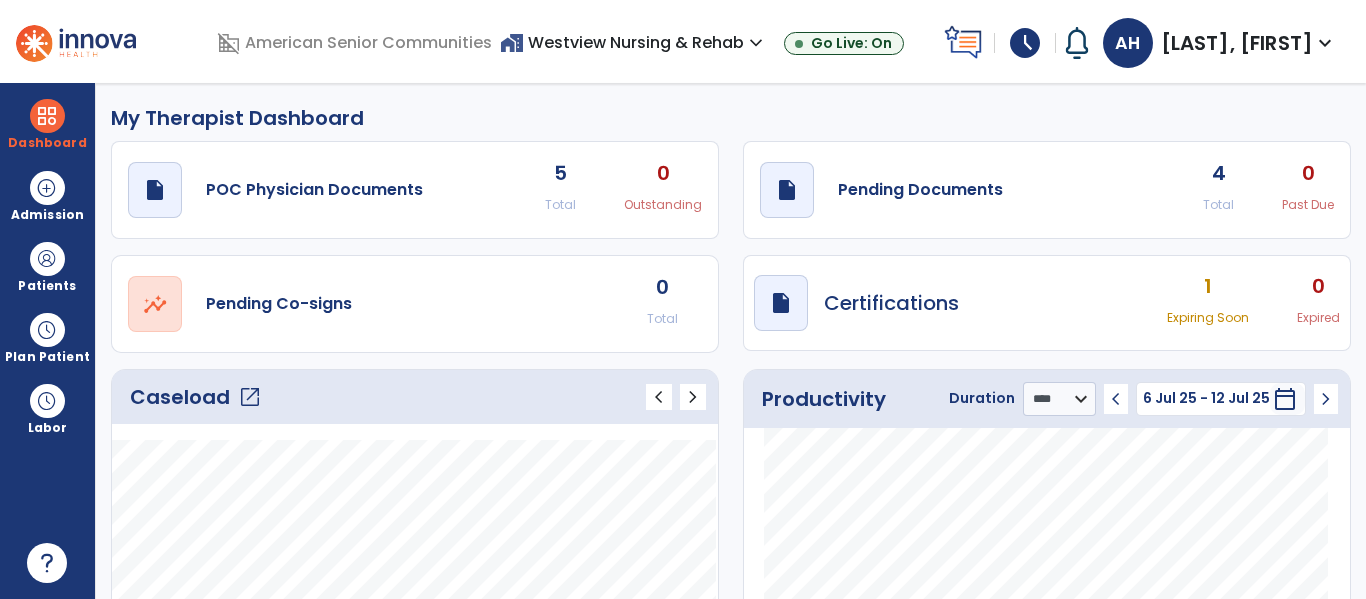 select on "****" 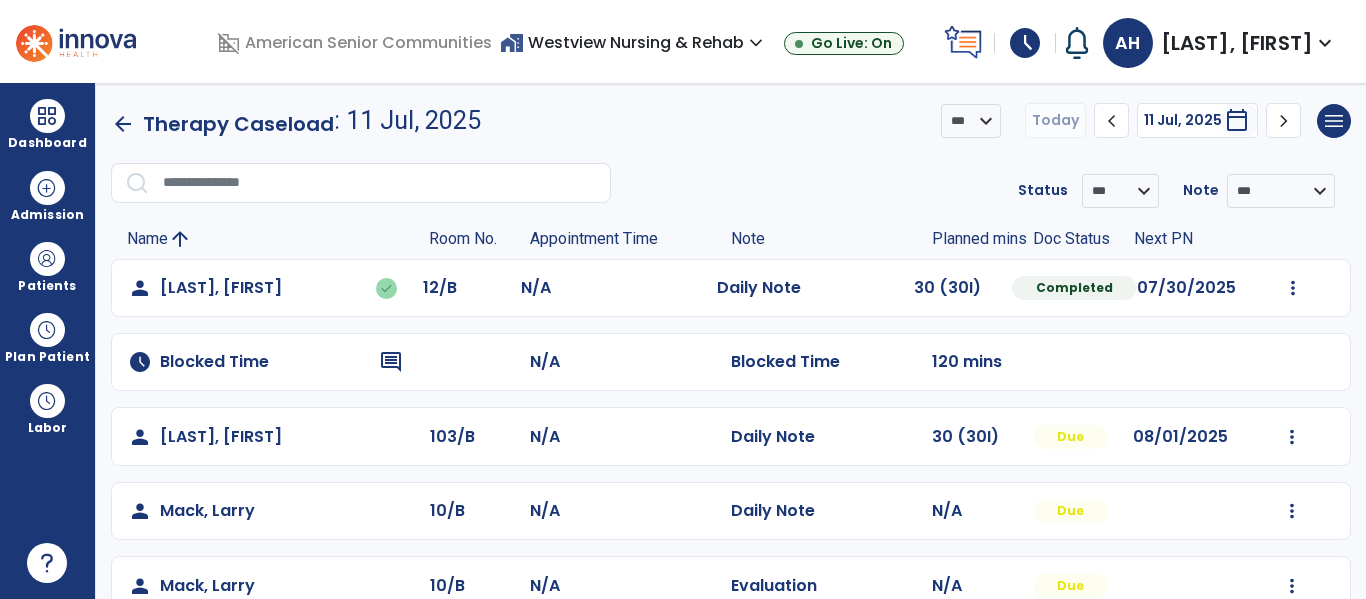 scroll, scrollTop: 90, scrollLeft: 0, axis: vertical 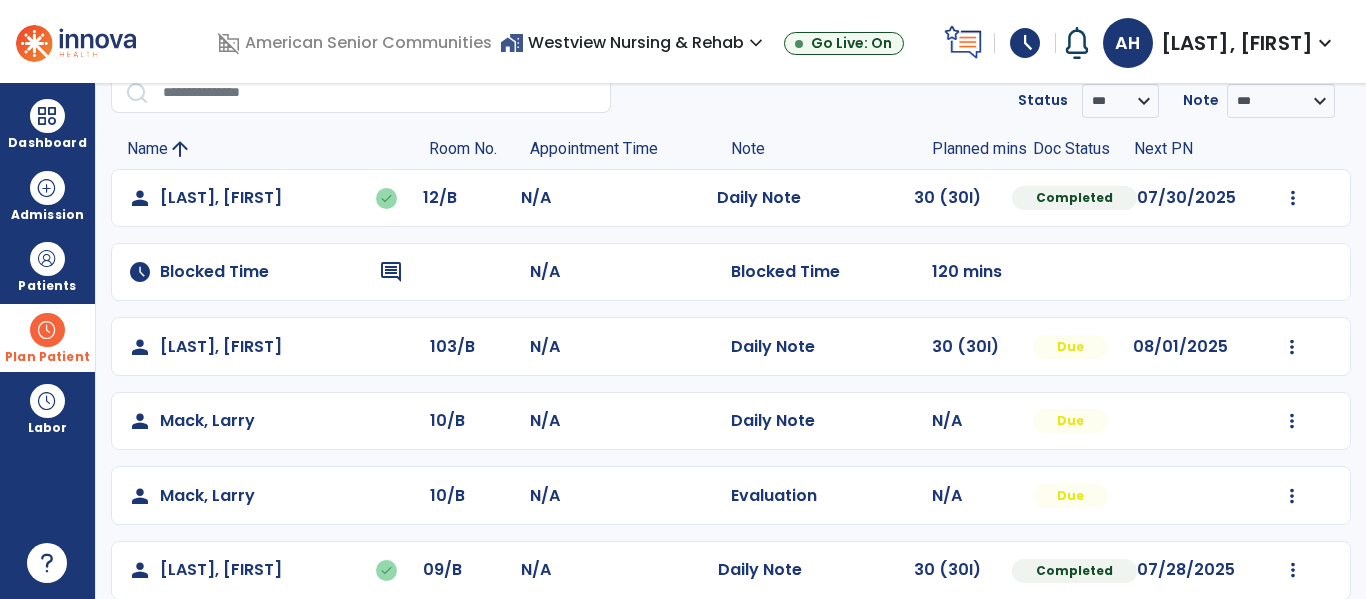 click on "Plan Patient" at bounding box center [47, 266] 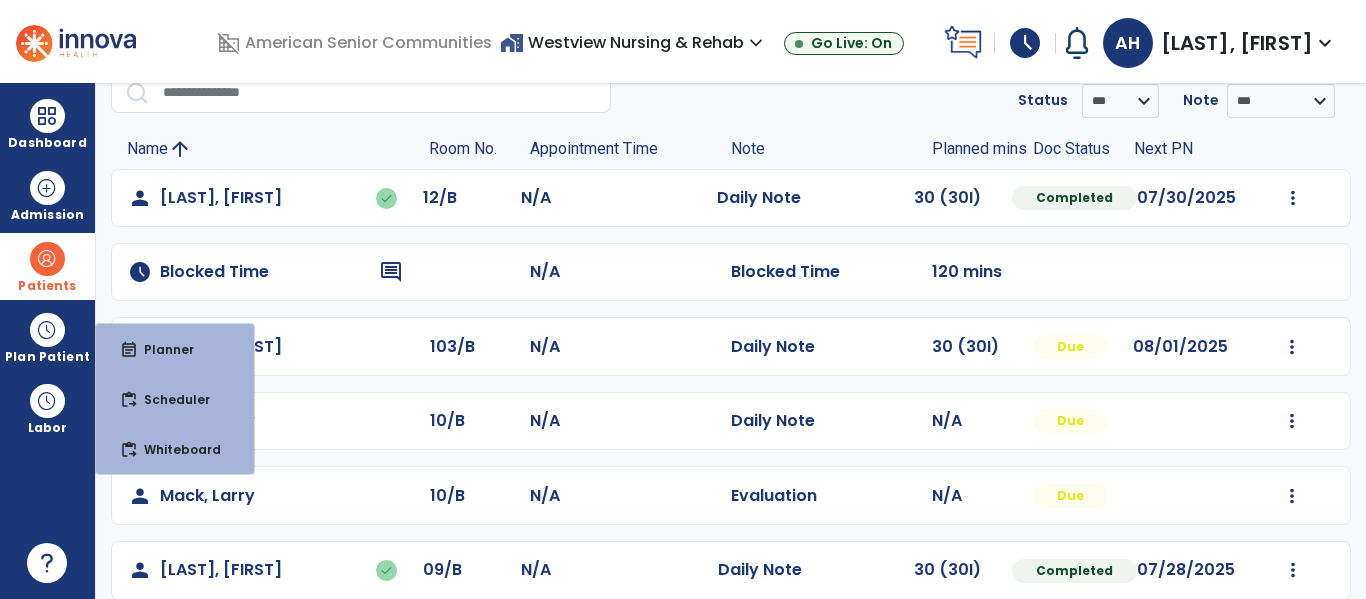 click at bounding box center [47, 259] 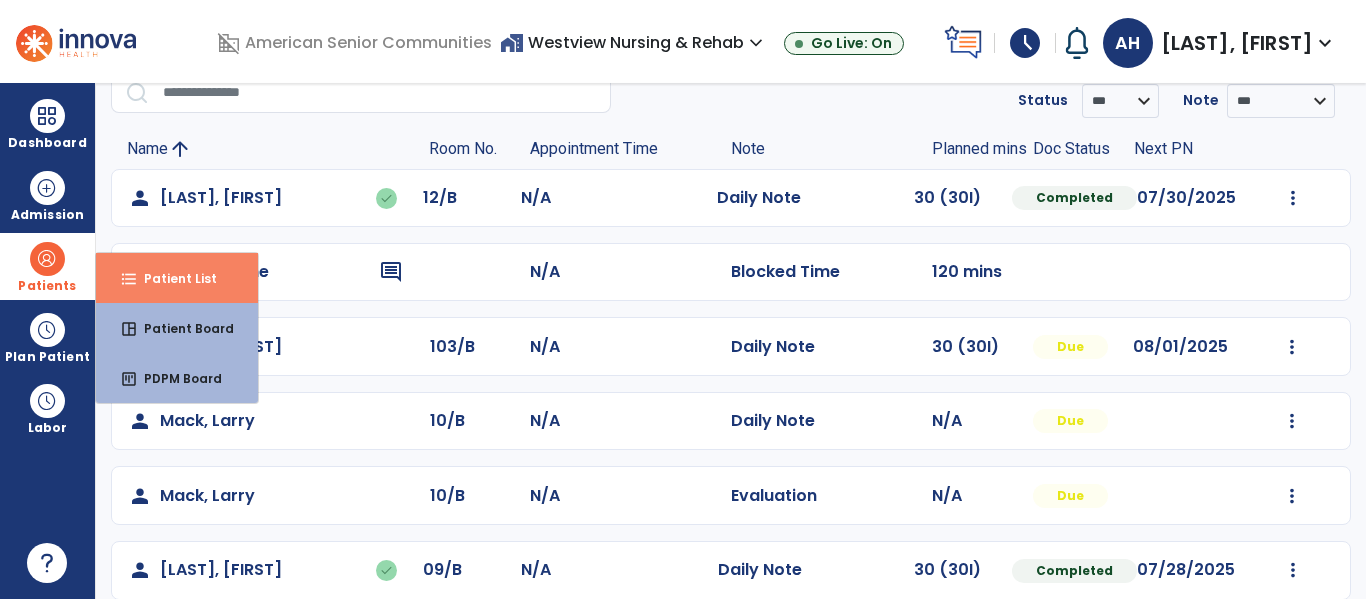 click on "Patient List" at bounding box center [172, 278] 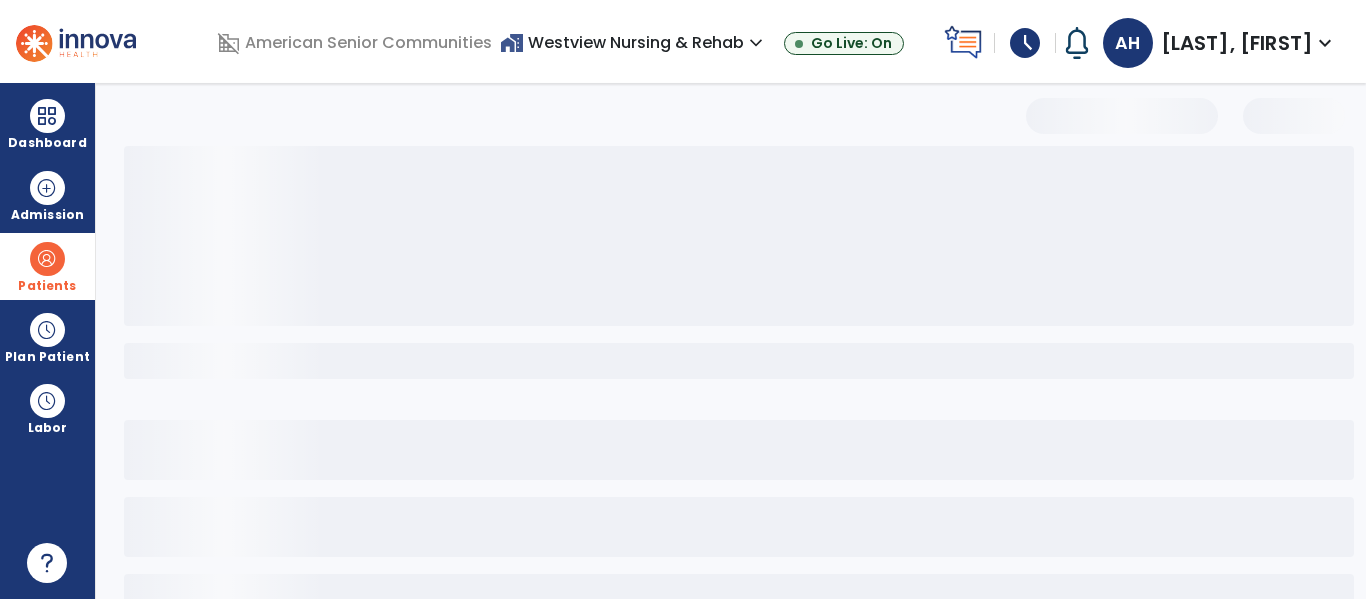 scroll, scrollTop: 45, scrollLeft: 0, axis: vertical 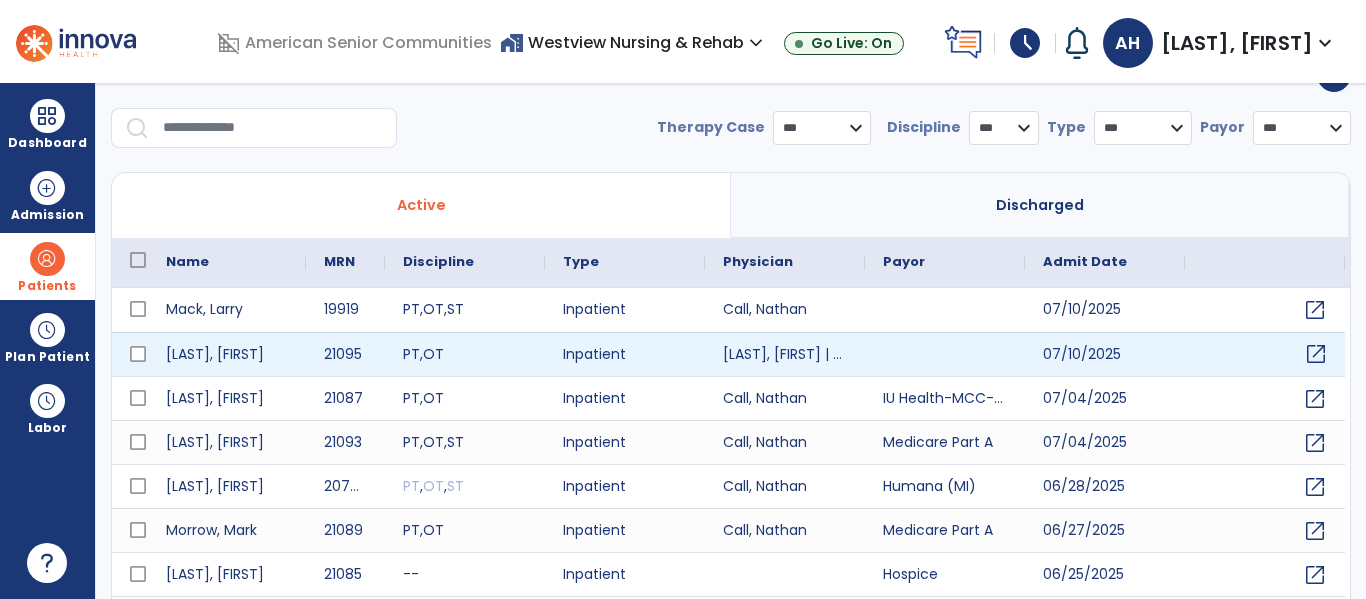 click on "open_in_new" at bounding box center (1316, 354) 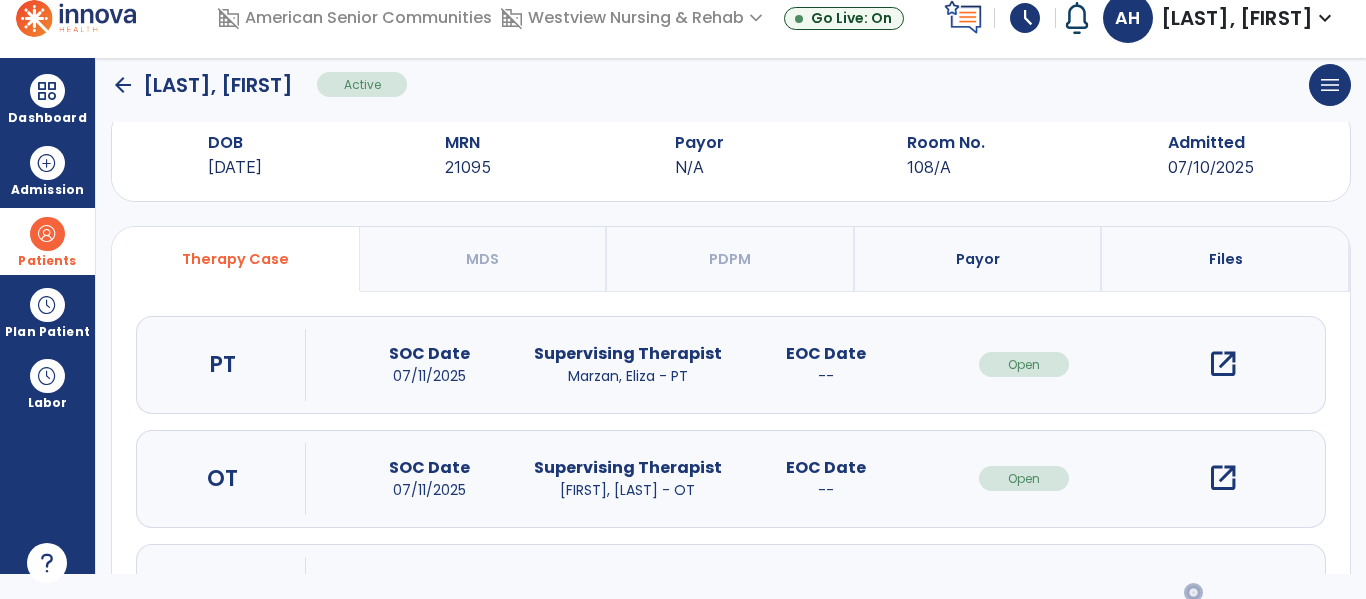 scroll, scrollTop: 63, scrollLeft: 0, axis: vertical 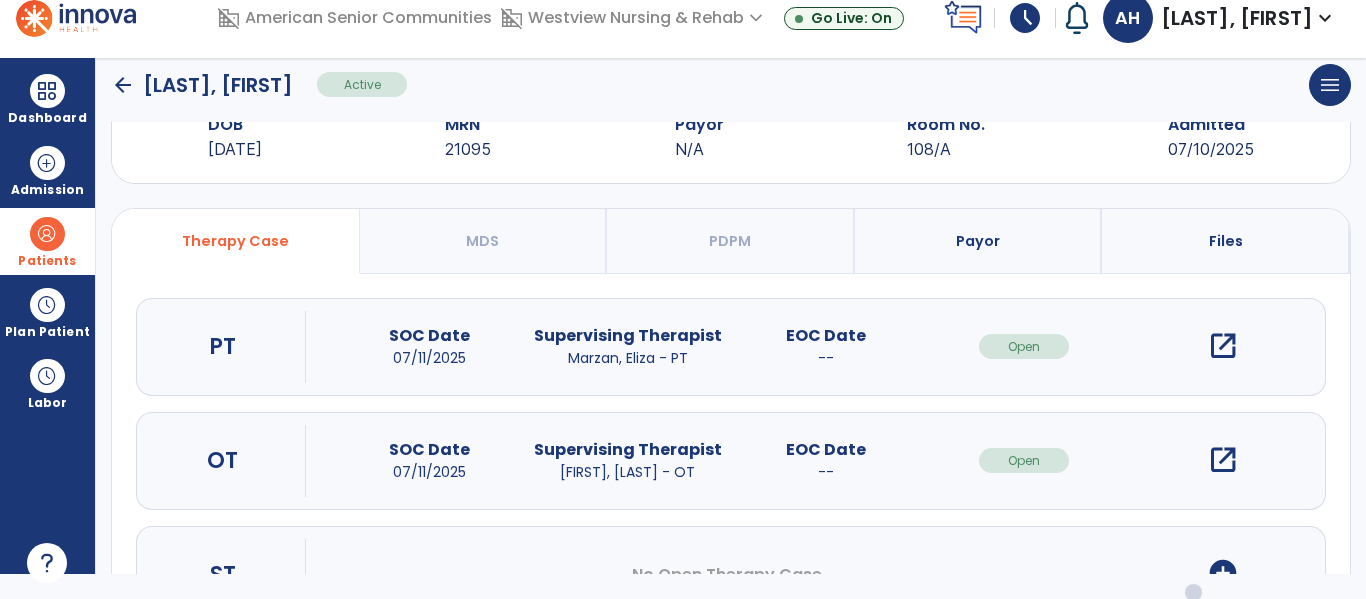 click on "add_circle" at bounding box center (1223, 573) 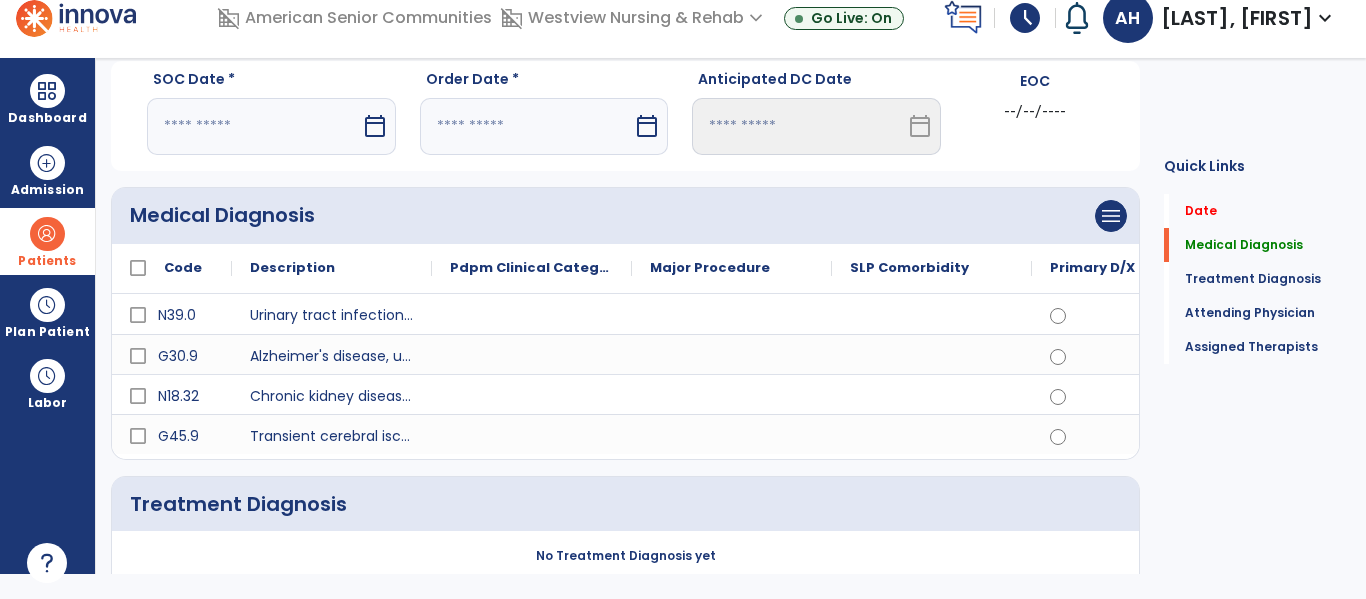 scroll, scrollTop: 0, scrollLeft: 0, axis: both 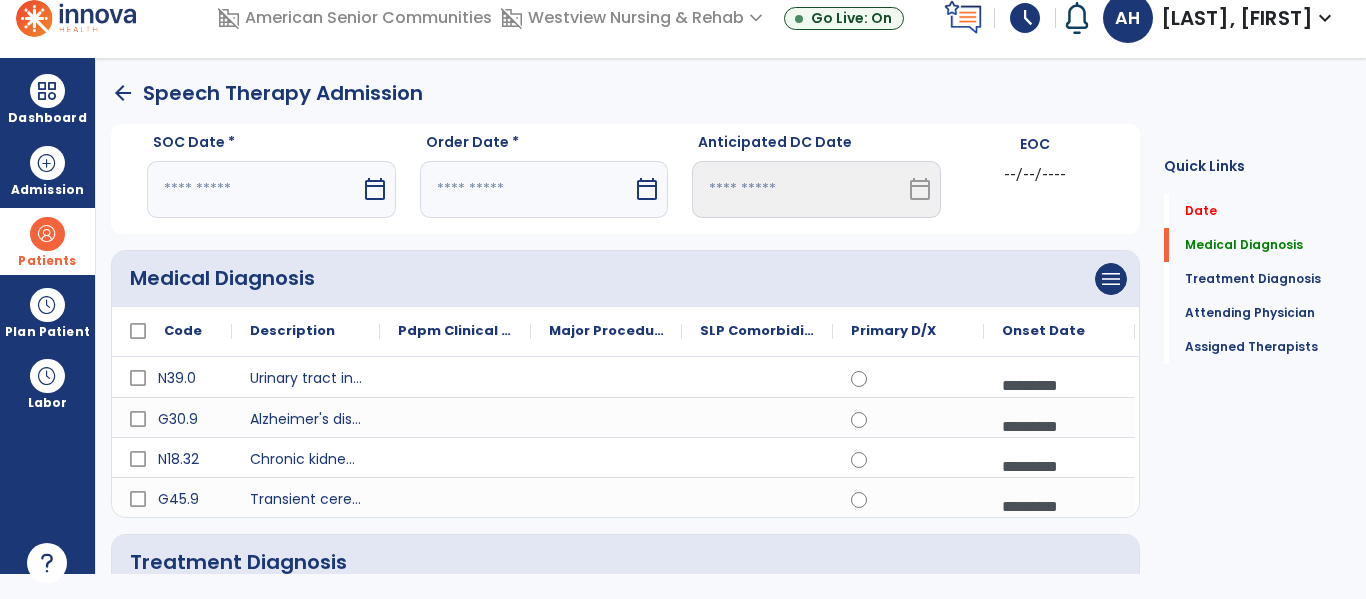 click on "calendar_today" at bounding box center (375, 189) 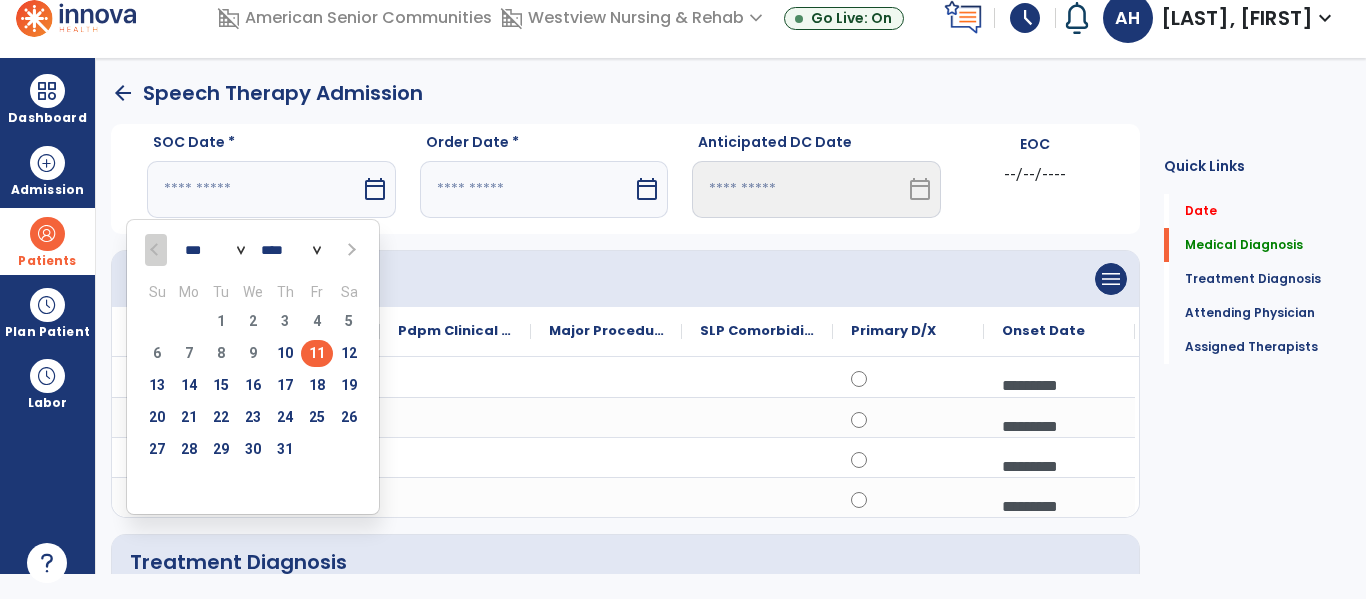 click on "11" at bounding box center [317, 353] 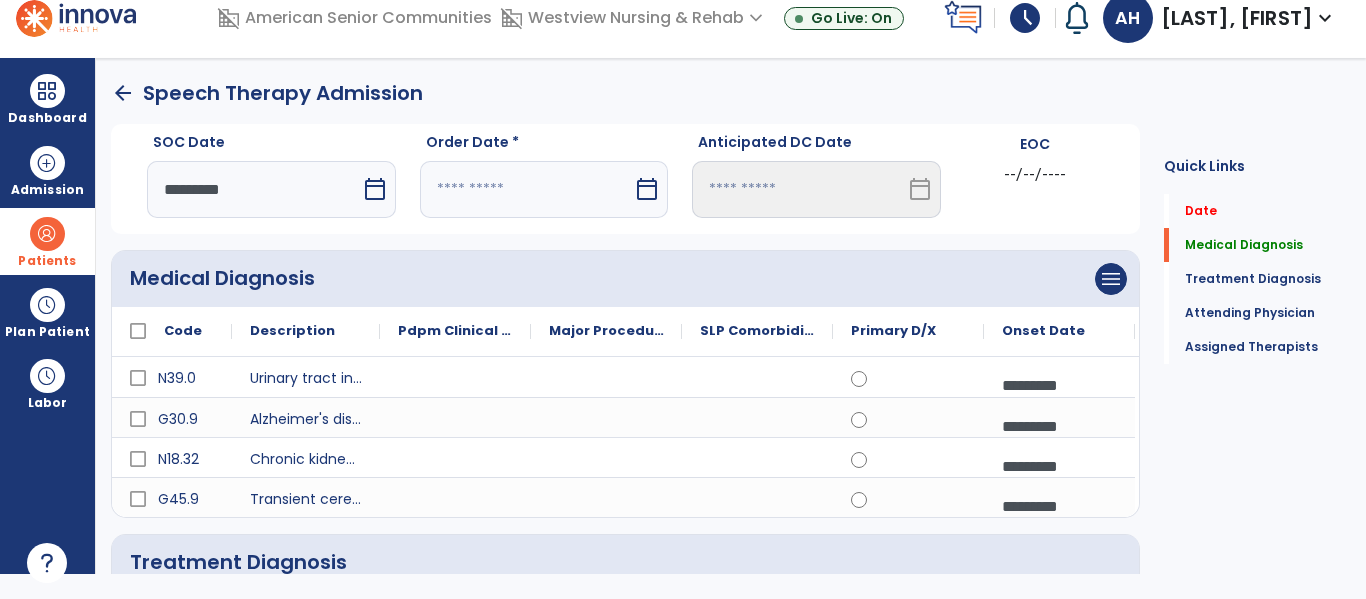 click at bounding box center (527, 189) 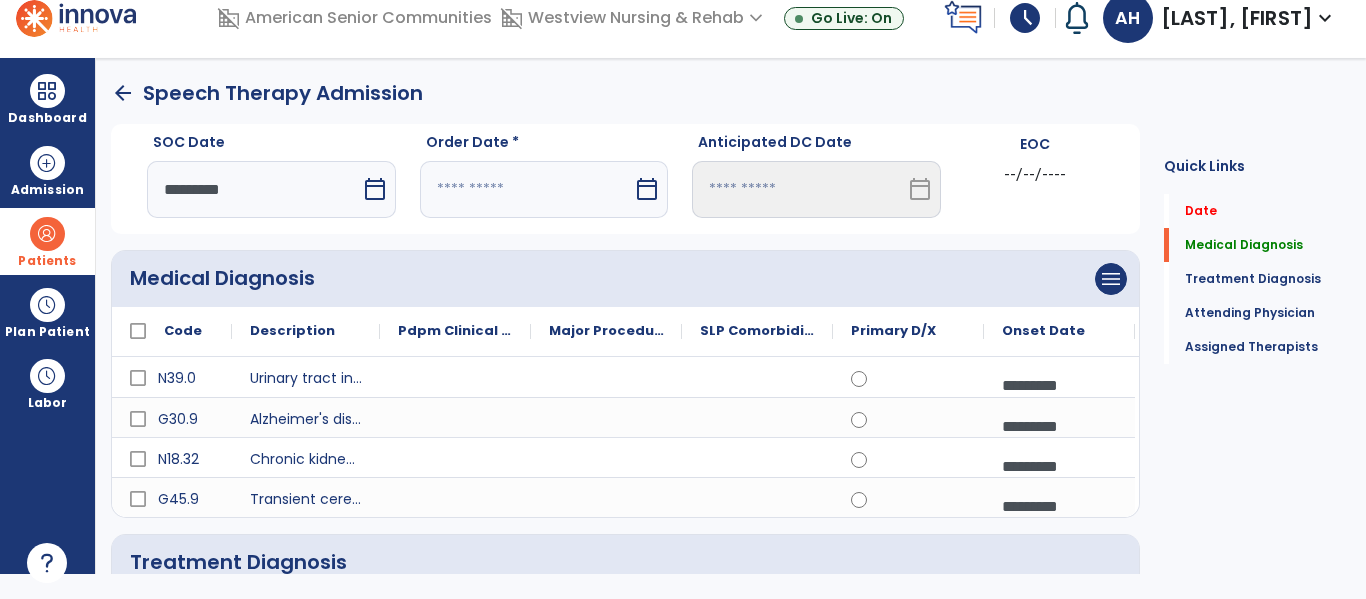select on "*" 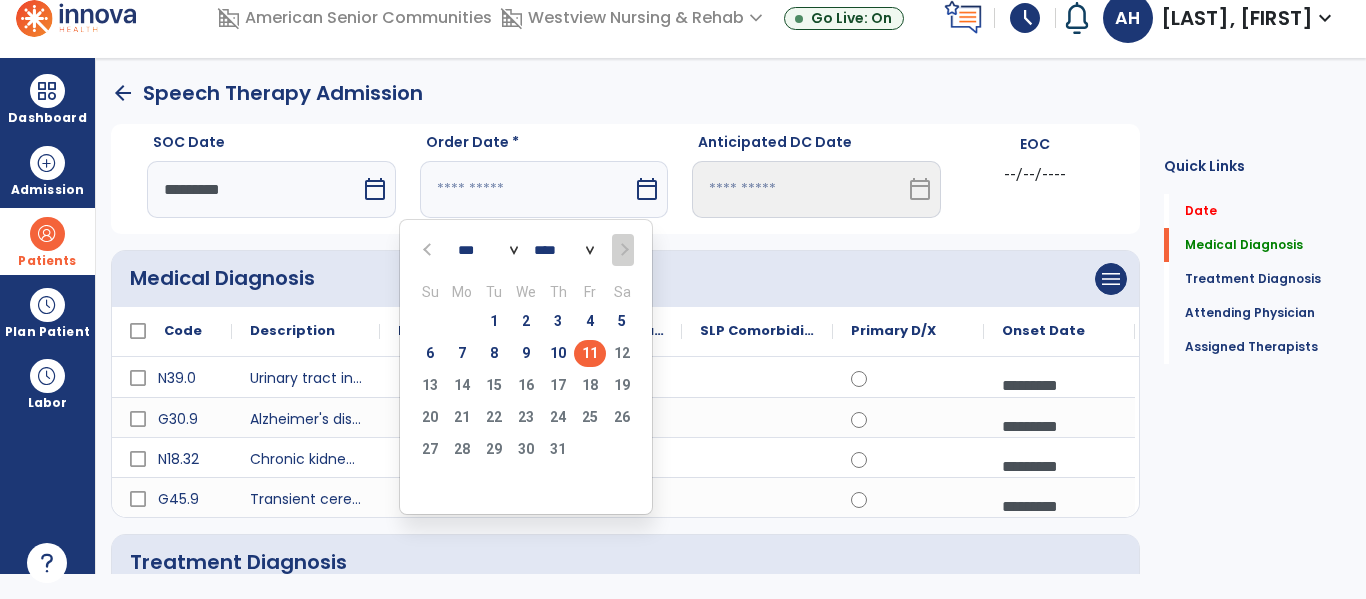 click on "11" at bounding box center (590, 353) 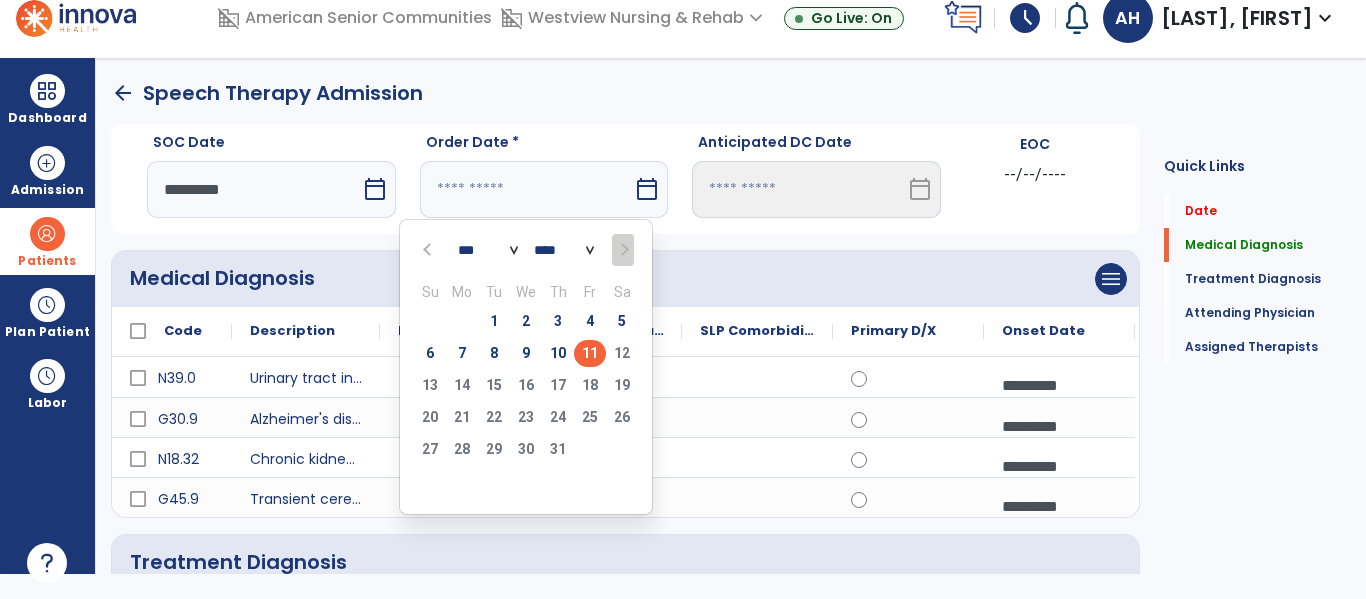 type on "*********" 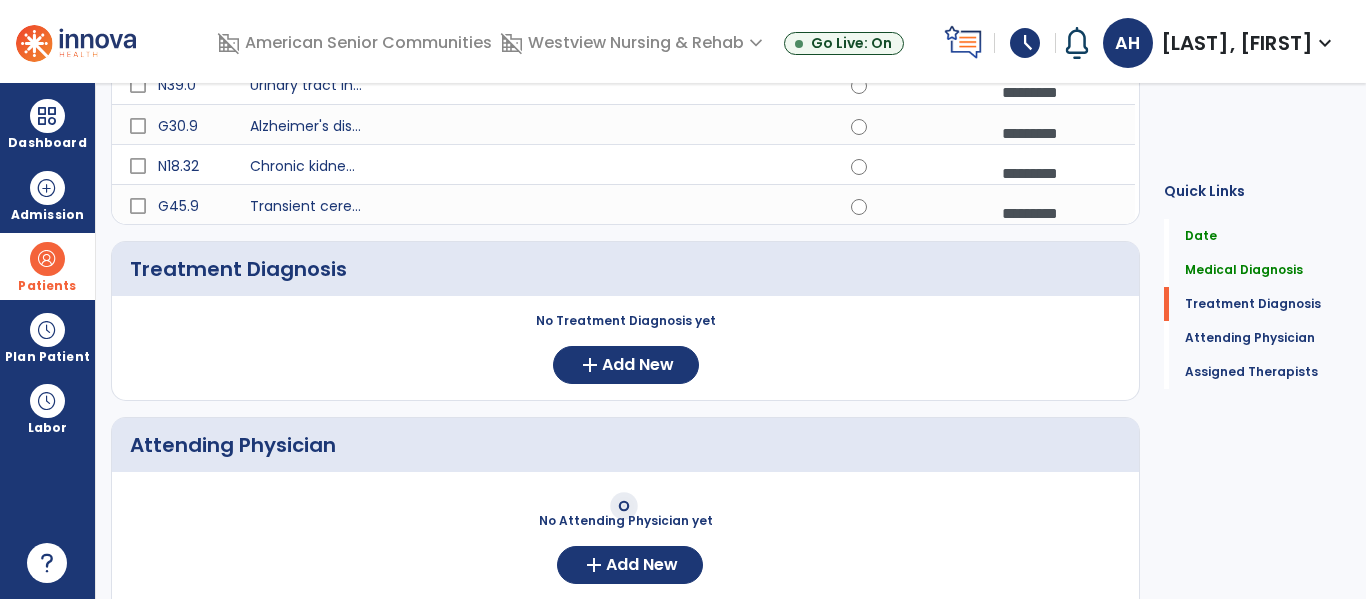 scroll, scrollTop: 316, scrollLeft: 0, axis: vertical 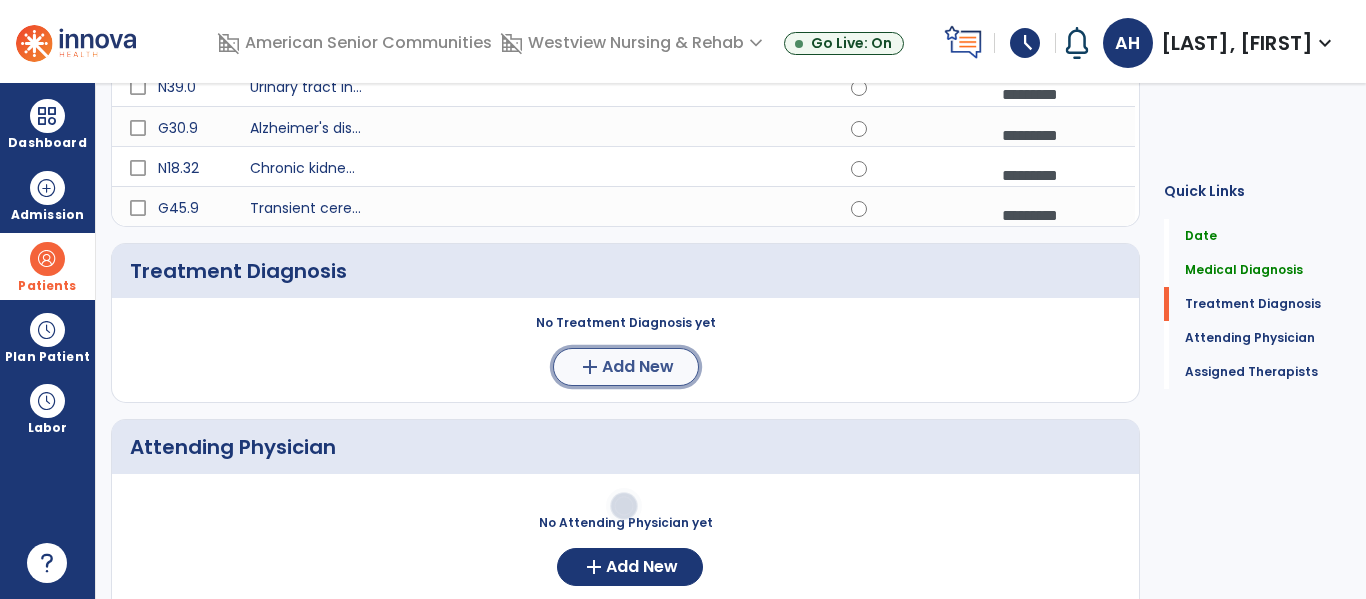 click on "add" 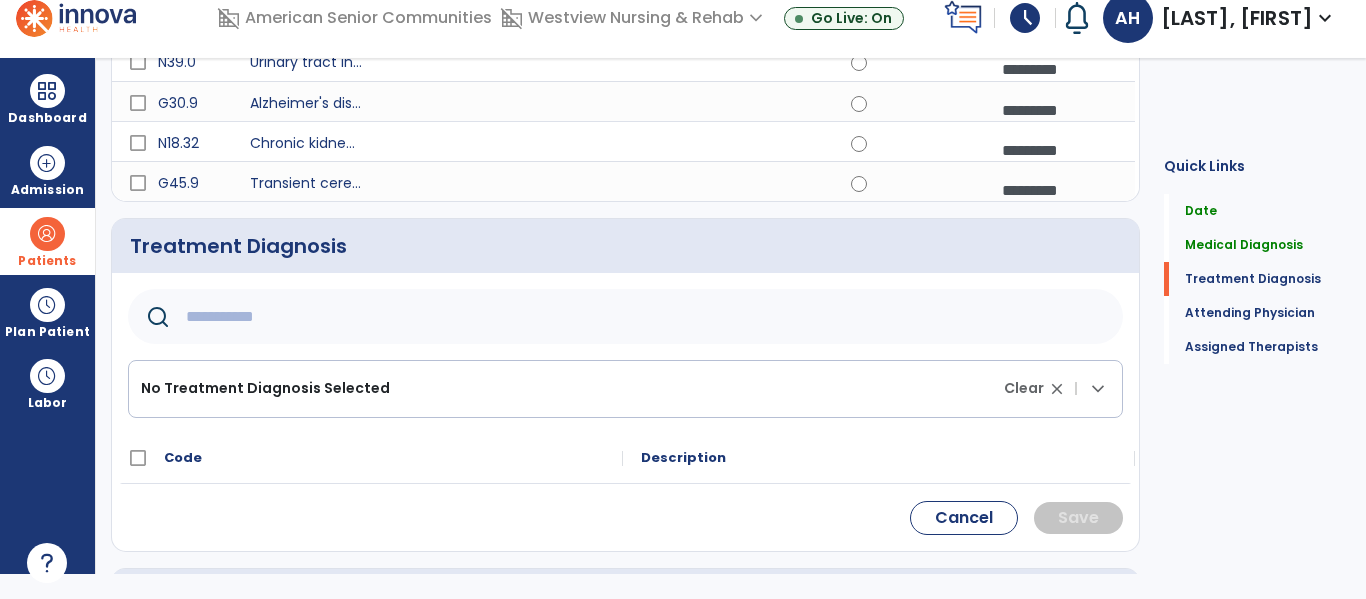 click 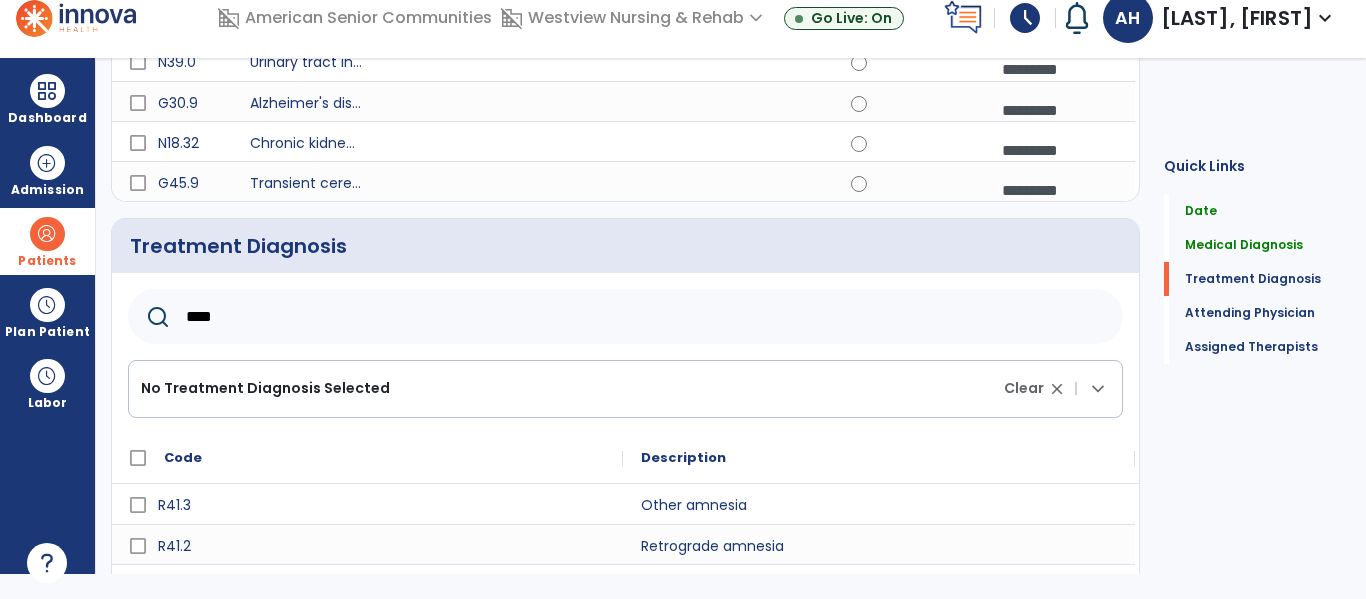 scroll, scrollTop: 417, scrollLeft: 0, axis: vertical 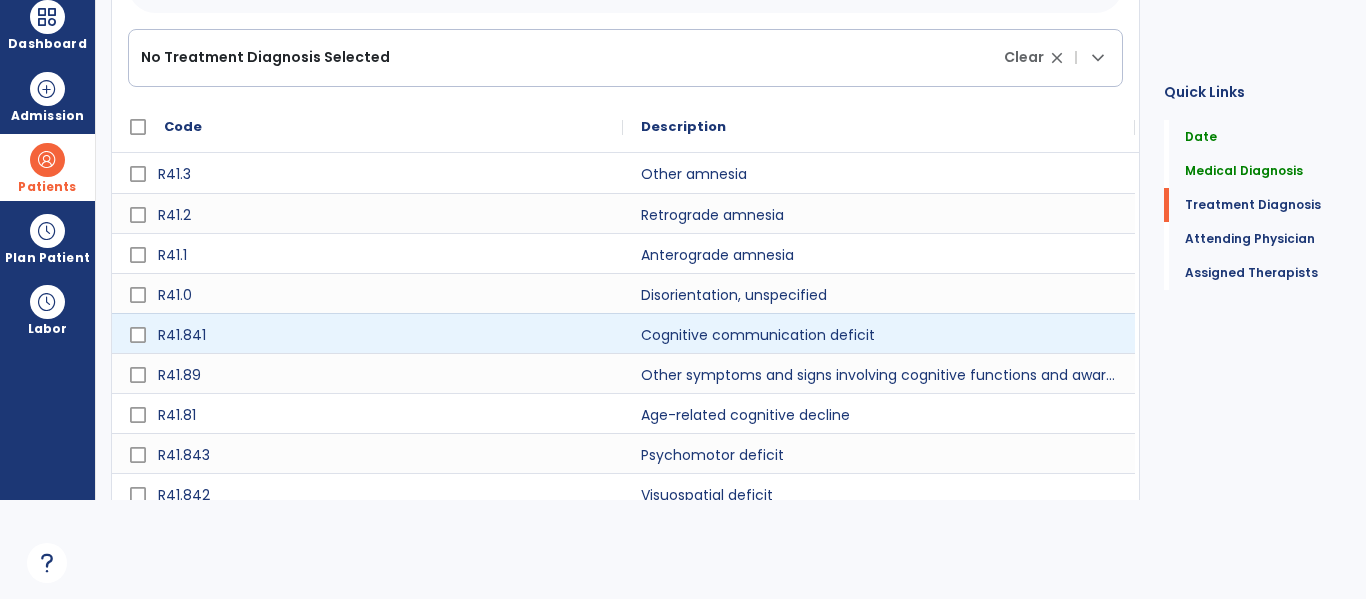 type on "****" 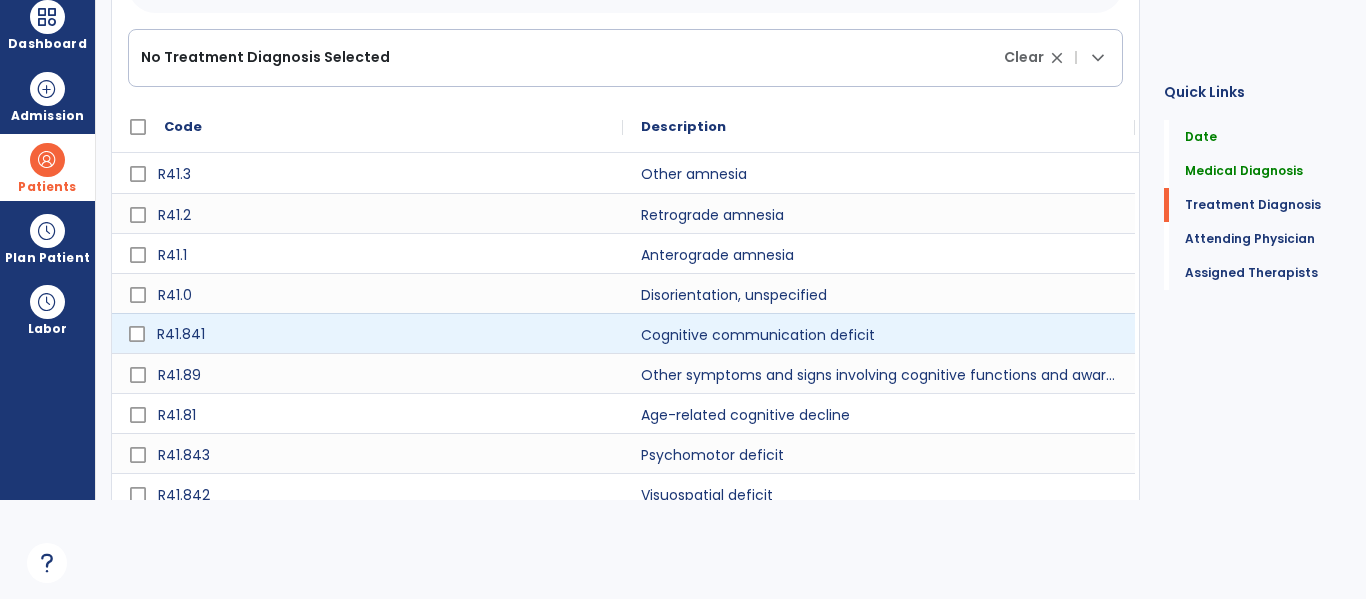 click on "R41.841" at bounding box center [381, 334] 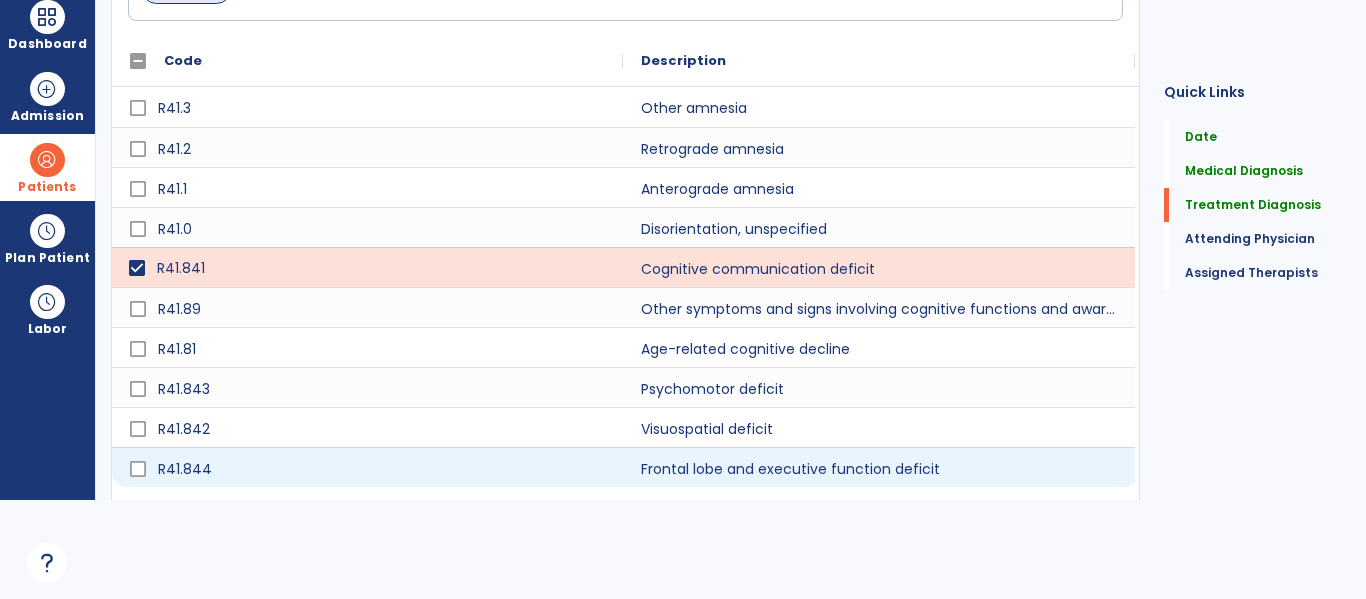 scroll, scrollTop: 649, scrollLeft: 0, axis: vertical 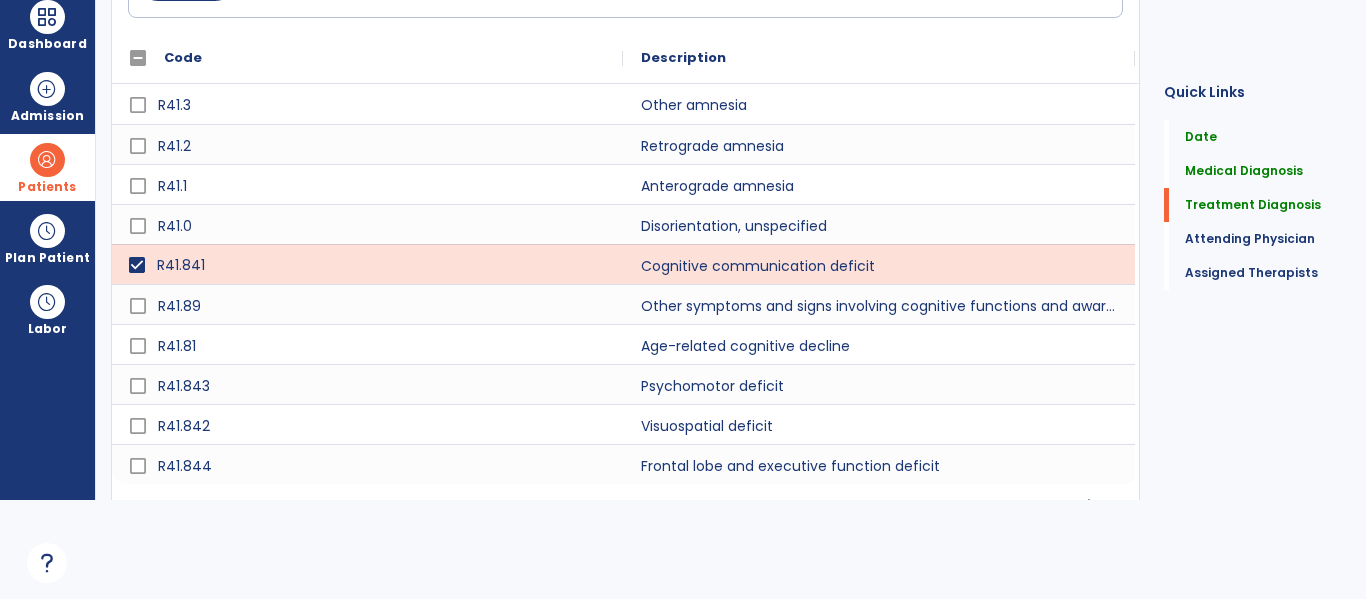 click on "Save" 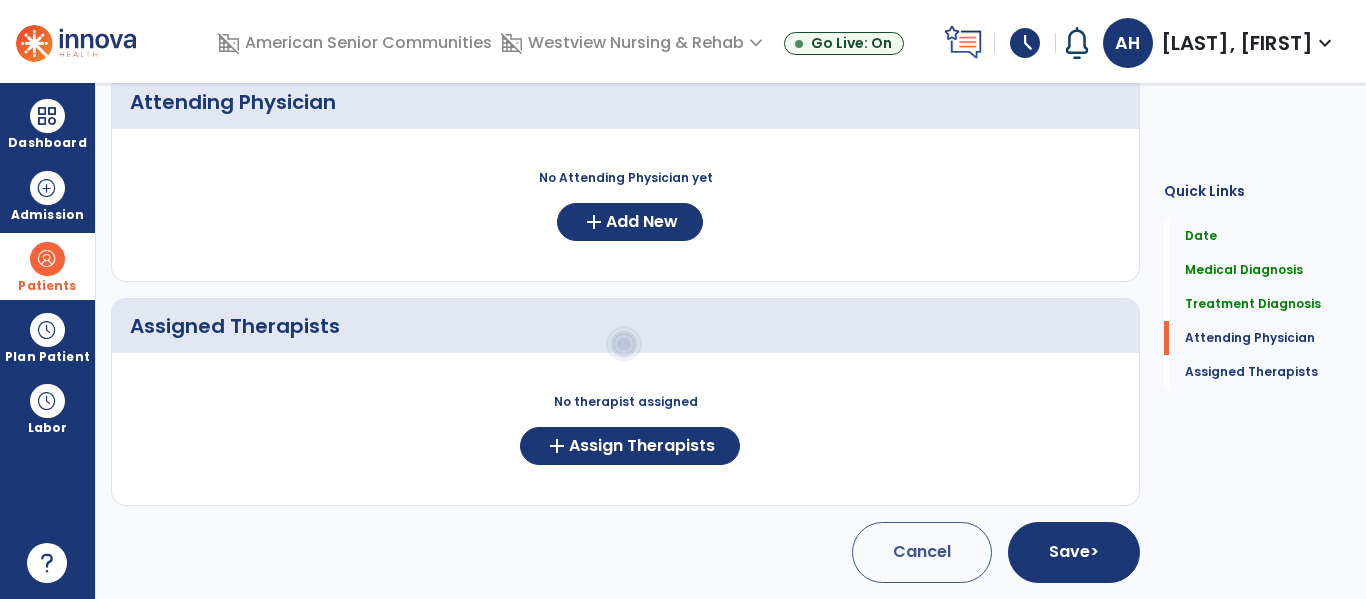 scroll, scrollTop: 483, scrollLeft: 0, axis: vertical 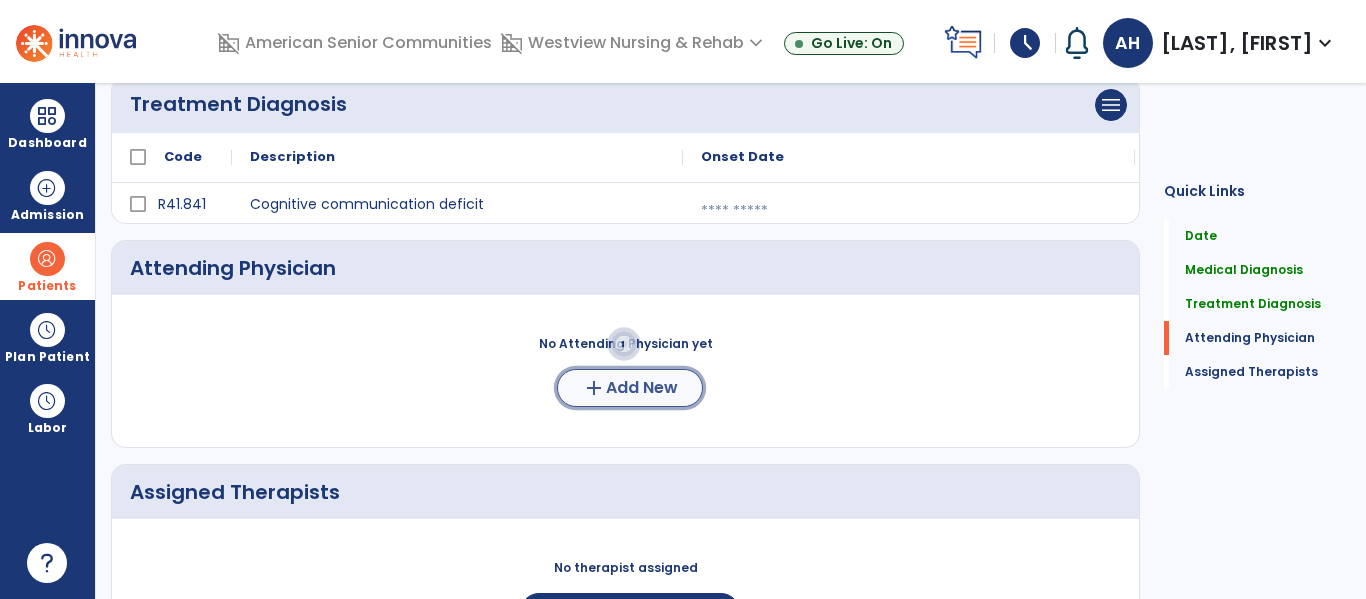 click on "Add New" 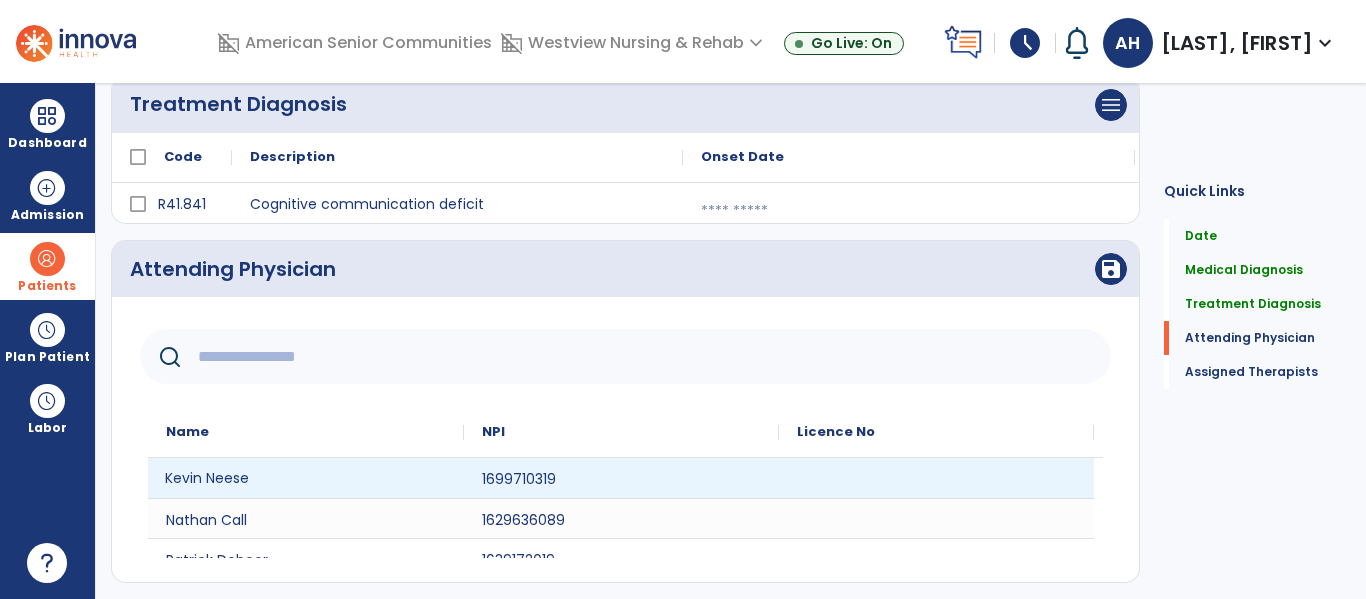 click on "Kevin Neese" 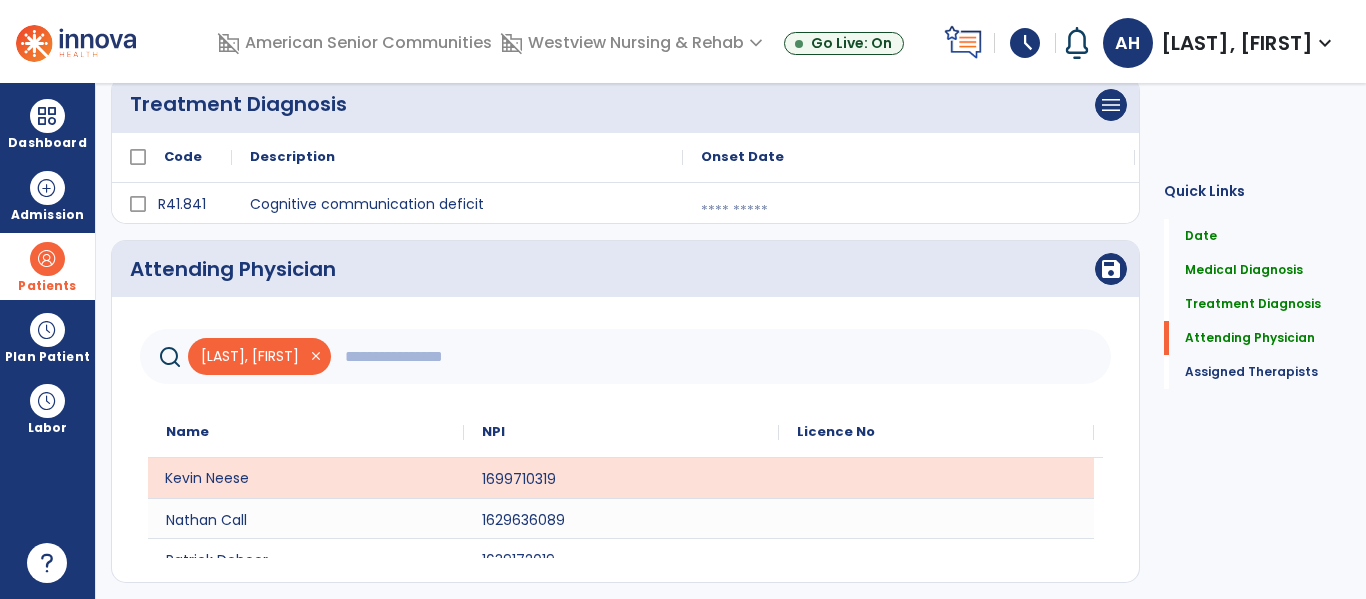 click on "save" 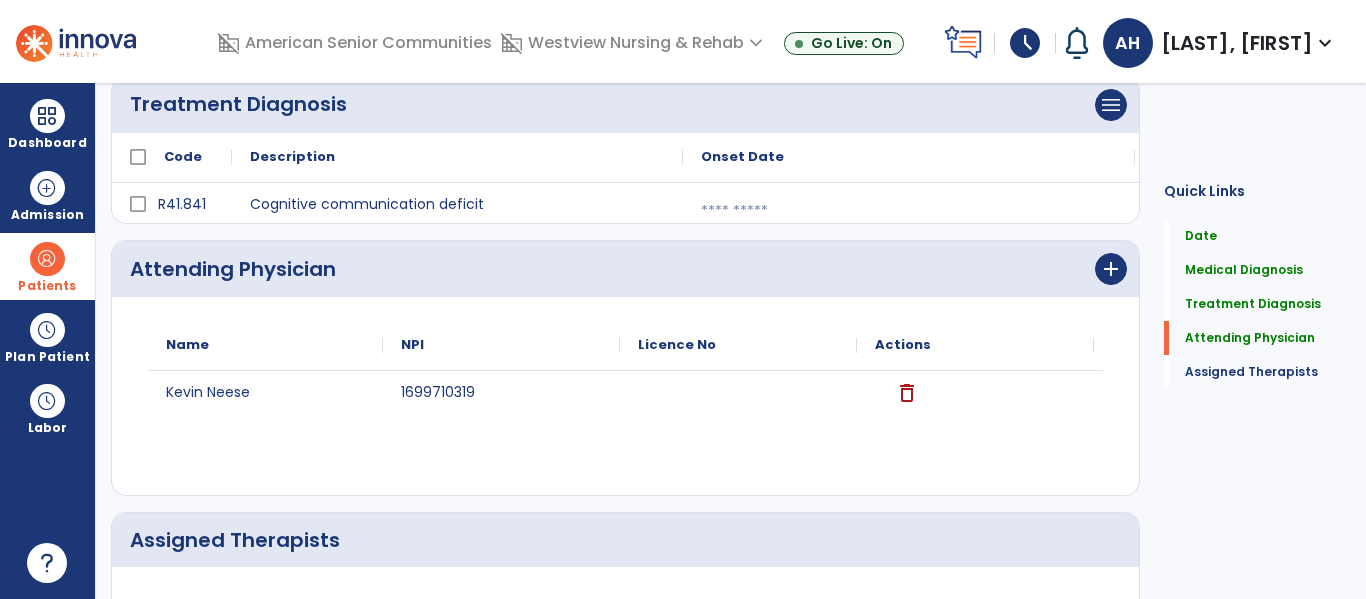 click on "Assign Therapists" 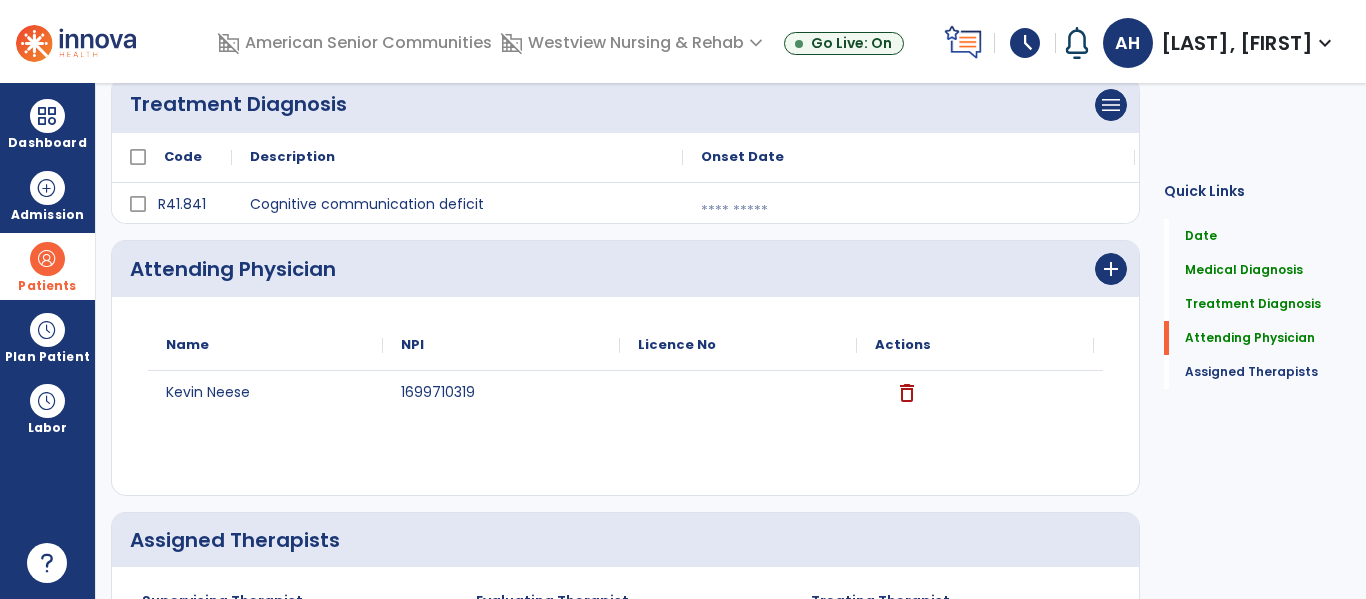 click on "Choose one Option" at bounding box center (278, 644) 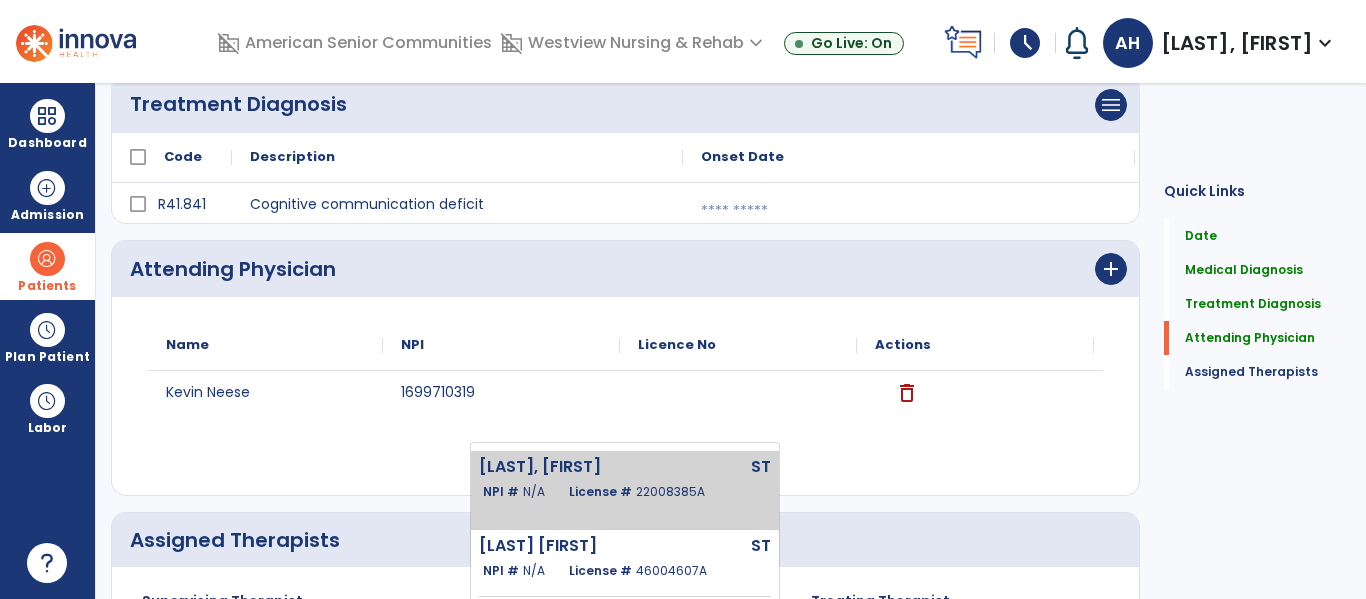click on "License #  22008385A" 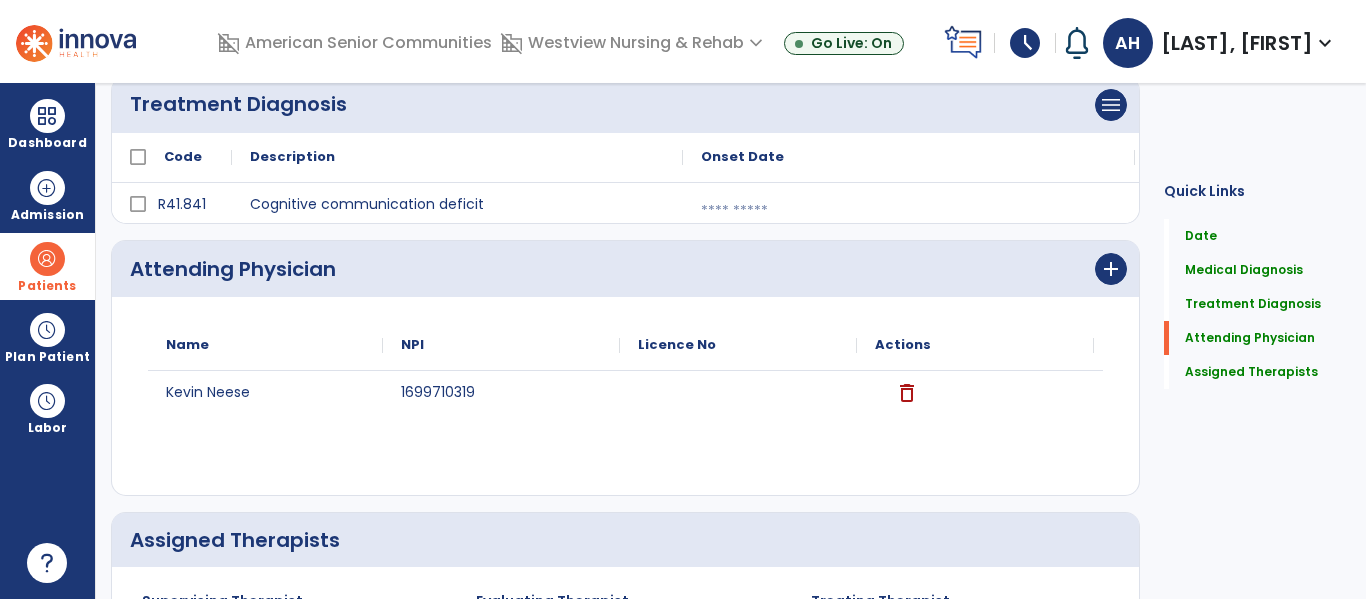 click on "Choose one Option" at bounding box center [278, 644] 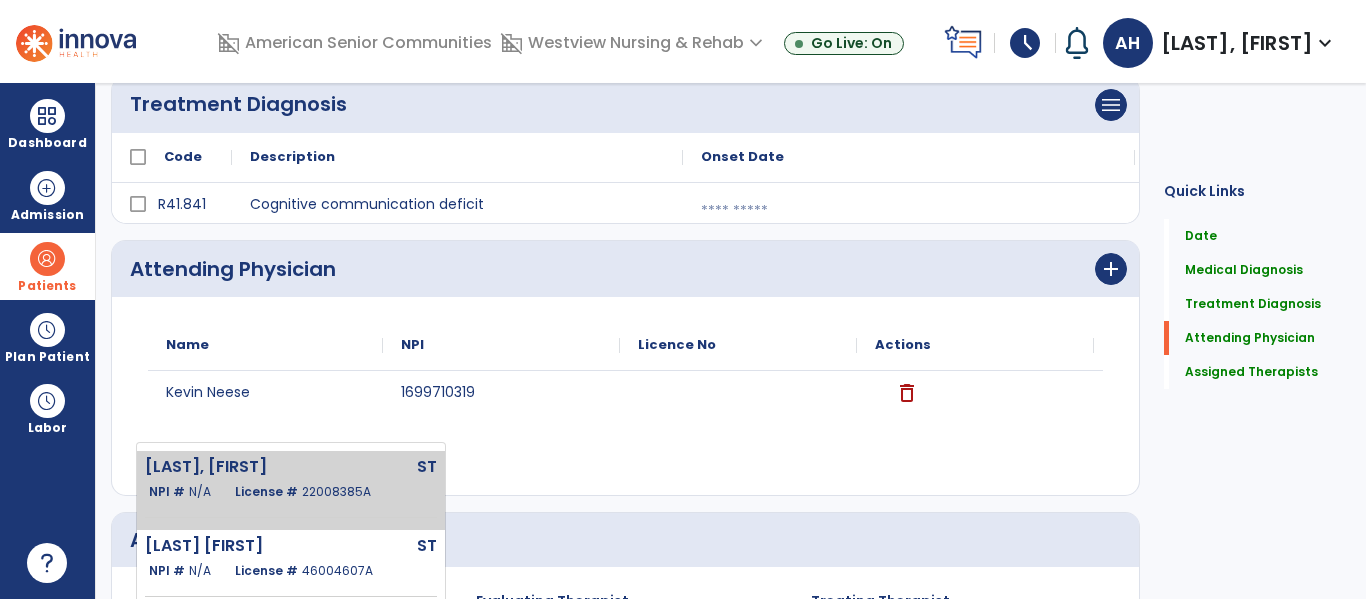 click on "22008385A" 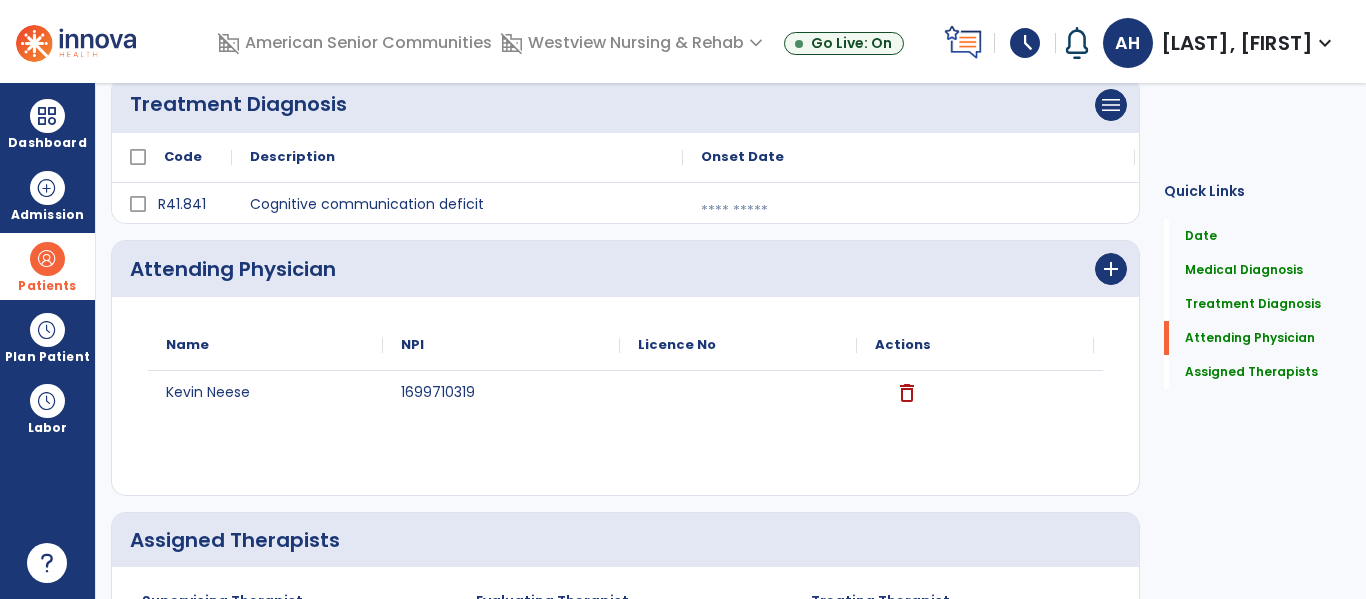 click on "Choose one Option" at bounding box center (960, 644) 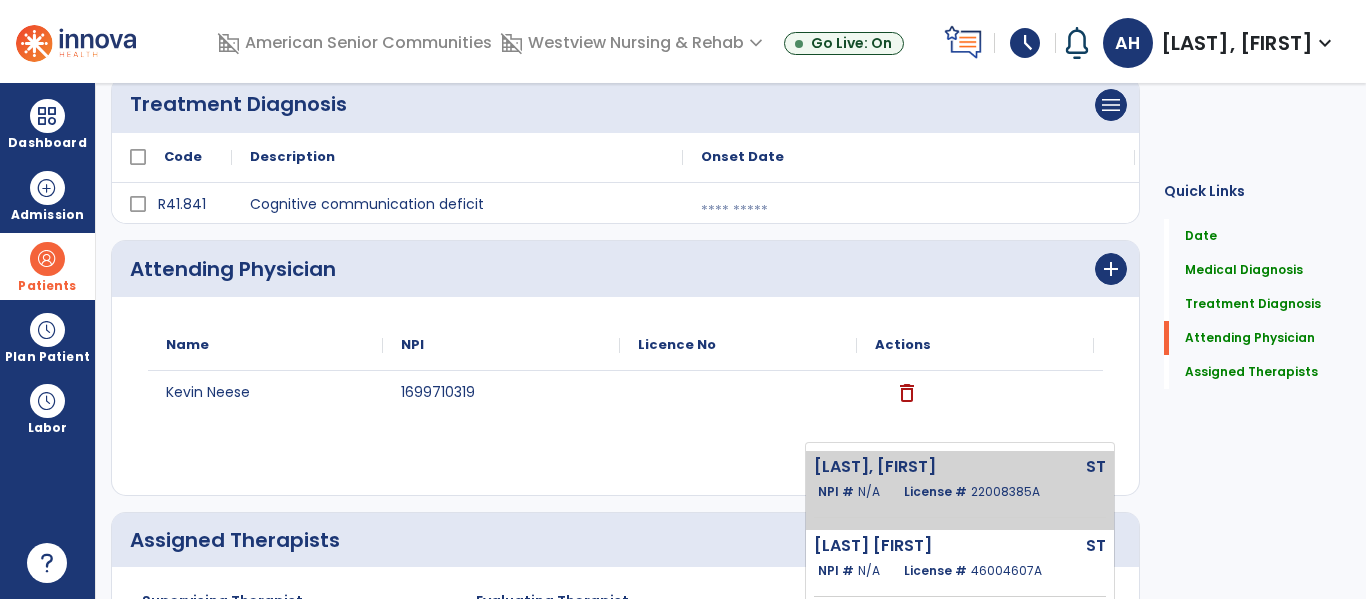 click on "[LAST] [FIRST]  ST   NPI #  N/A   License #  22008385A" 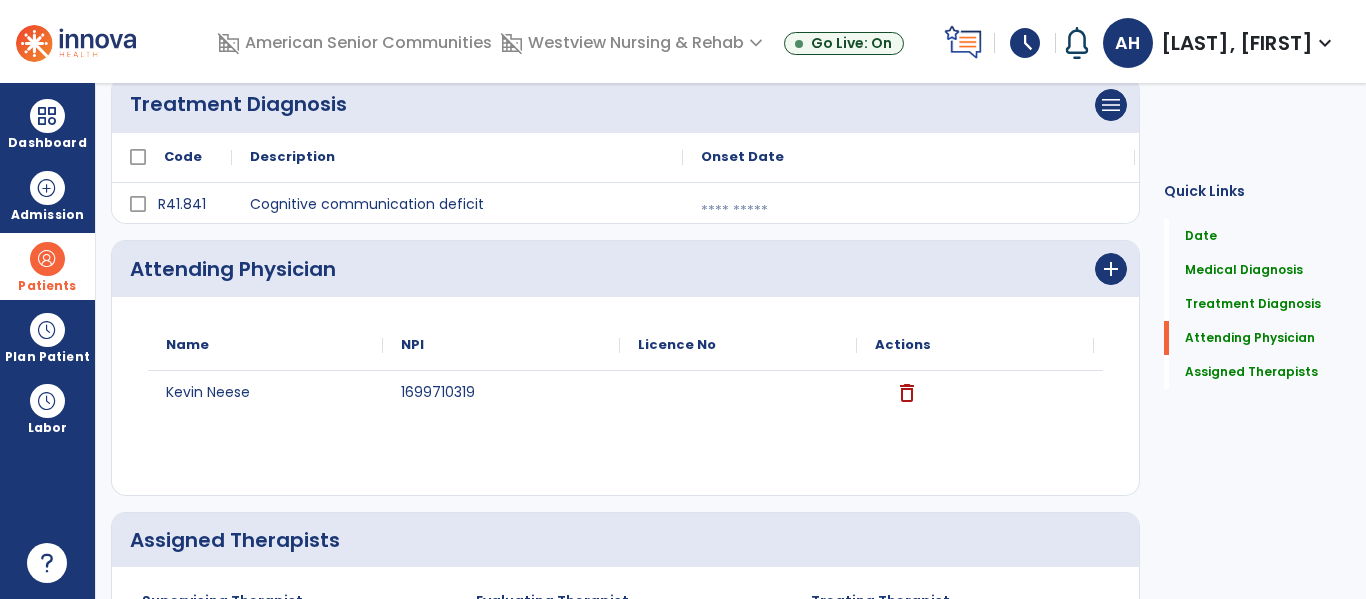 scroll, scrollTop: 594, scrollLeft: 0, axis: vertical 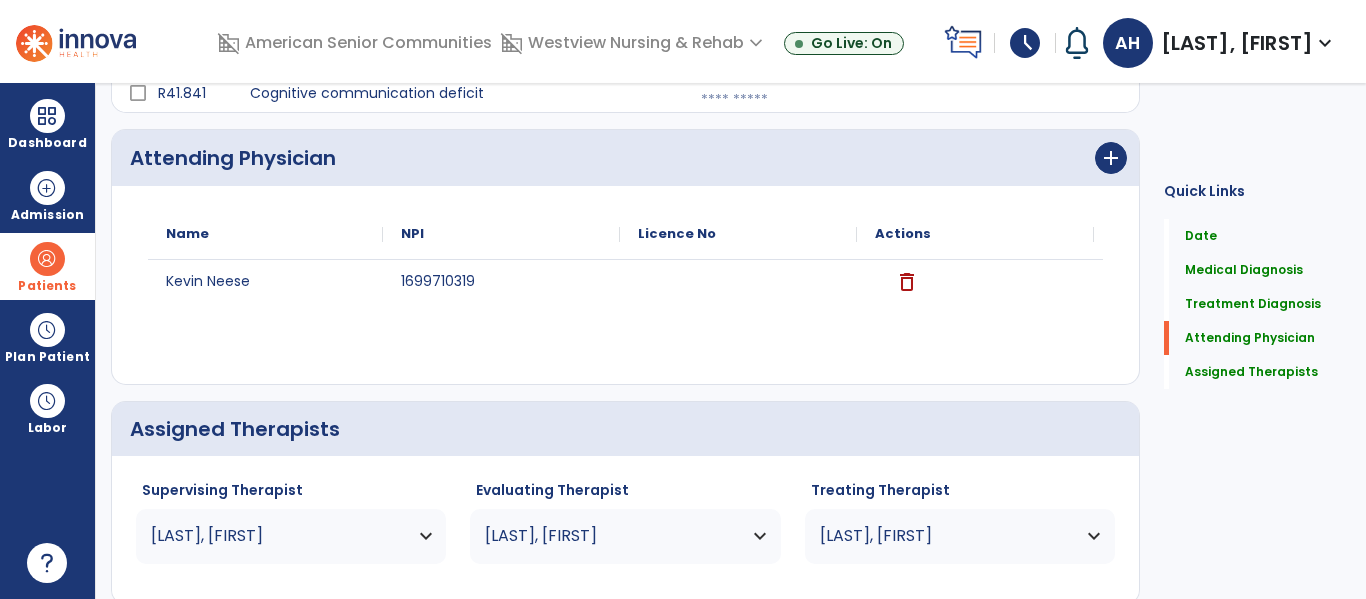 click on "Save  >" 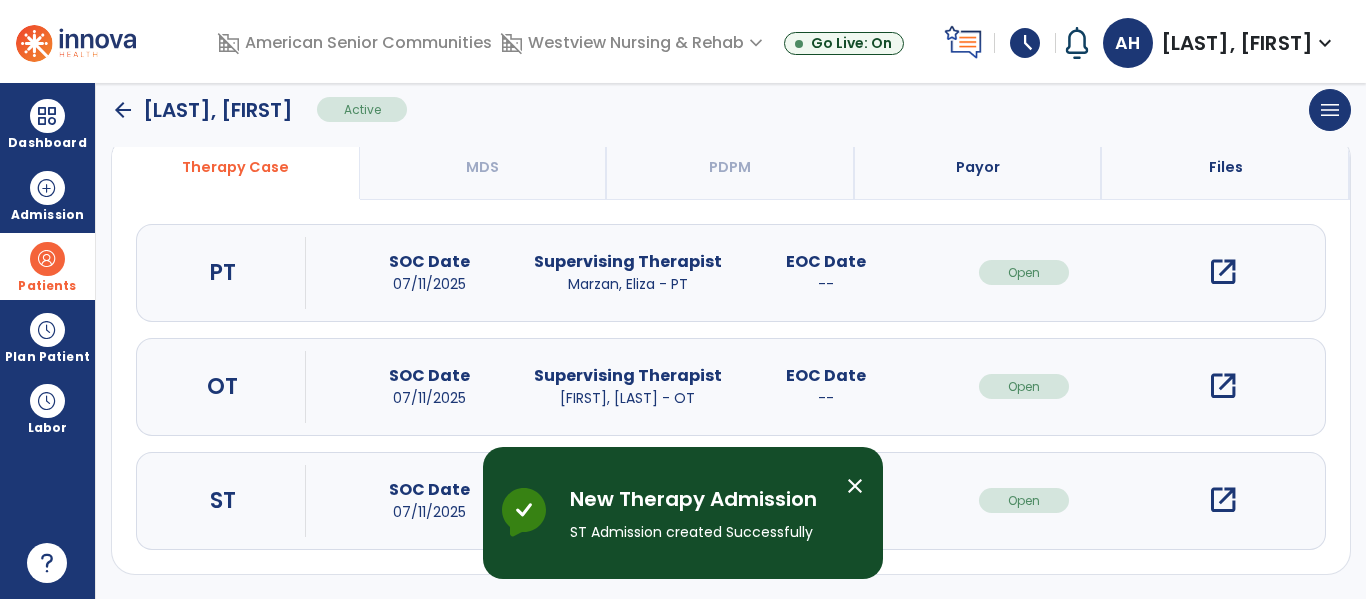 scroll, scrollTop: 63, scrollLeft: 0, axis: vertical 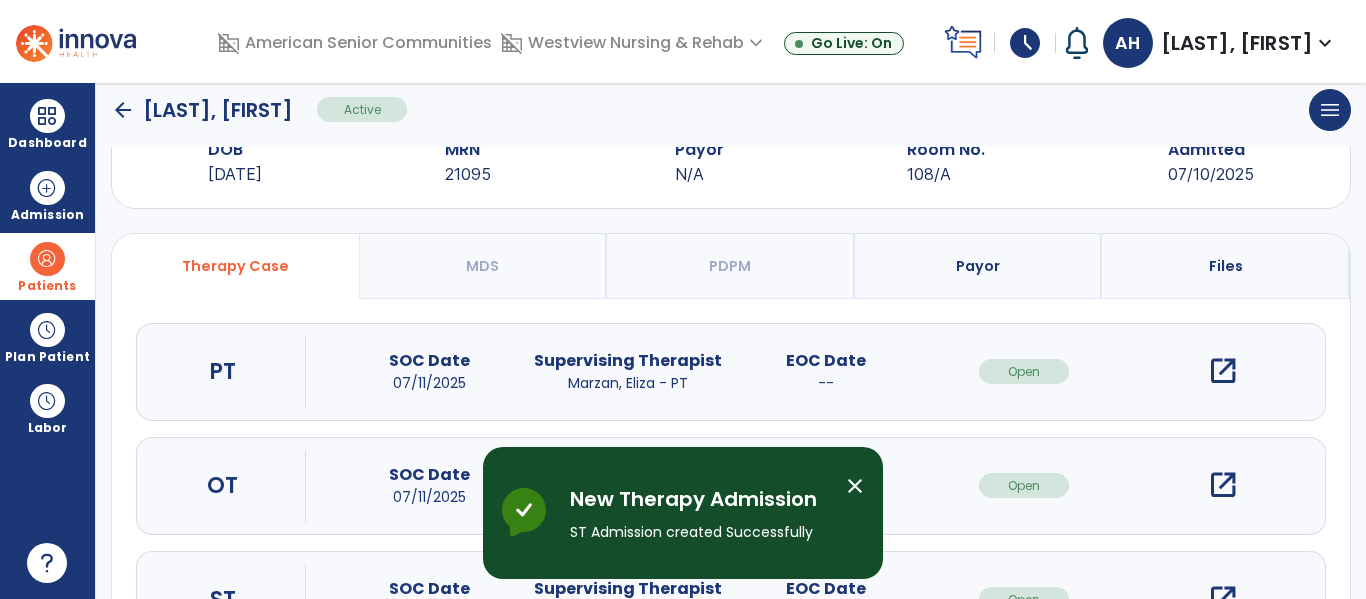 click on "open_in_new" at bounding box center [1223, 599] 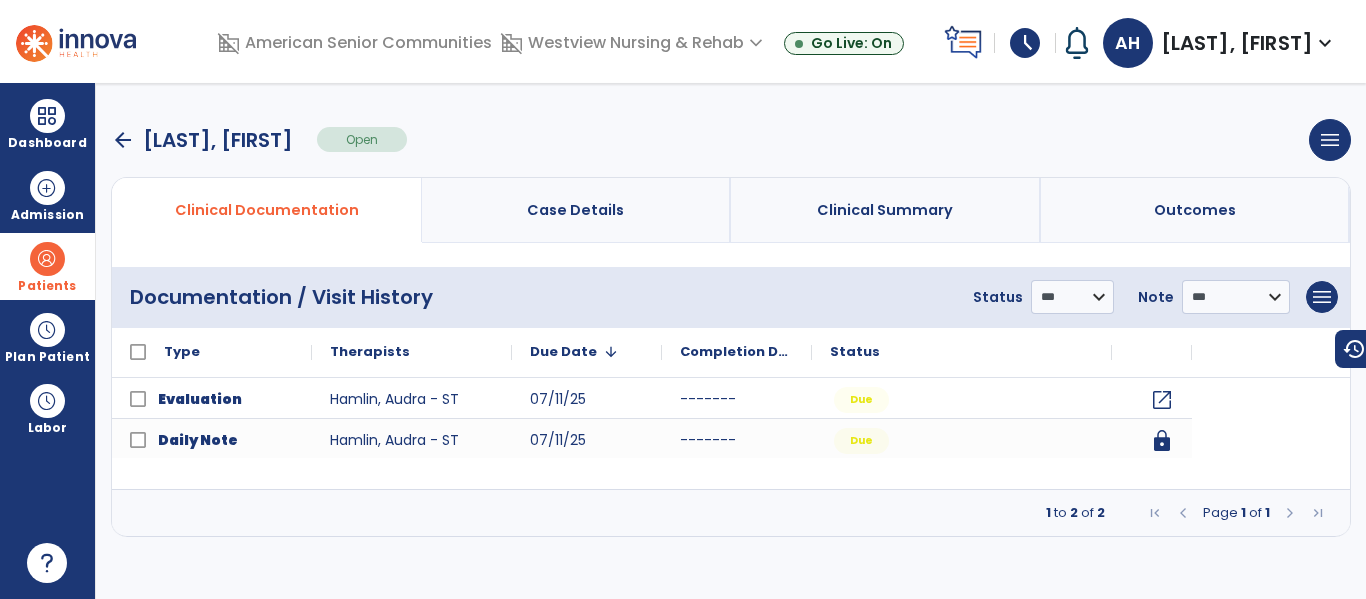 scroll, scrollTop: 0, scrollLeft: 0, axis: both 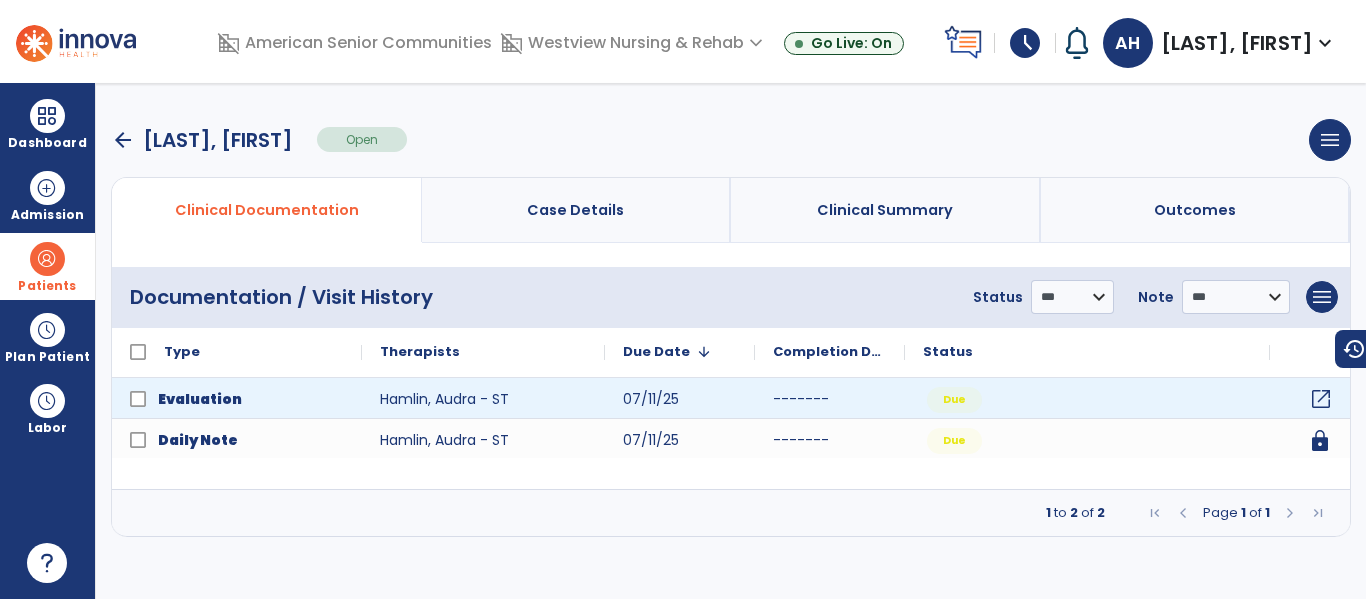 click on "open_in_new" 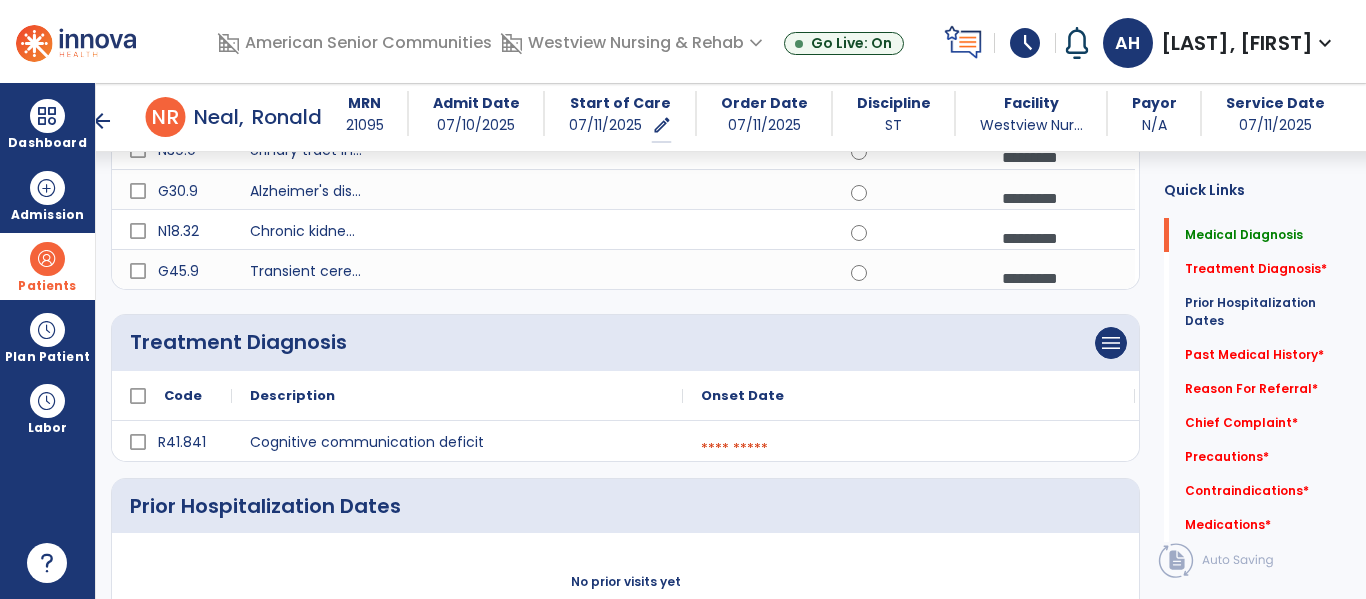 scroll, scrollTop: 310, scrollLeft: 0, axis: vertical 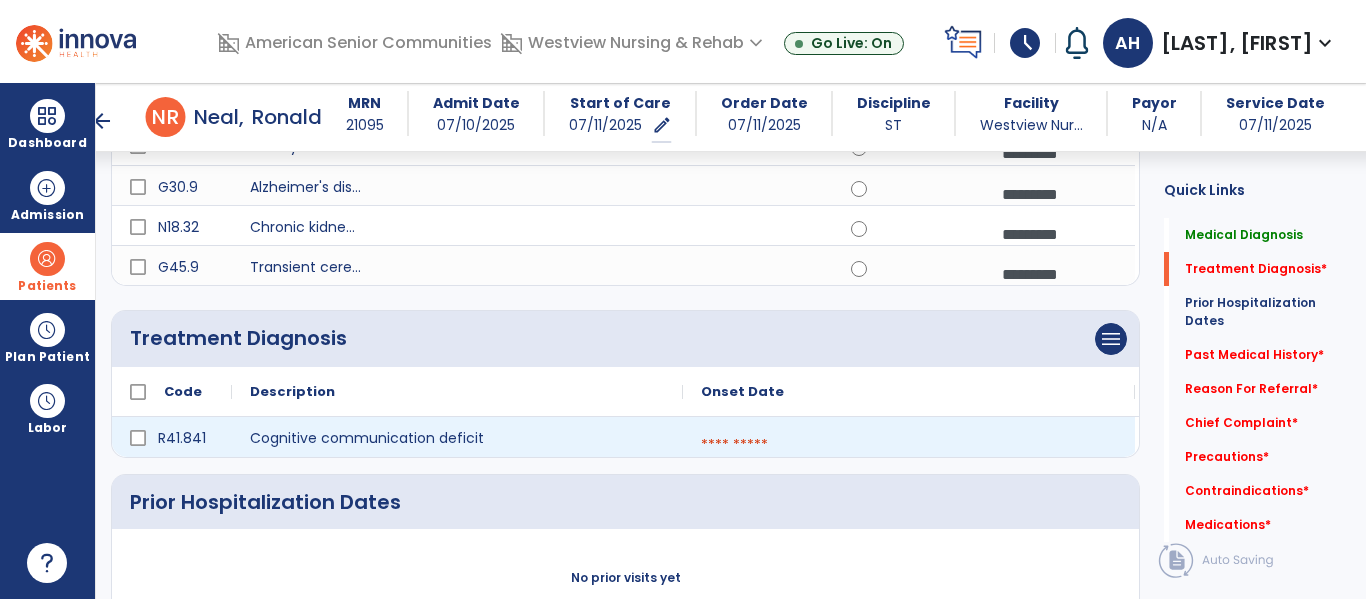 click at bounding box center [909, 445] 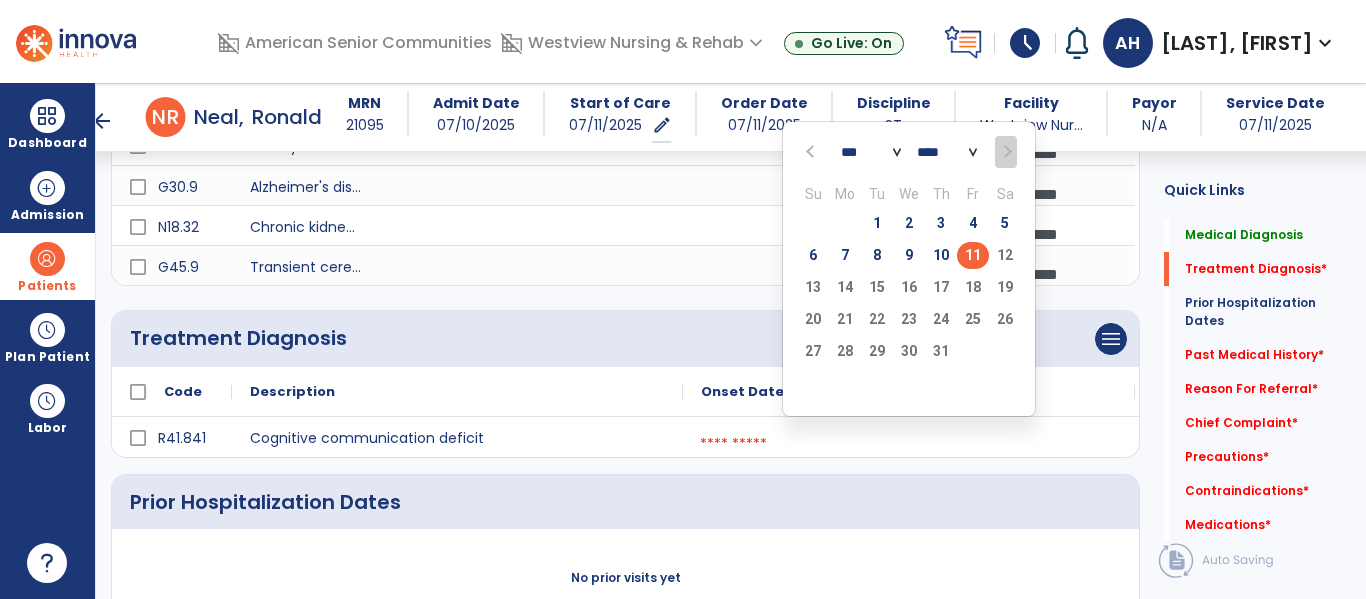 click on "11" 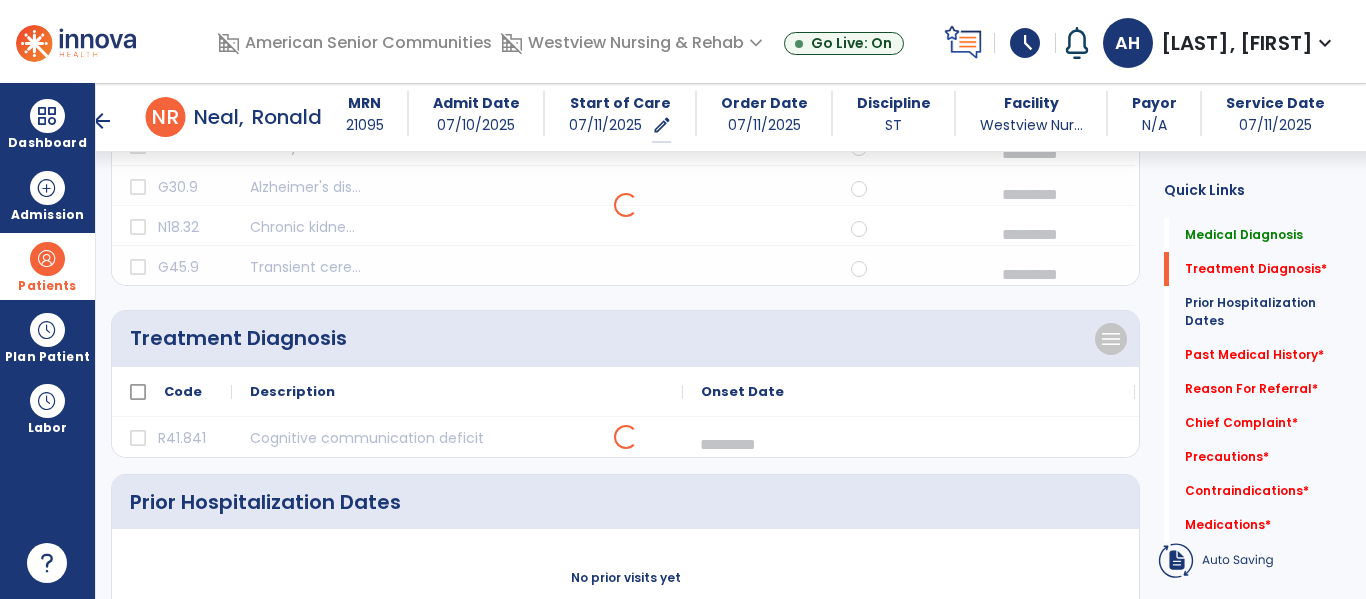 click 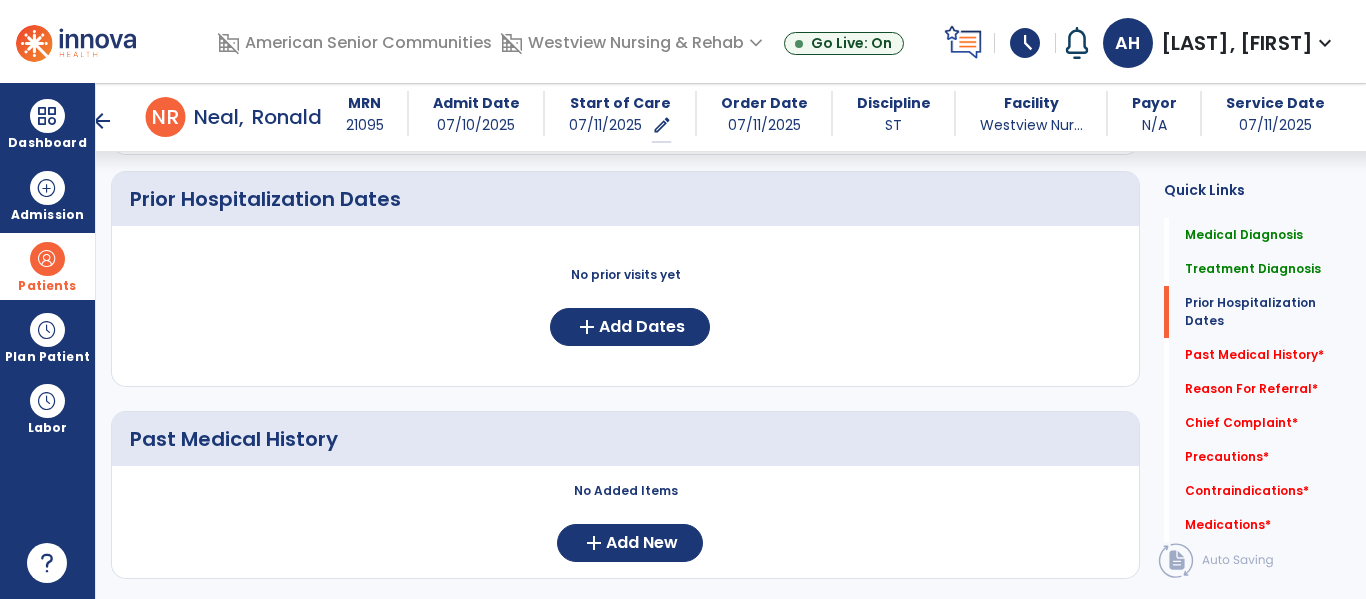 scroll, scrollTop: 617, scrollLeft: 0, axis: vertical 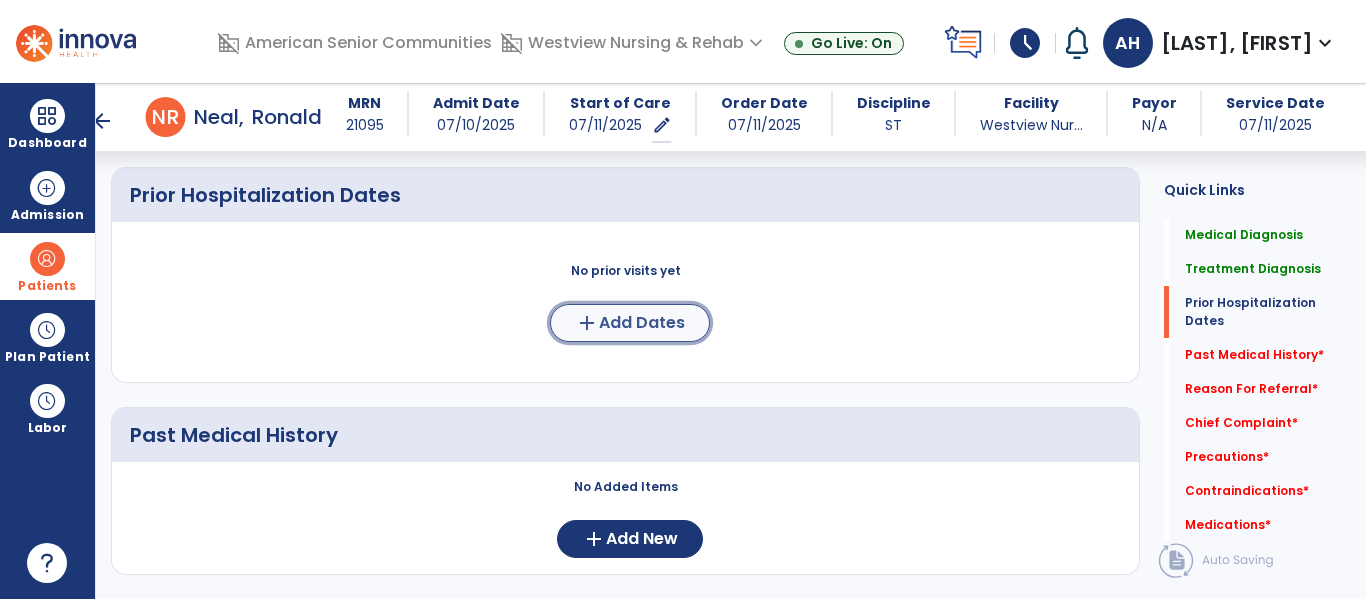 click on "add  Add Dates" 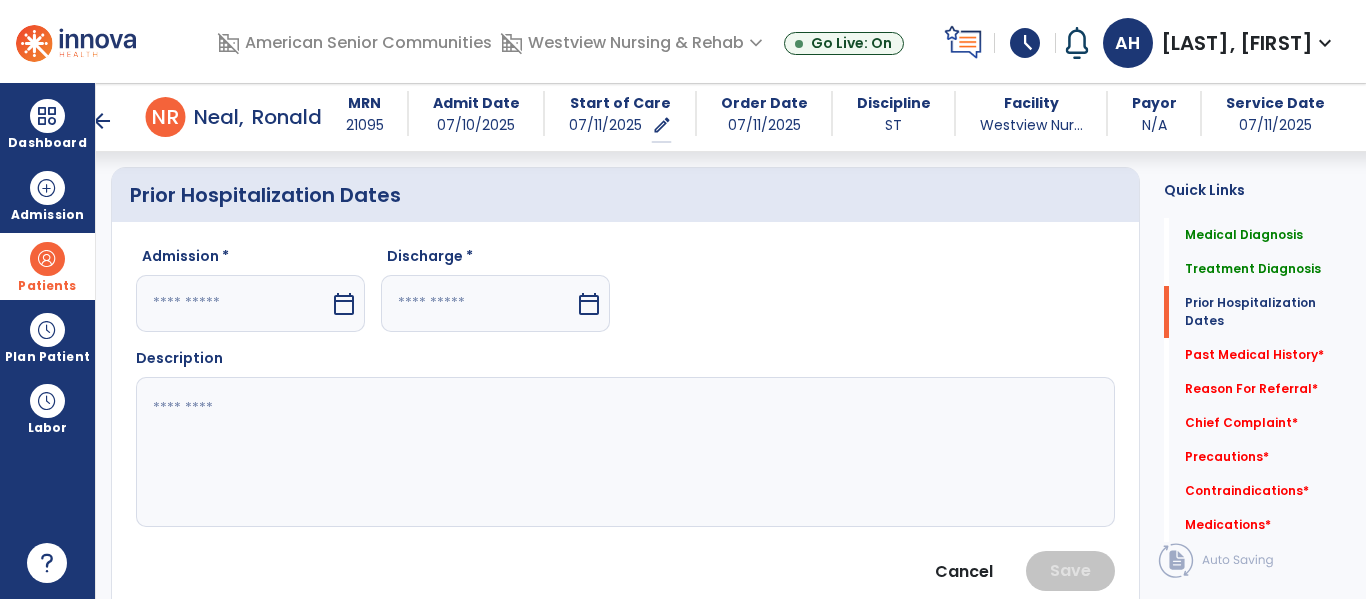 click on "calendar_today" at bounding box center (344, 304) 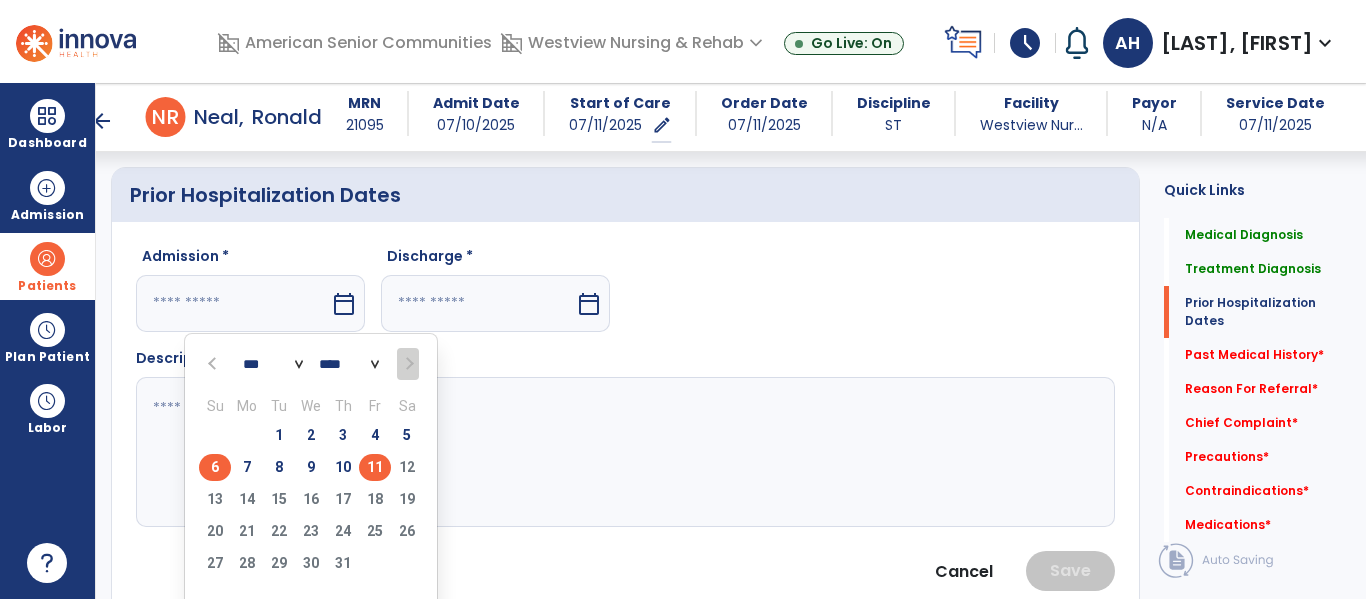 click on "6" at bounding box center (215, 467) 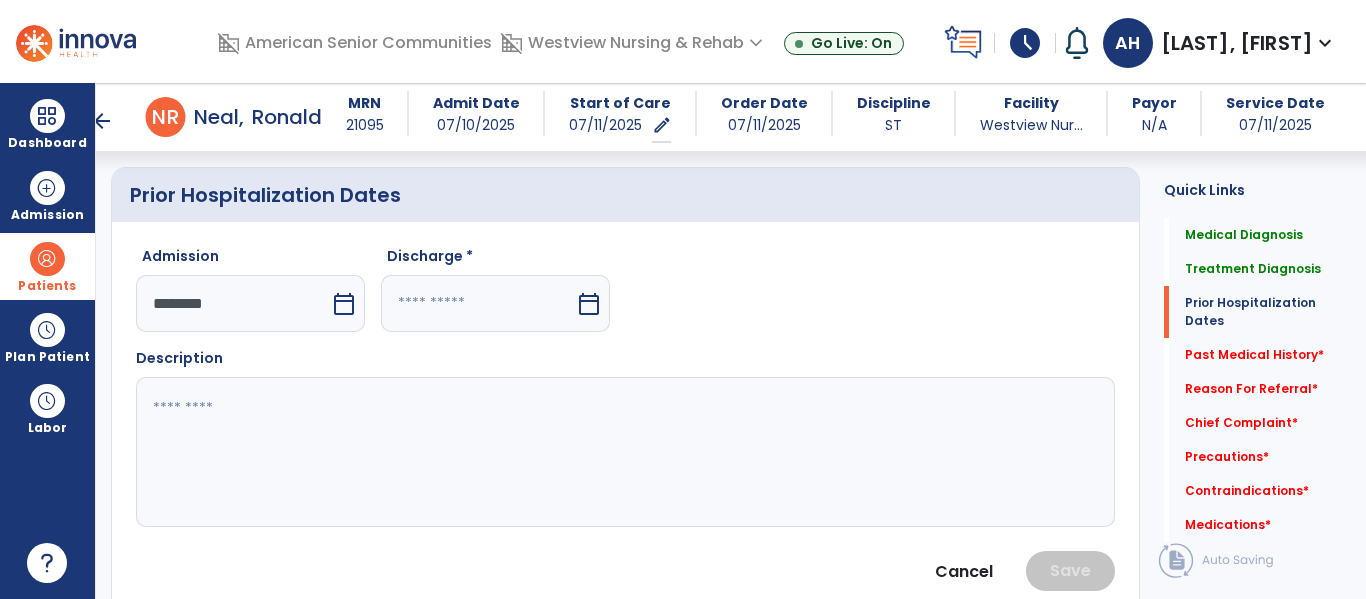 click at bounding box center [478, 303] 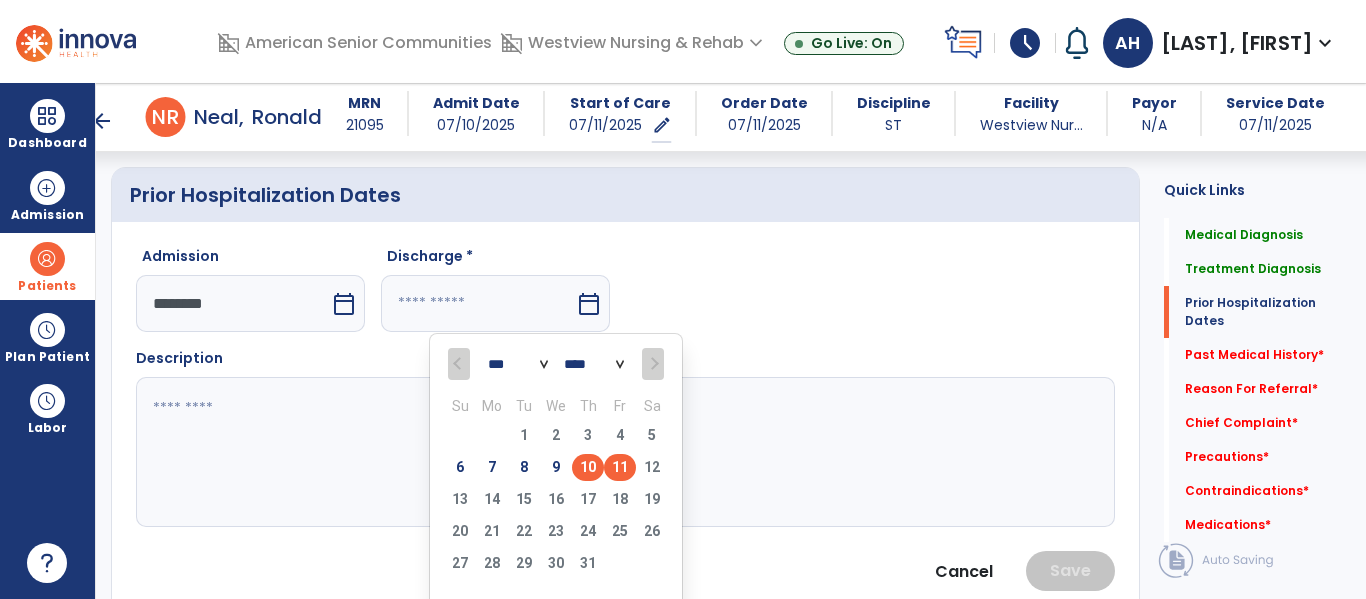 click on "10" at bounding box center [588, 467] 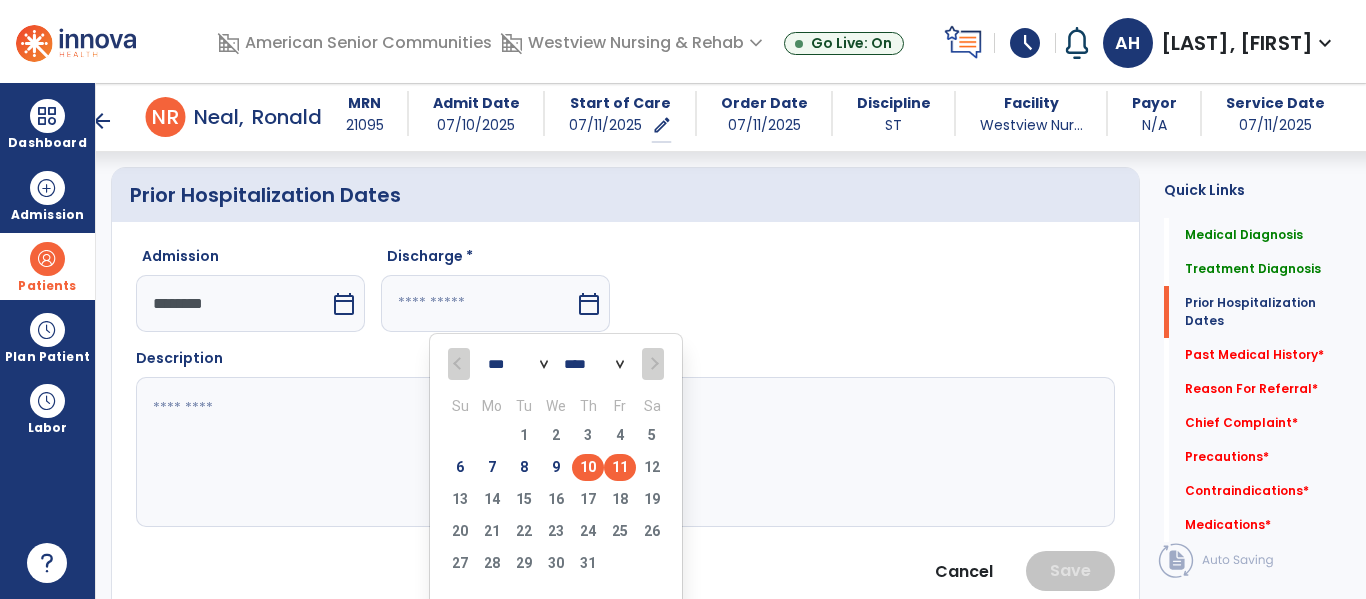 type on "*********" 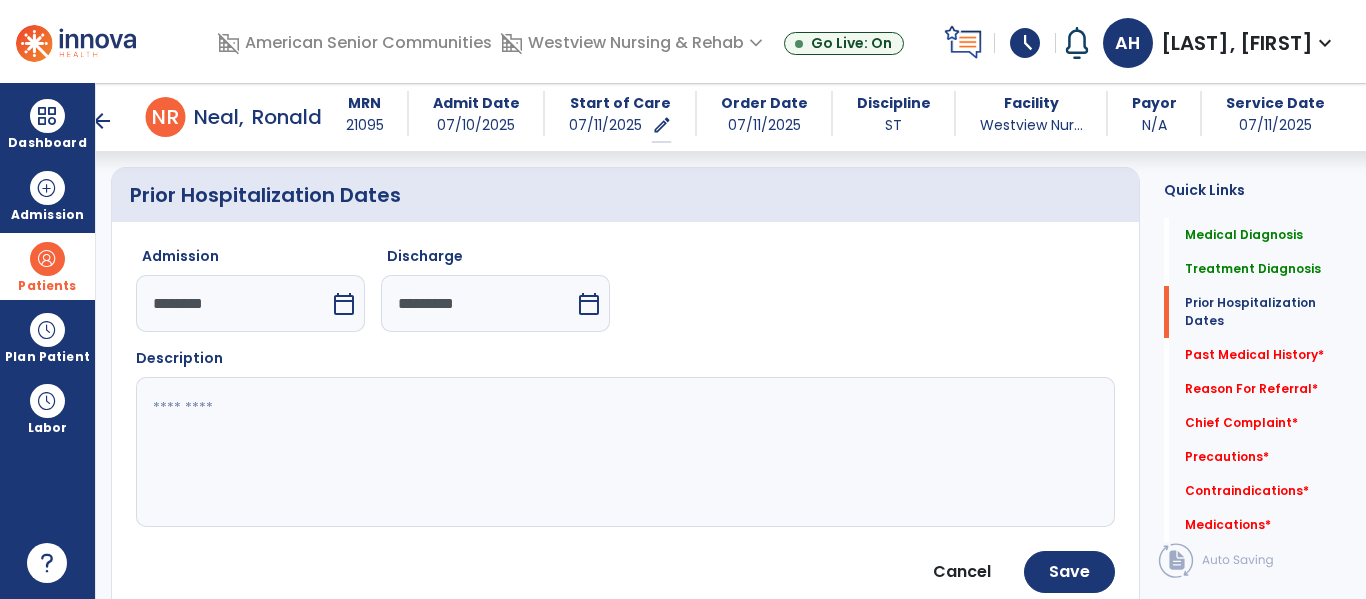 click 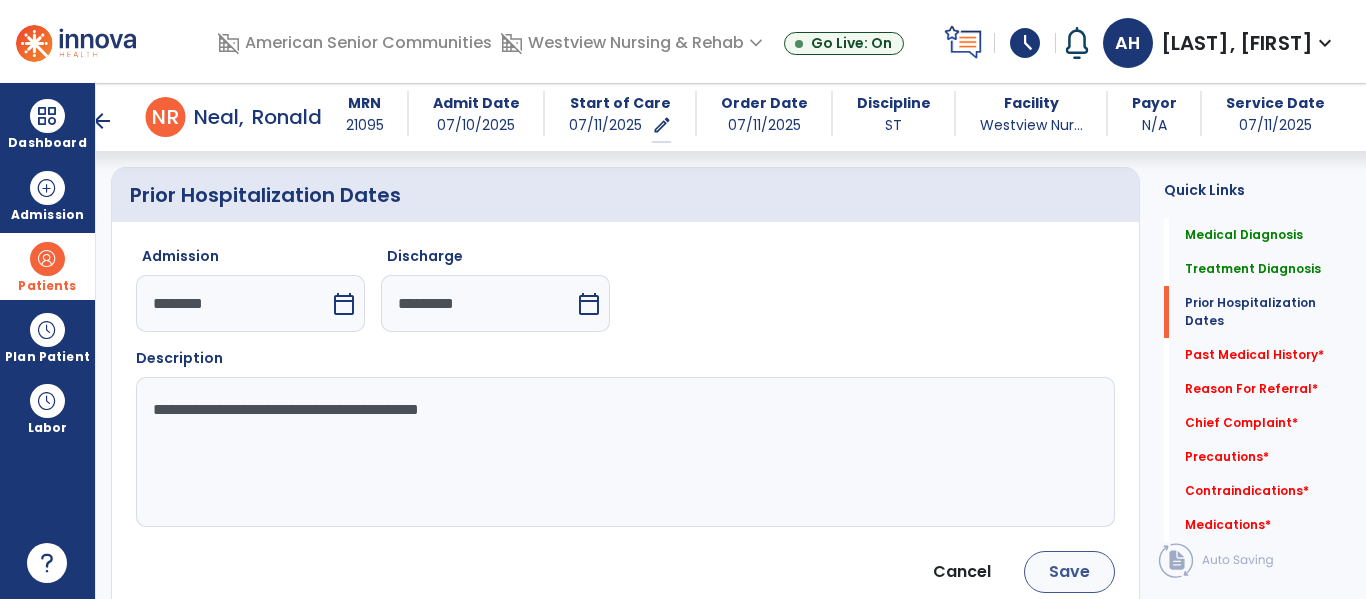 type on "**********" 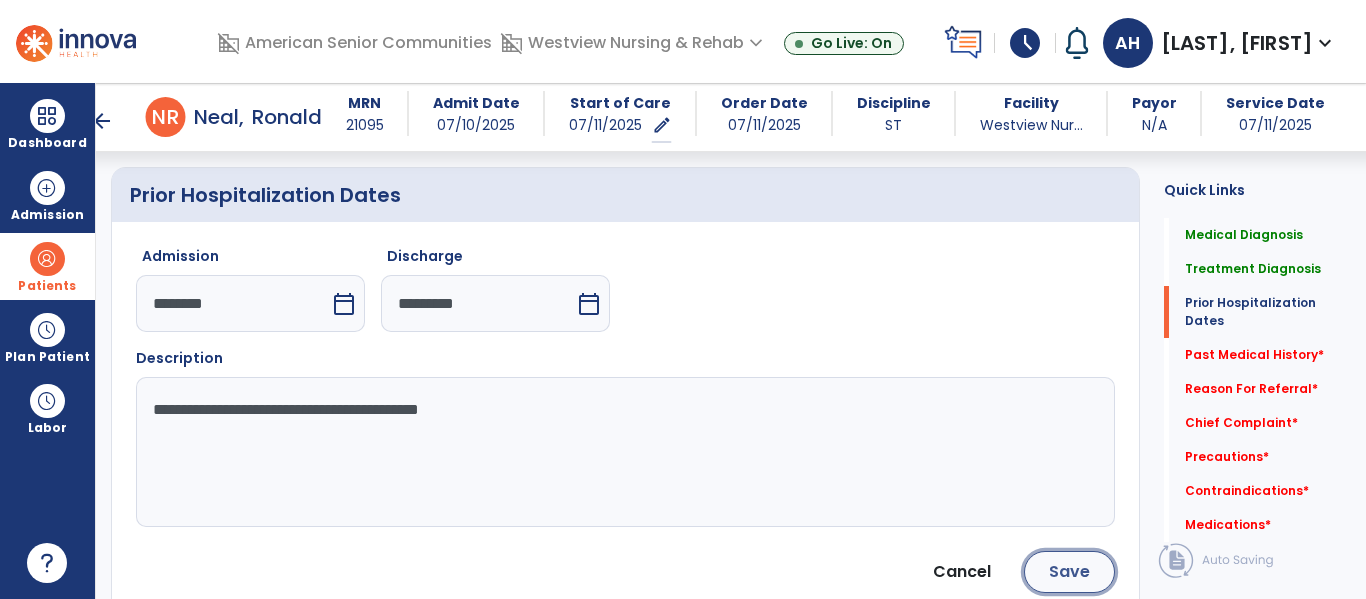 click on "Save" 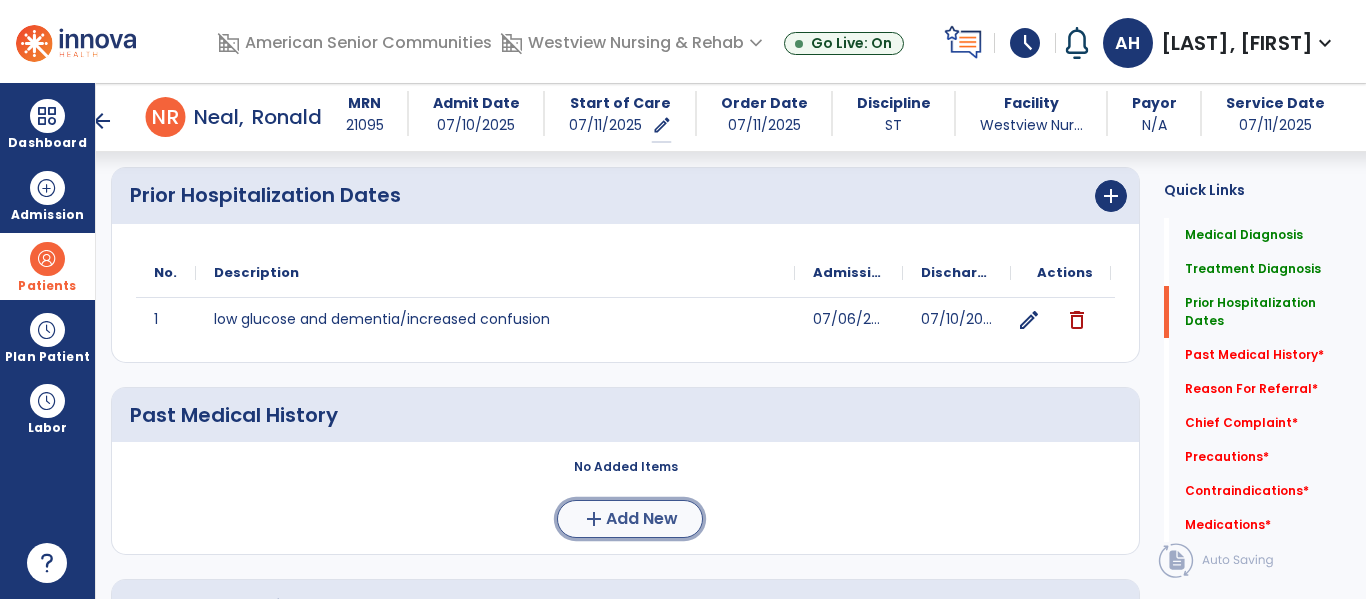 click on "add  Add New" 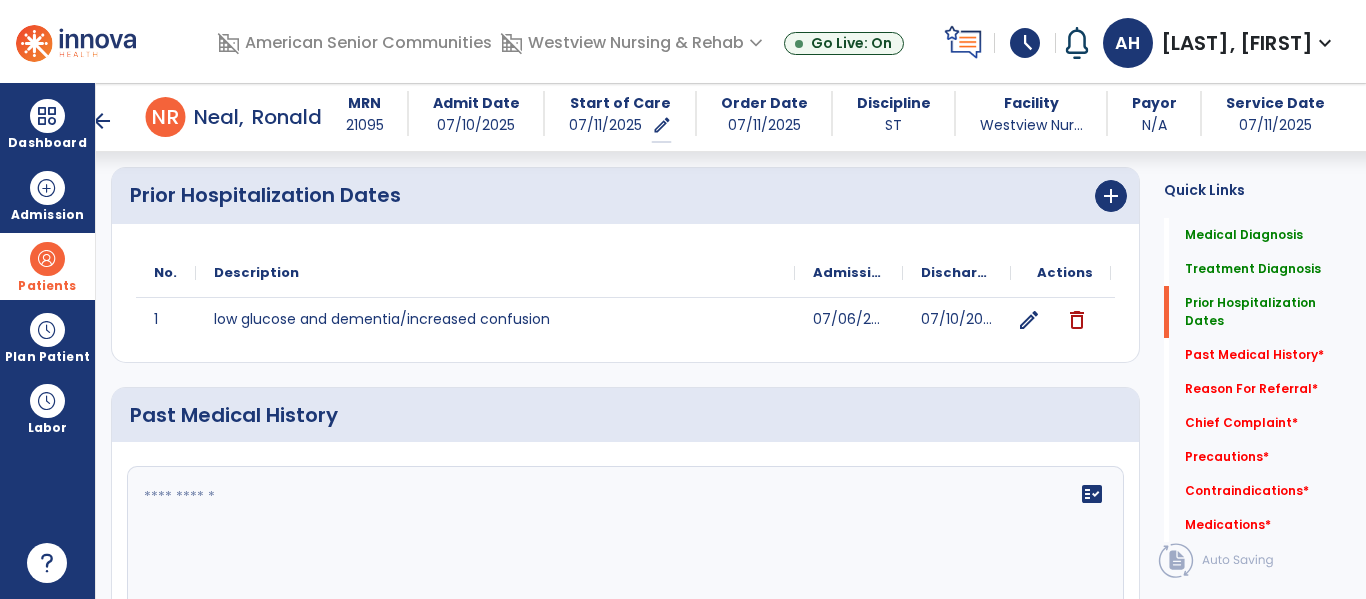 click 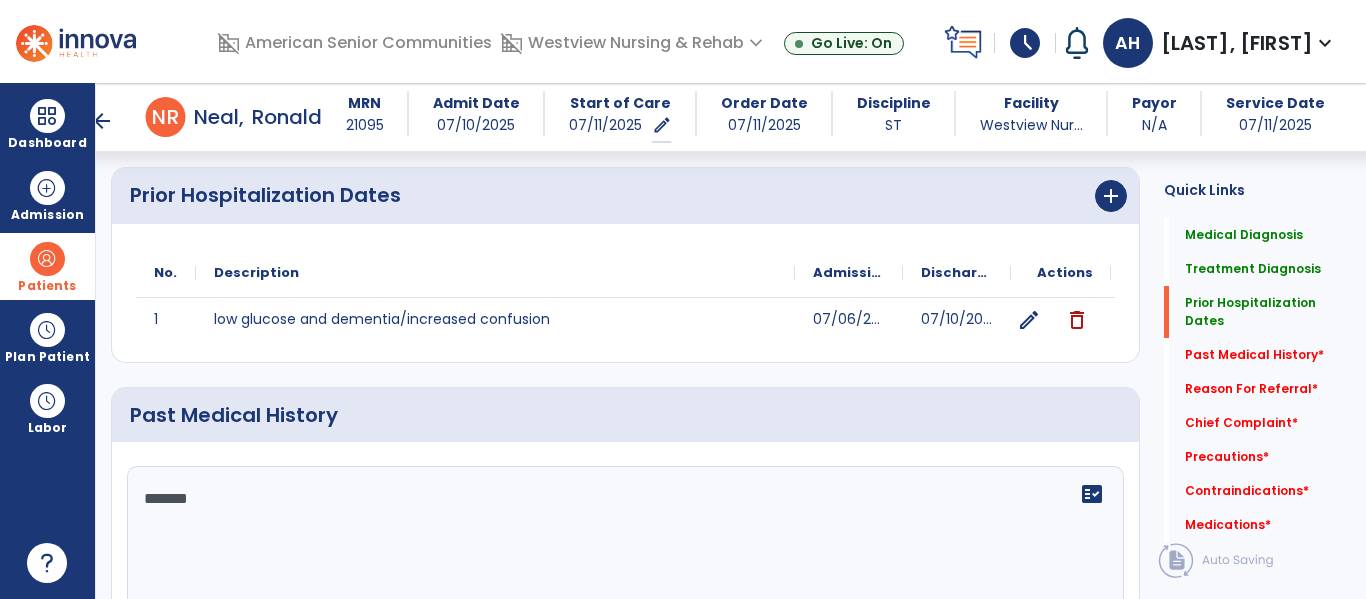 type on "********" 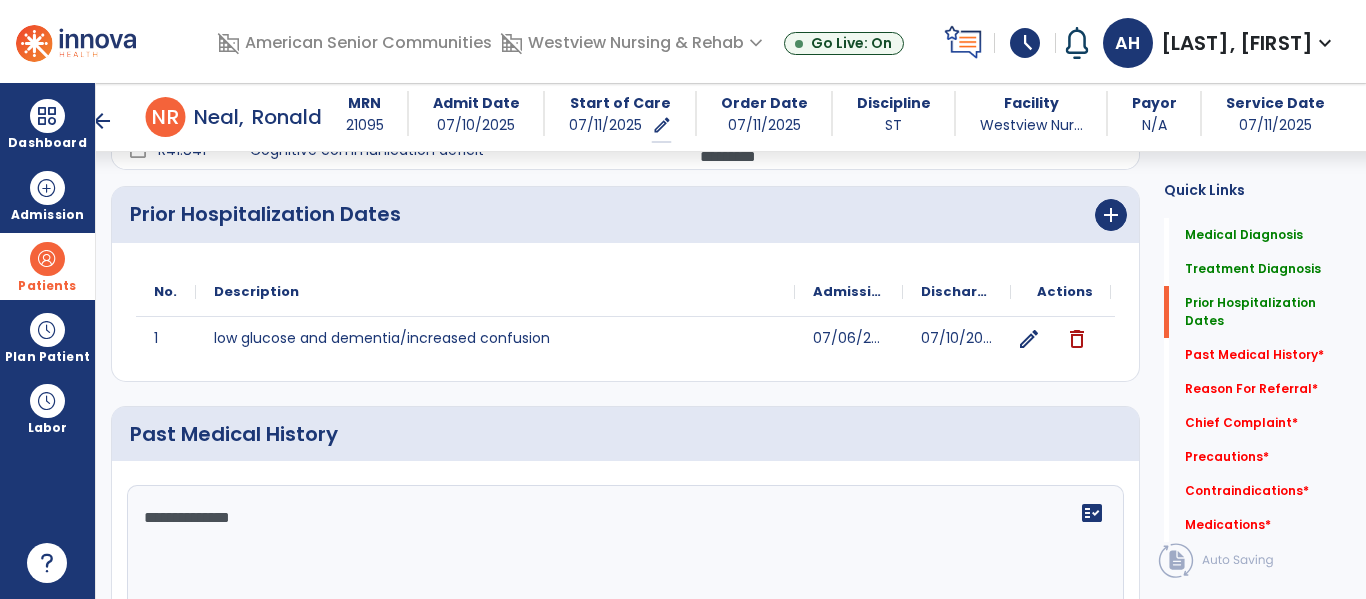 scroll, scrollTop: 668, scrollLeft: 0, axis: vertical 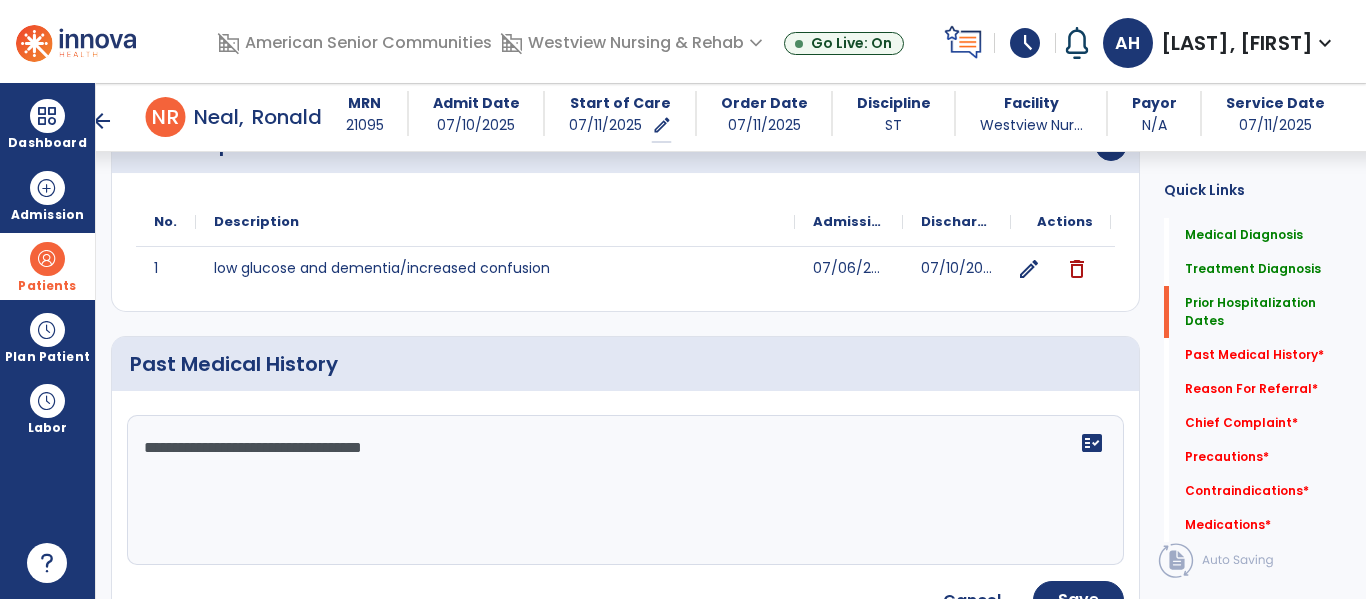 type on "**********" 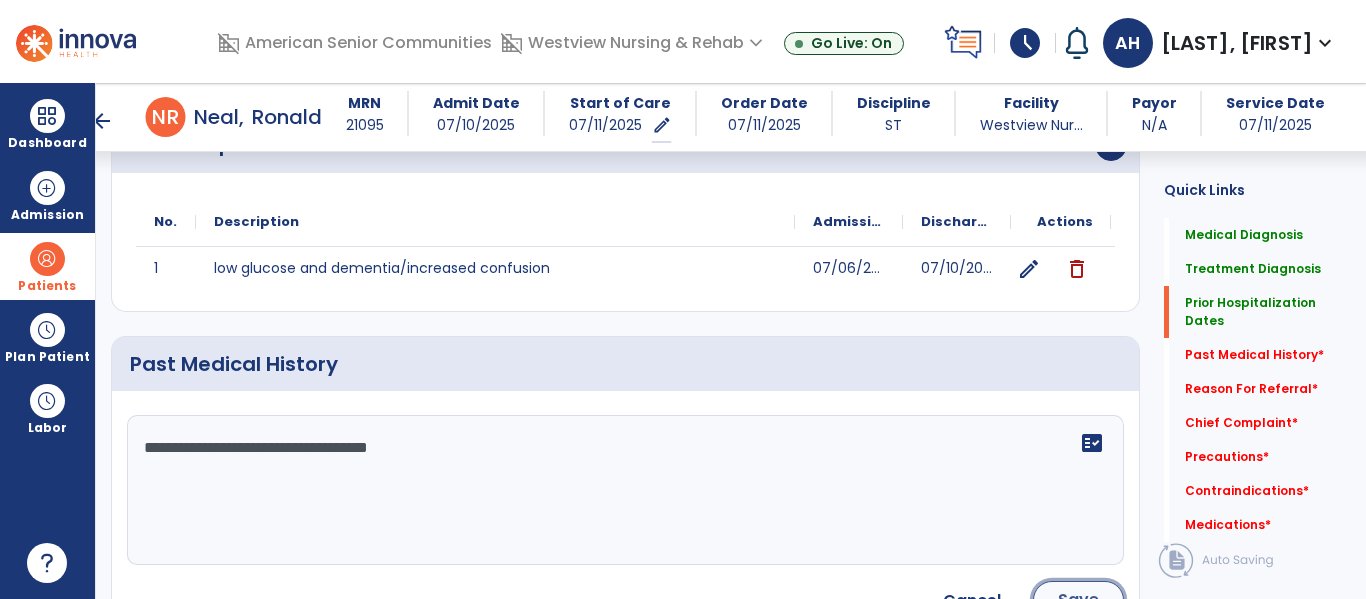 click on "Save" 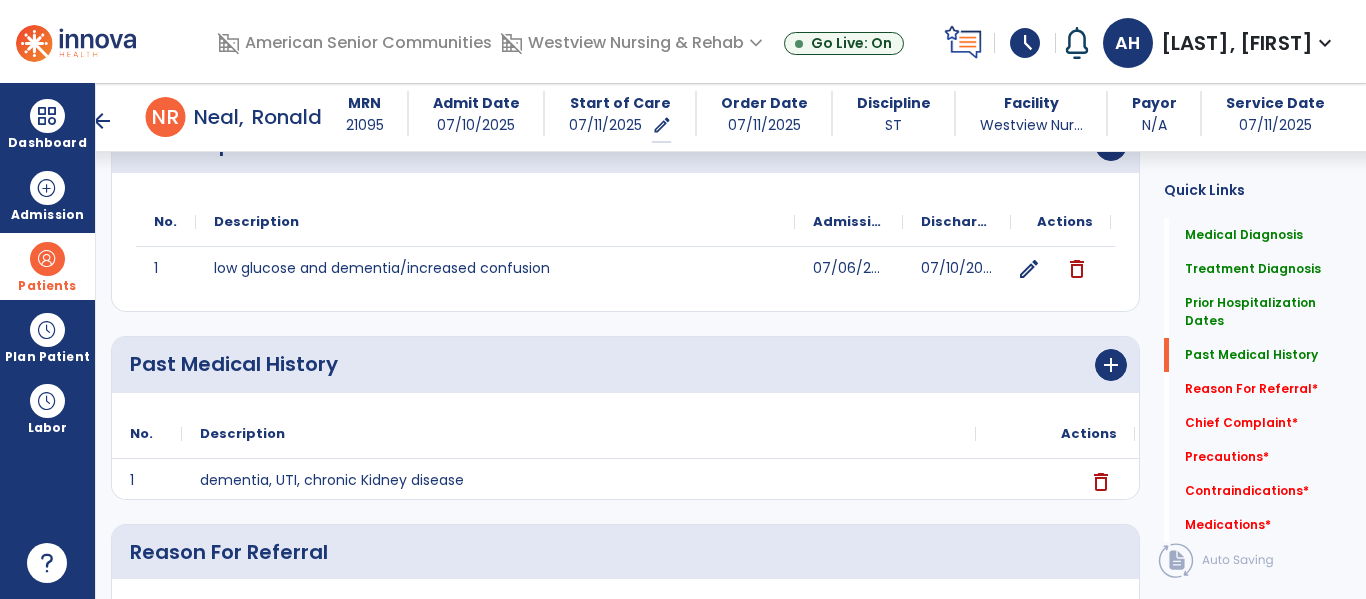 scroll, scrollTop: 1053, scrollLeft: 0, axis: vertical 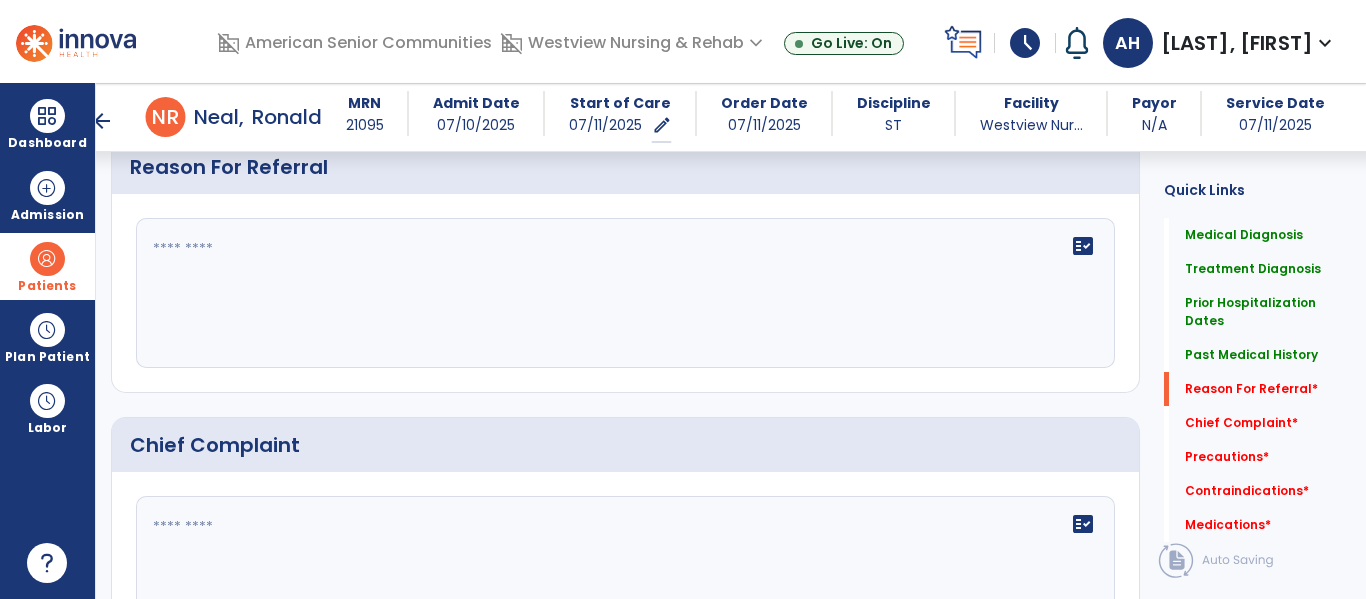 click 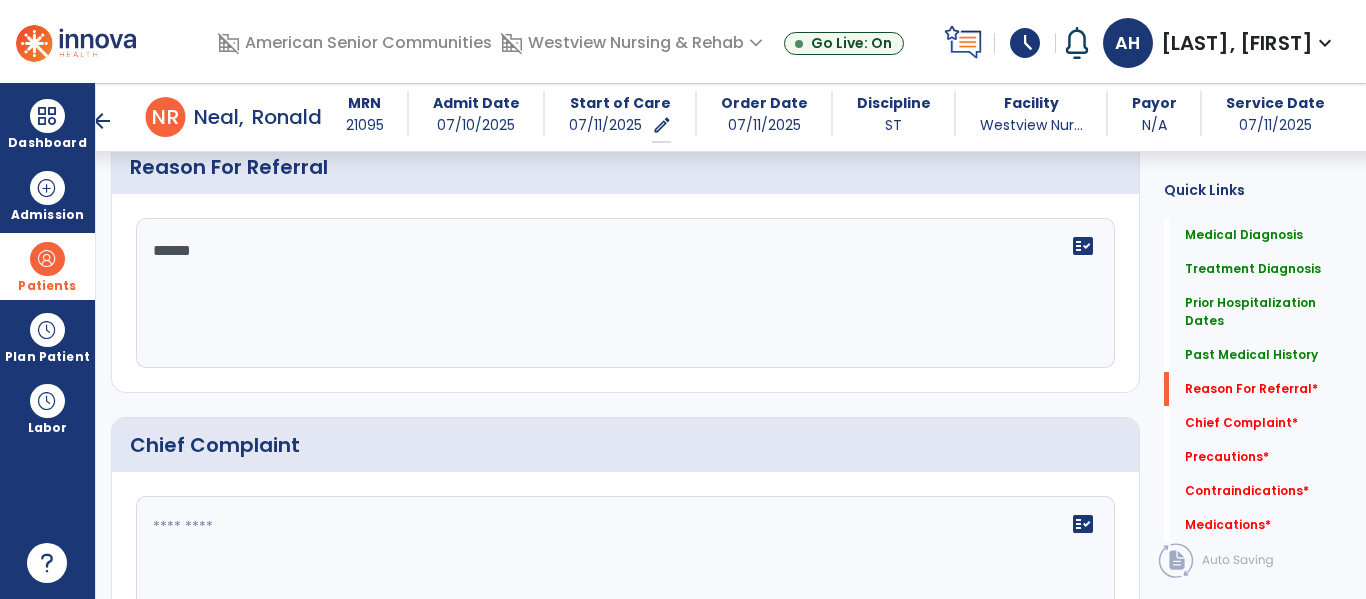 type on "*******" 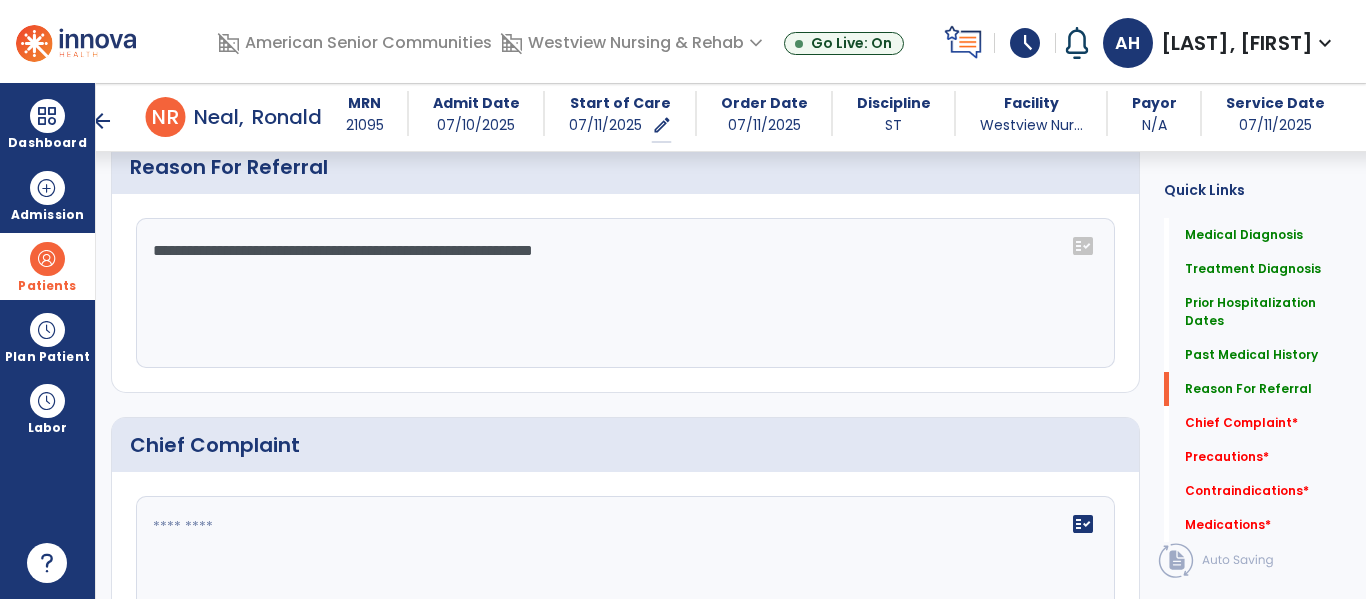 click on "**********" 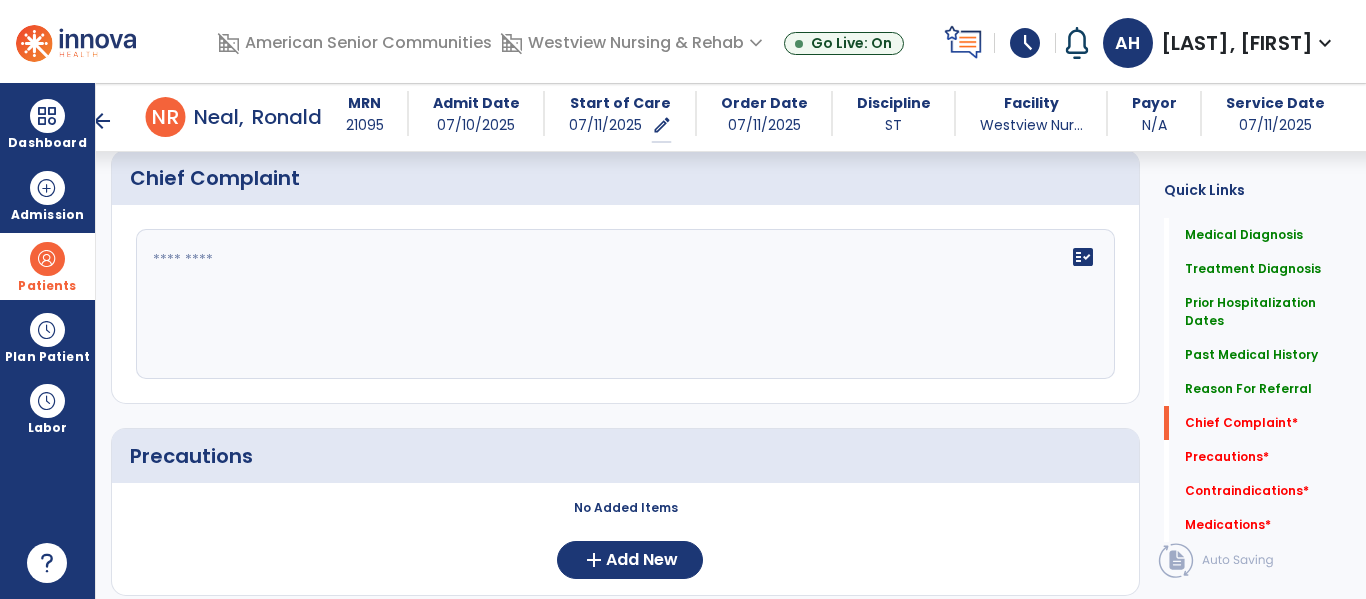 scroll, scrollTop: 1345, scrollLeft: 0, axis: vertical 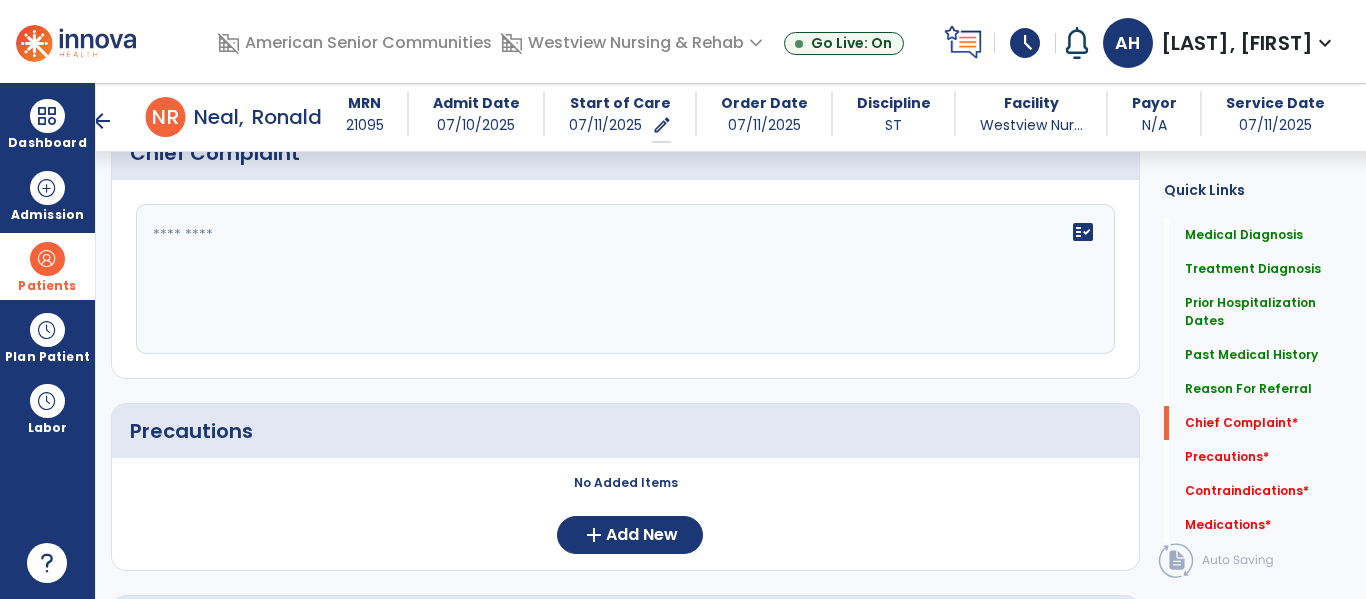 type on "**********" 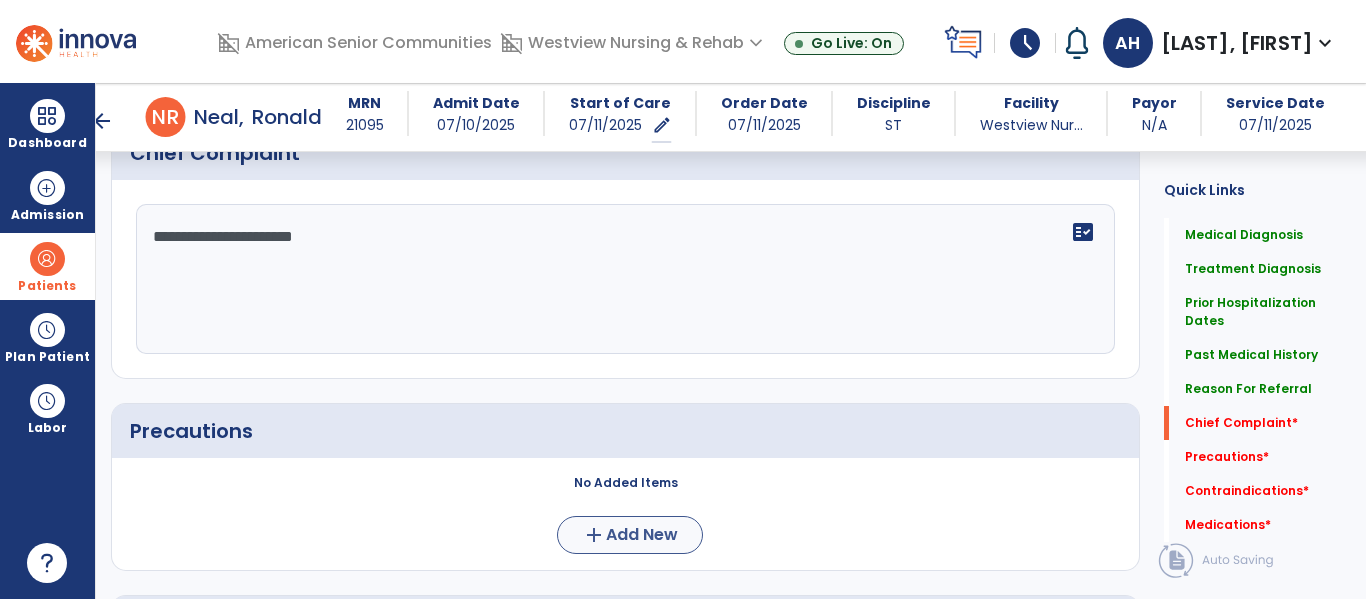 type on "**********" 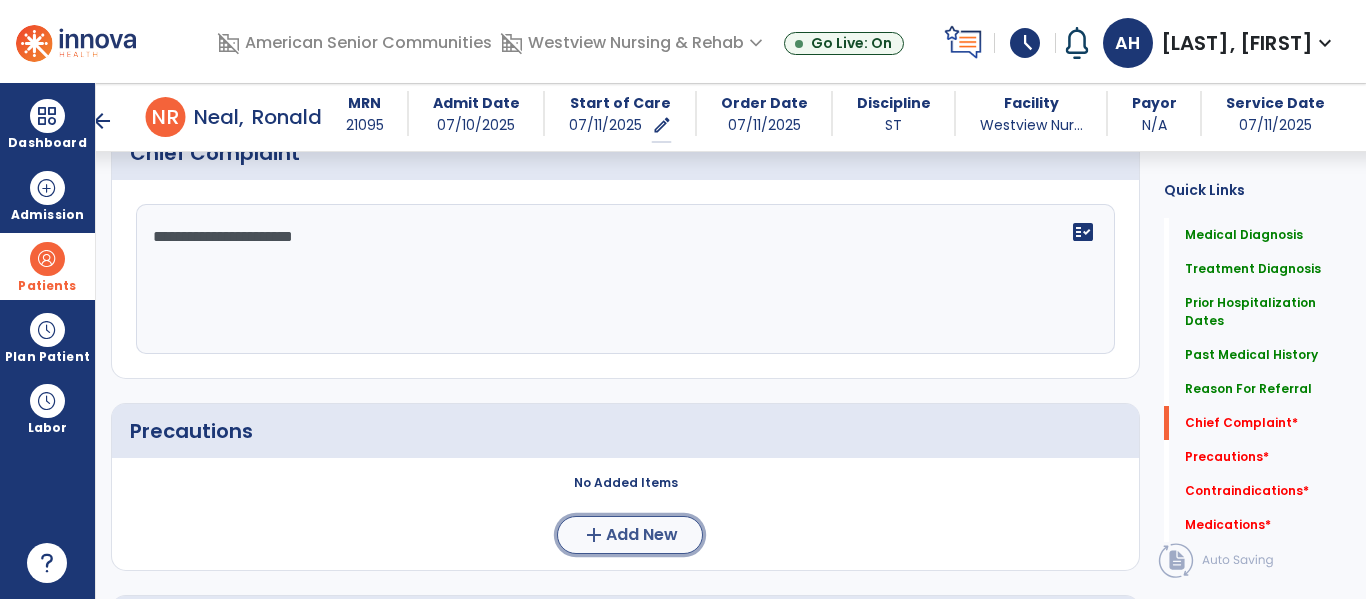 click on "Add New" 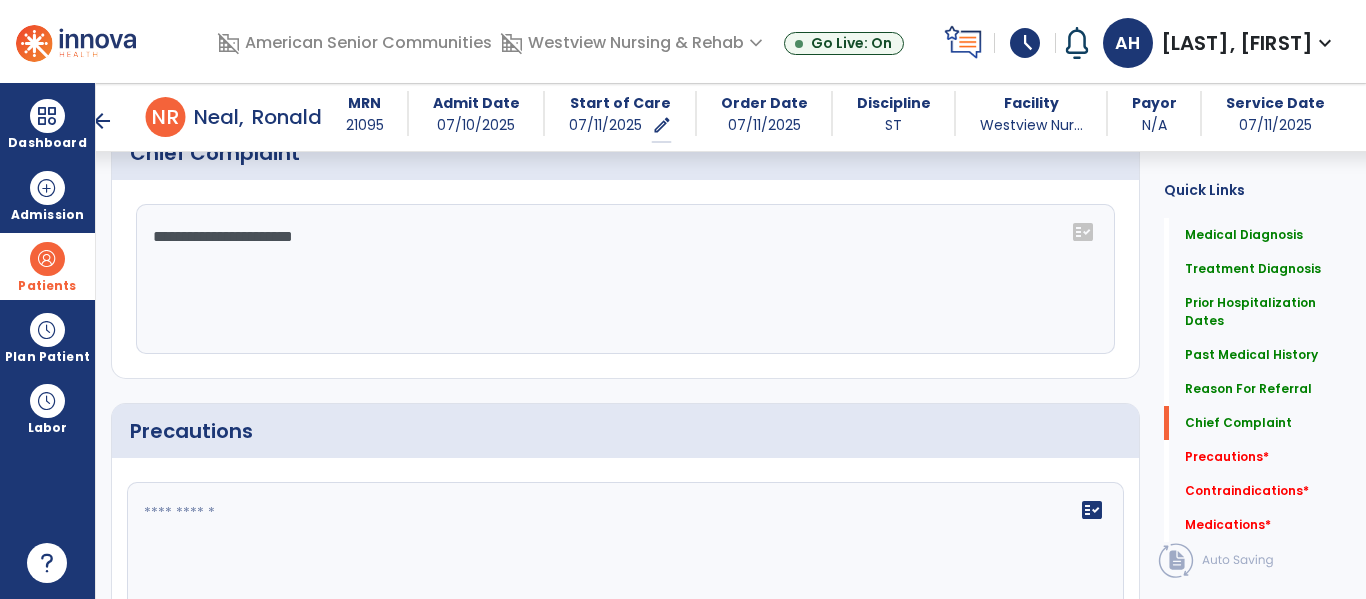 click 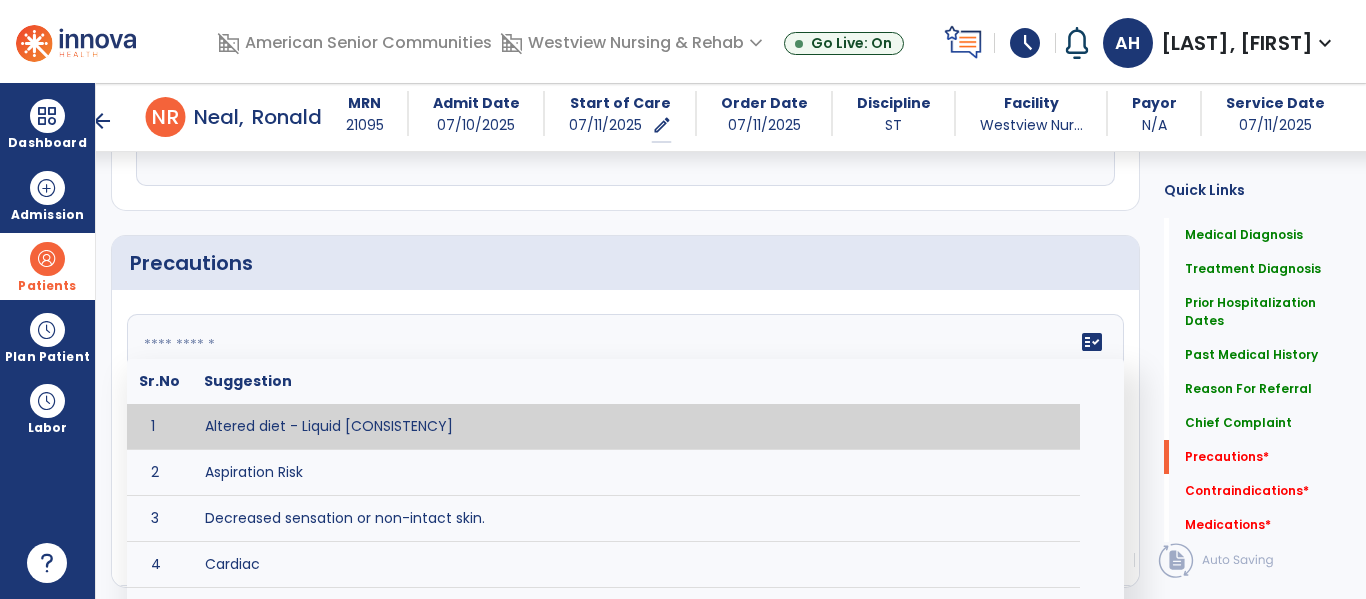 scroll, scrollTop: 1520, scrollLeft: 0, axis: vertical 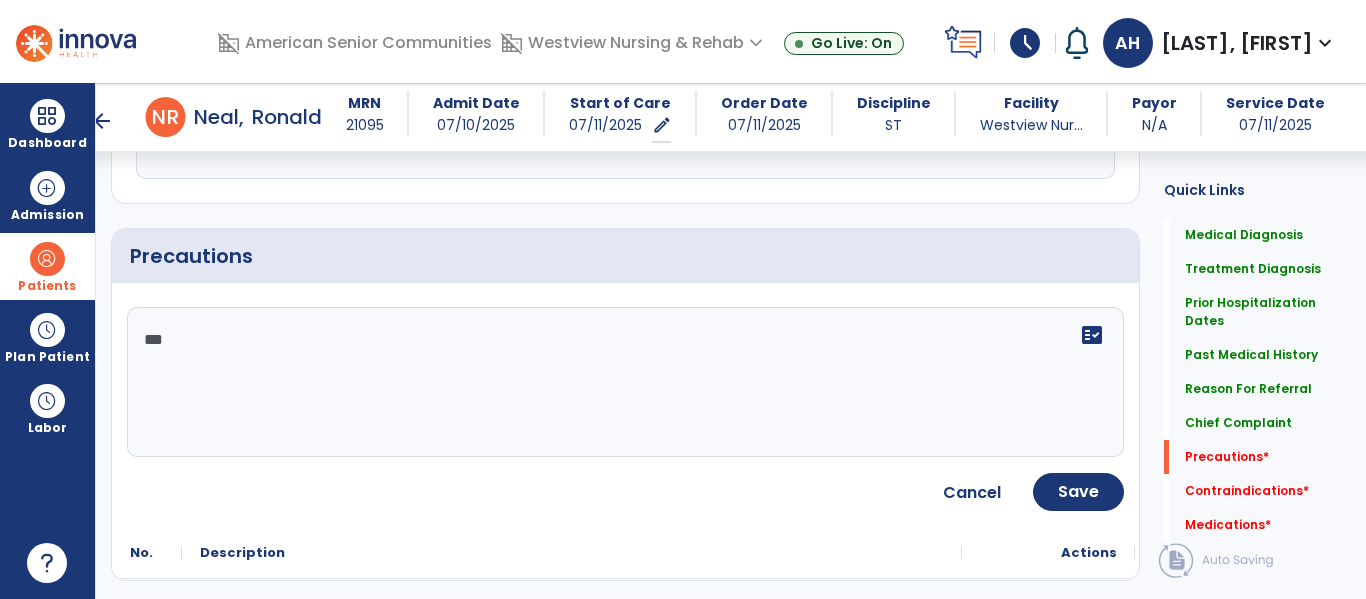click on "***" 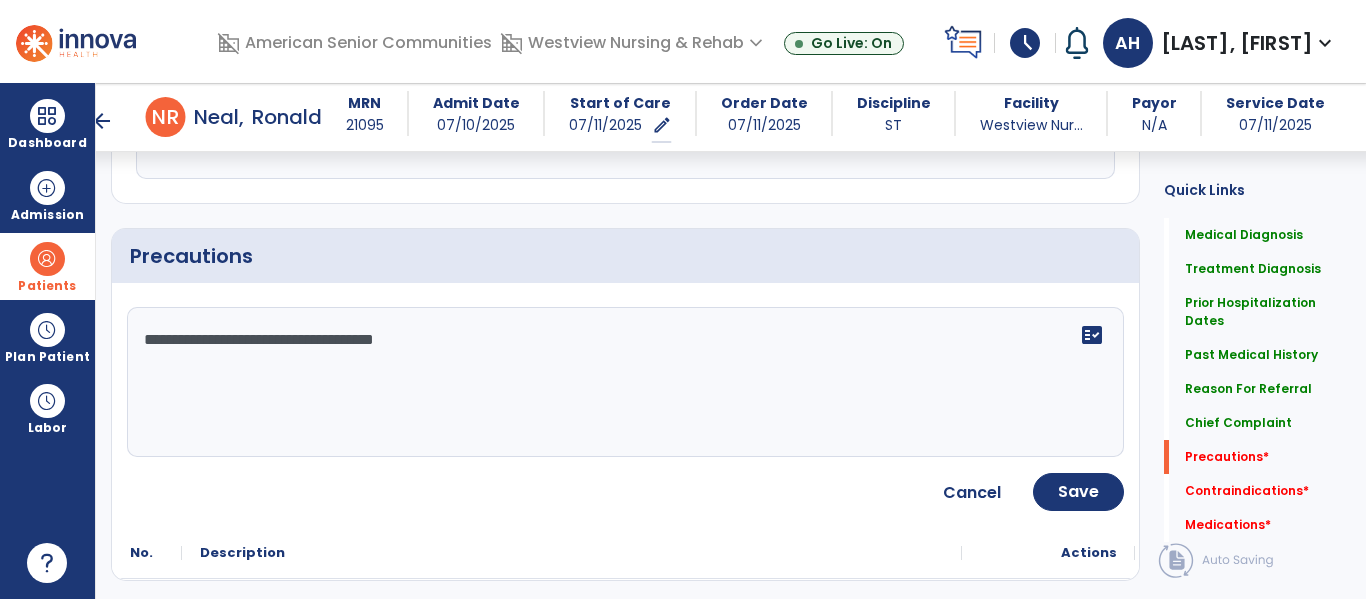 type on "**********" 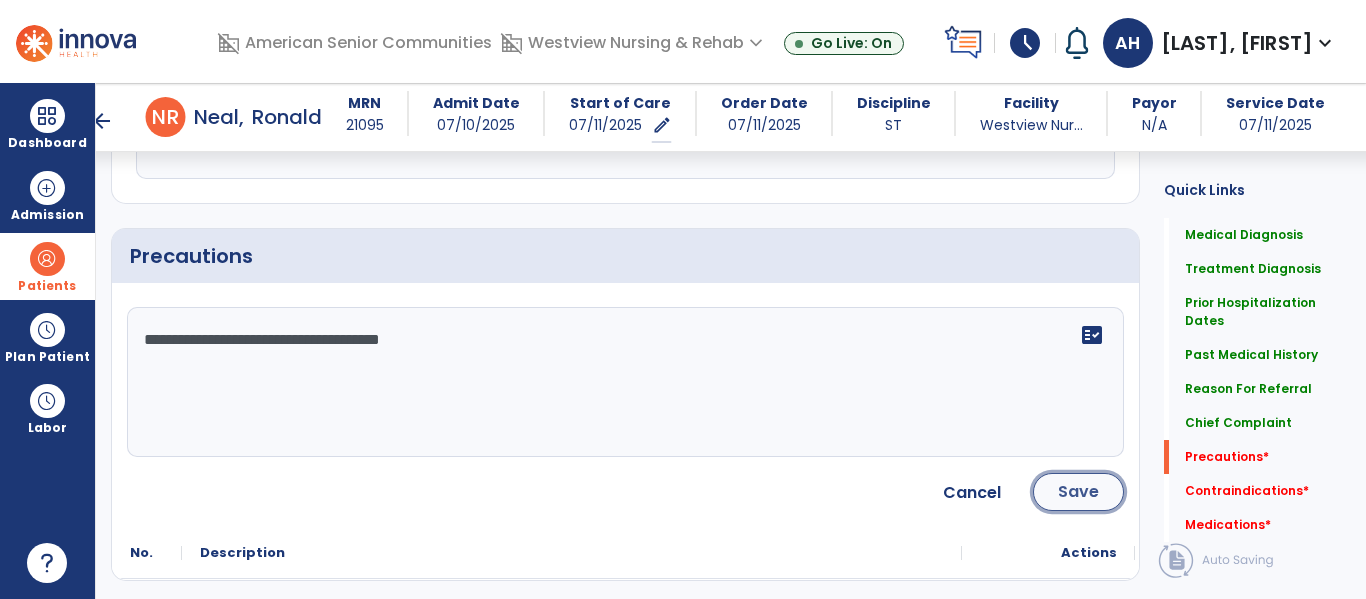 click on "Save" 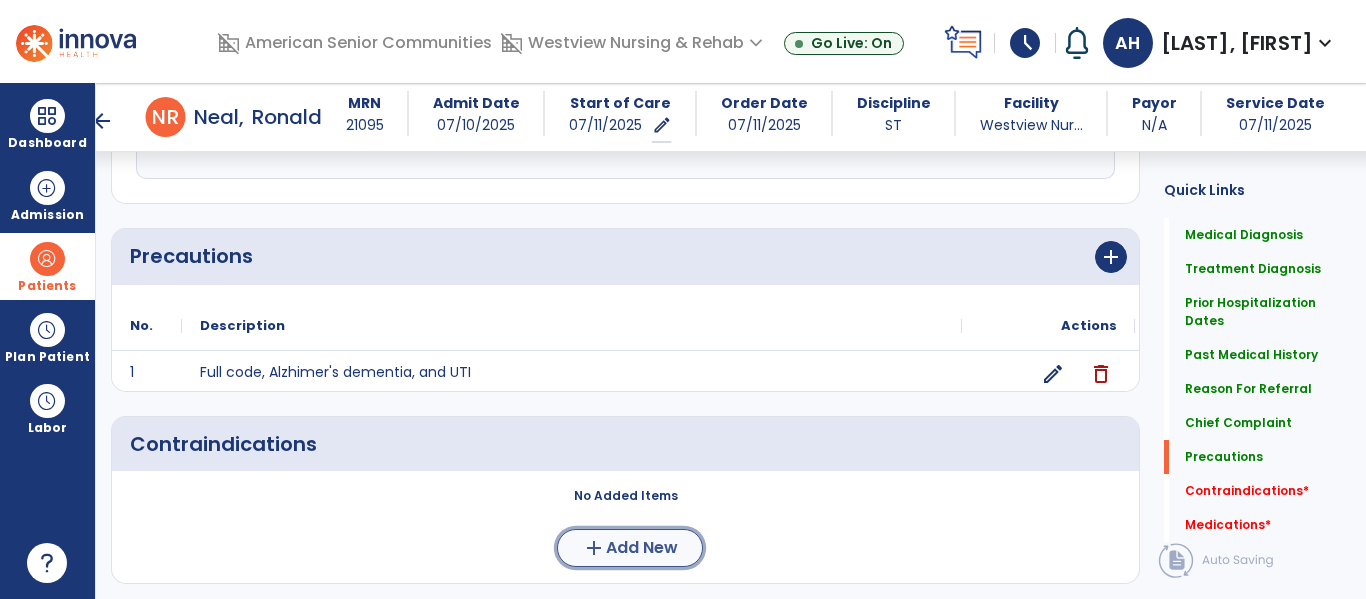 click on "Add New" 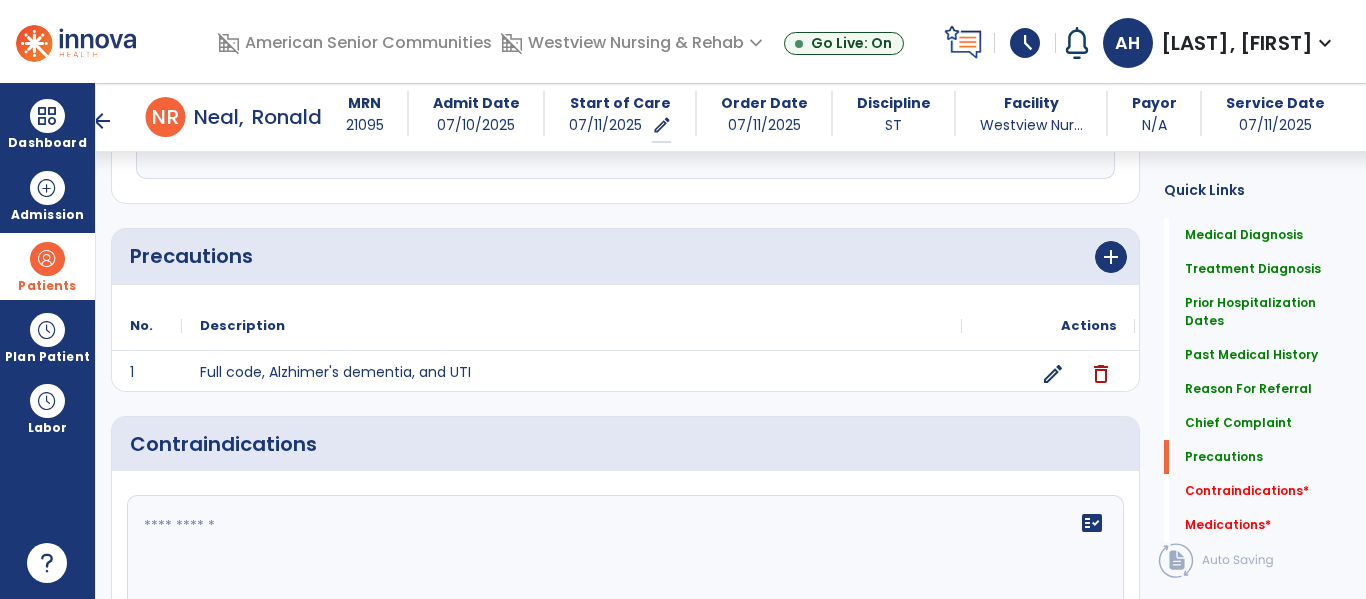 click on "fact_check" 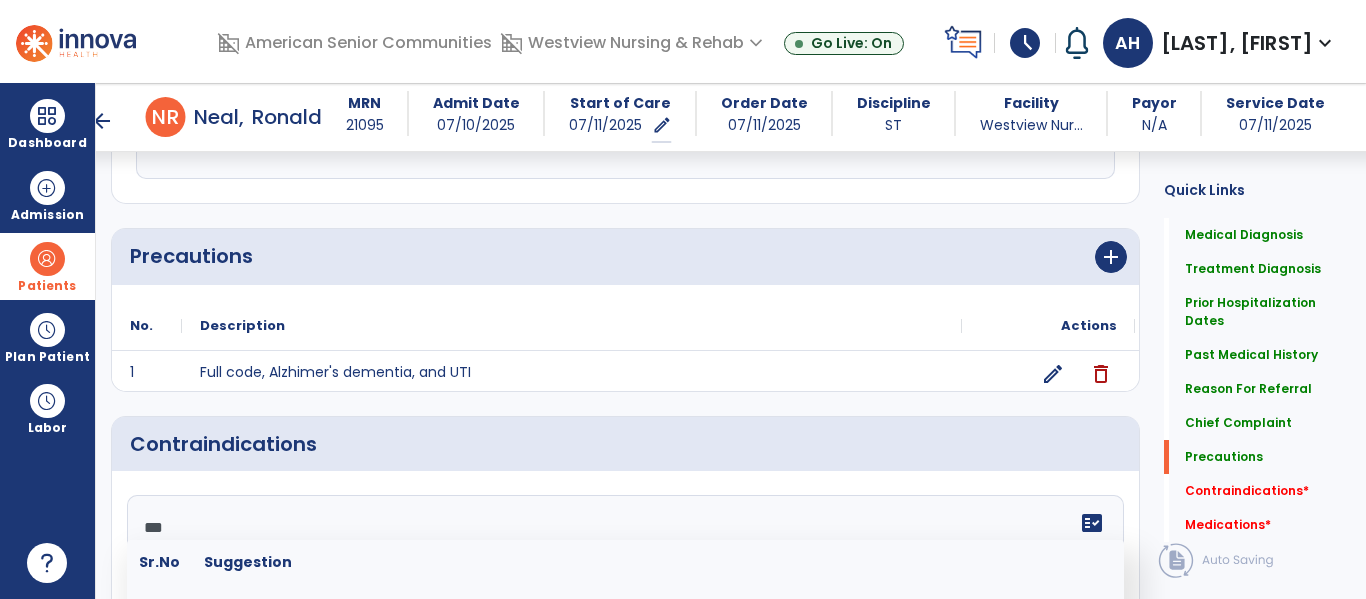 type on "****" 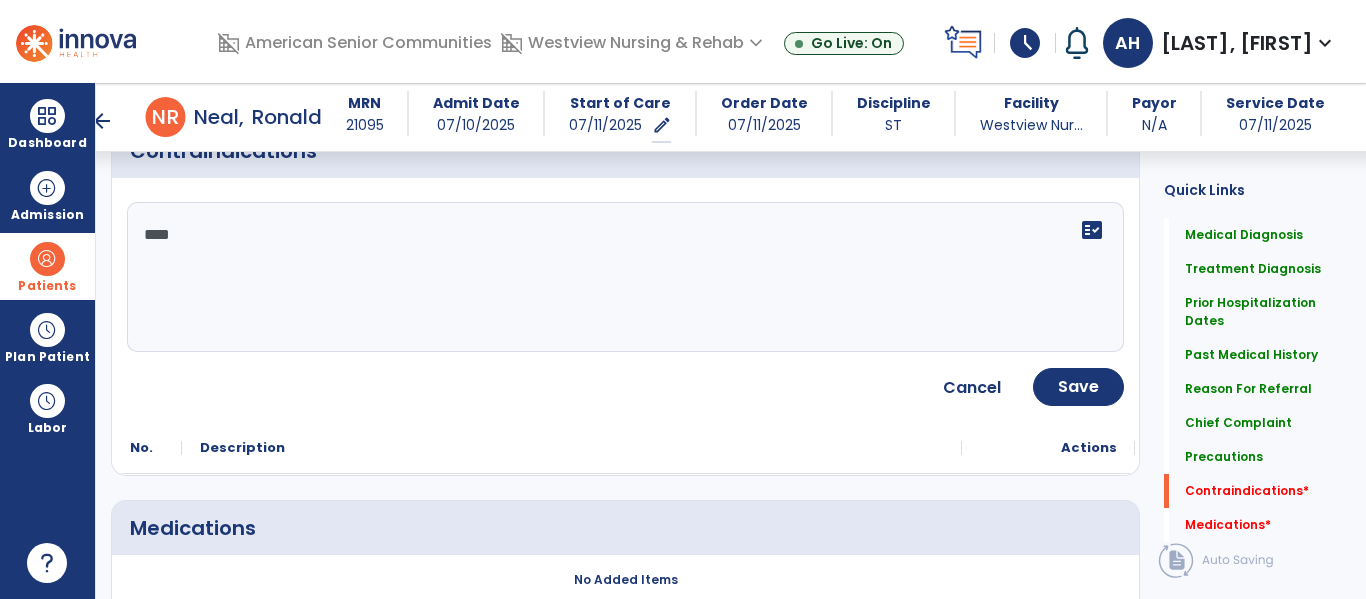 scroll, scrollTop: 1853, scrollLeft: 0, axis: vertical 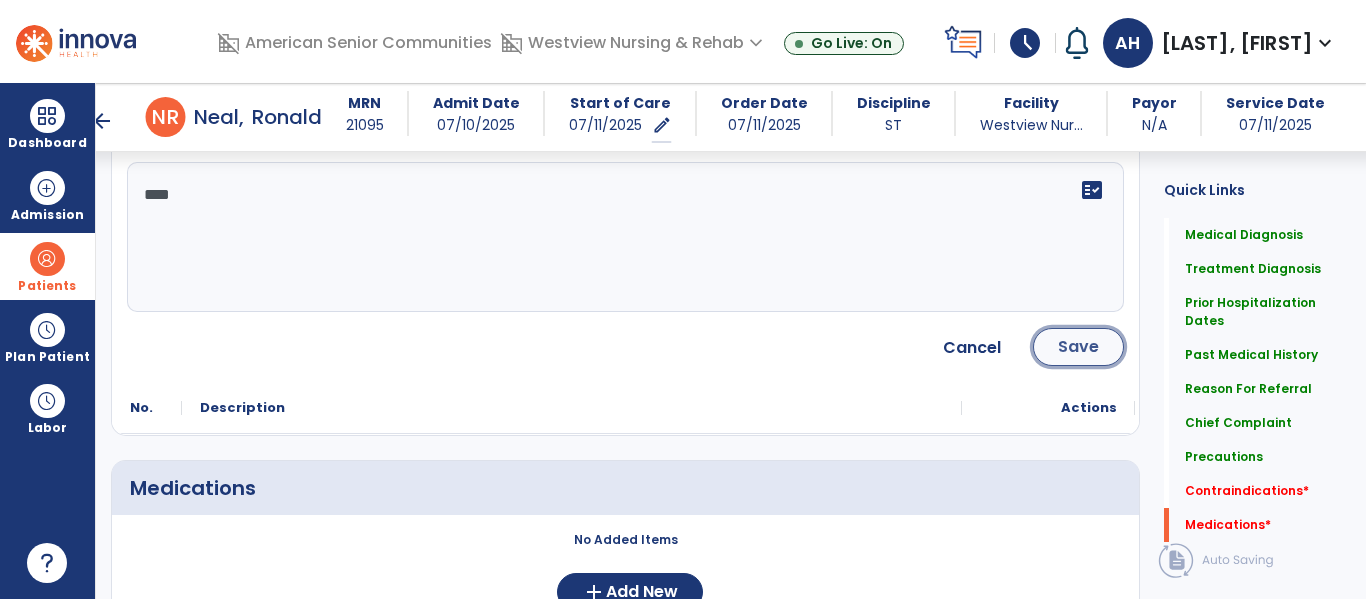 click on "Save" 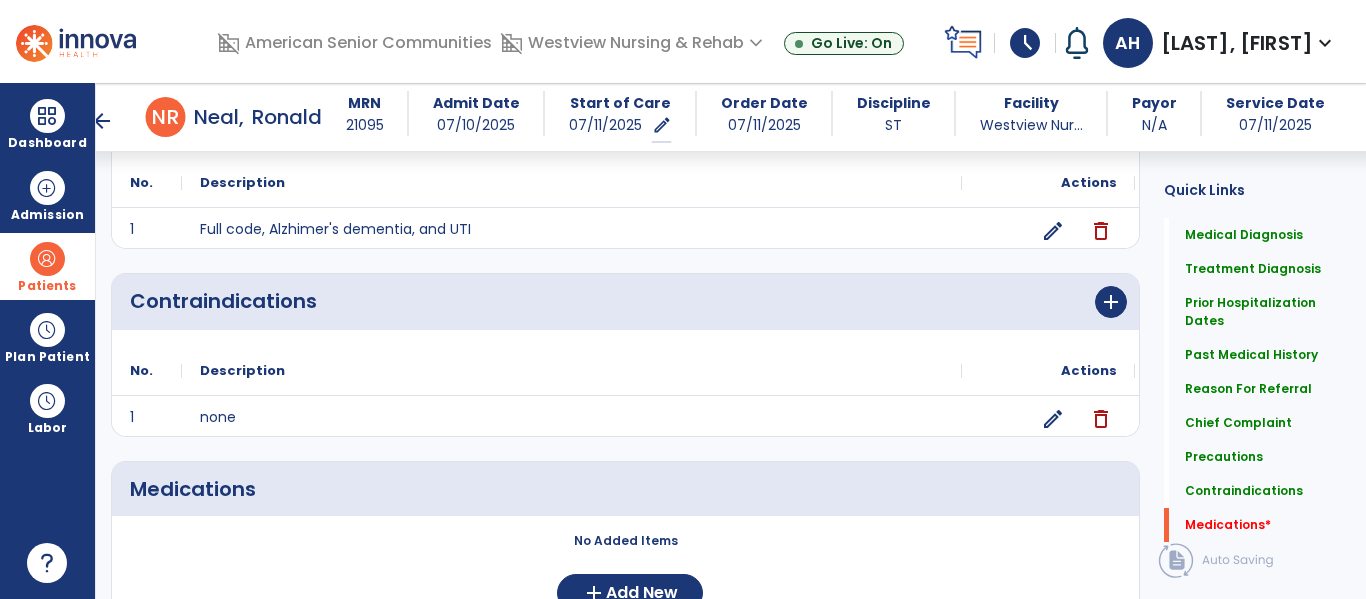 scroll, scrollTop: 1665, scrollLeft: 0, axis: vertical 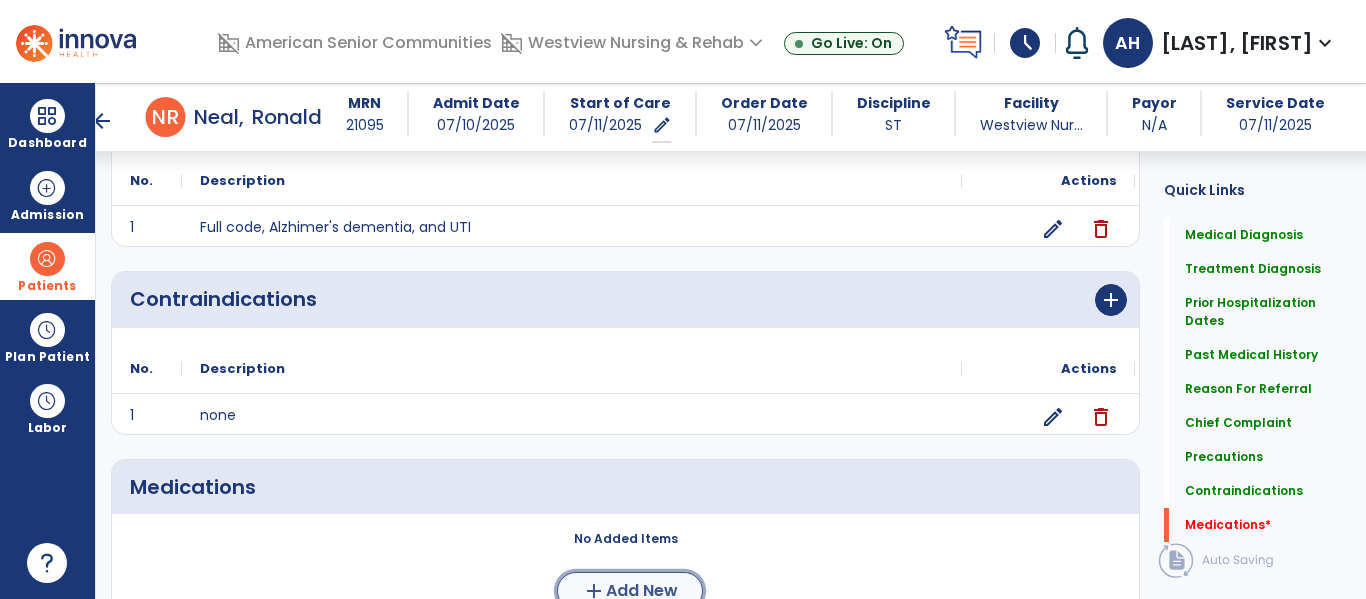 click on "add  Add New" 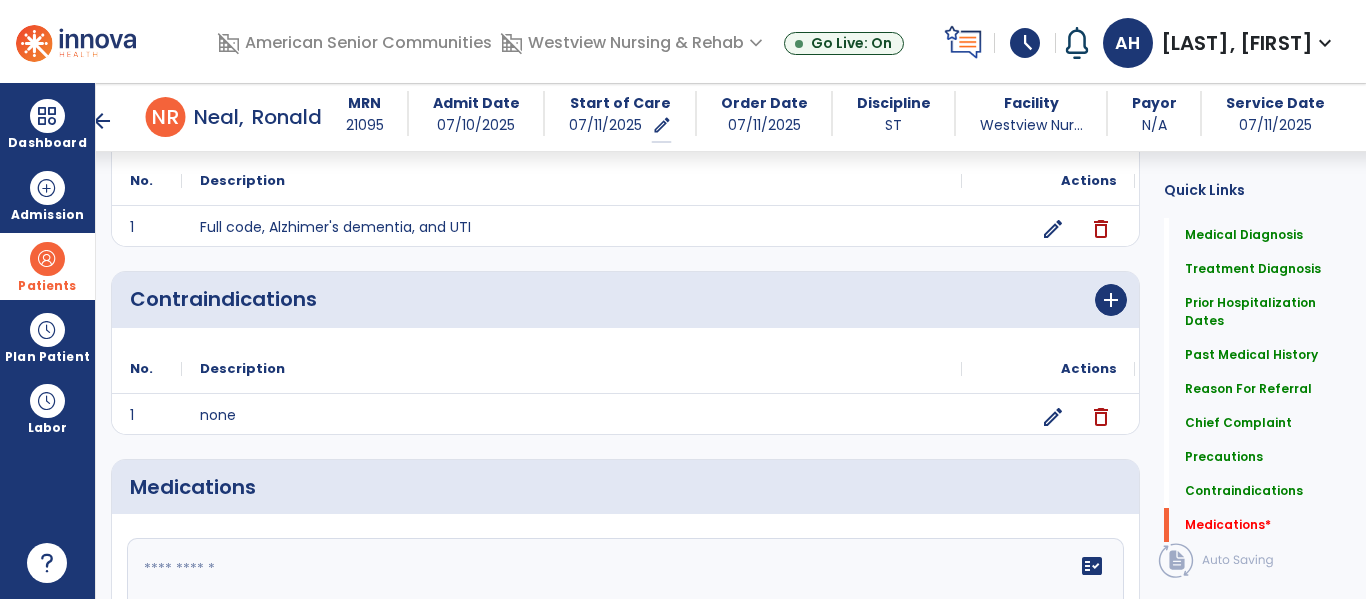 click on "fact_check" 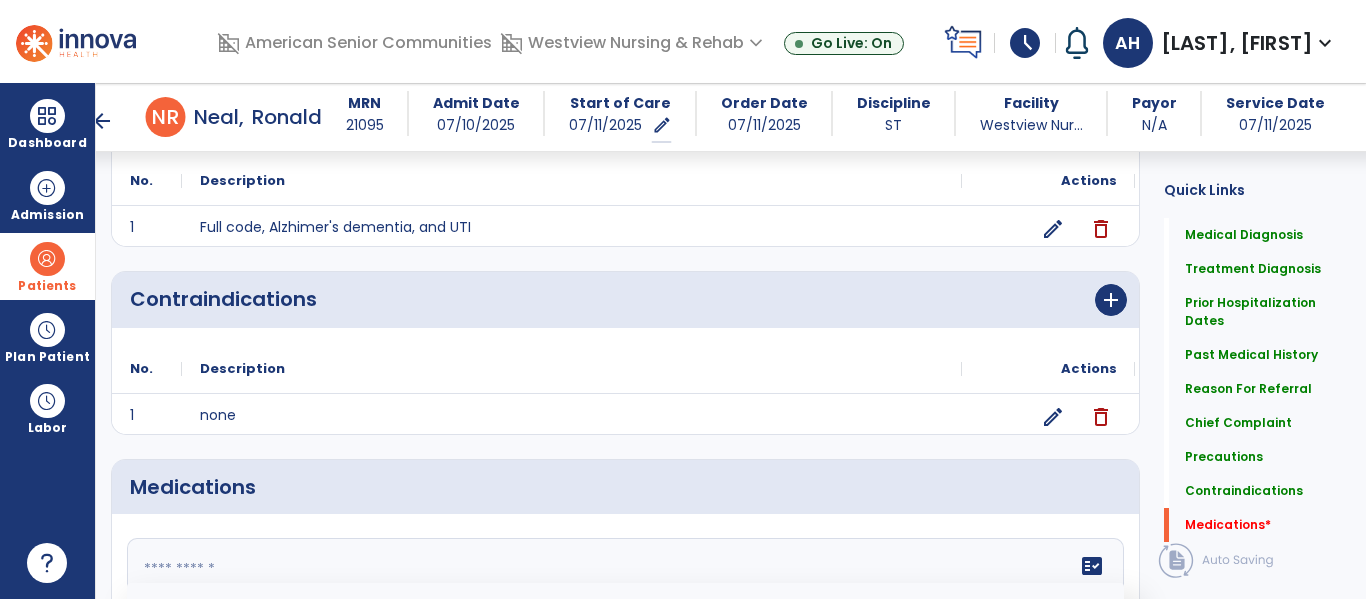 scroll, scrollTop: 96, scrollLeft: 0, axis: vertical 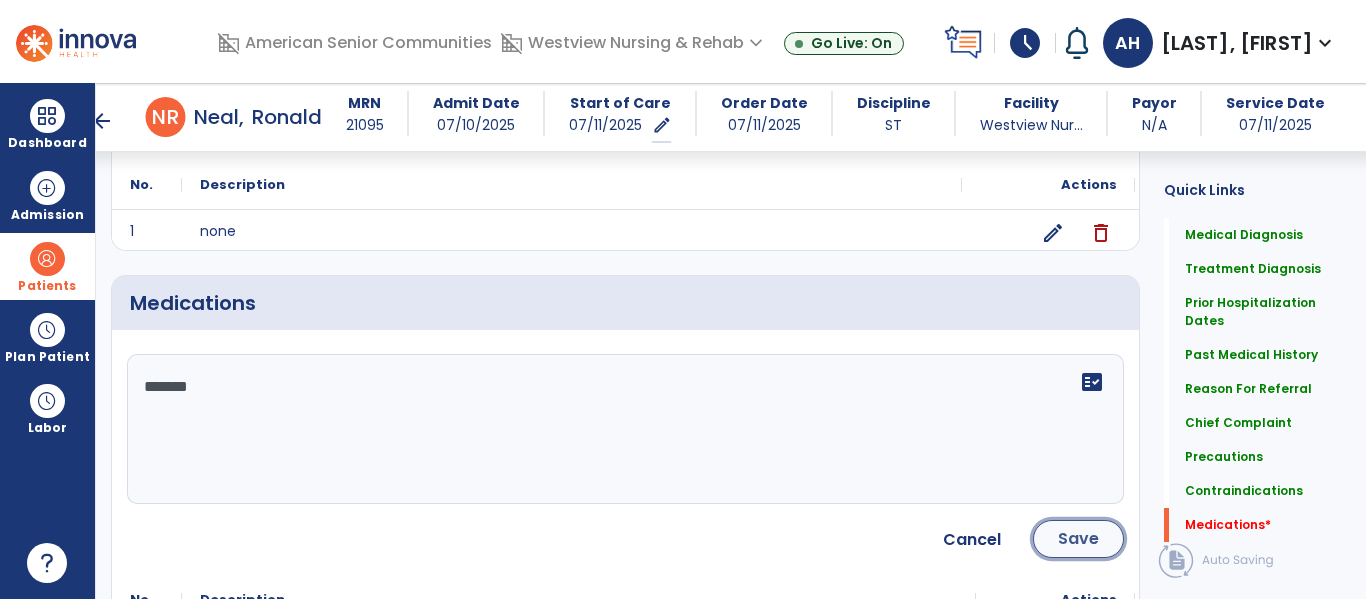 click on "Save" 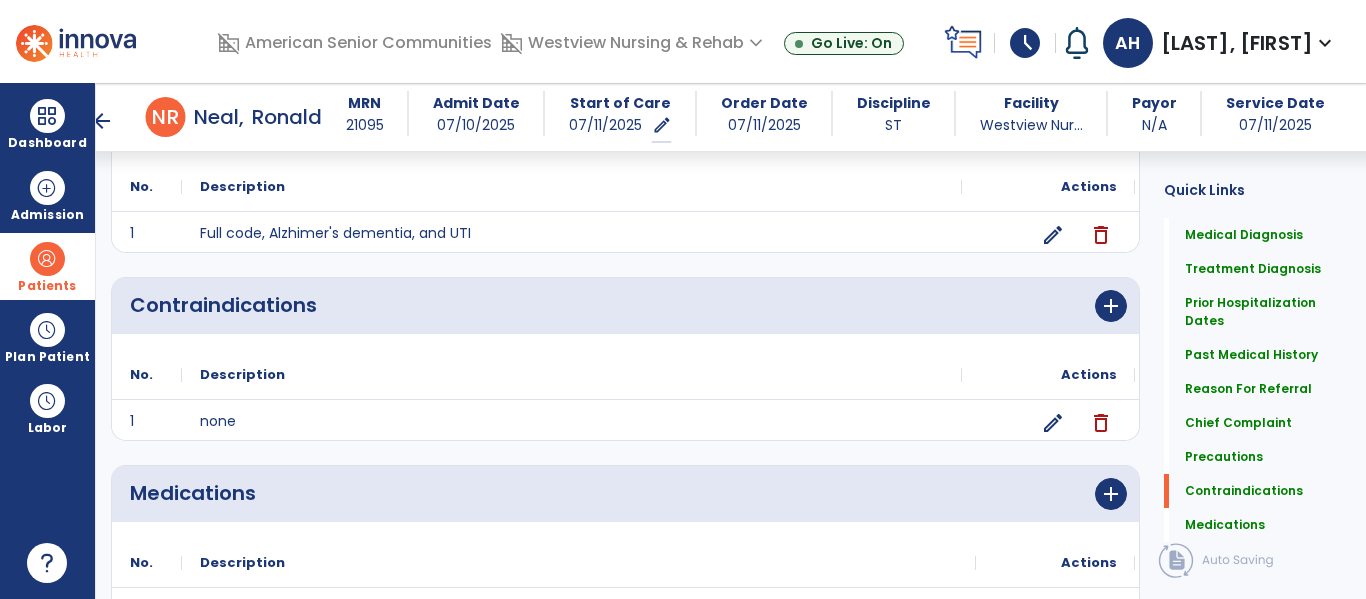 scroll, scrollTop: 1661, scrollLeft: 0, axis: vertical 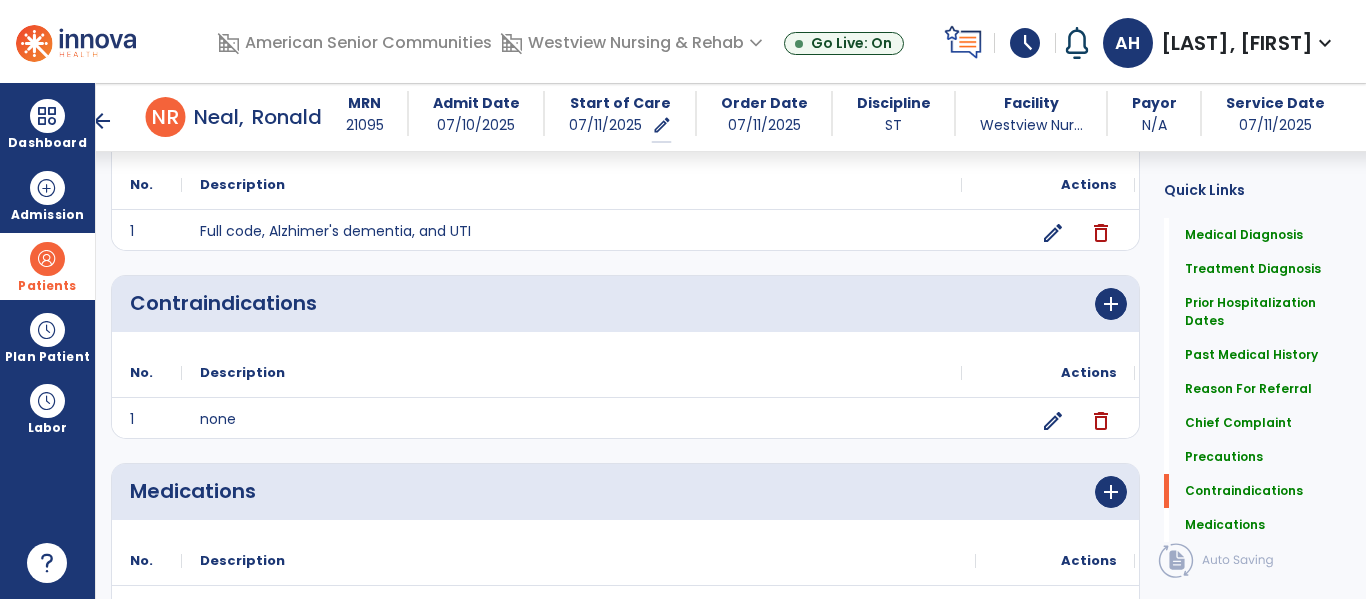 click on "Continue  chevron_right" 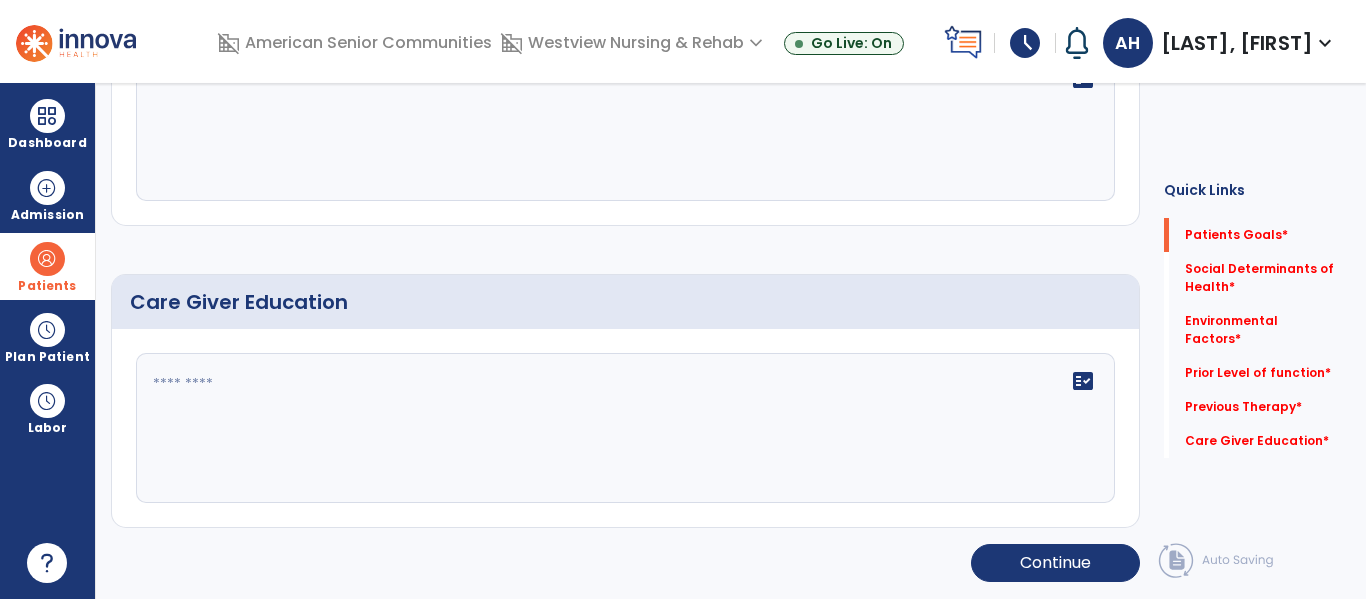 scroll, scrollTop: 0, scrollLeft: 0, axis: both 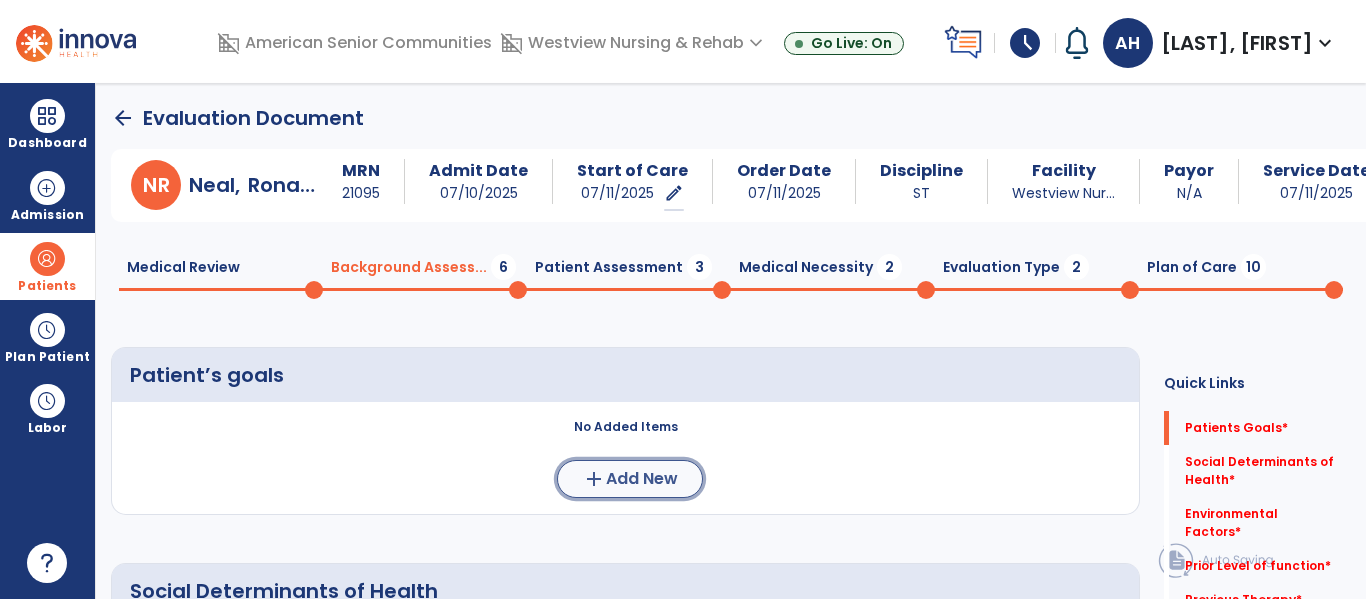click on "Add New" 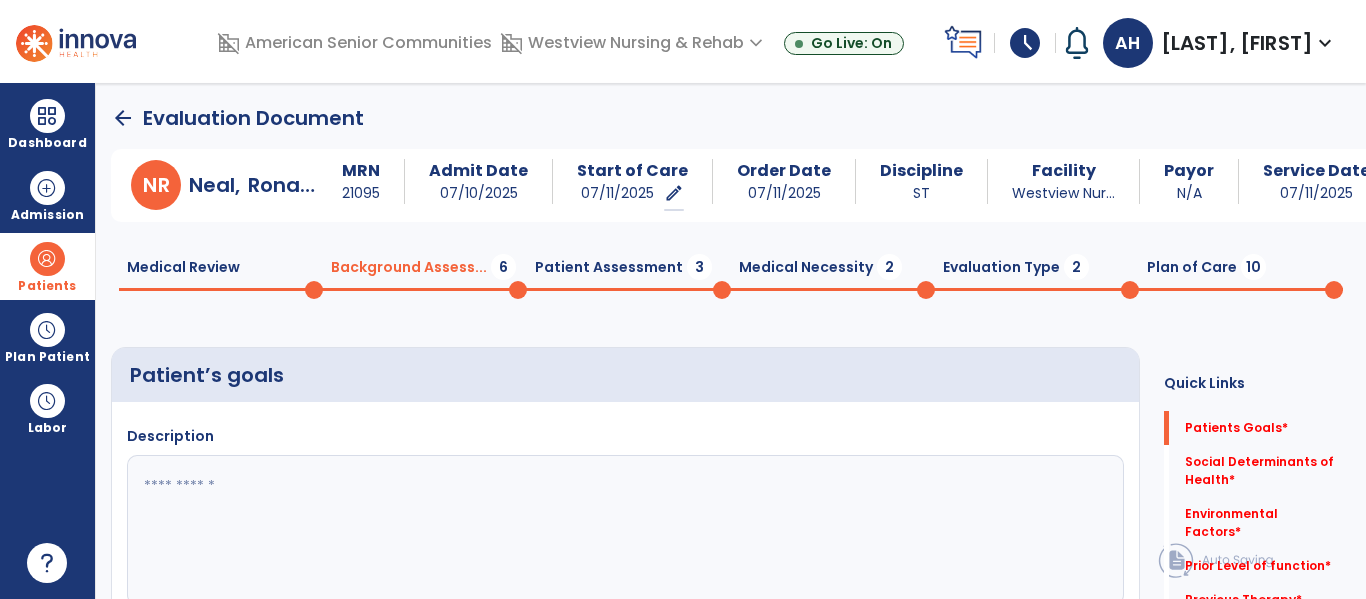 click 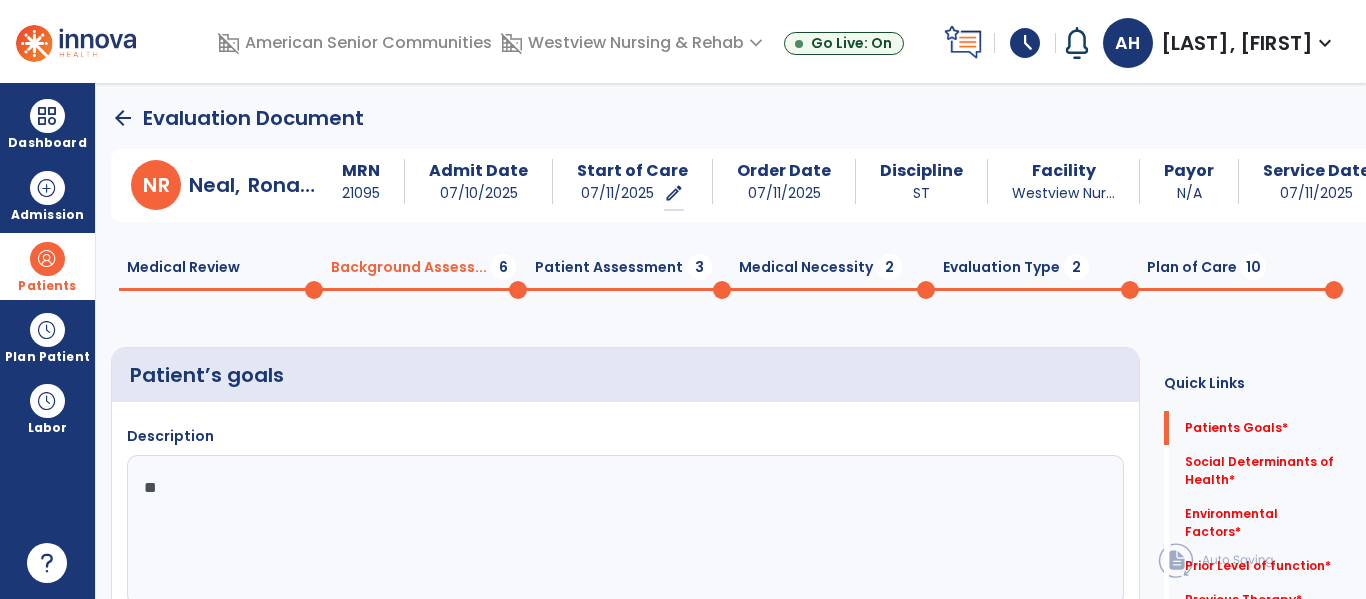 type on "*" 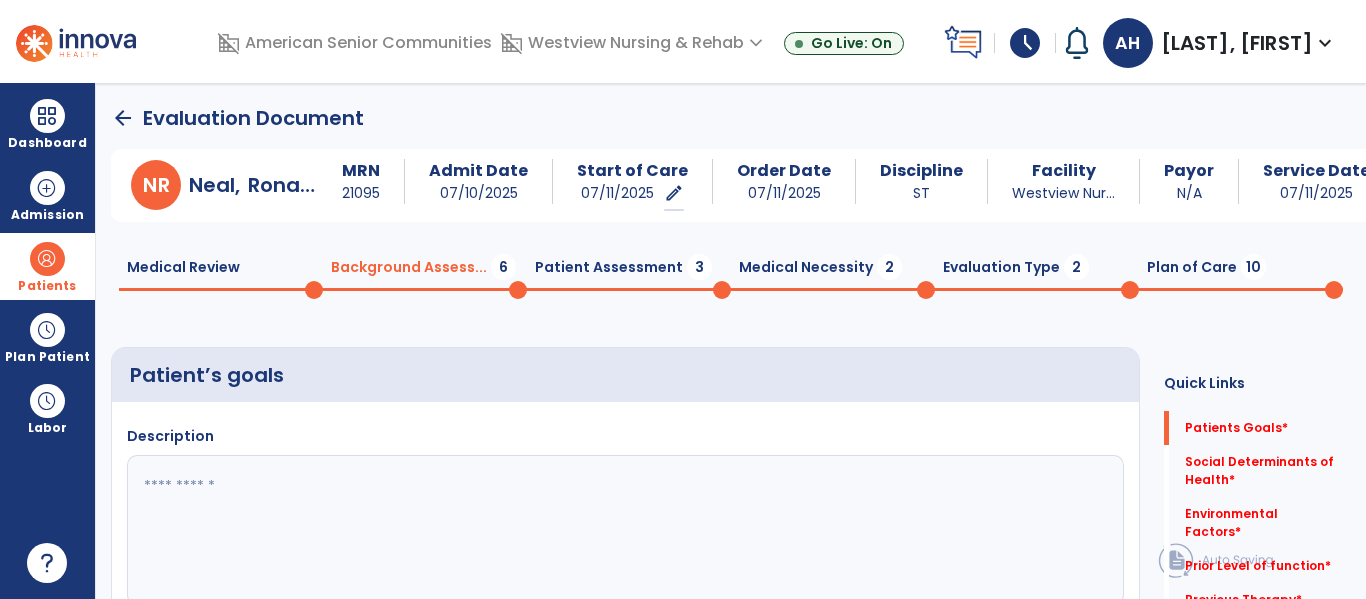 type on "*" 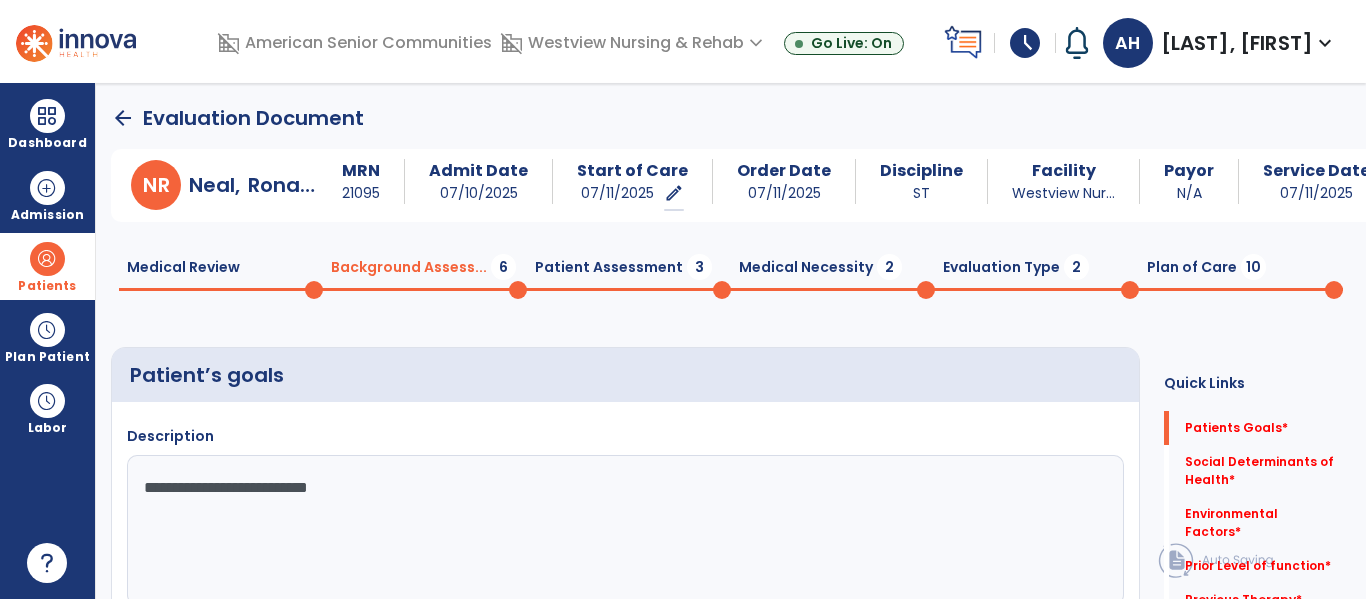type on "**********" 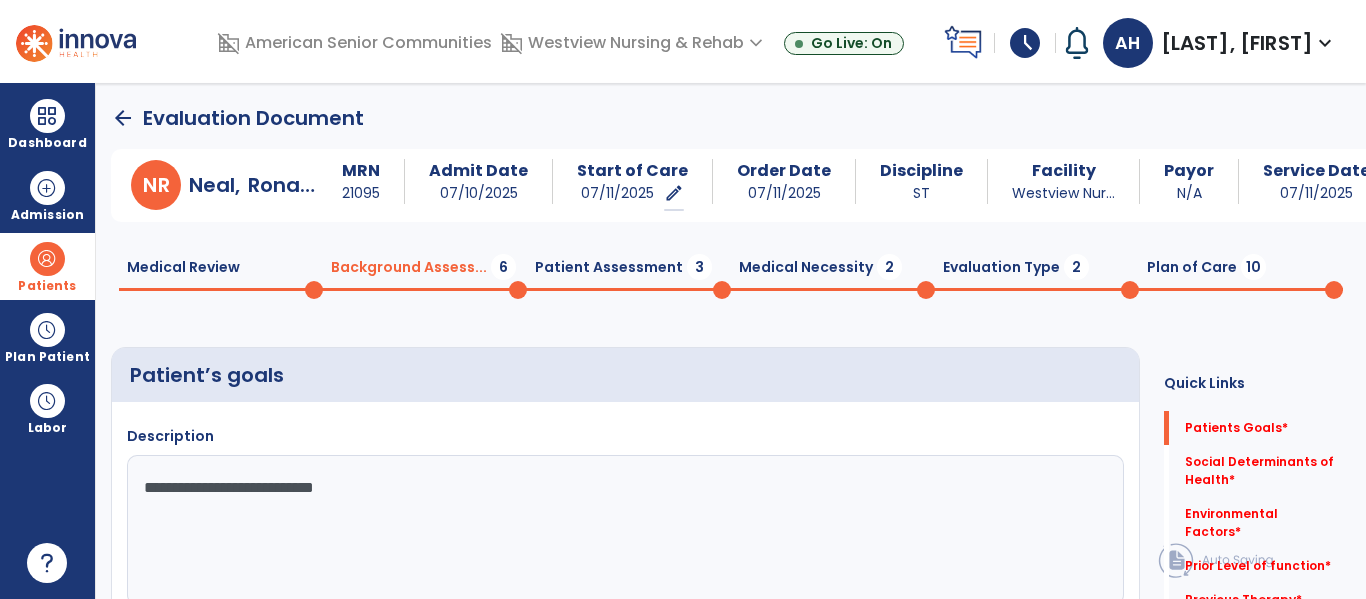 click on "Save" 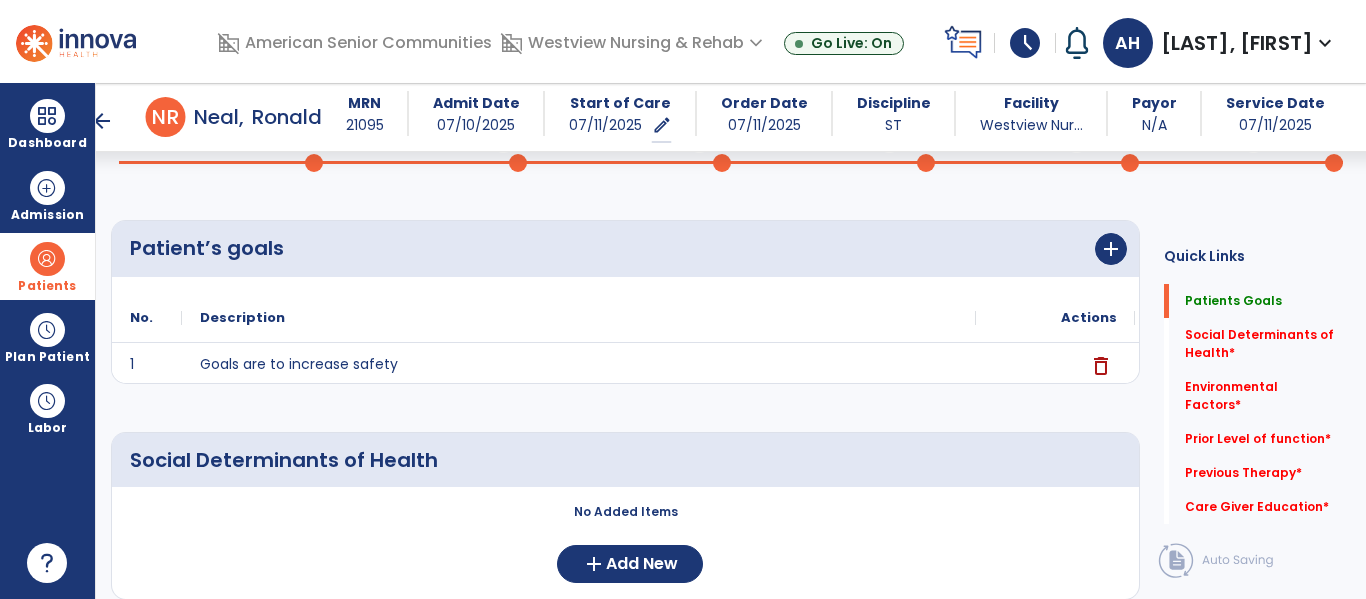 scroll, scrollTop: 137, scrollLeft: 0, axis: vertical 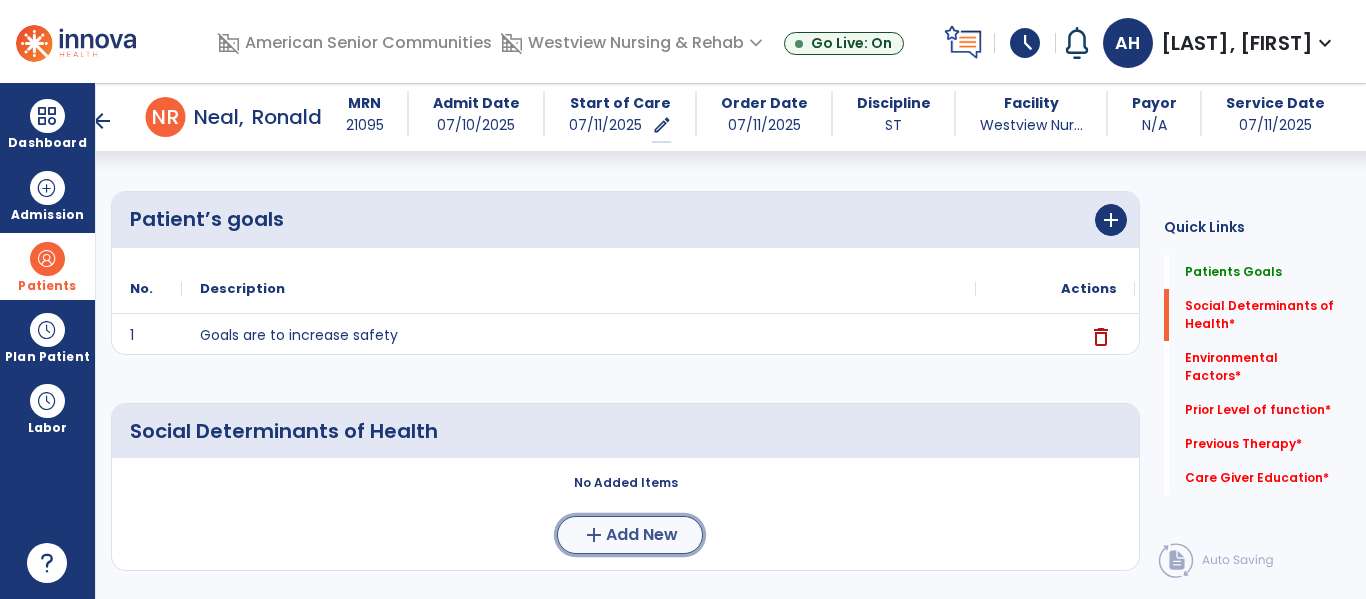 click on "Add New" 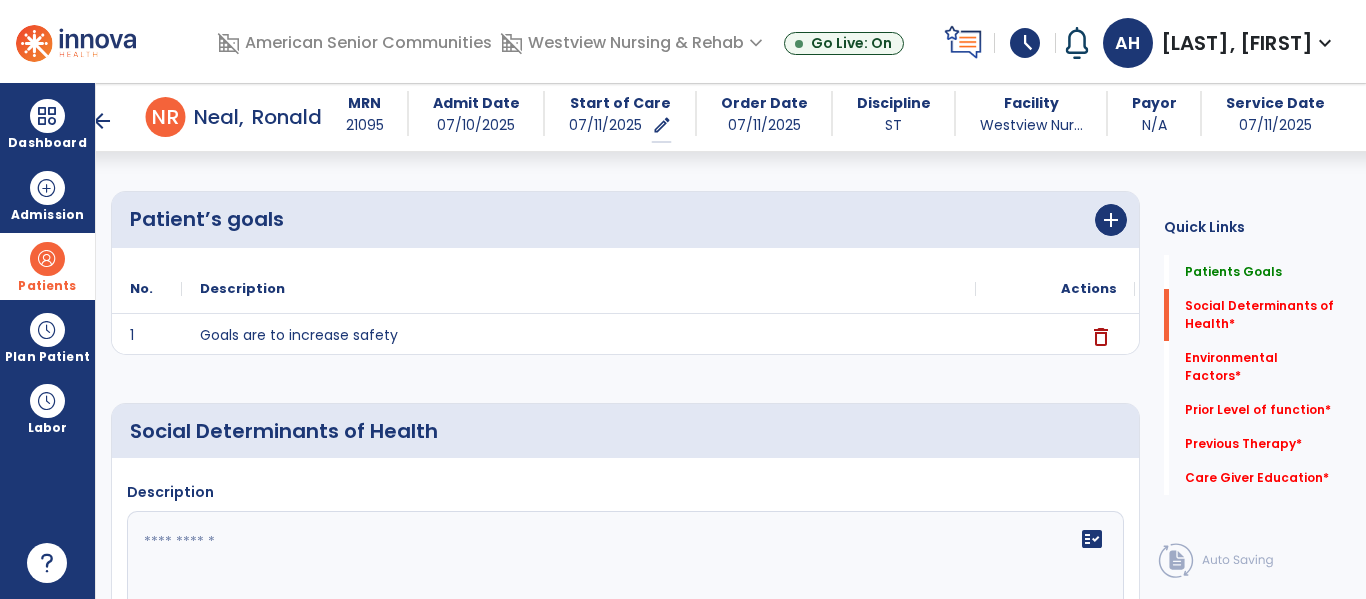 click 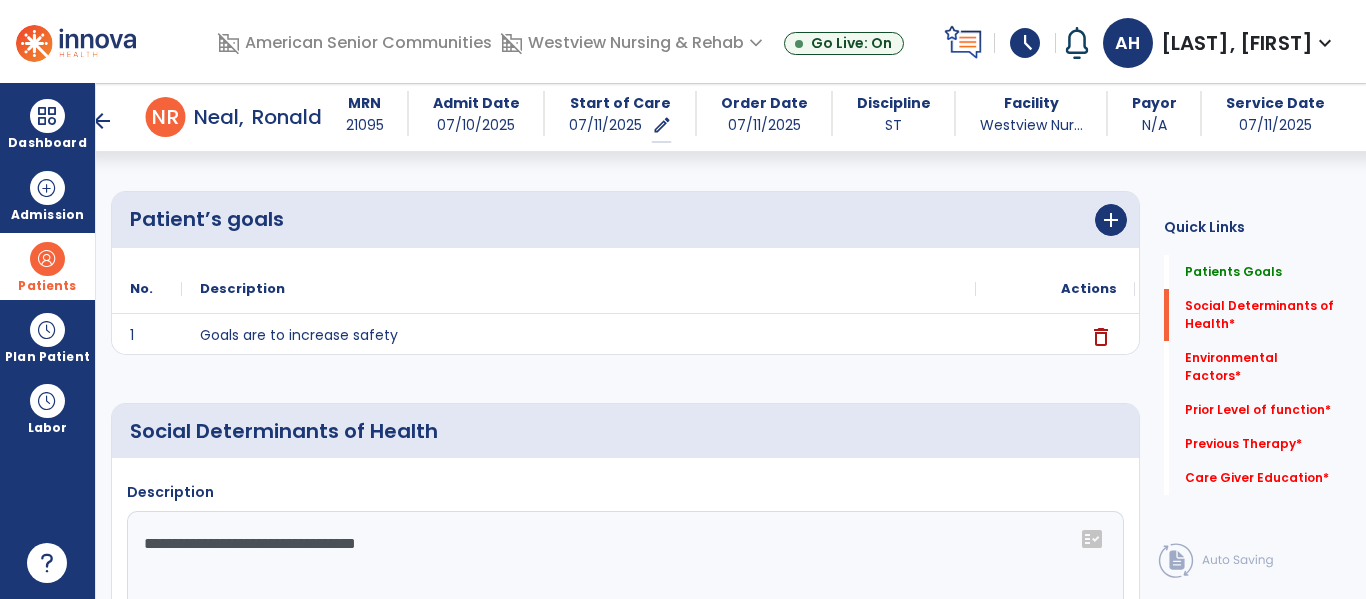 click on "**********" 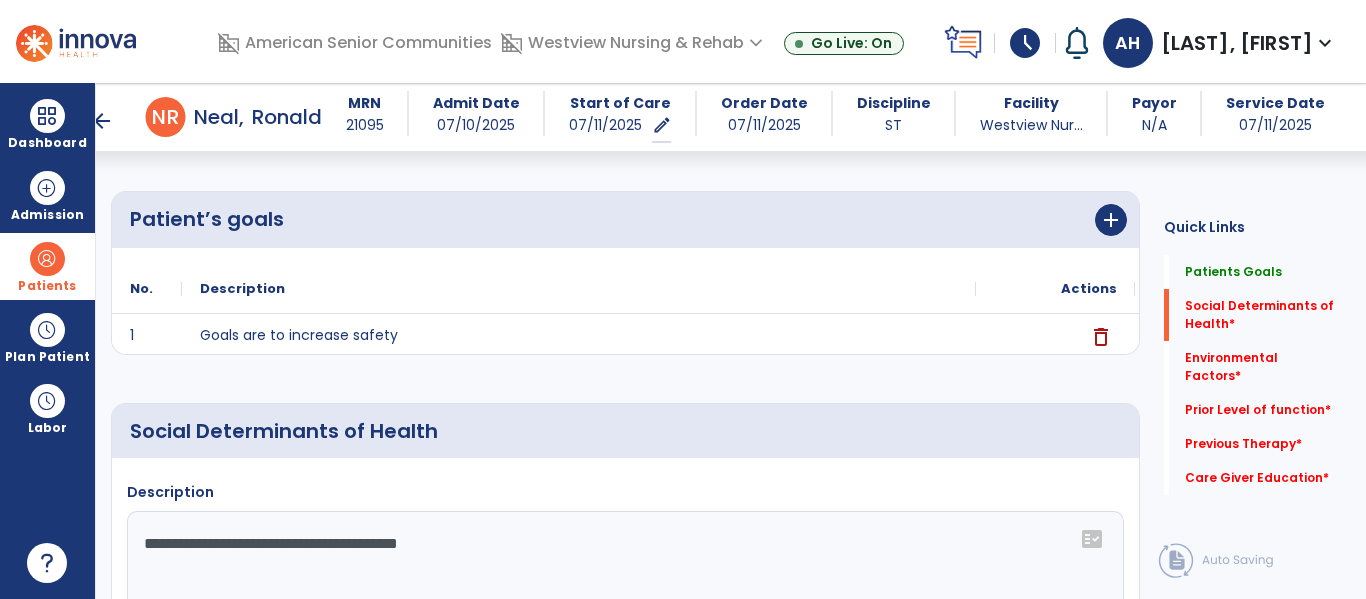 type on "**********" 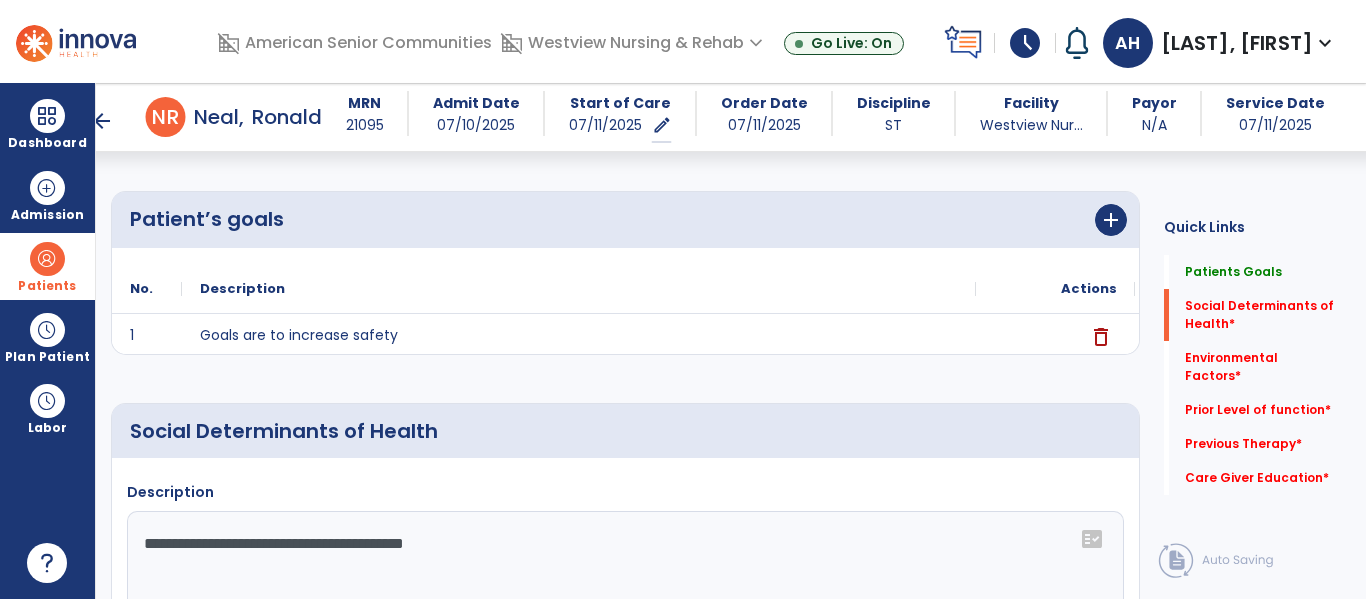click on "Save" 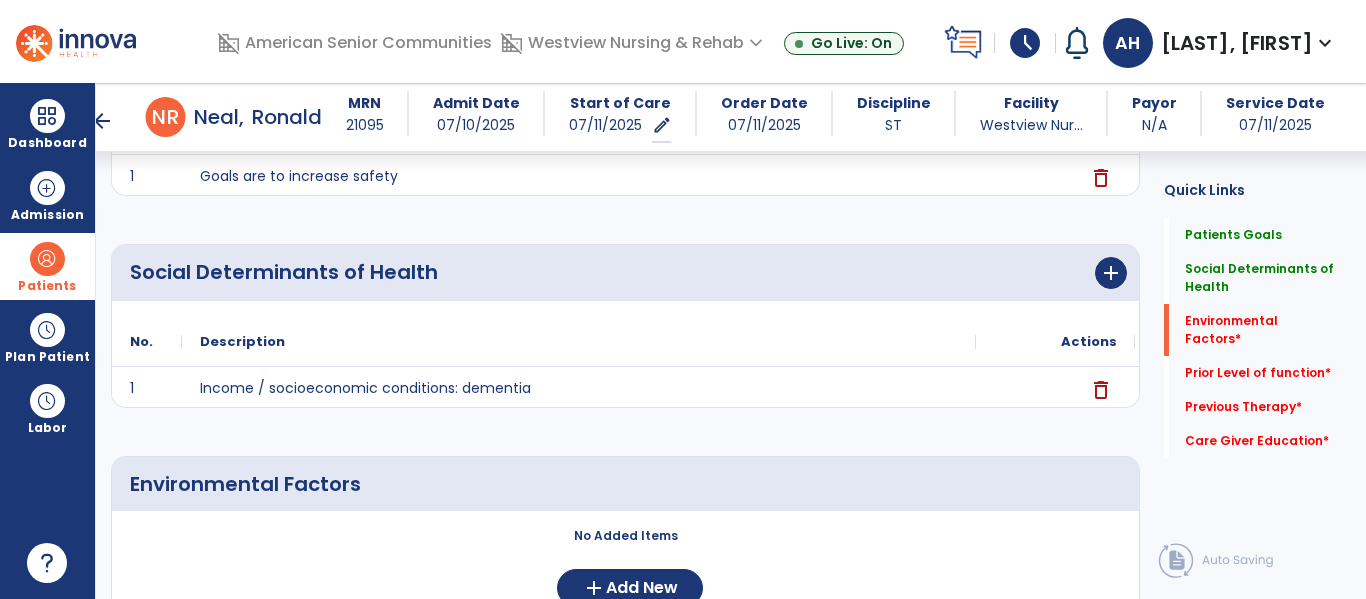 scroll, scrollTop: 319, scrollLeft: 0, axis: vertical 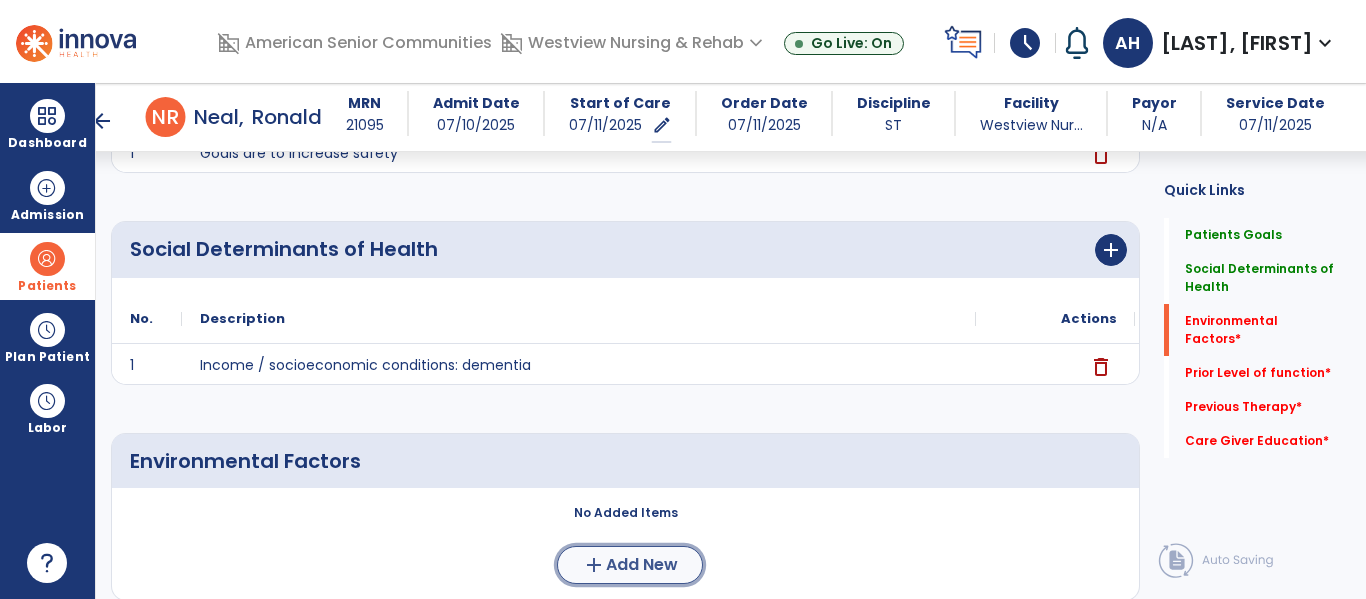 click on "add  Add New" 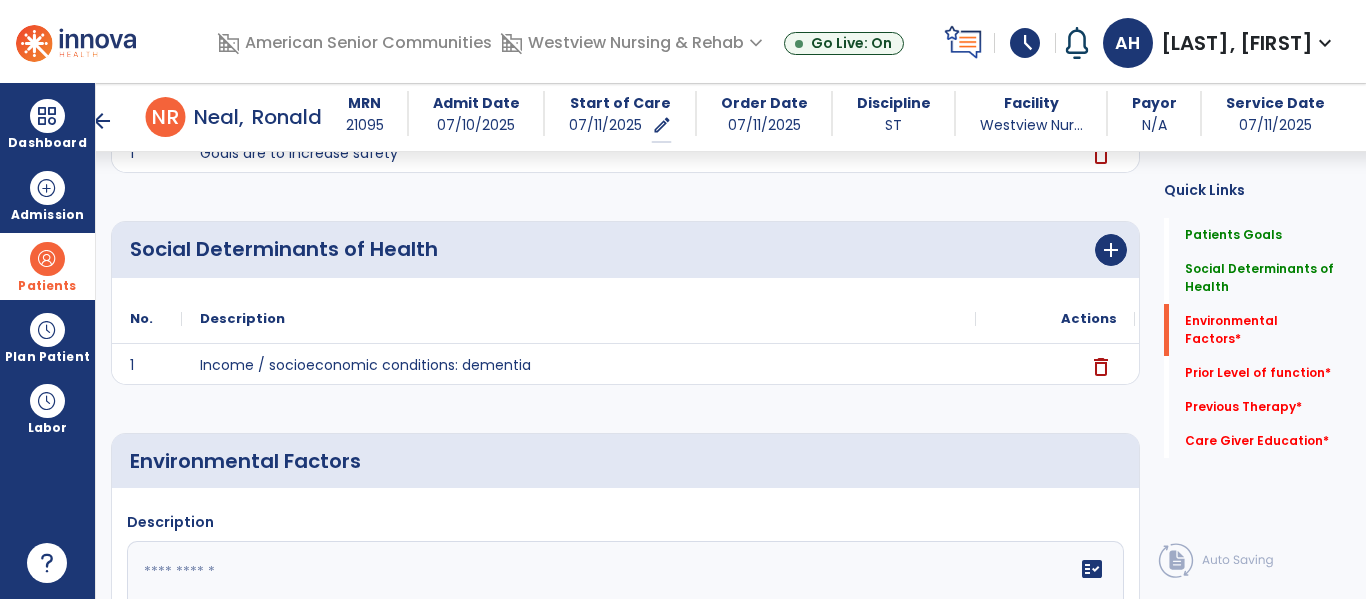 click 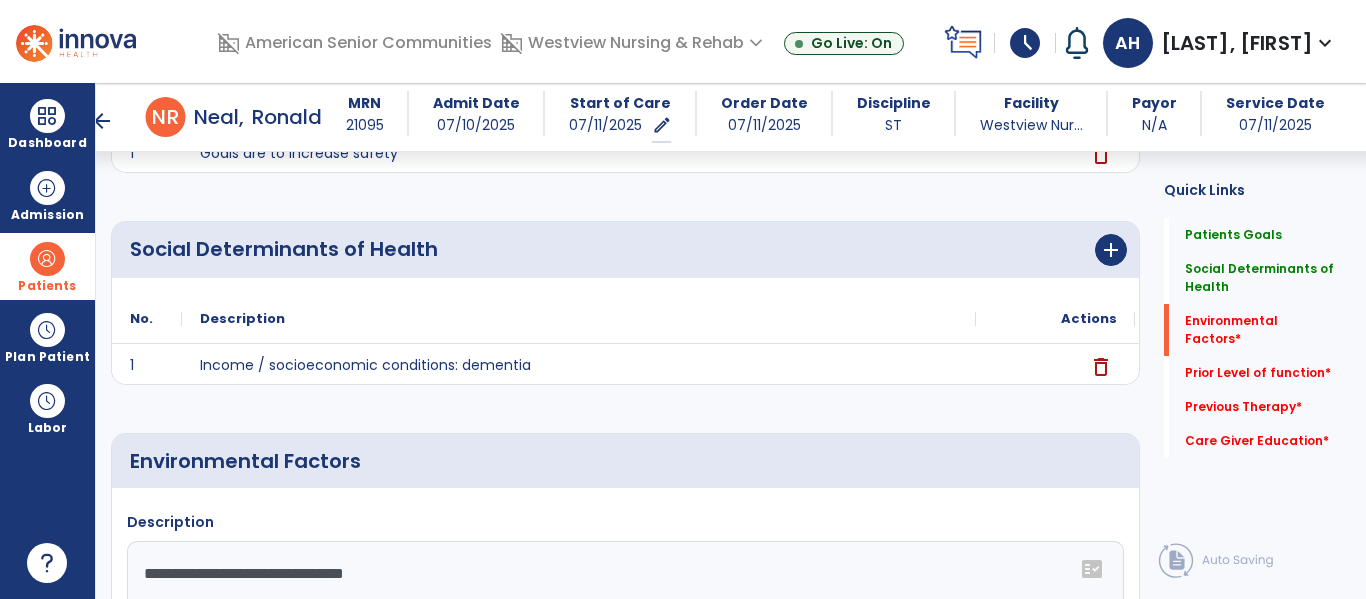 click on "**********" 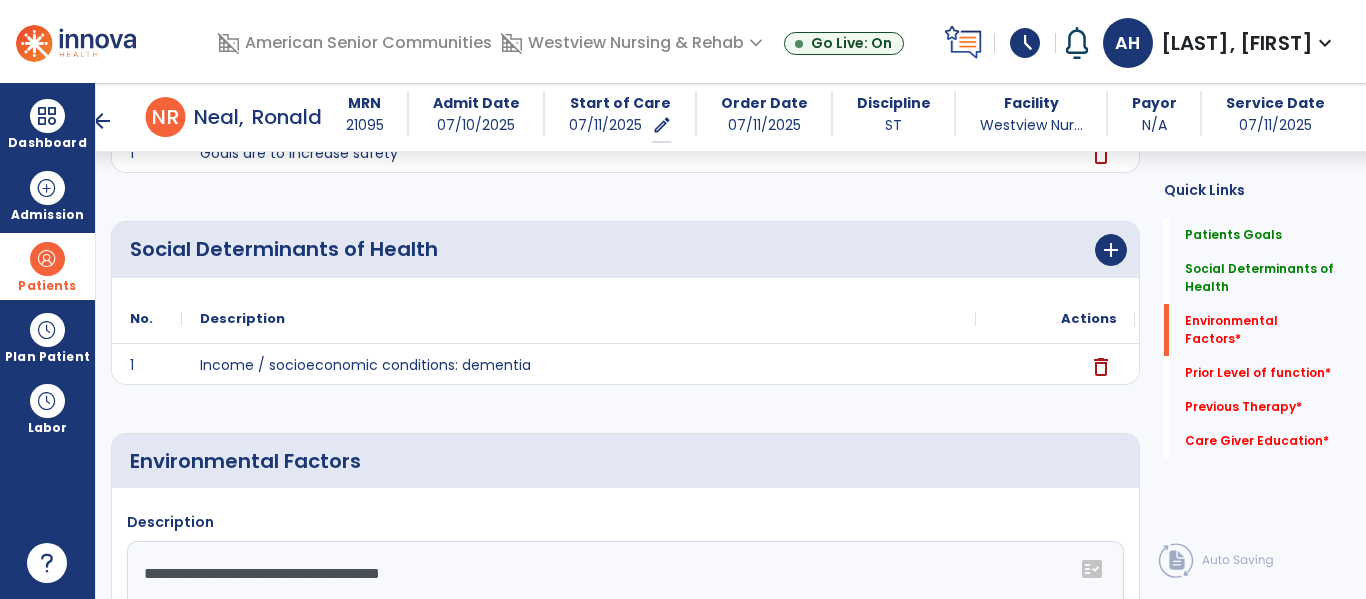 type on "**********" 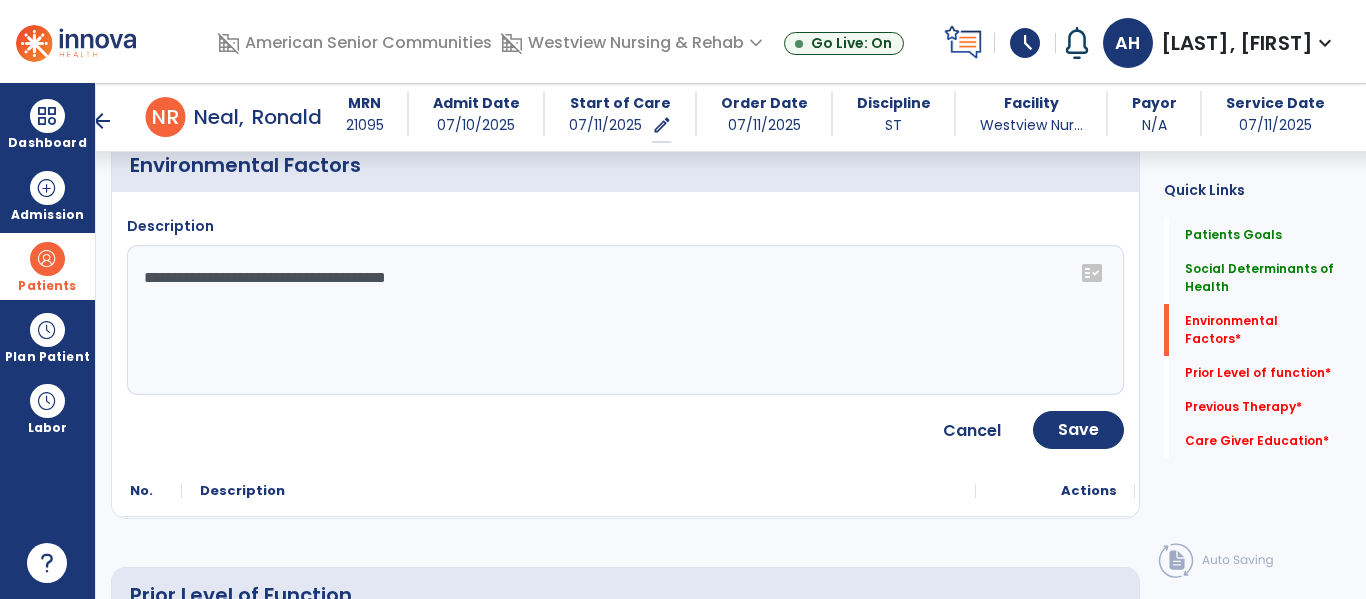 scroll, scrollTop: 637, scrollLeft: 0, axis: vertical 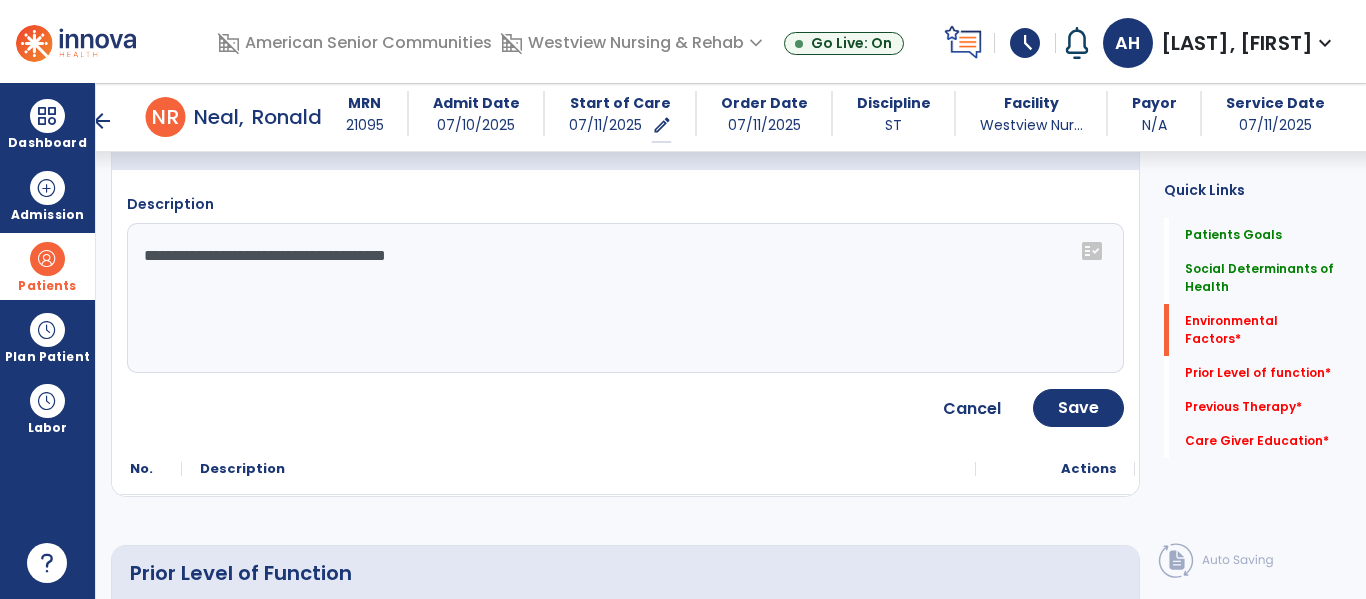 click on "Save" 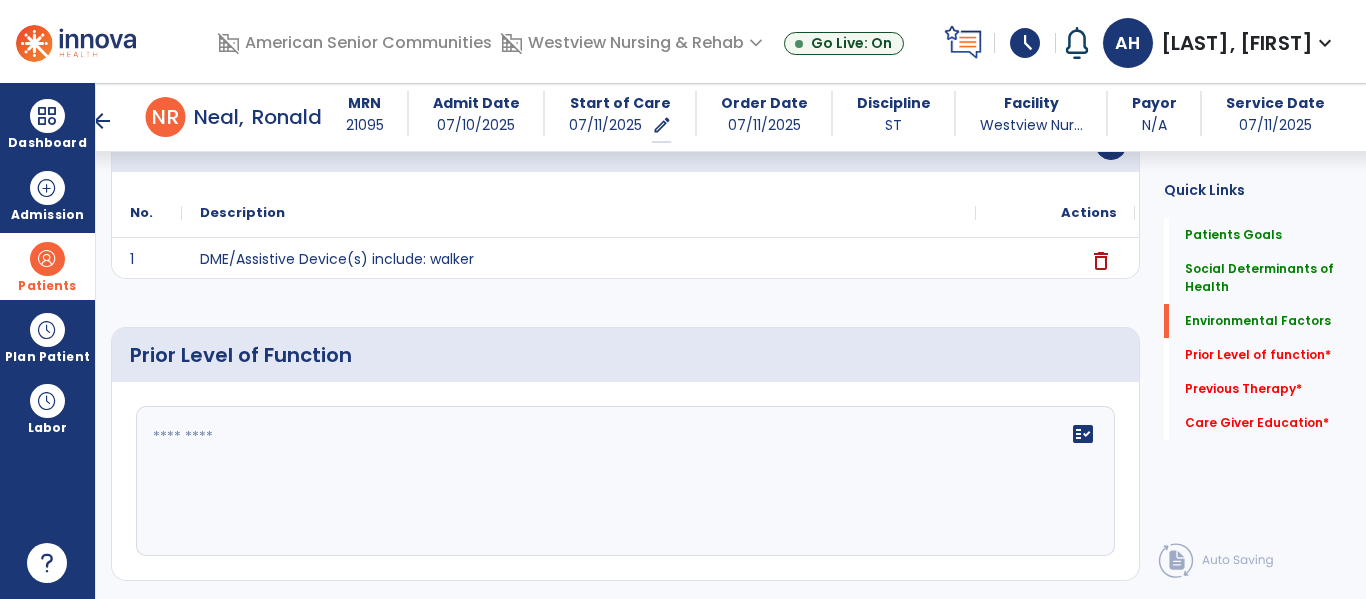 click on "fact_check" 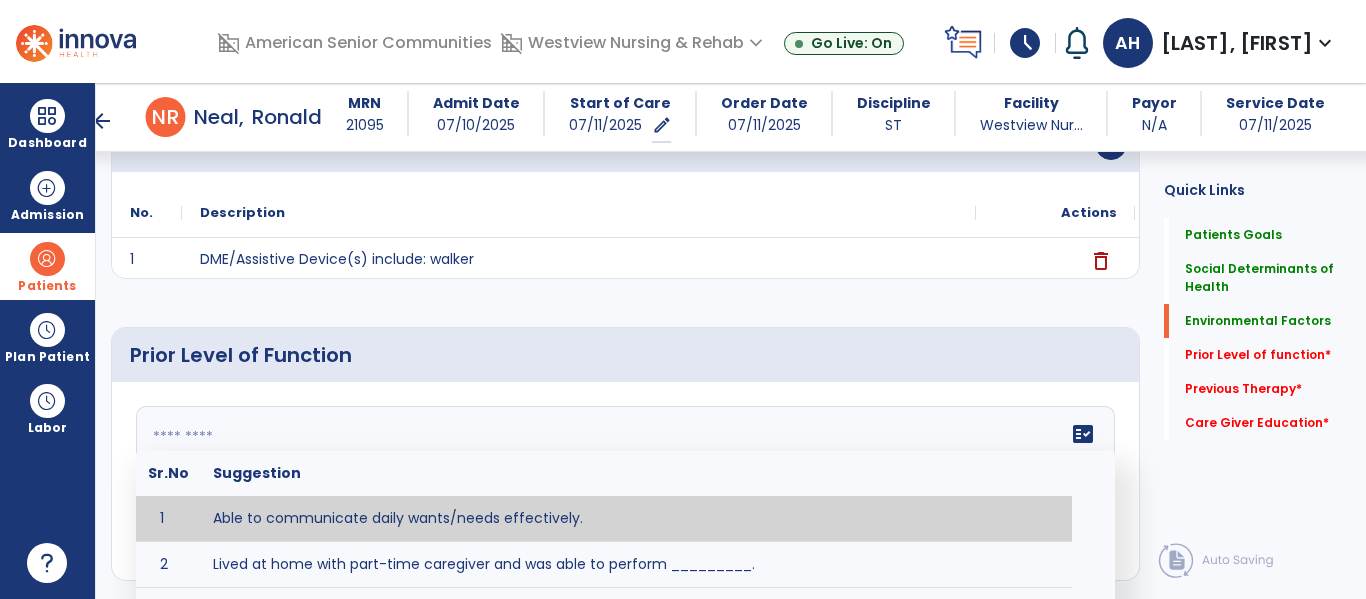 type on "**********" 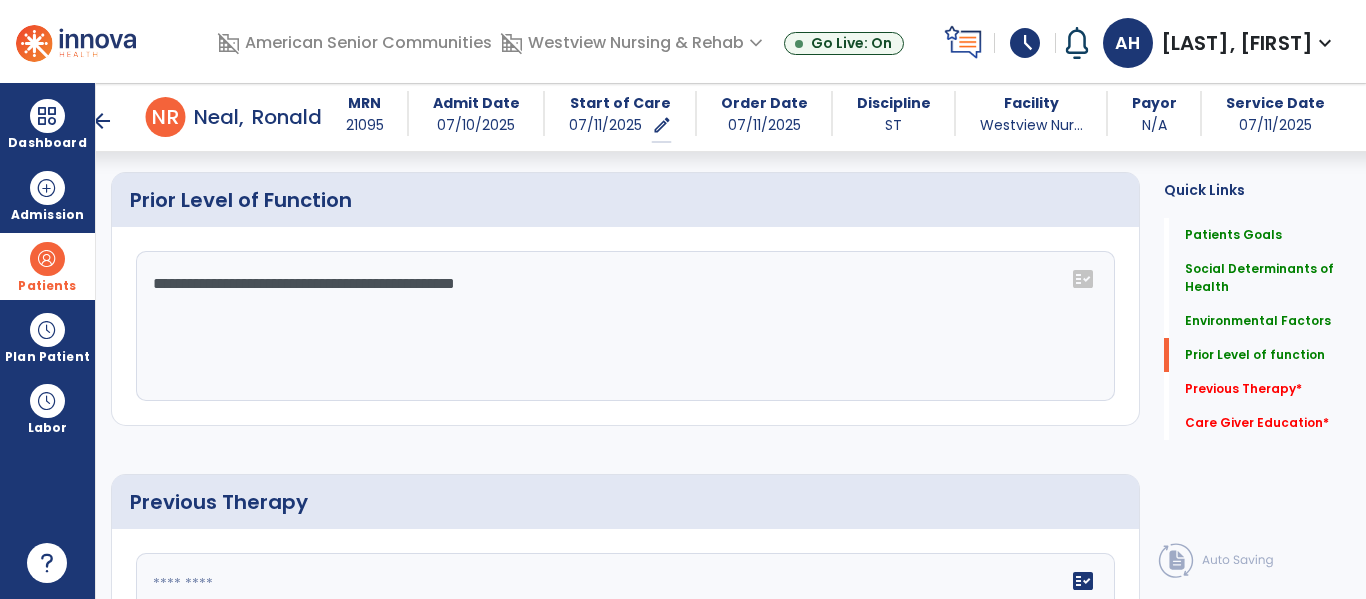 scroll, scrollTop: 795, scrollLeft: 0, axis: vertical 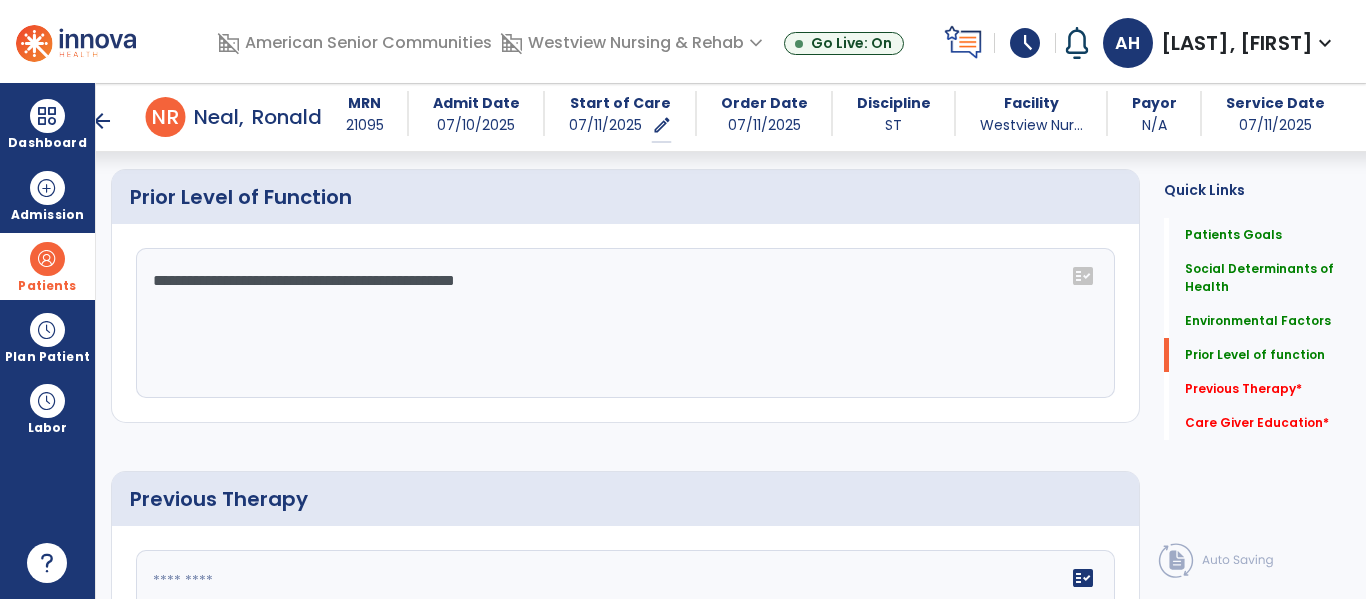 click on "fact_check" 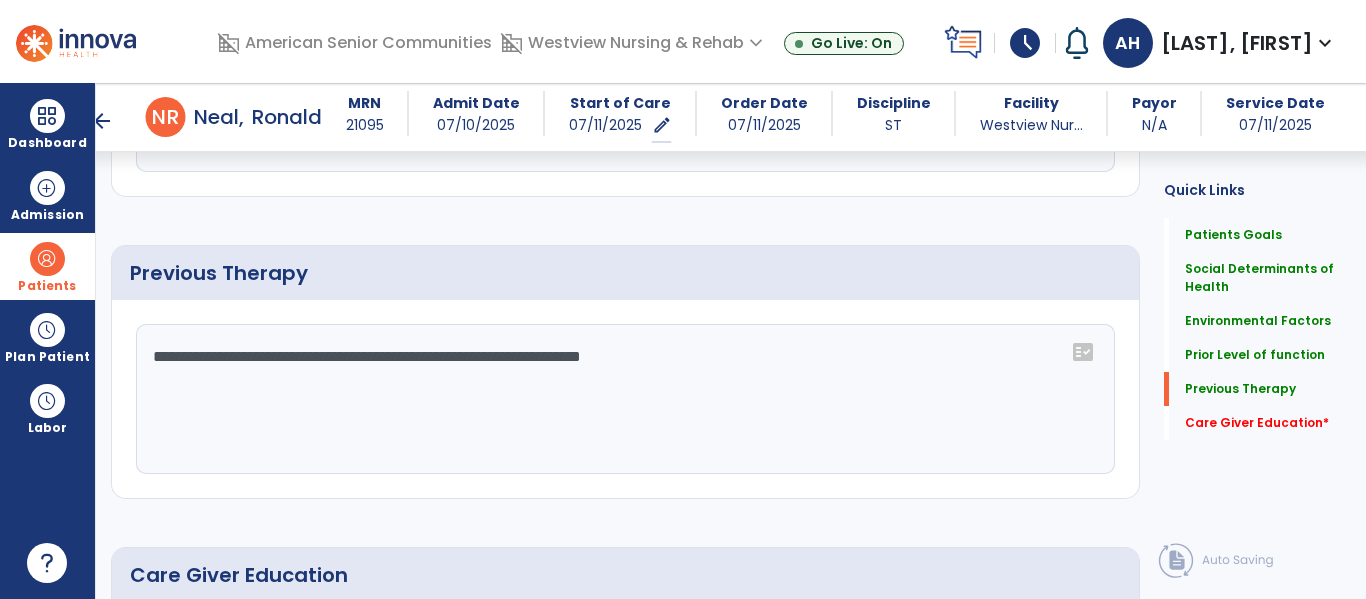 scroll, scrollTop: 1047, scrollLeft: 0, axis: vertical 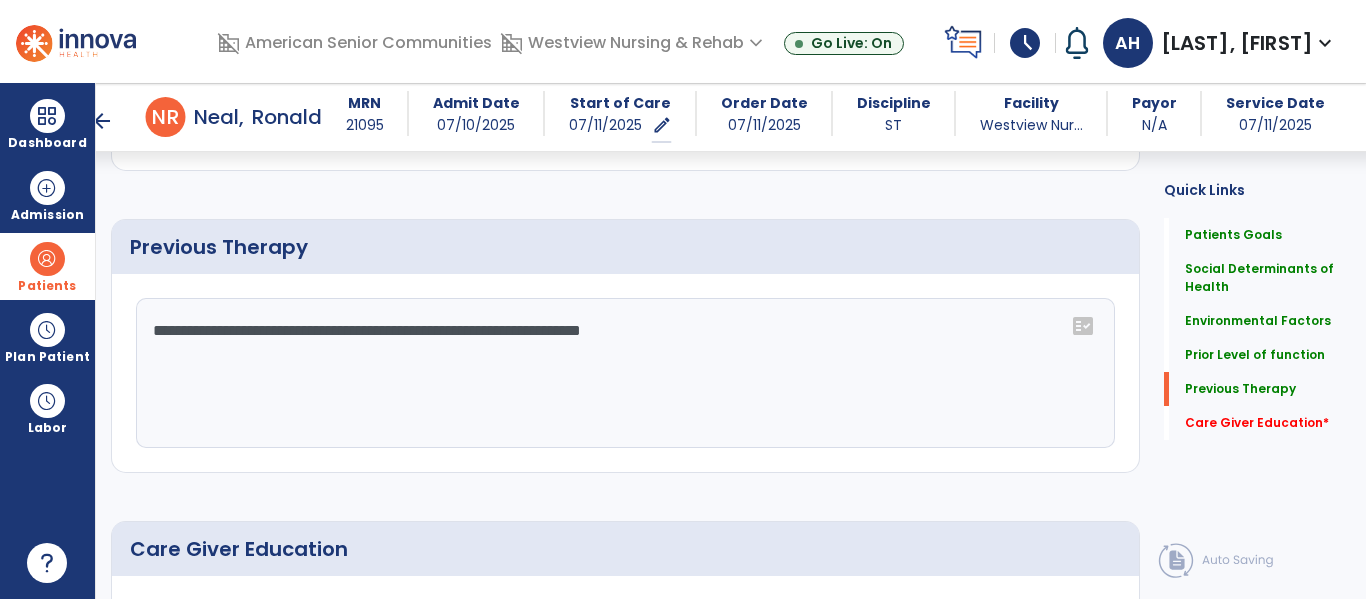 click on "**********" 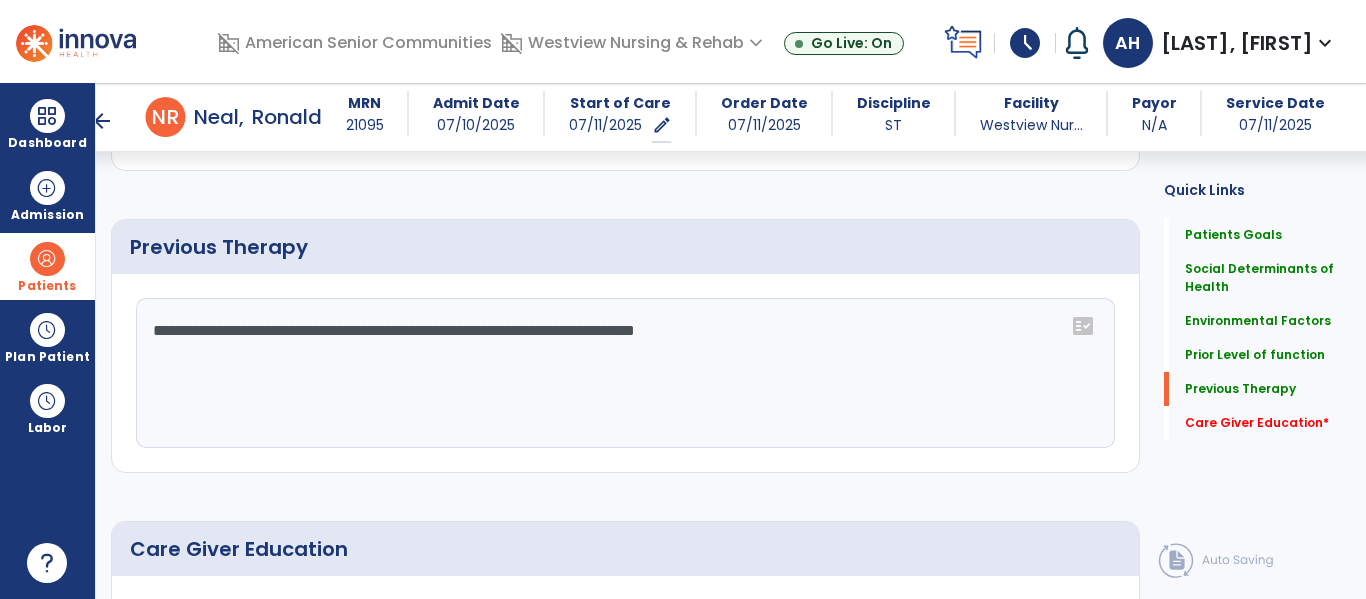 type on "**********" 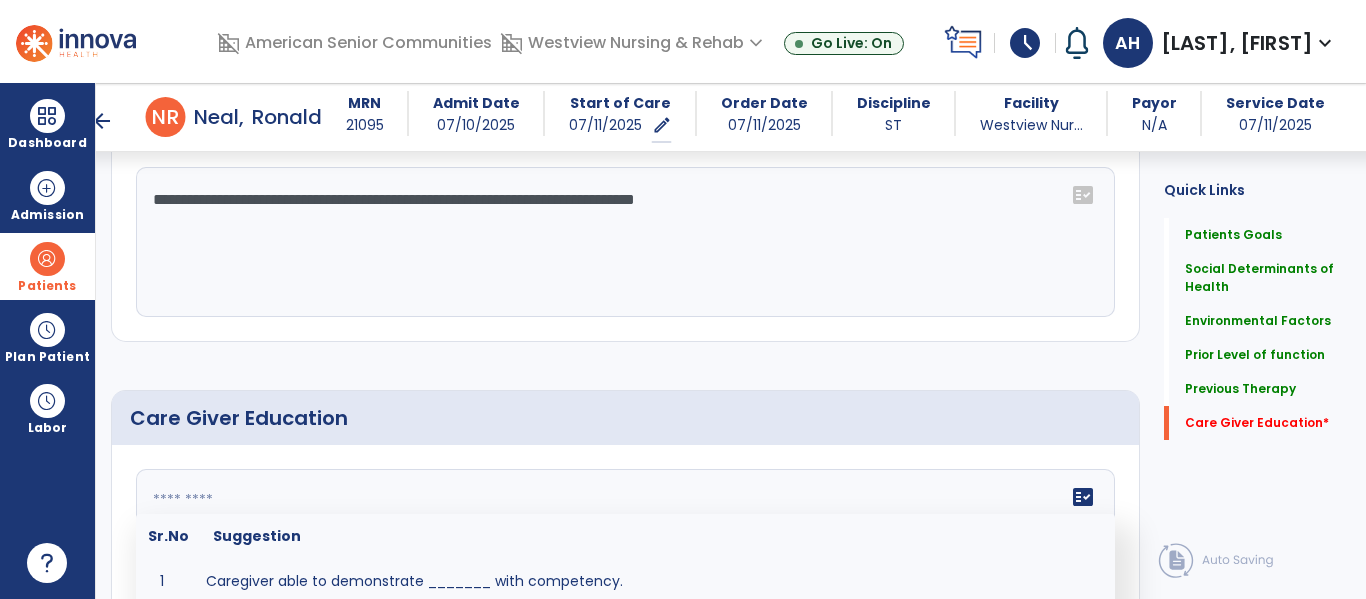 scroll, scrollTop: 1181, scrollLeft: 0, axis: vertical 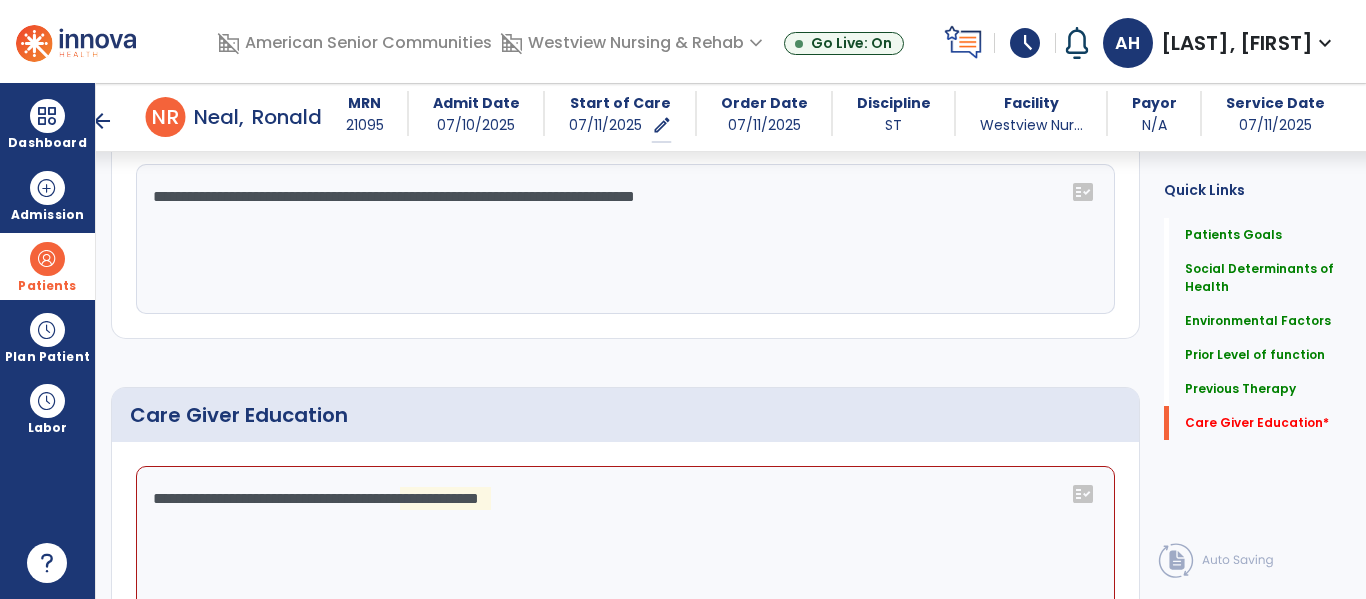 click on "**********" 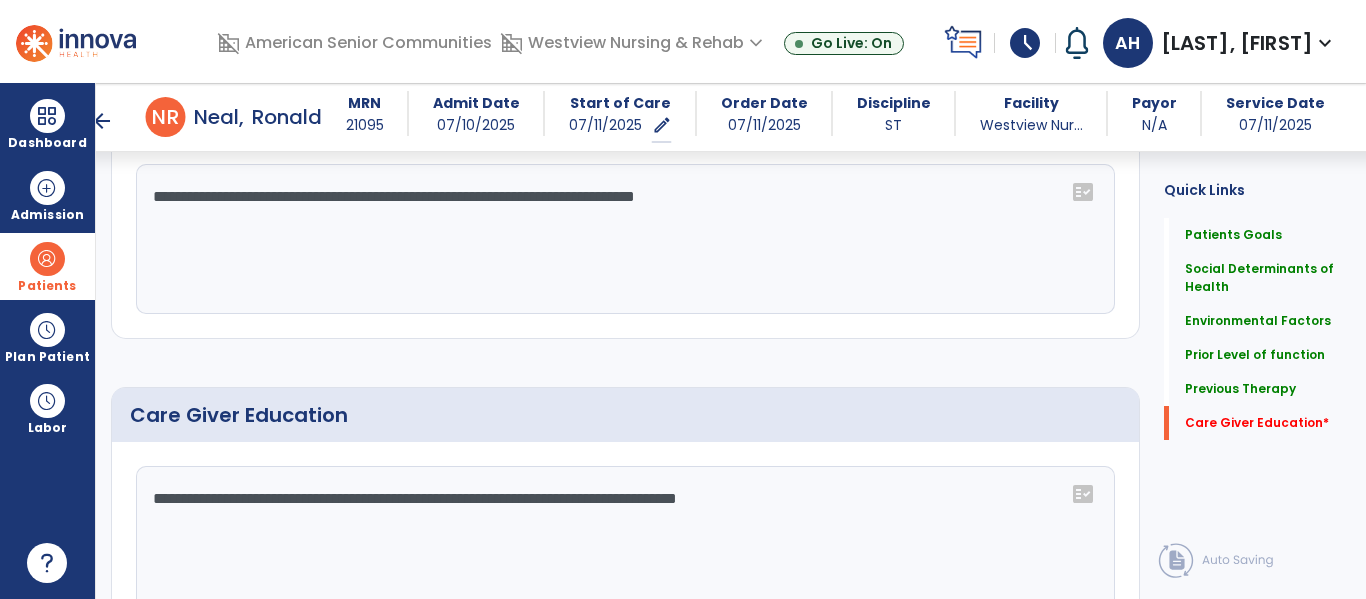type on "**********" 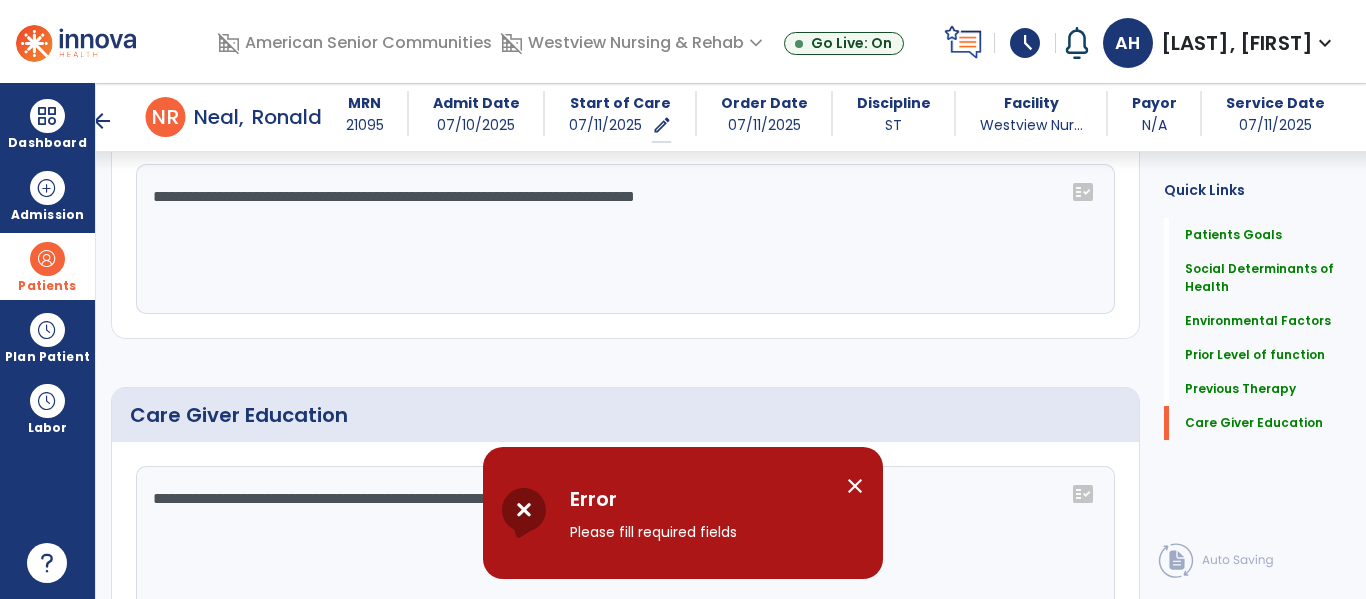 click on "Continue" 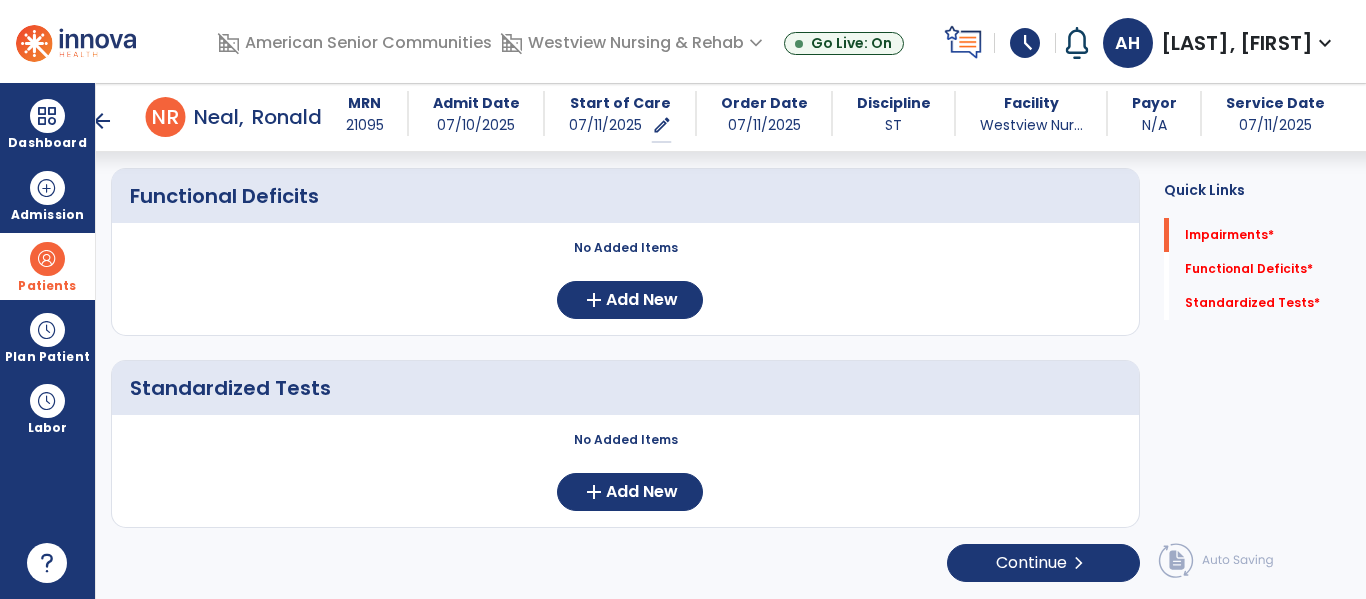 scroll, scrollTop: 253, scrollLeft: 0, axis: vertical 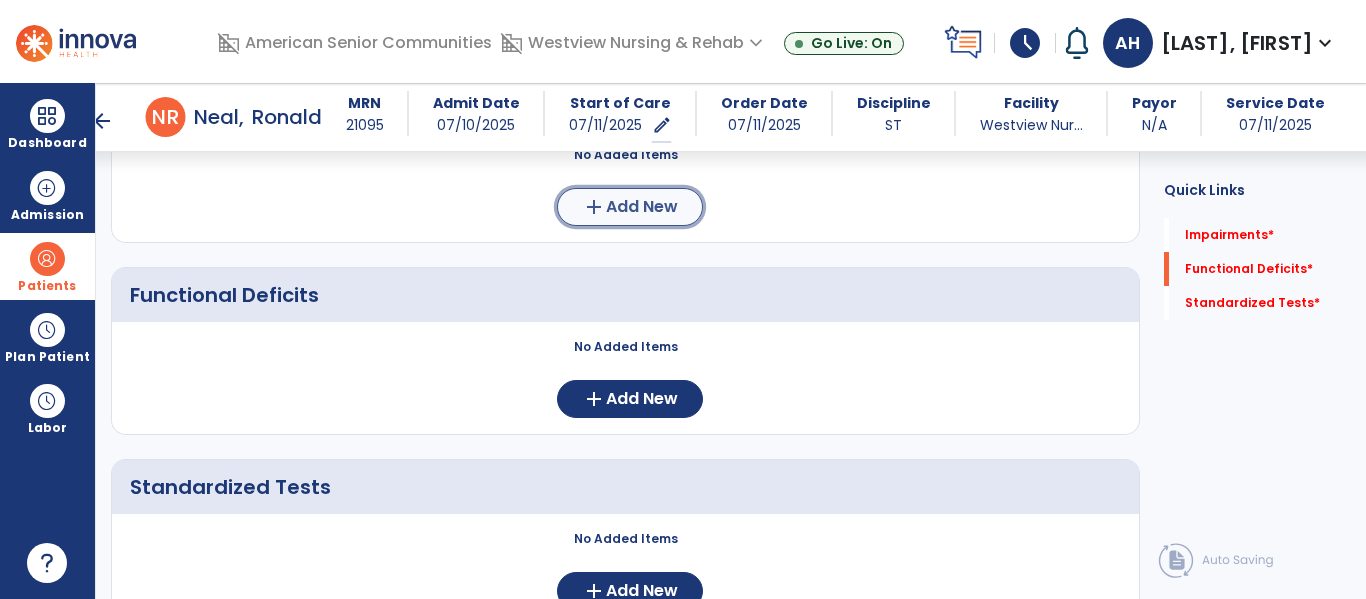 click on "Add New" 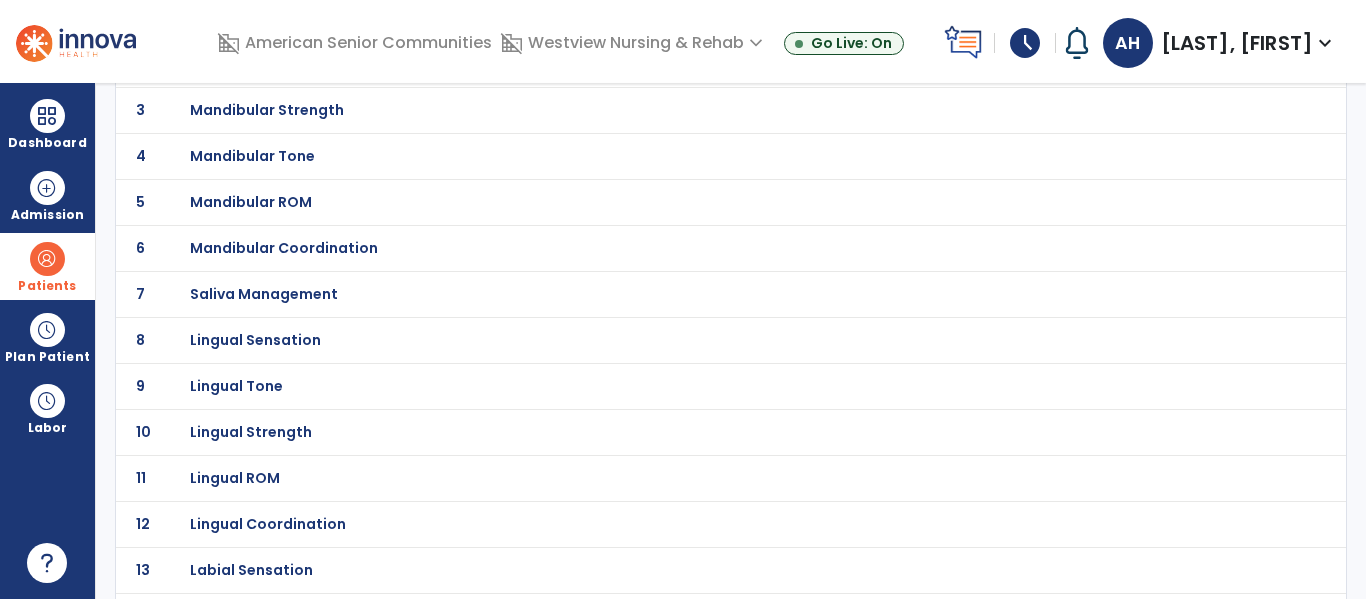 scroll, scrollTop: 0, scrollLeft: 0, axis: both 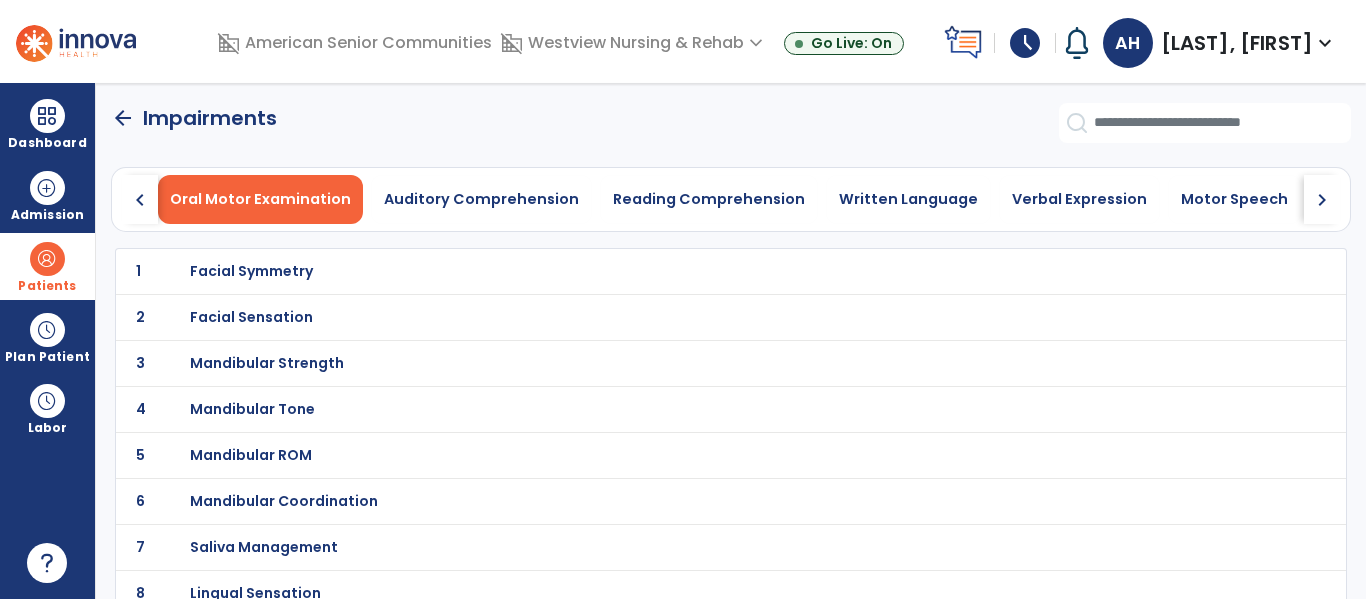 click on "chevron_right" 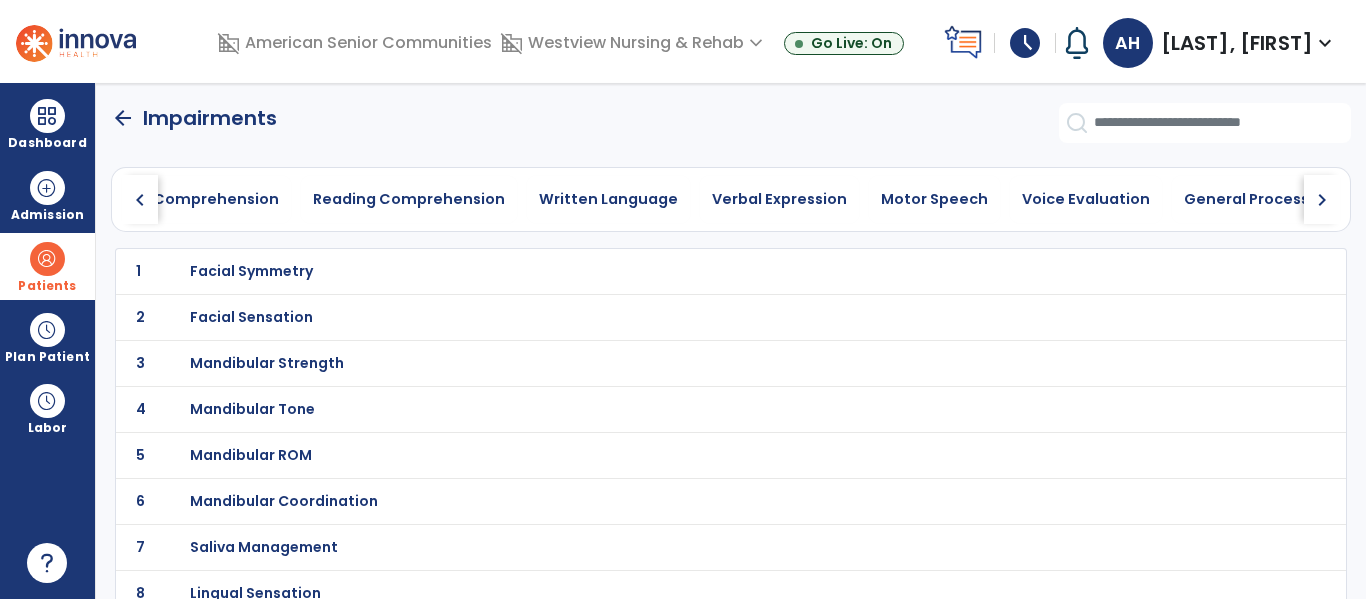 click on "chevron_right" 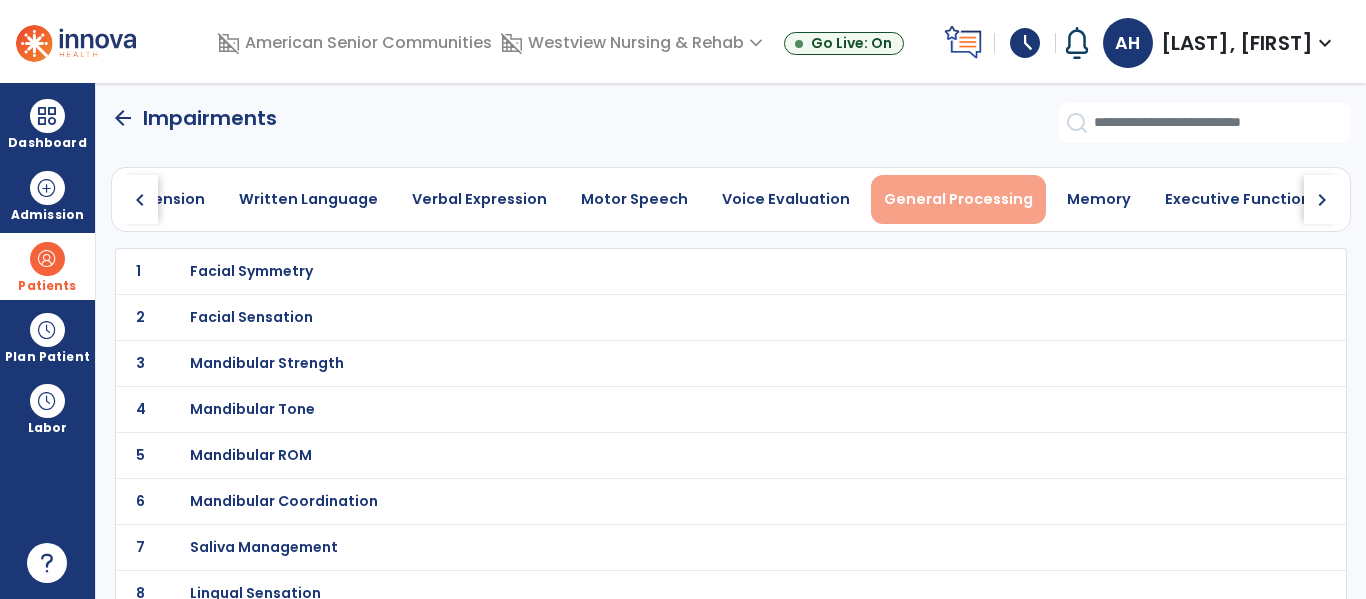 click on "General Processing" at bounding box center (958, 199) 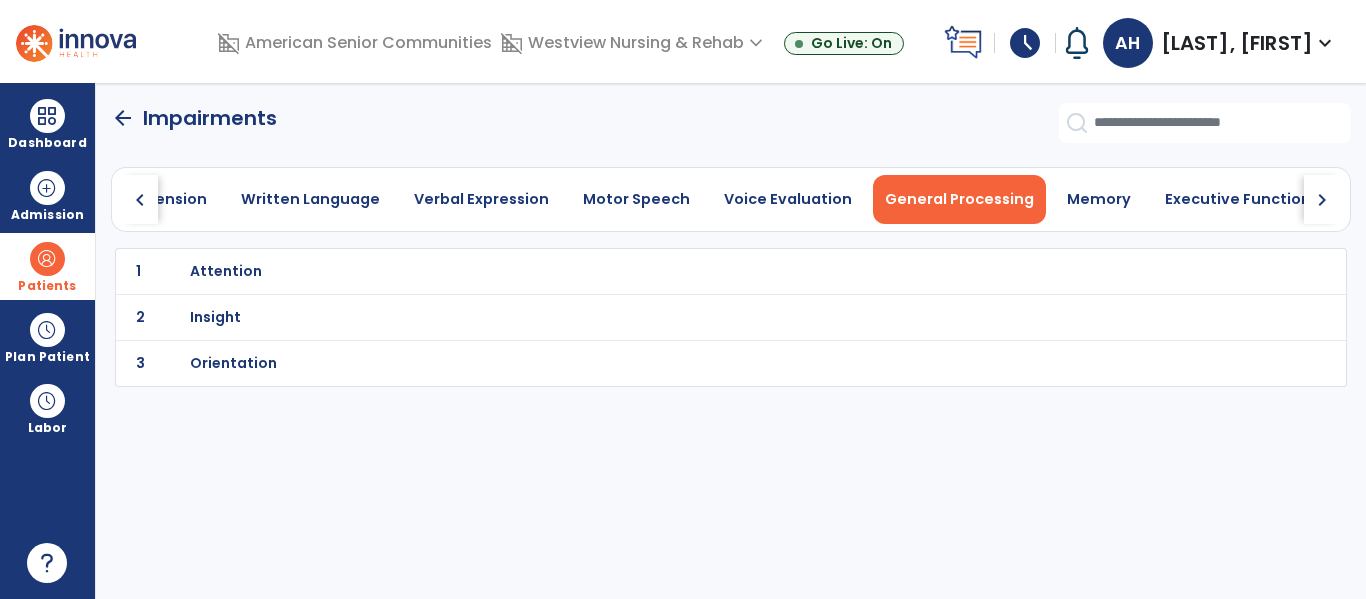 click on "1 Attention" 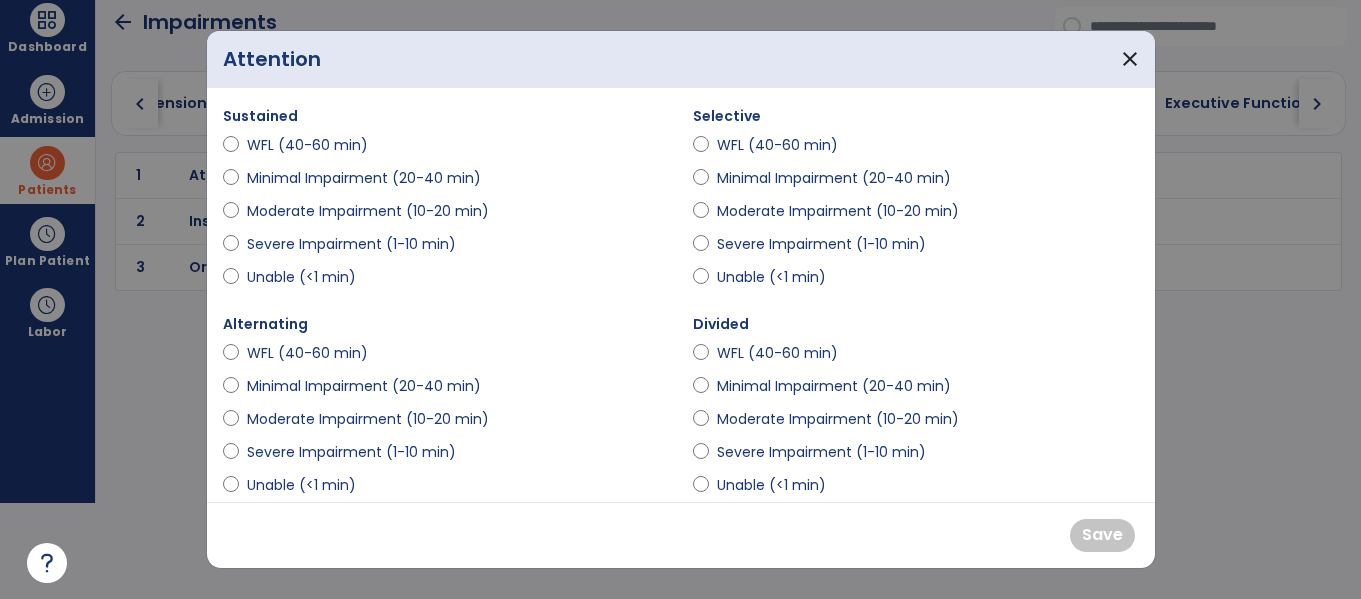 click on "Minimal Impairment (20-40 min)" at bounding box center [364, 178] 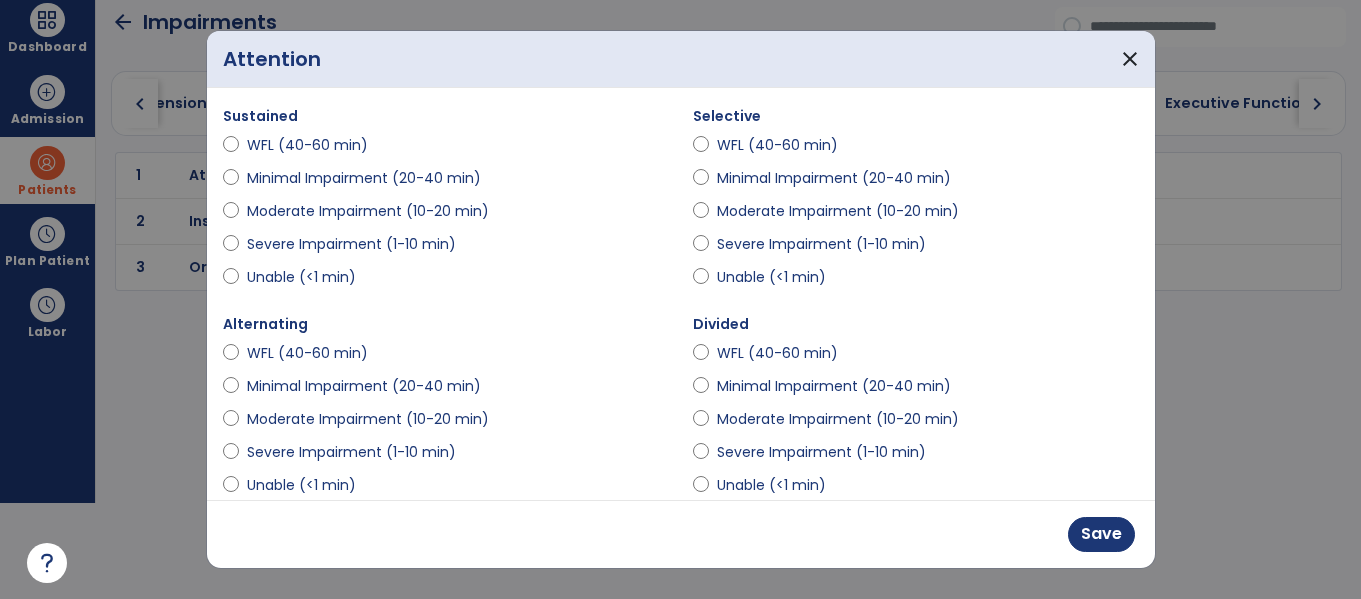 click on "Severe Impairment (1-10 min)" at bounding box center (351, 244) 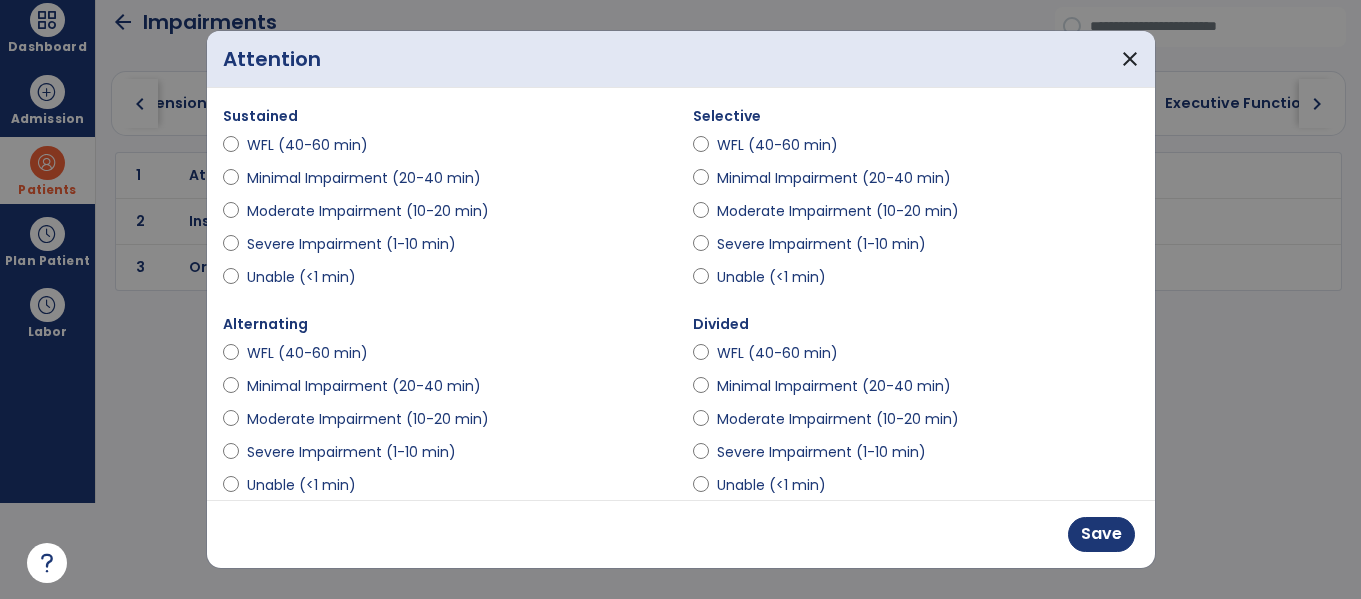 click on "Severe Impairment (1-10 min)" at bounding box center (821, 244) 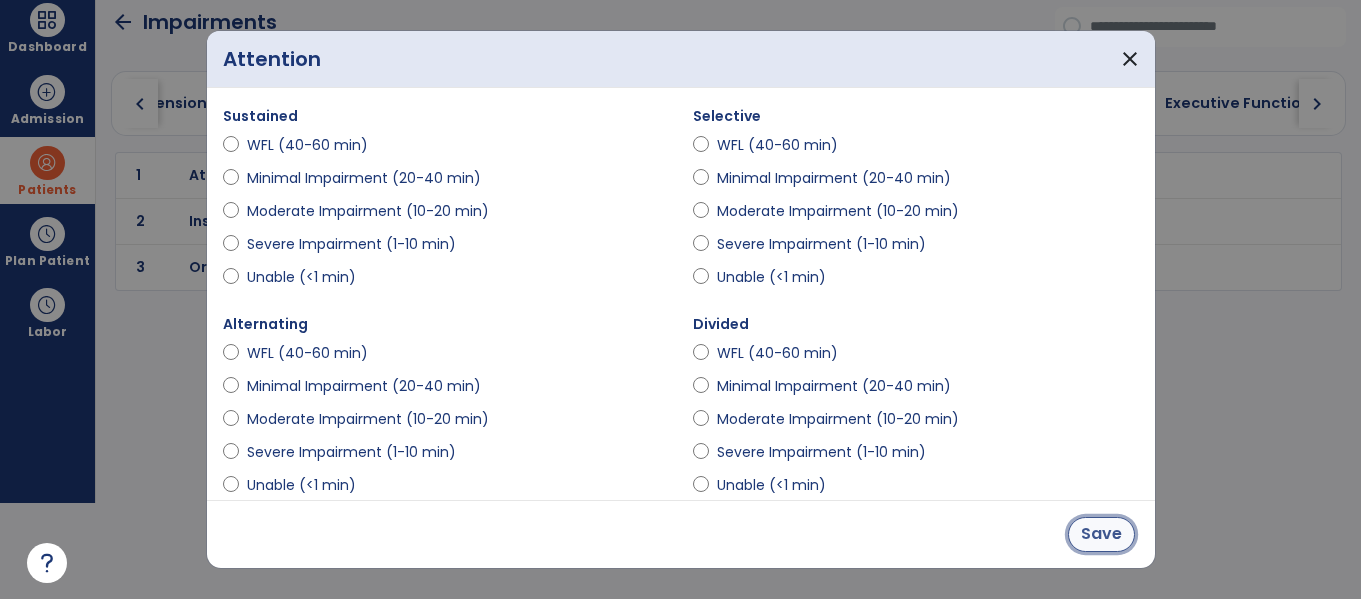 click on "Save" at bounding box center [1101, 534] 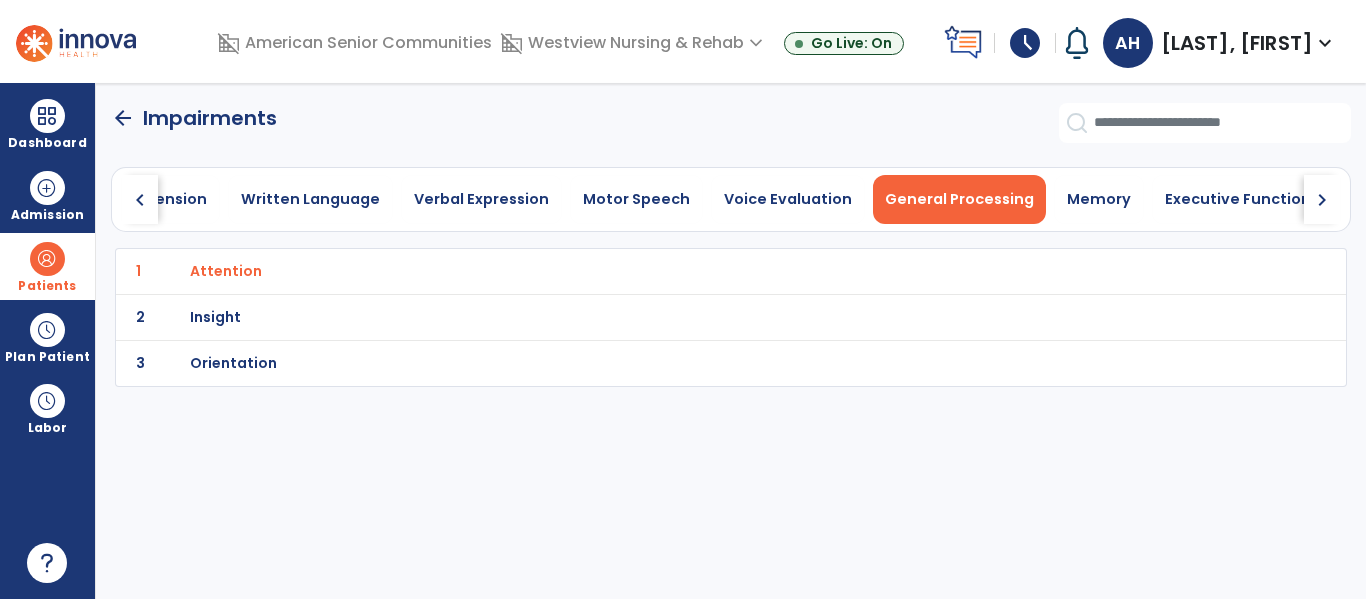 click on "Orientation" at bounding box center (687, 271) 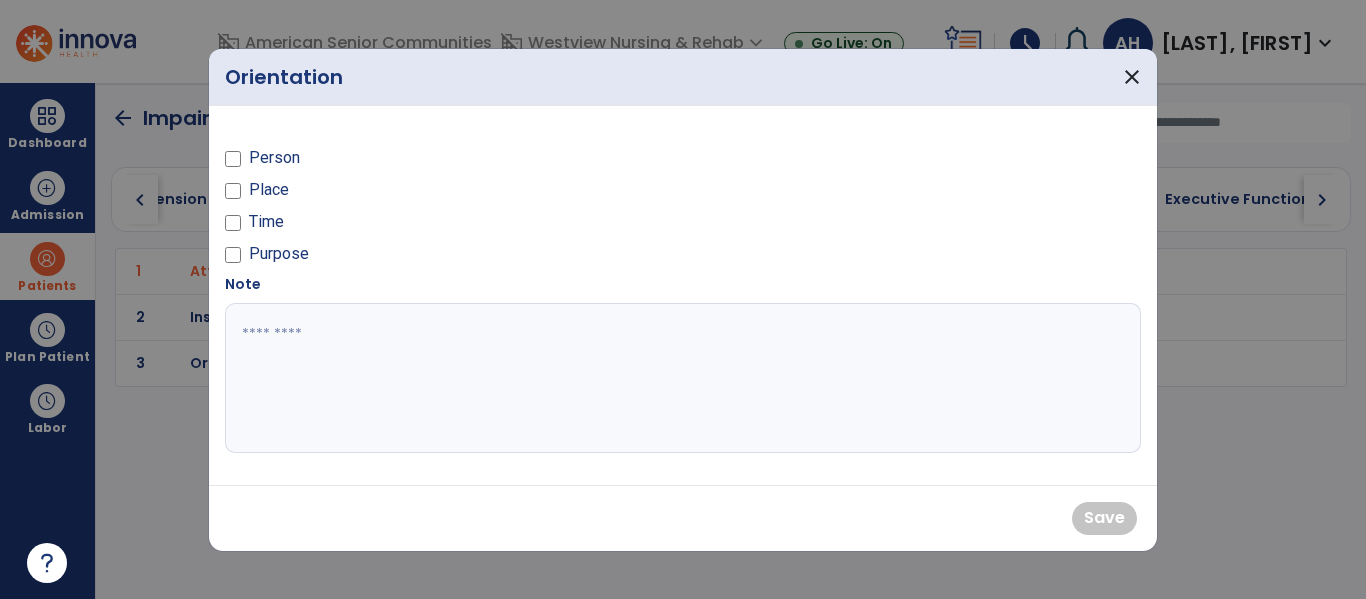 click on "Person" at bounding box center [274, 158] 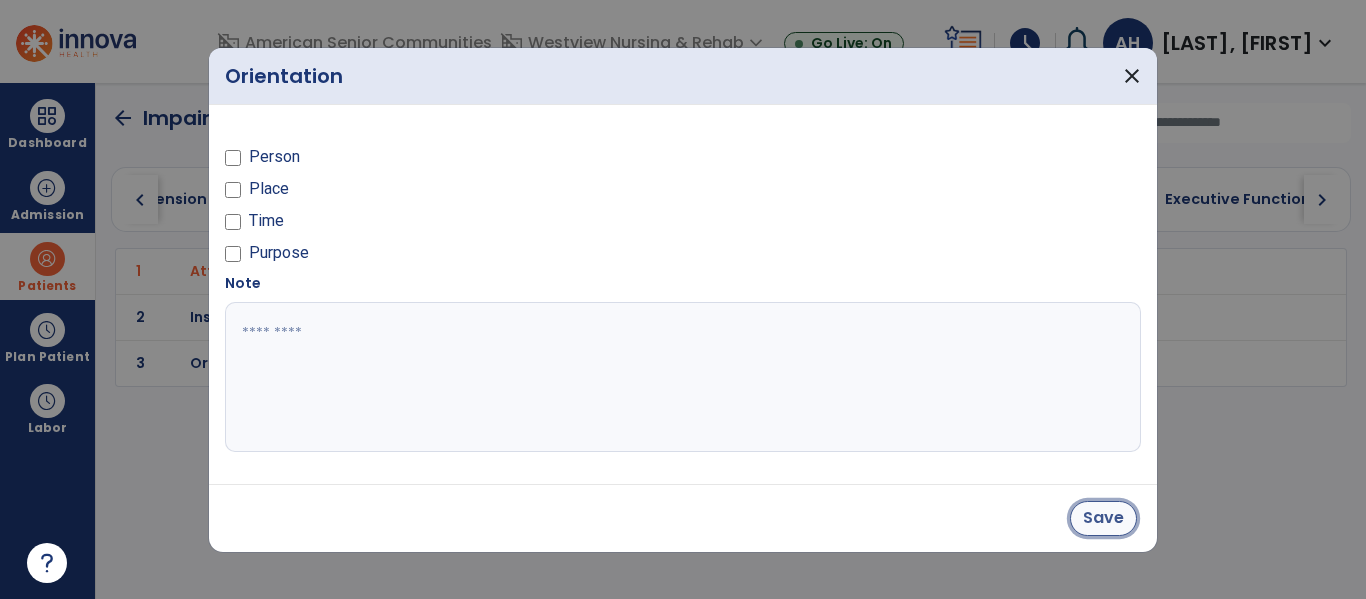 click on "Save" at bounding box center (1103, 518) 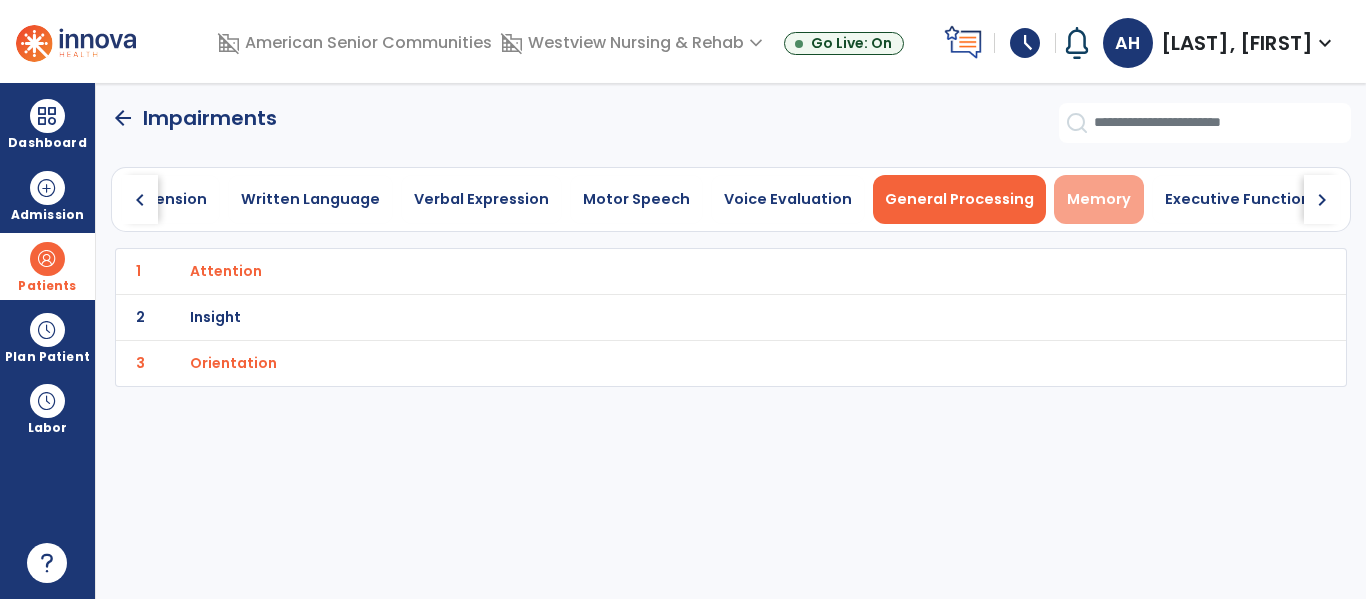 click on "Memory" at bounding box center (1099, 199) 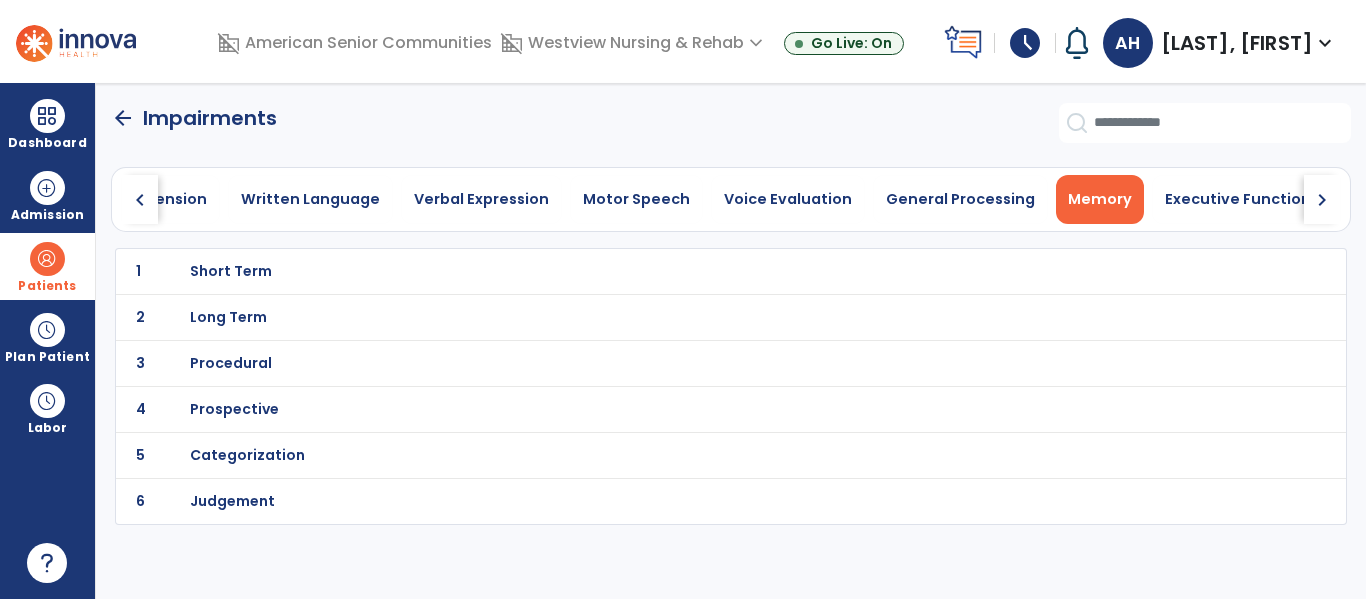 click on "Short Term" at bounding box center (687, 271) 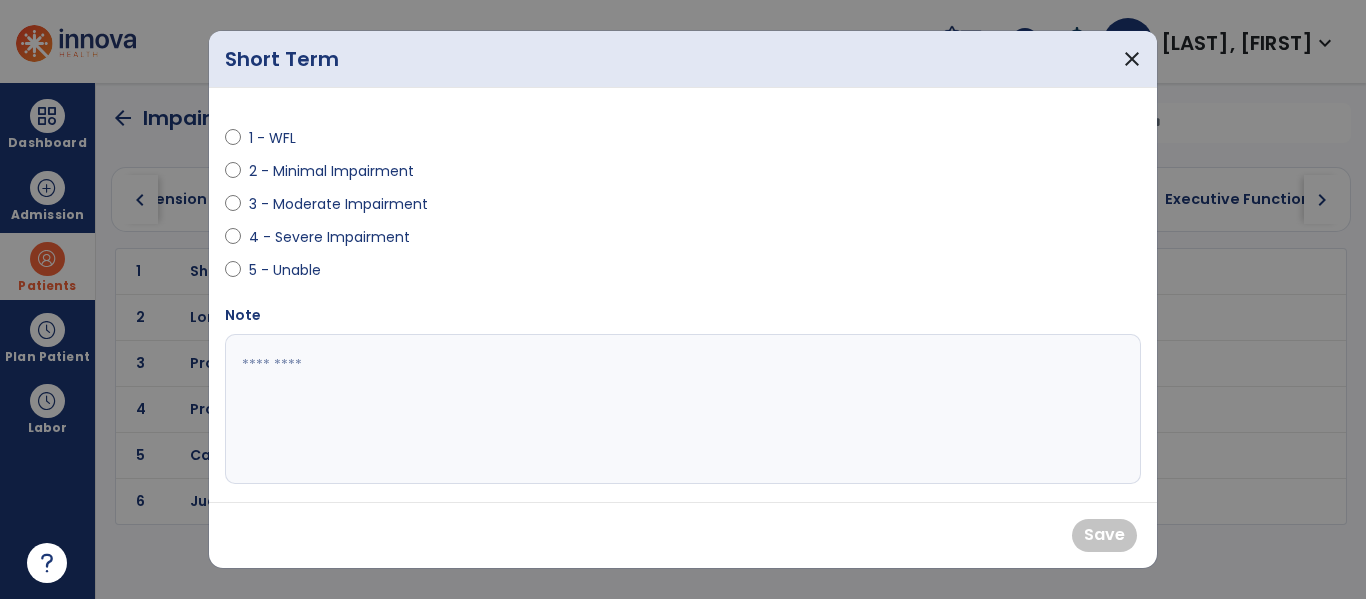 click on "4 - Severe Impairment" at bounding box center (448, 241) 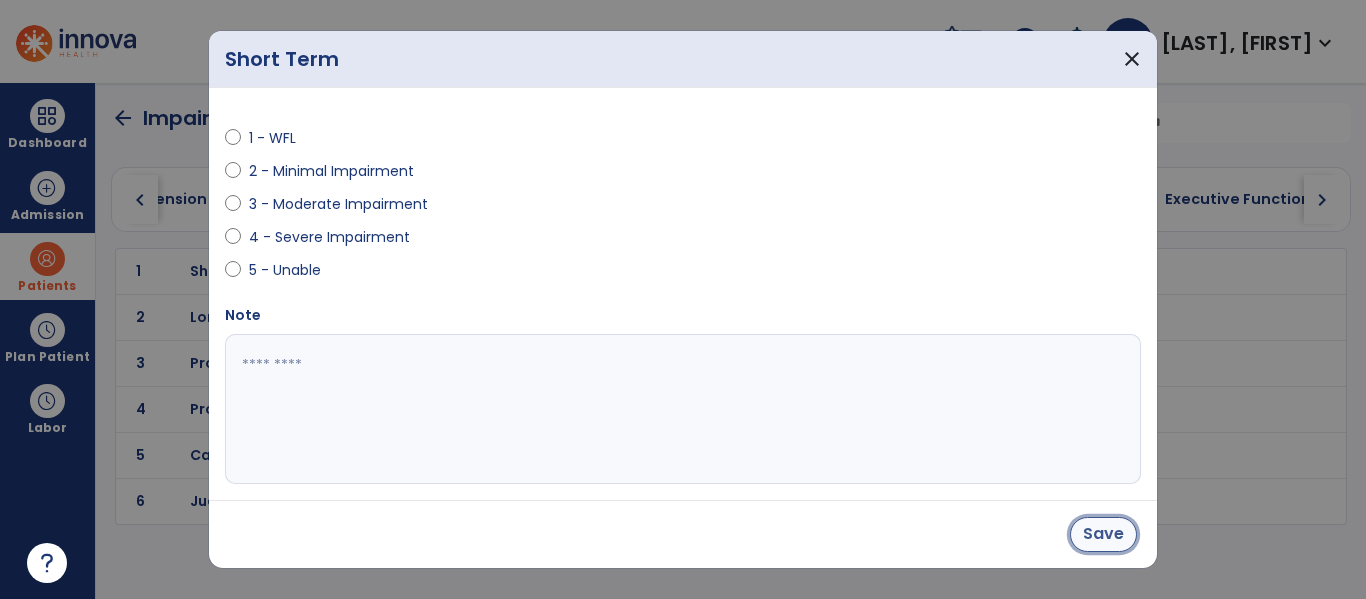 click on "Save" at bounding box center [1103, 534] 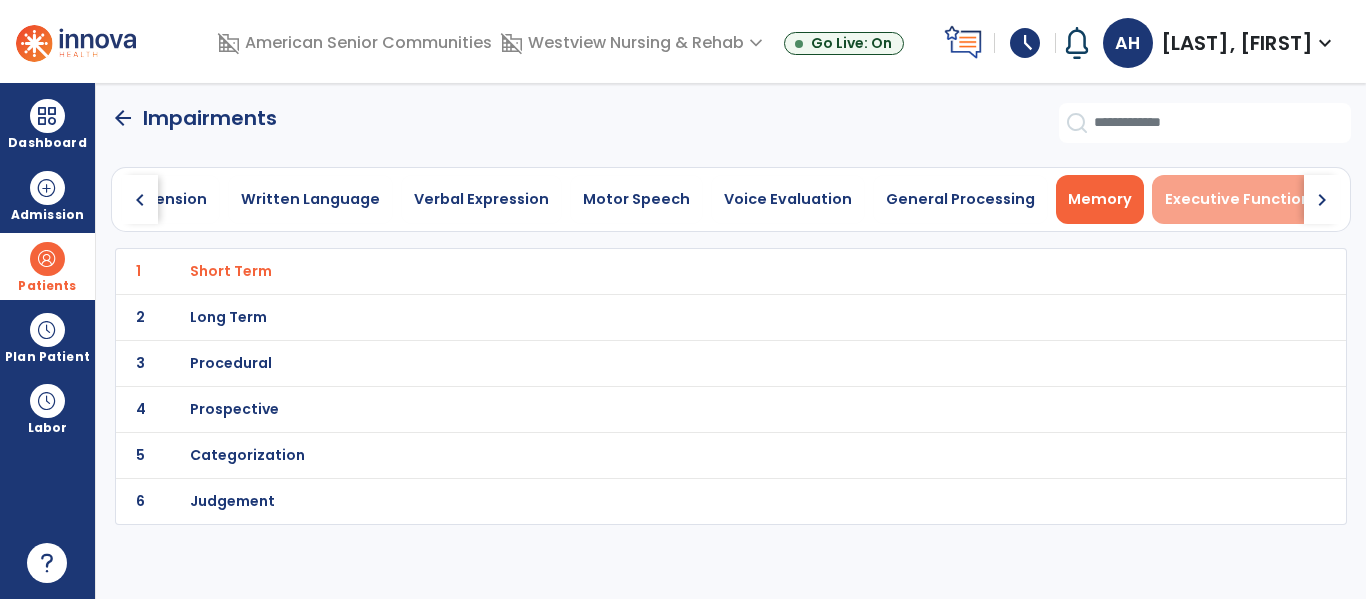 click on "Executive Functioning" at bounding box center (1250, 199) 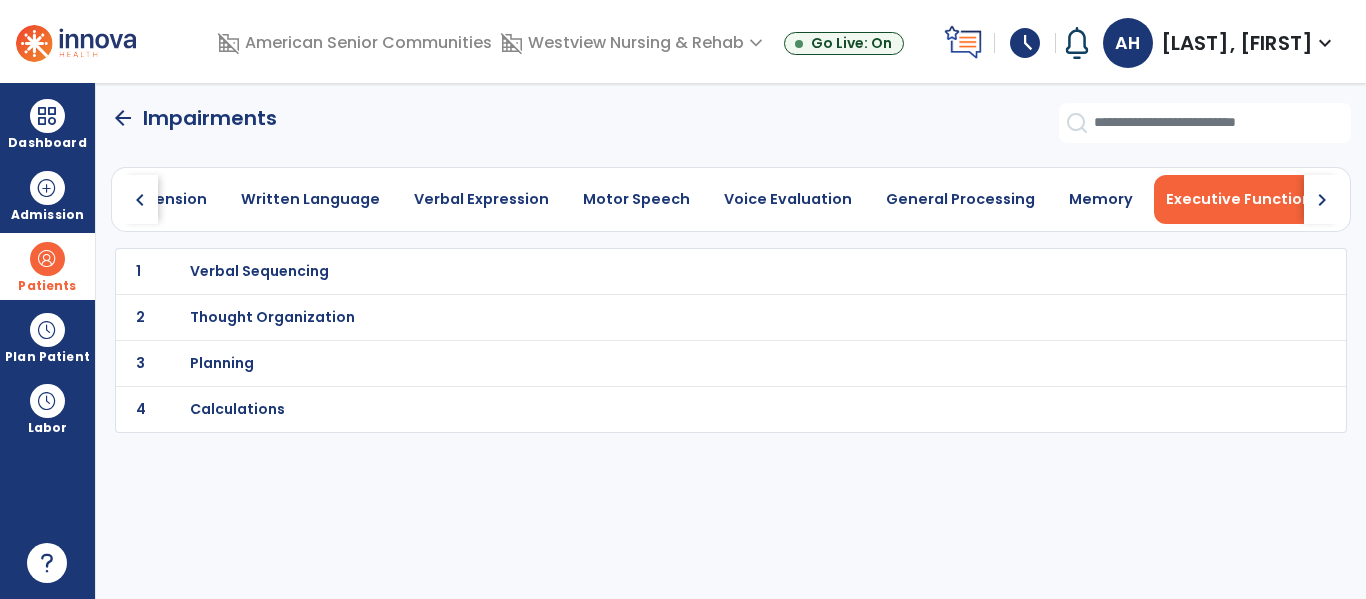 click on "Thought Organization" at bounding box center [259, 271] 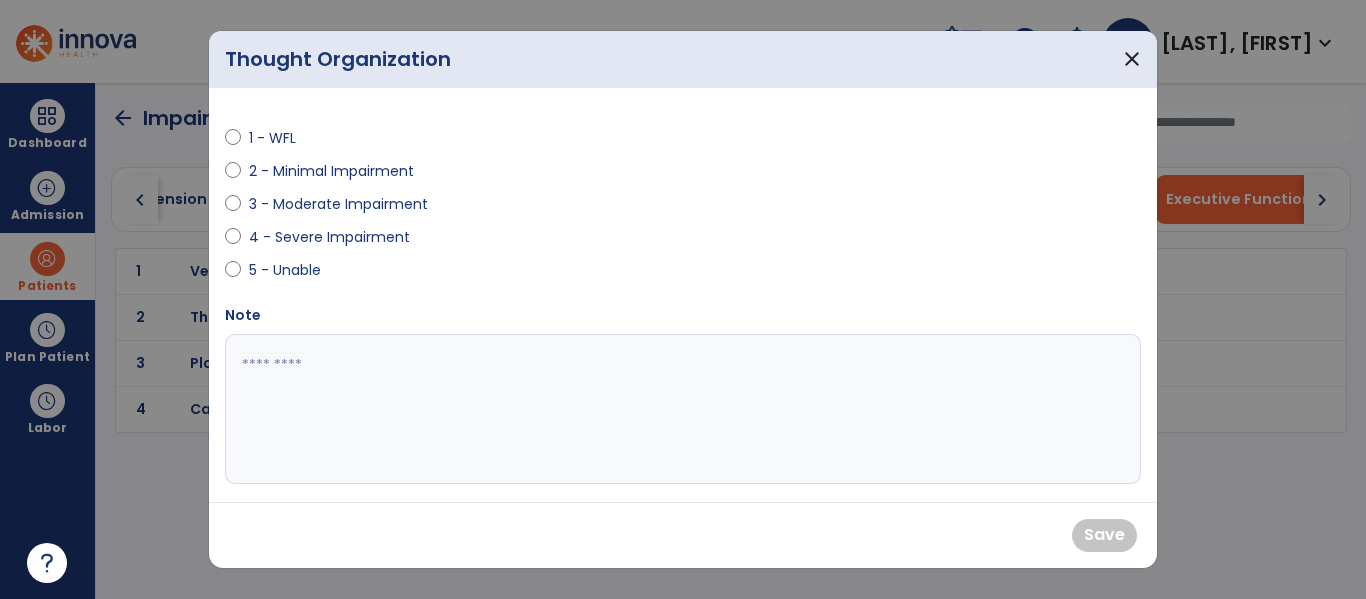 click on "4 - Severe Impairment" at bounding box center [329, 237] 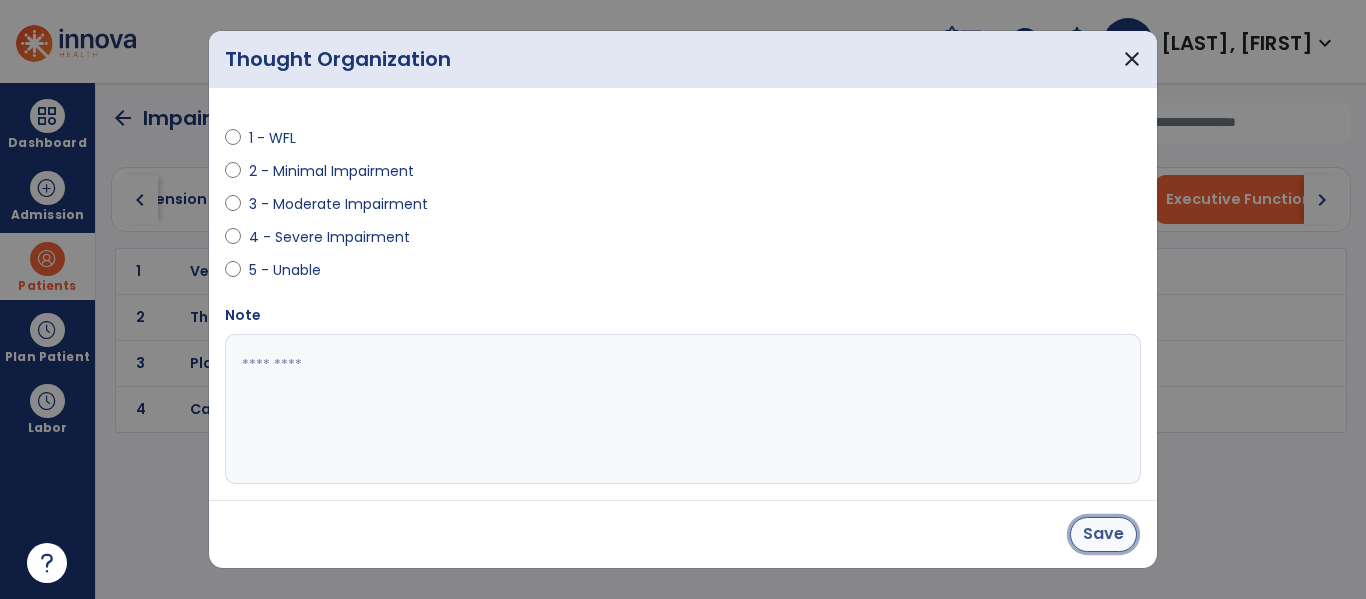 click on "Save" at bounding box center [1103, 534] 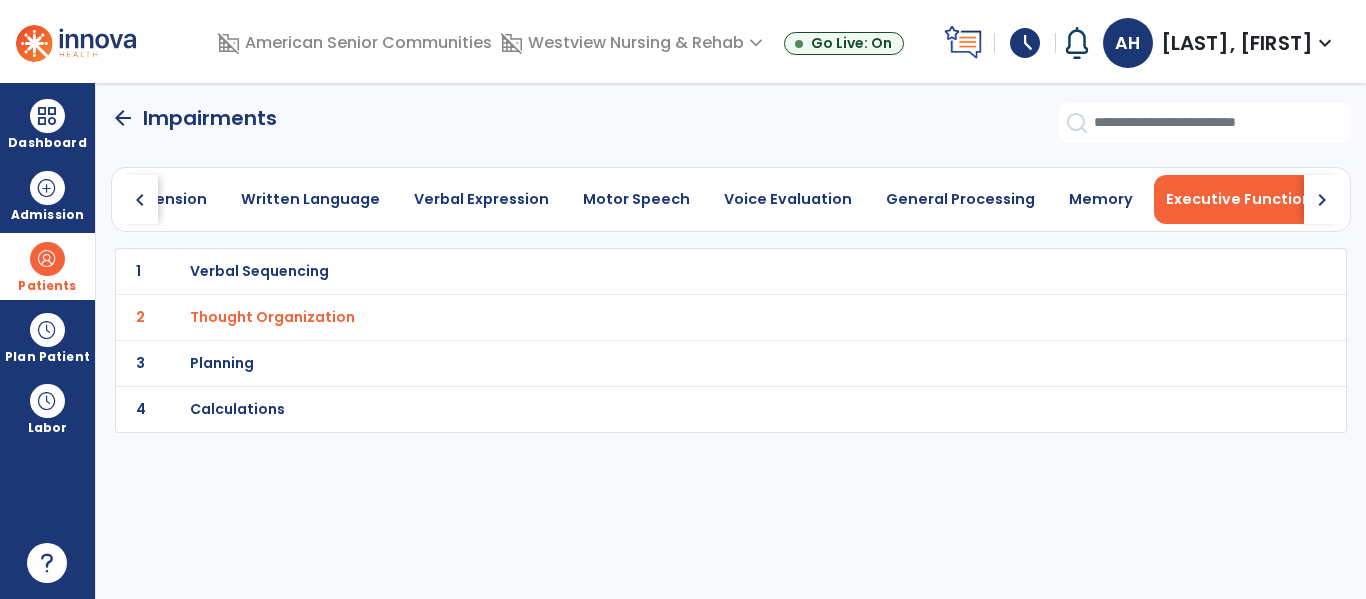 click on "Planning" at bounding box center (687, 271) 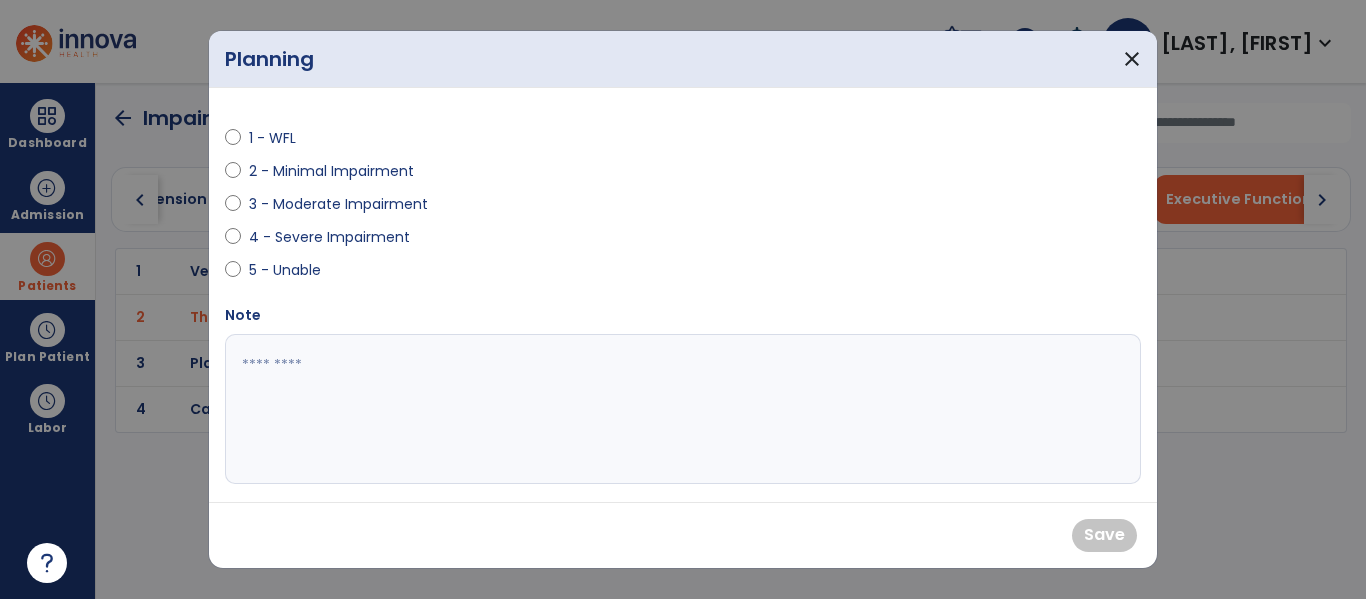 click on "4 - Severe Impairment" at bounding box center [329, 237] 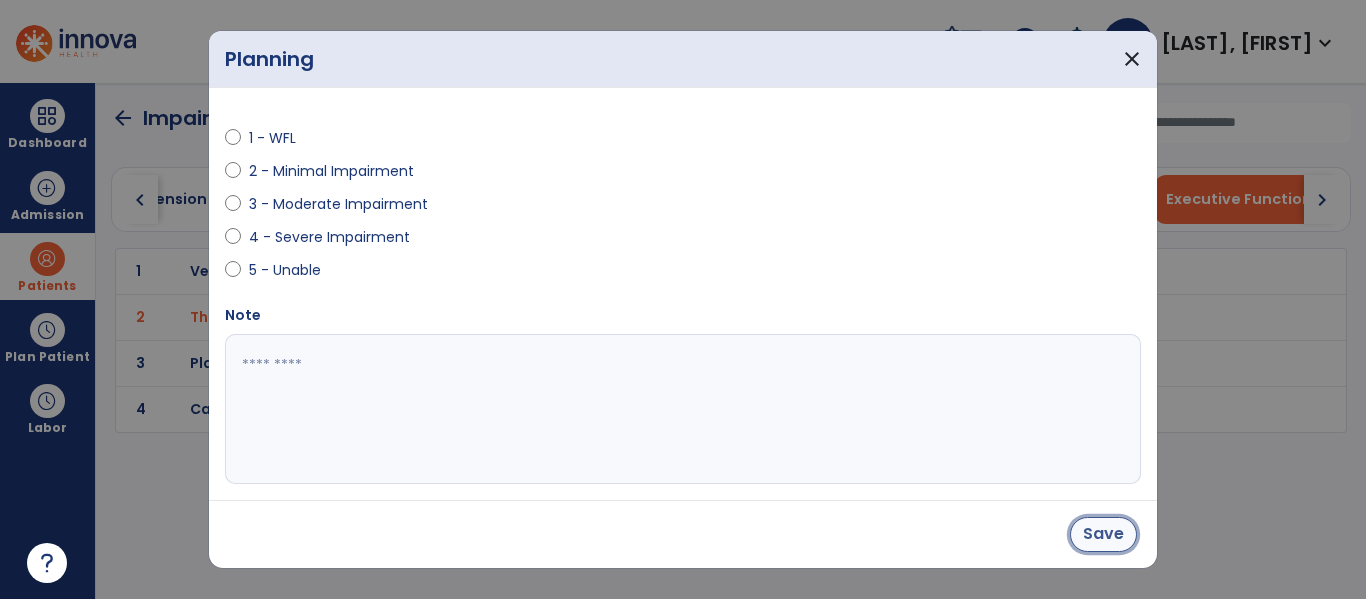 click on "Save" at bounding box center [1103, 534] 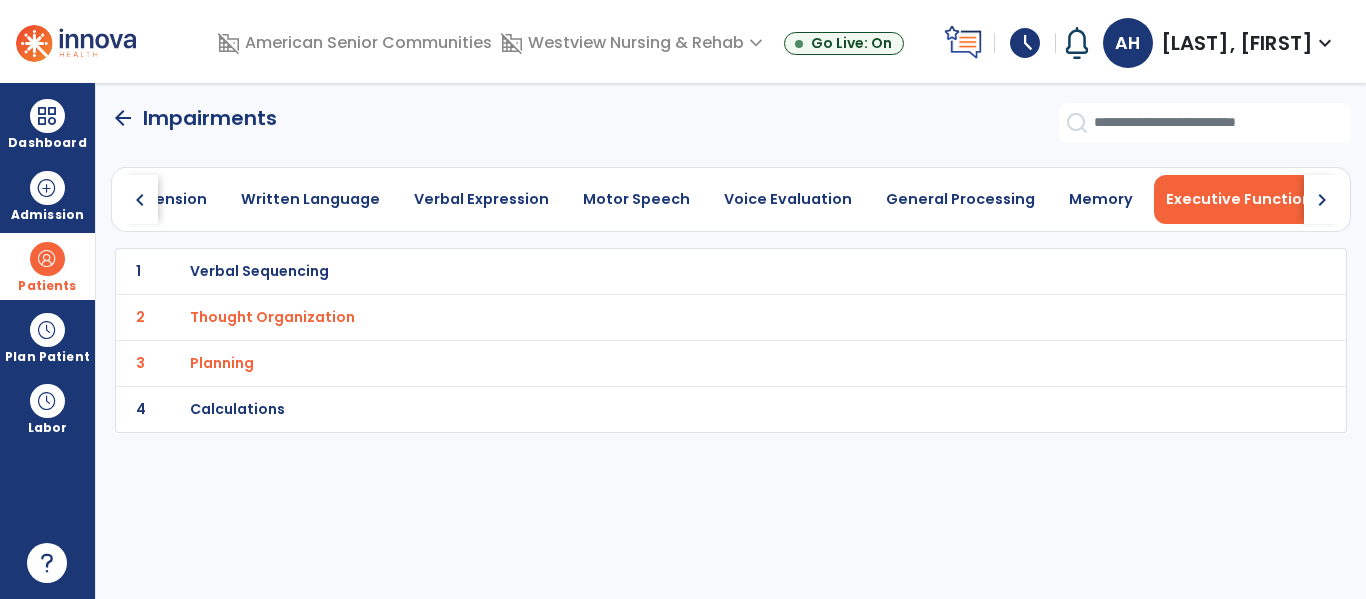 click on "Pragmatics" at bounding box center [1413, 199] 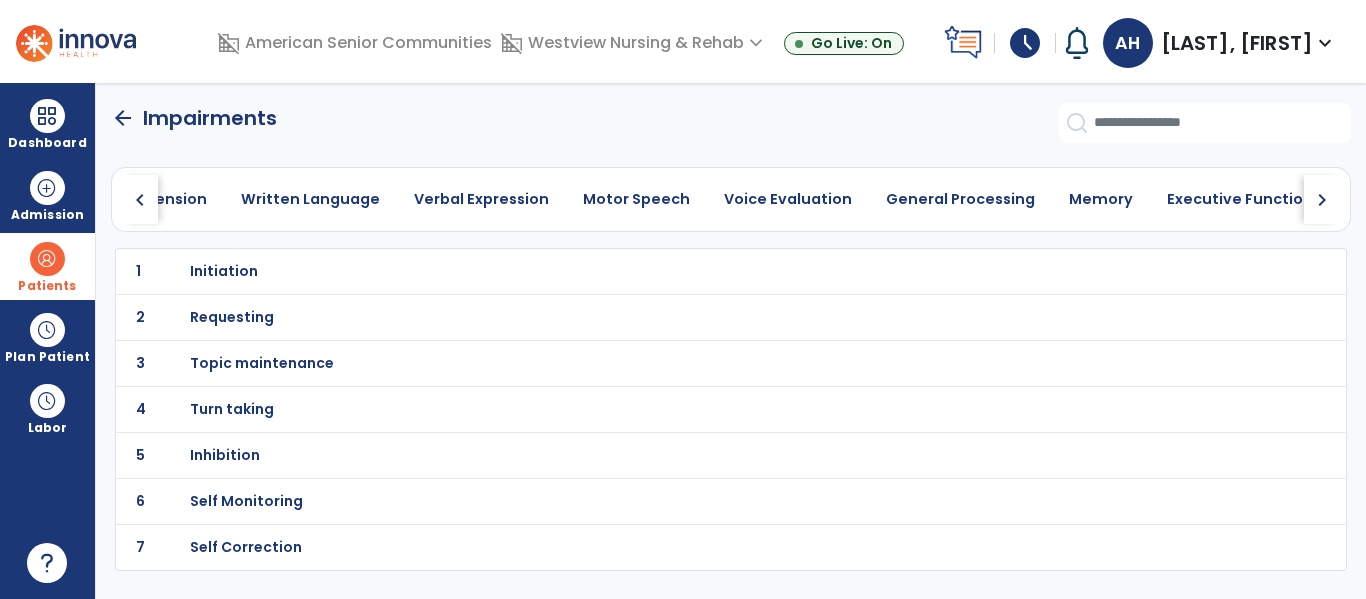 click on "chevron_right" 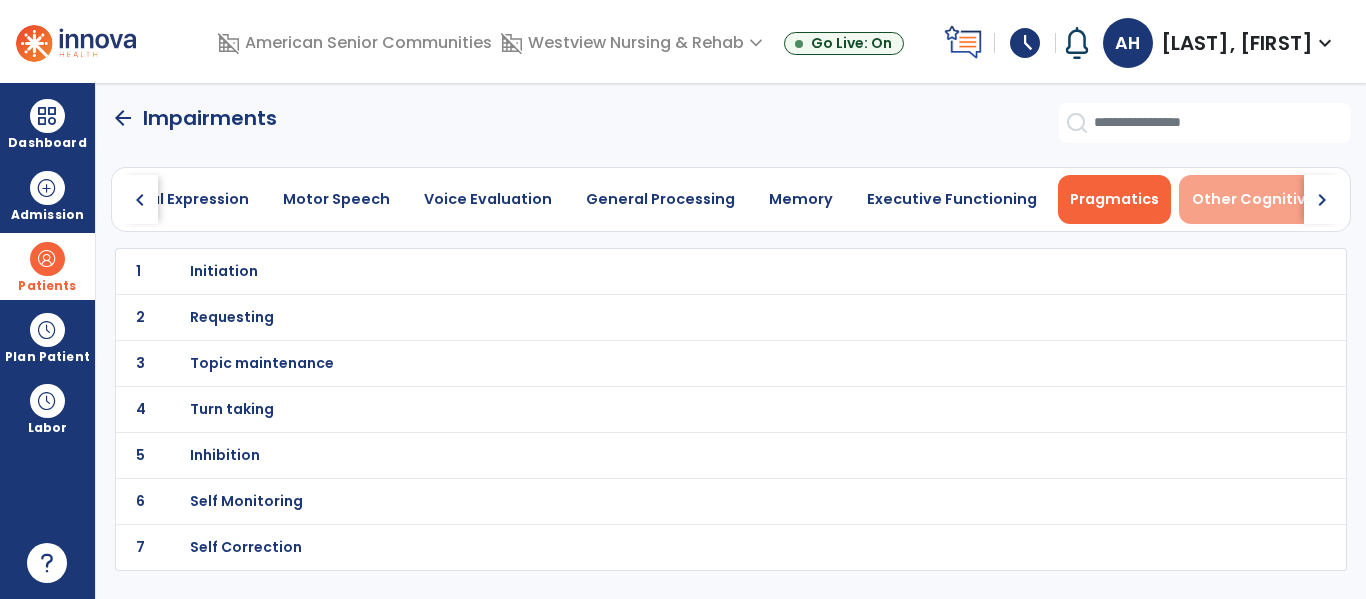 click on "Other Cognitive Skills" at bounding box center (1274, 199) 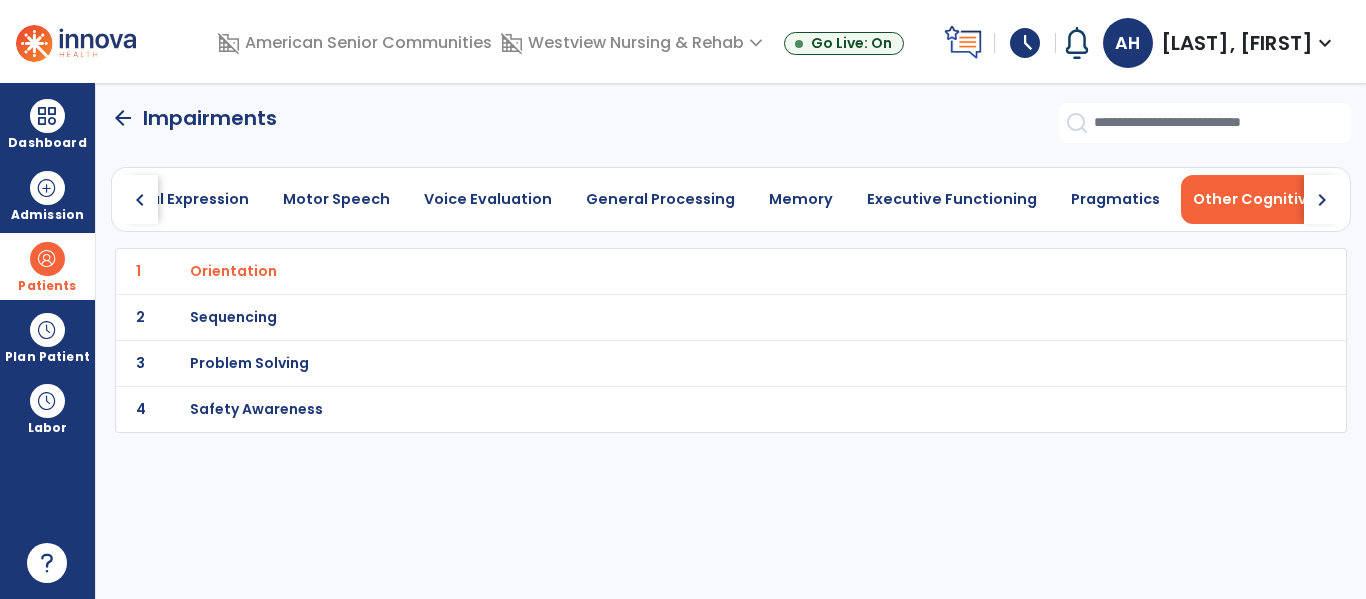 click on "Sequencing" at bounding box center (687, 271) 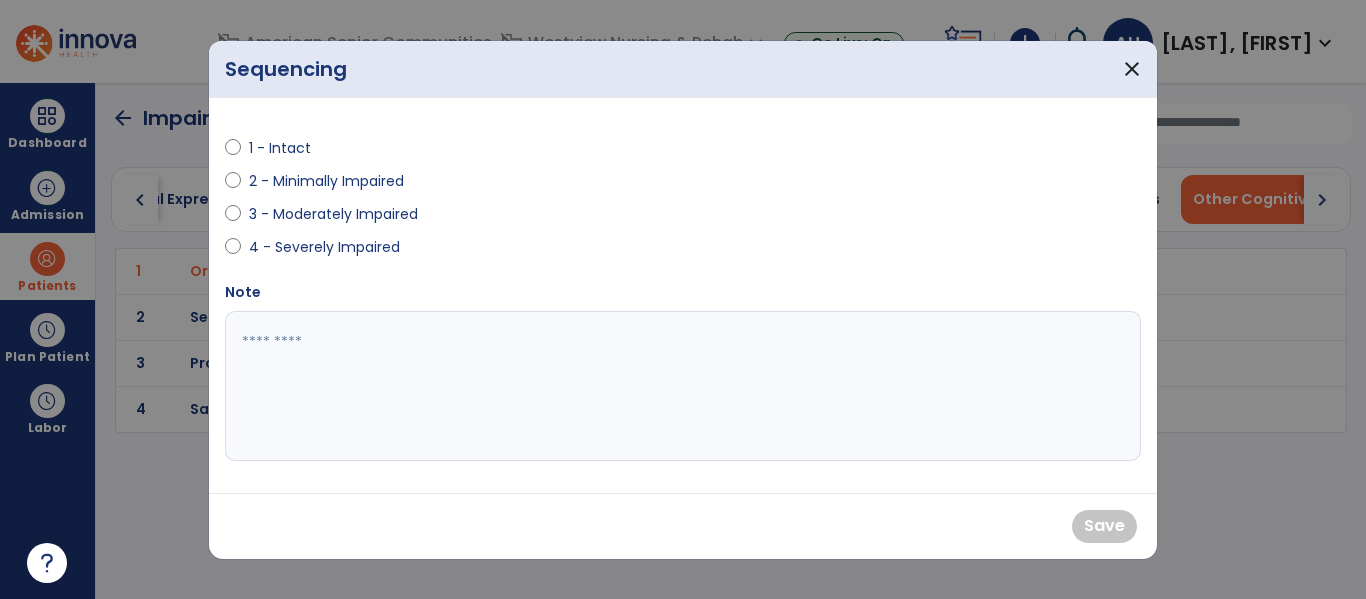 click on "4 - Severely Impaired" at bounding box center (324, 247) 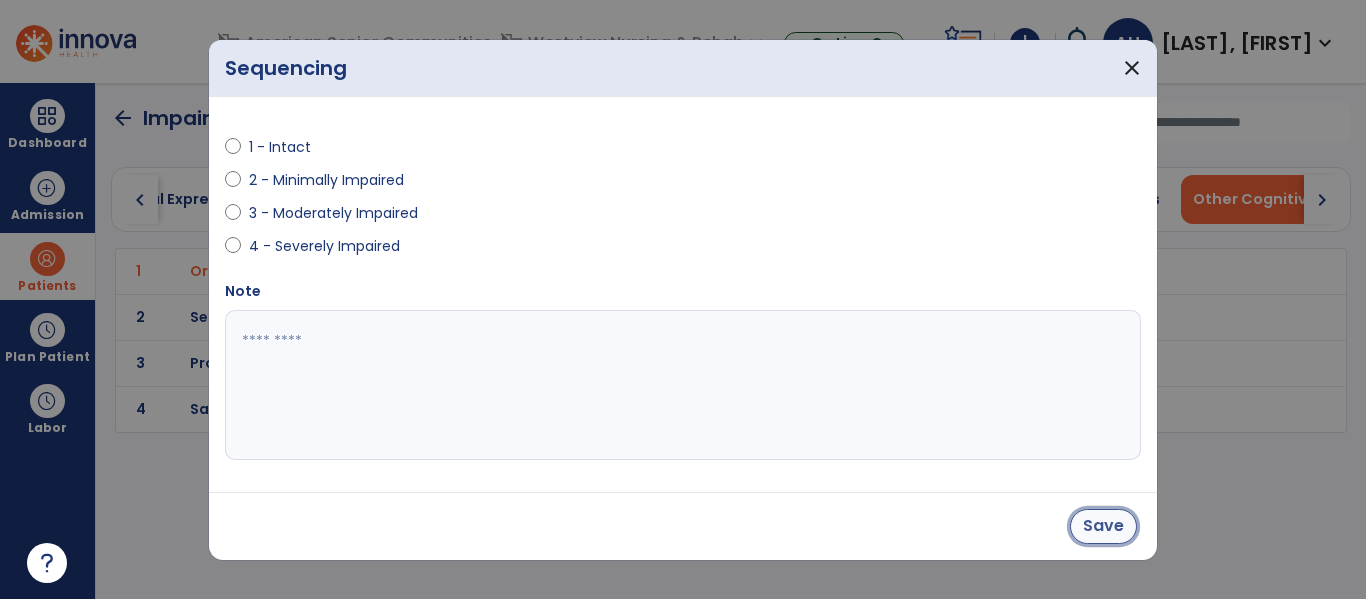 click on "Save" at bounding box center [1103, 526] 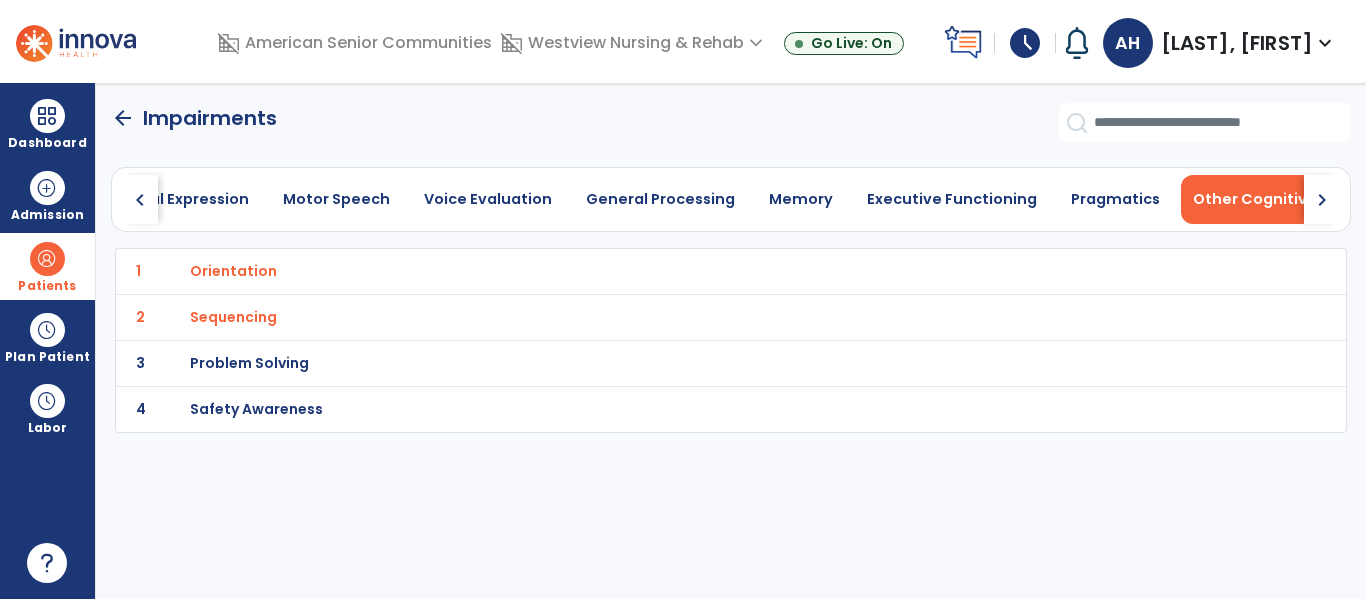 click on "Problem Solving" at bounding box center (687, 271) 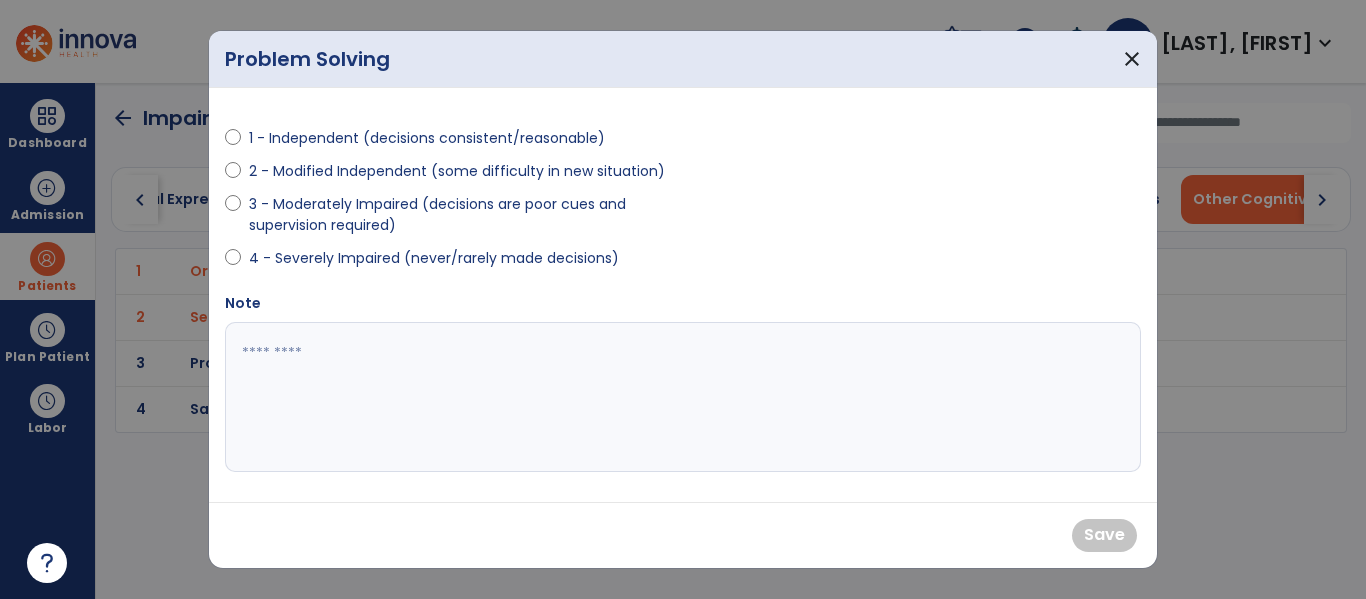 click on "4 - Severely Impaired (never/rarely made decisions)" at bounding box center (434, 258) 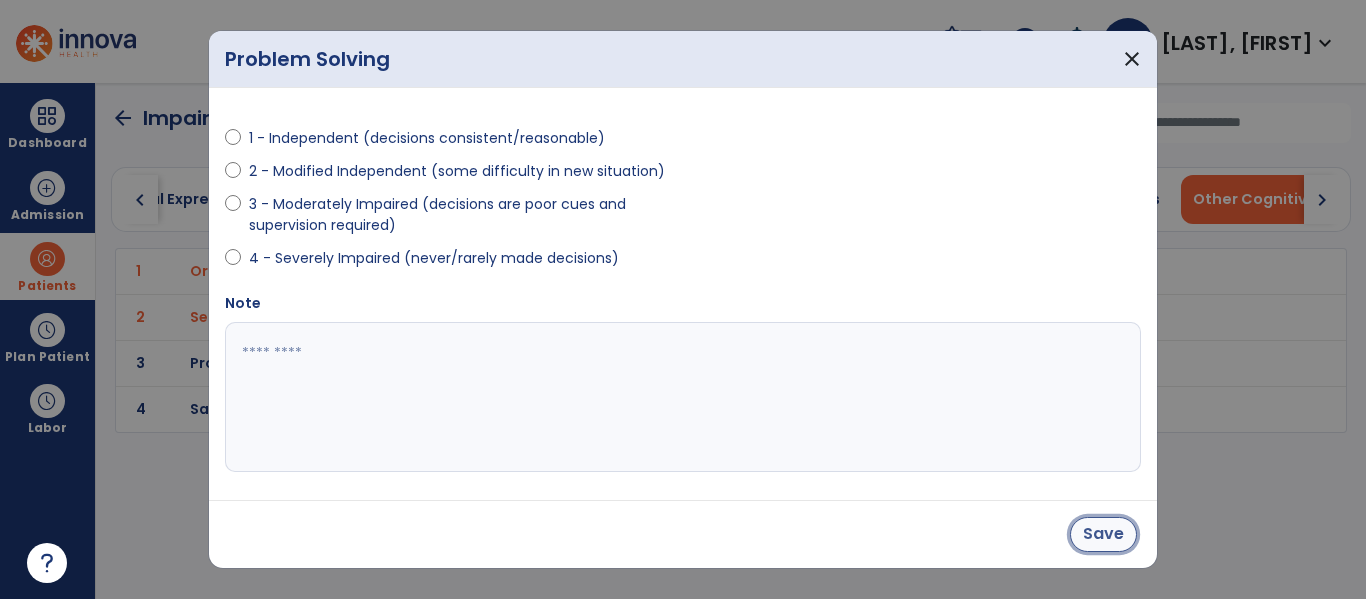 click on "Save" at bounding box center (1103, 534) 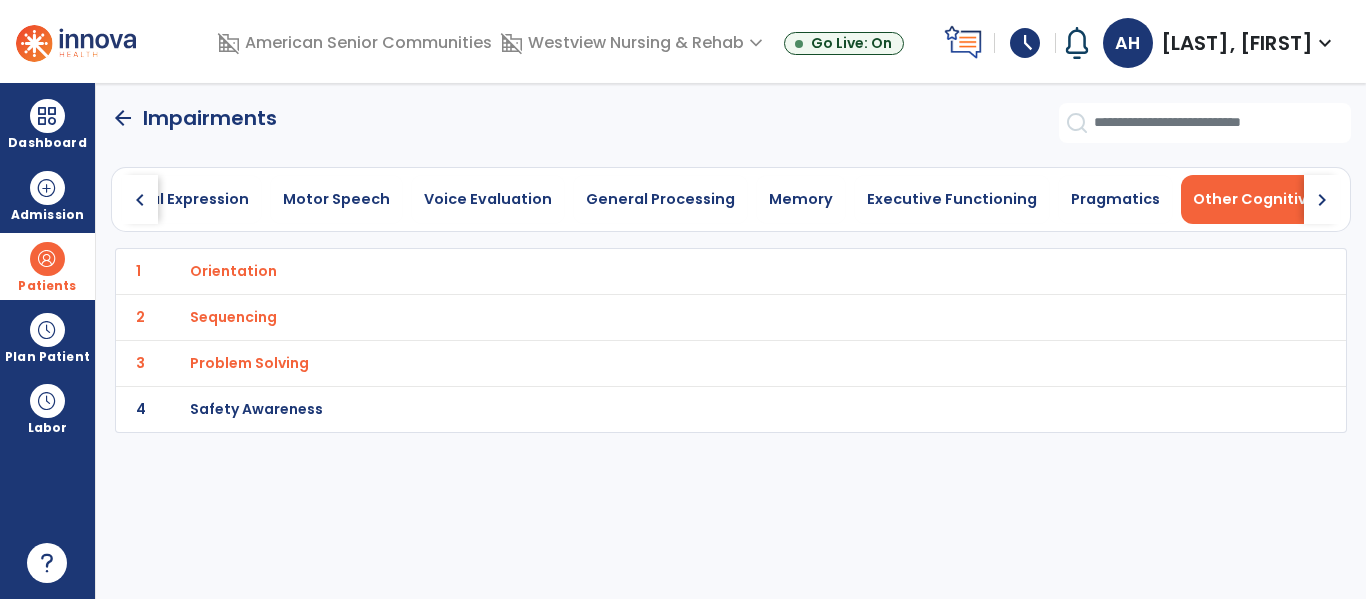 click on "arrow_back   Impairments   chevron_left   Oral Motor Examination   Auditory Comprehension   Reading Comprehension   Written Language   Verbal Expression   Motor Speech   Voice Evaluation   General Processing   Memory   Executive Functioning   Pragmatics   Other Cognitive Skills   Swallowing   chevron_right  1 Orientation 2 Sequencing 3 Problem Solving 4 Safety Awareness" at bounding box center (731, 341) 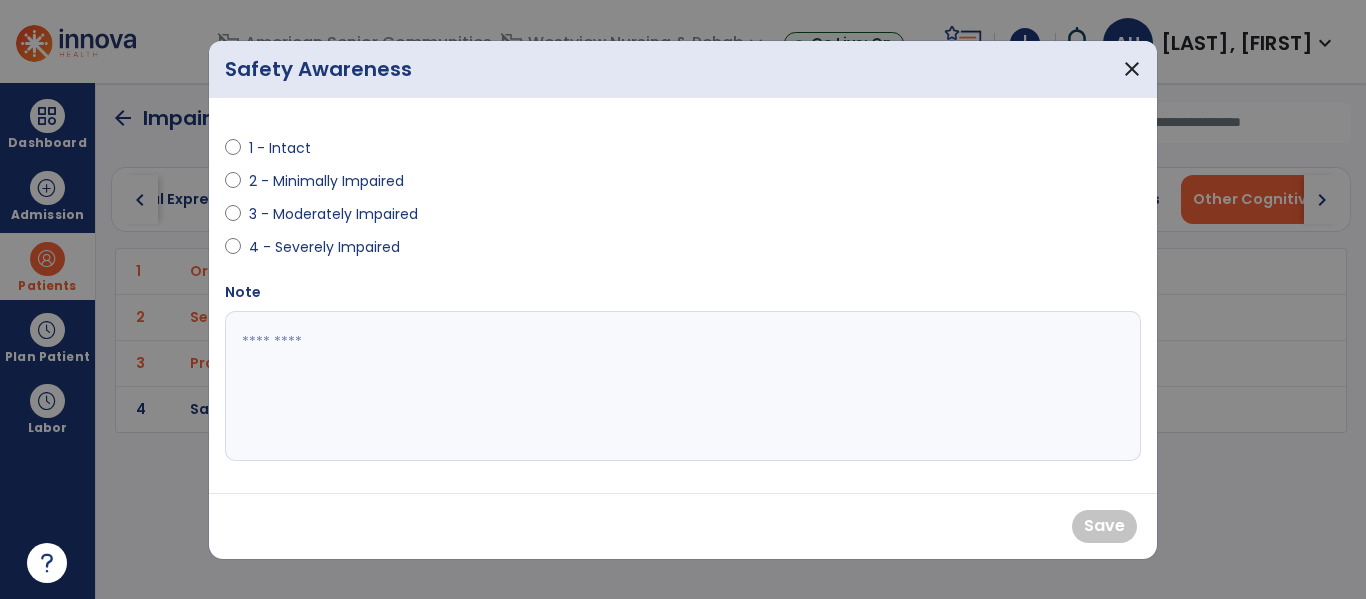 click on "4 - Severely Impaired" at bounding box center [324, 247] 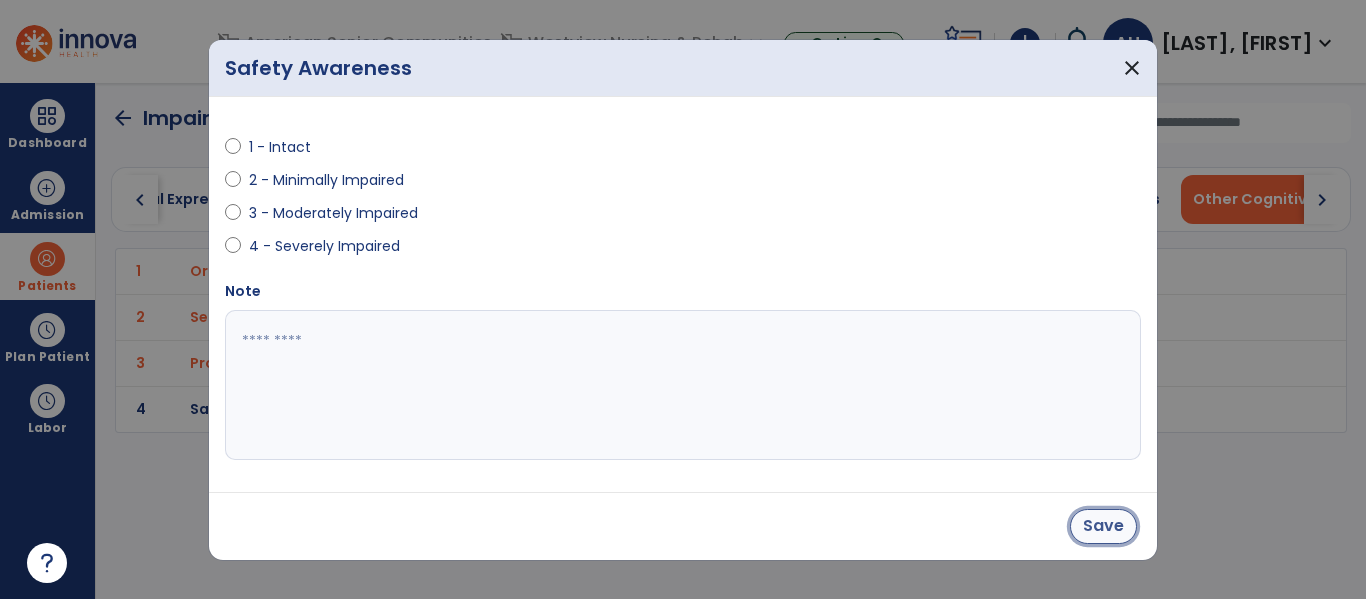 click on "Save" at bounding box center [1103, 526] 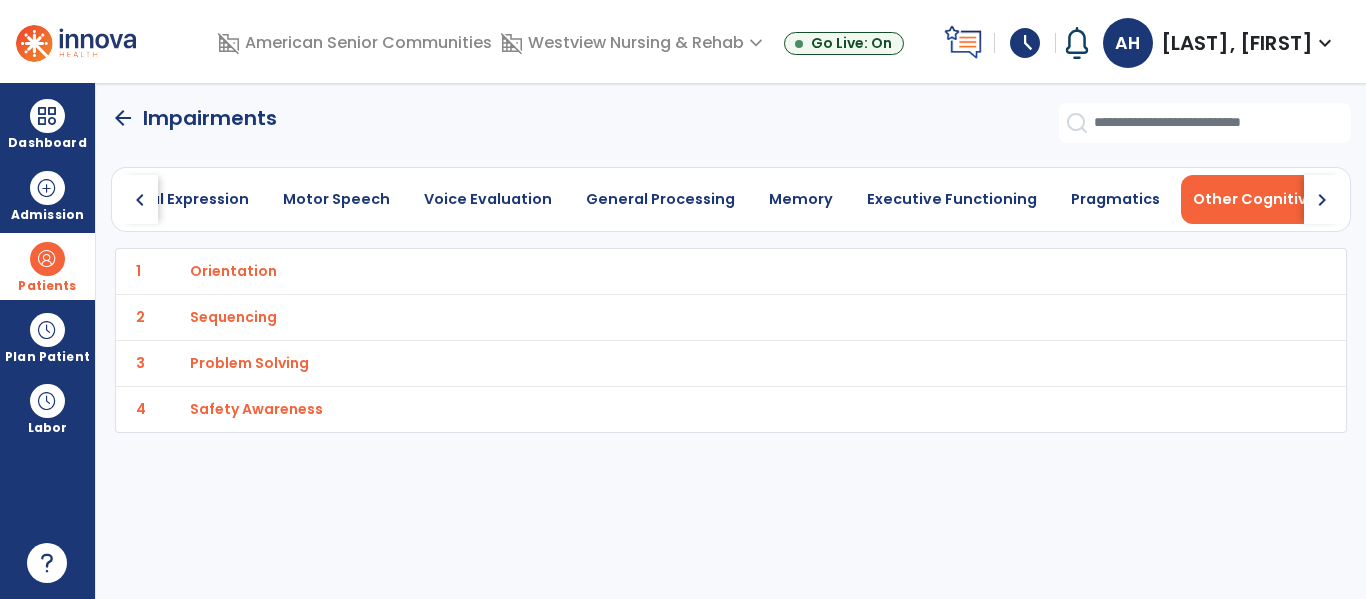 click on "arrow_back" 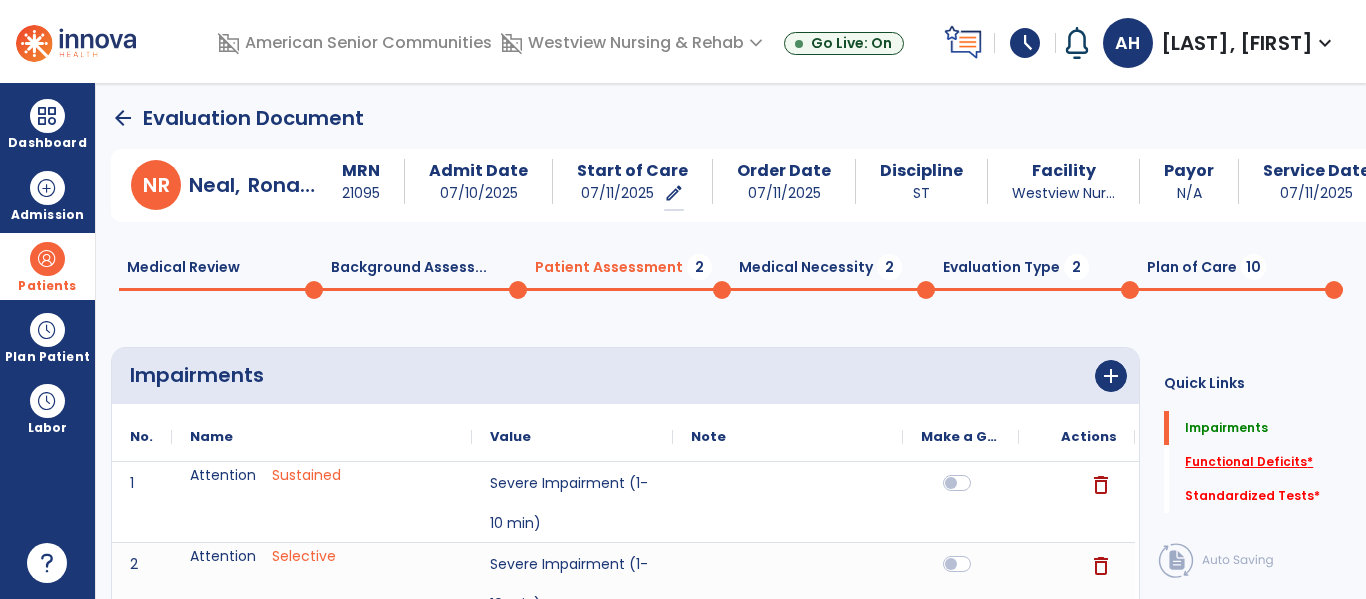 click on "Functional Deficits   *" 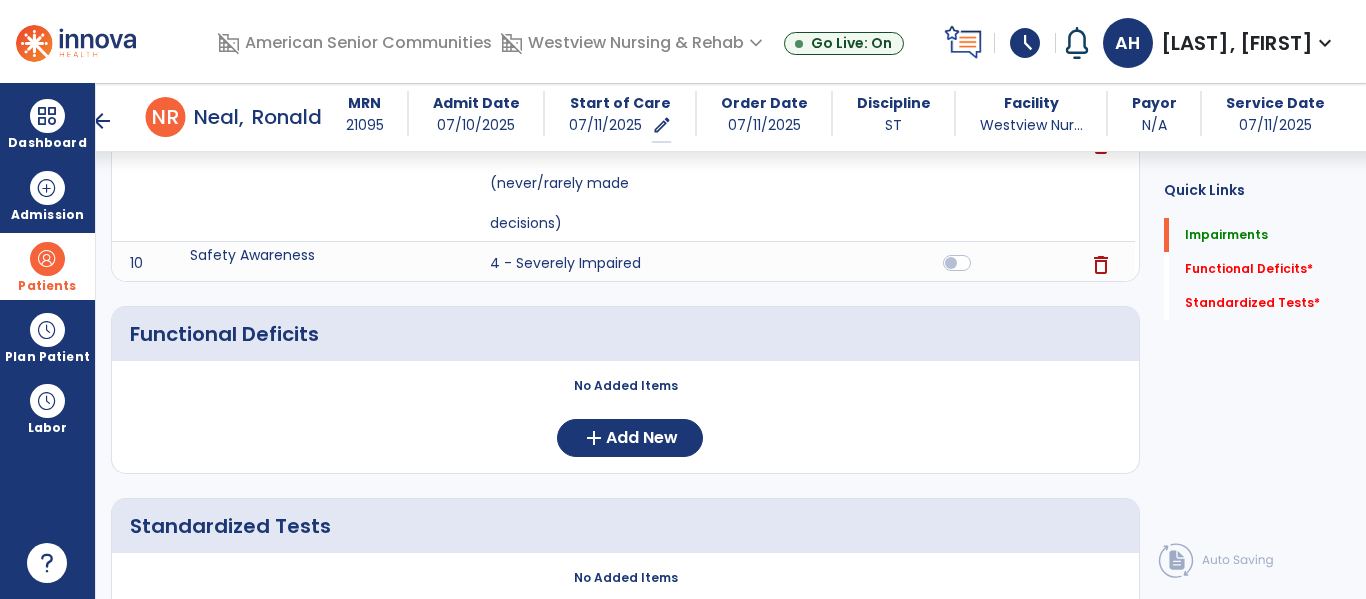 scroll, scrollTop: 831, scrollLeft: 0, axis: vertical 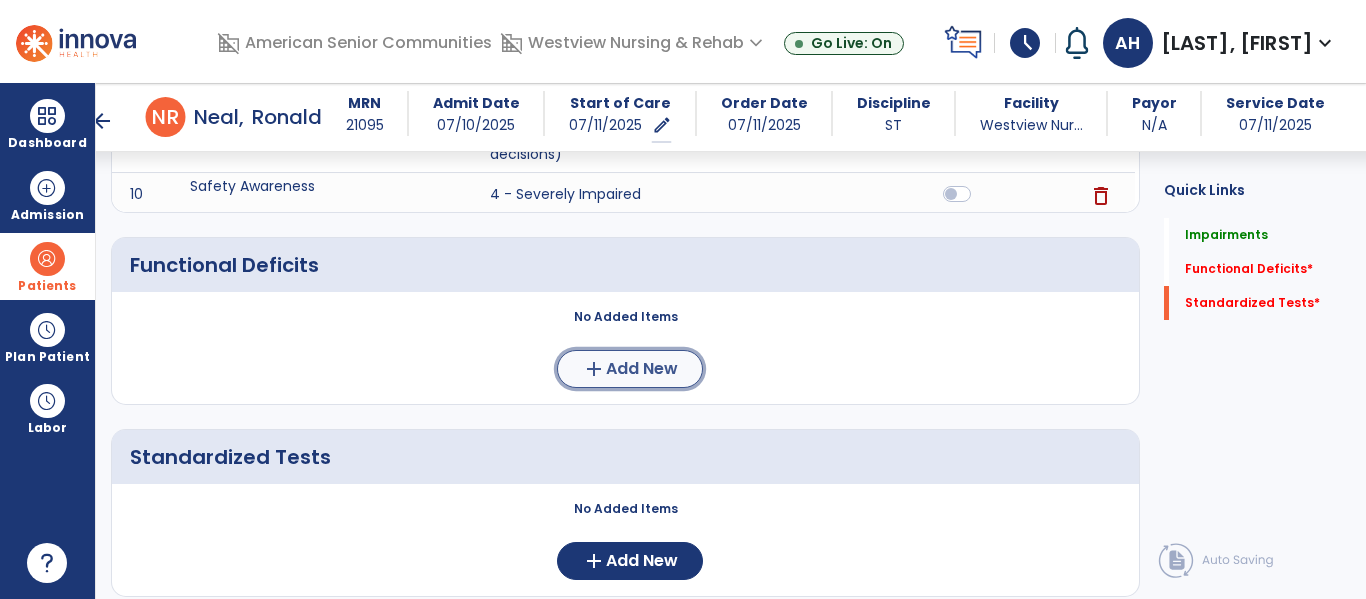 click on "Add New" 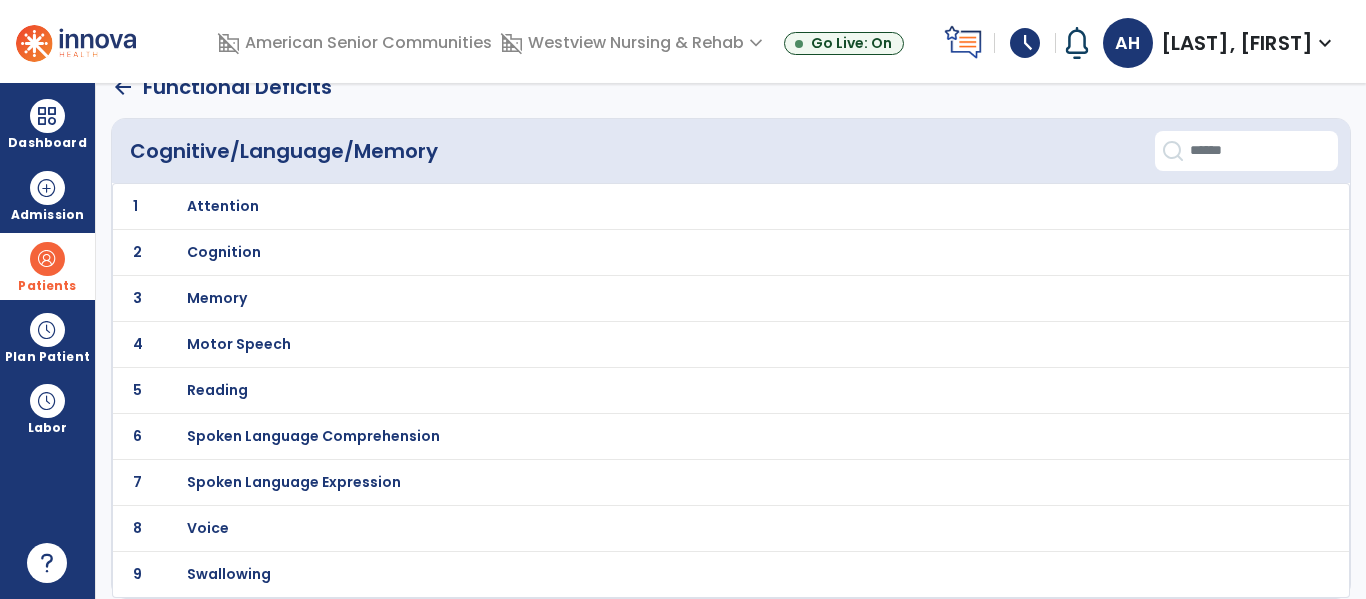 scroll, scrollTop: 0, scrollLeft: 0, axis: both 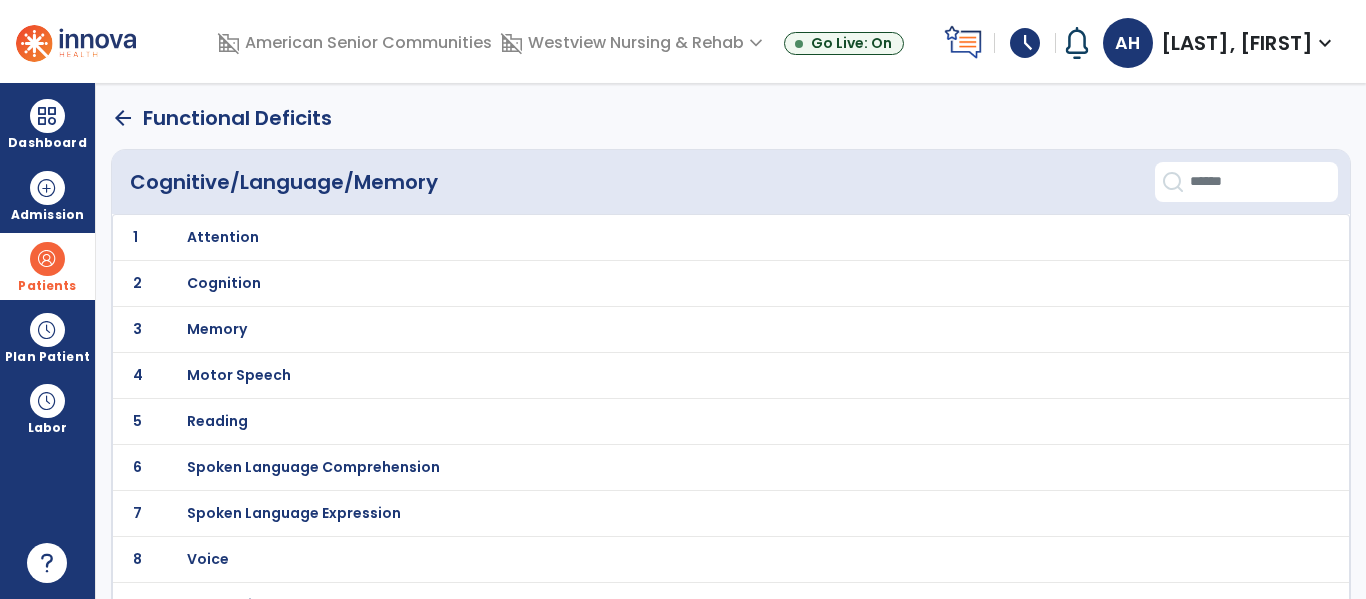click on "1 Attention" 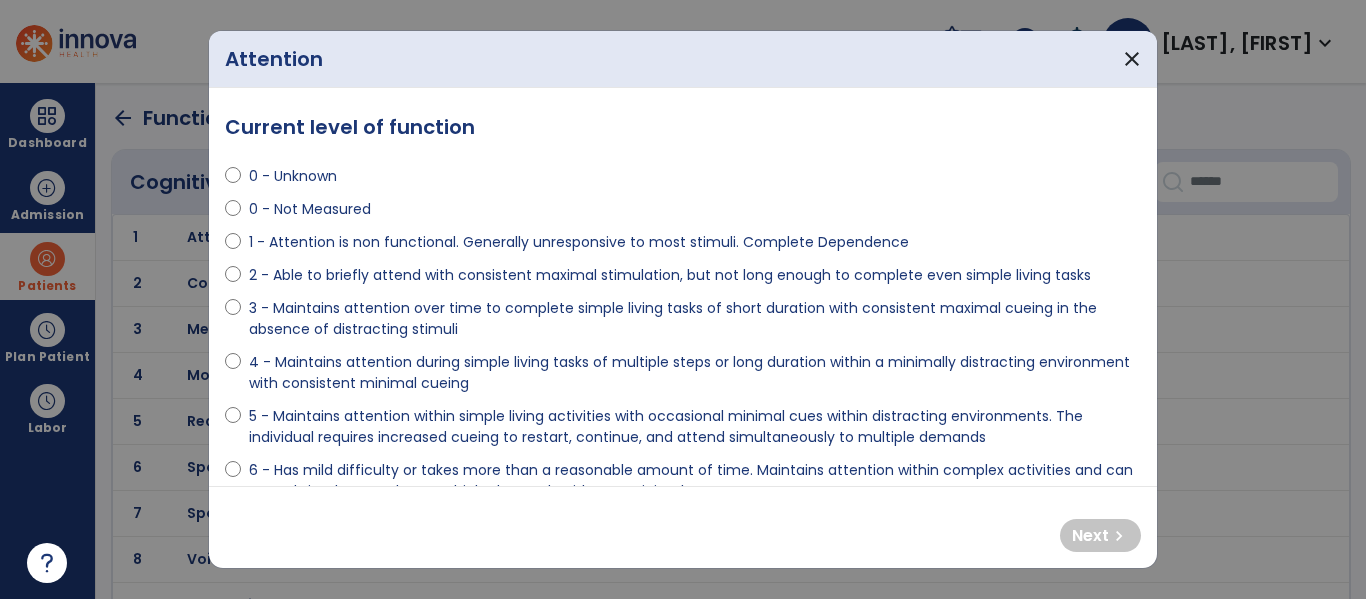 click on "2 - Able to briefly attend with consistent maximal stimulation, but not long enough to complete even simple living tasks" at bounding box center [670, 275] 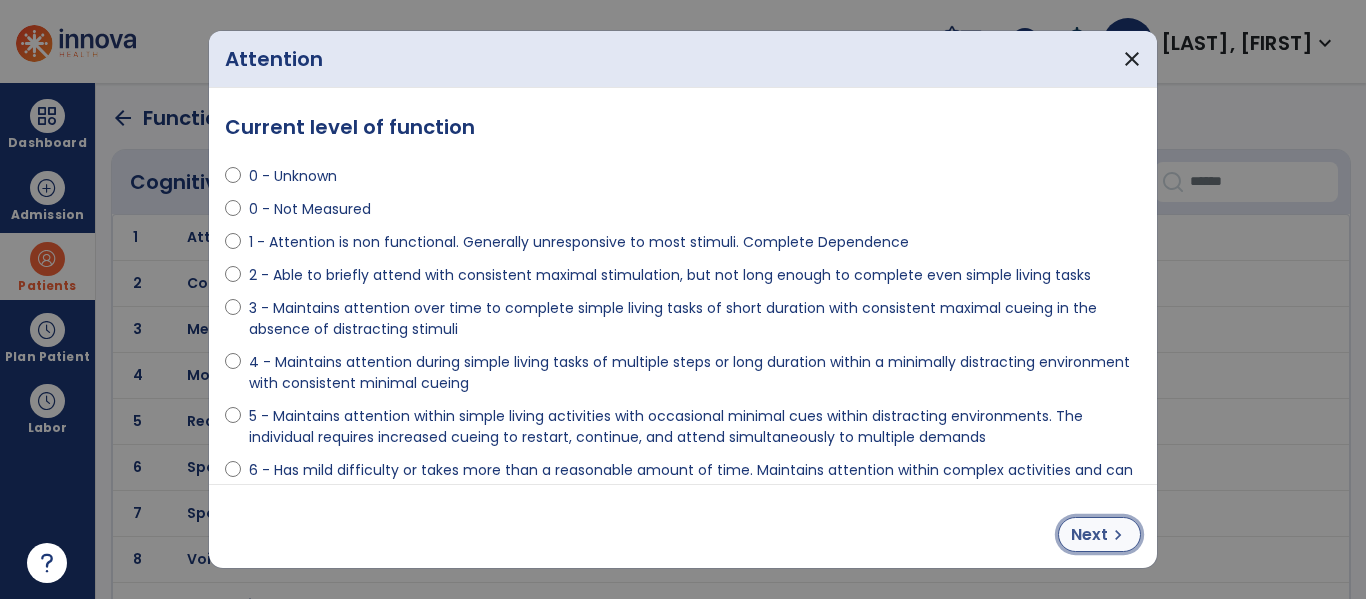 click on "chevron_right" at bounding box center [1118, 535] 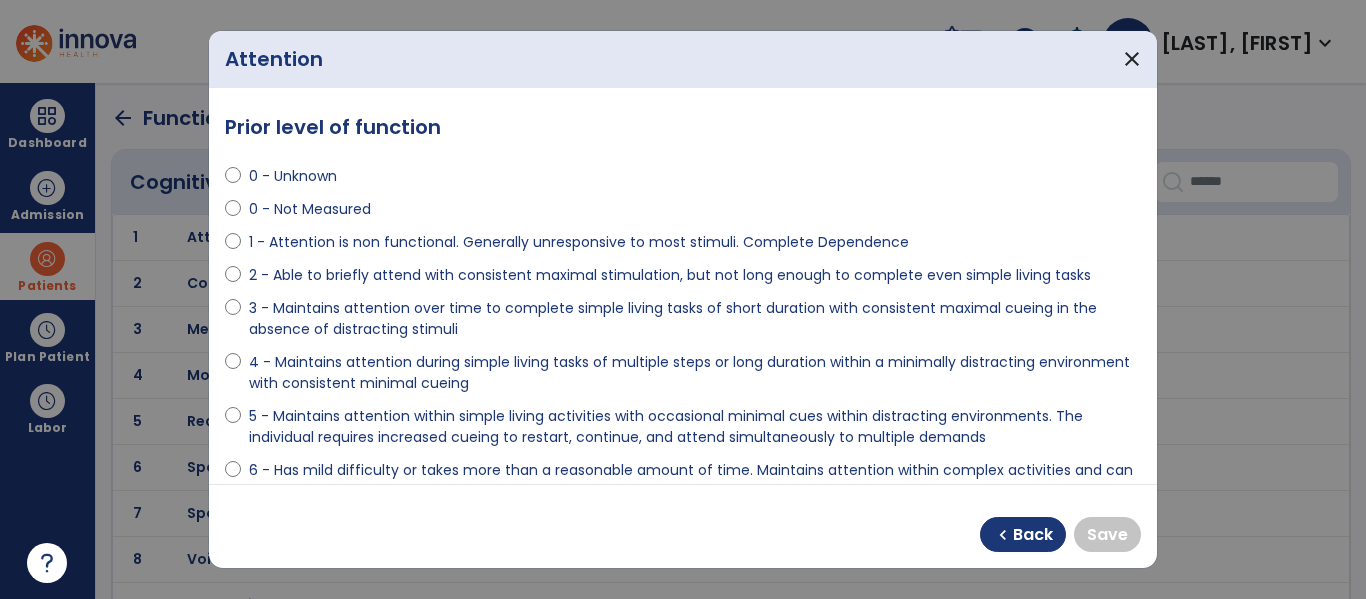 click on "5 - Maintains attention within simple living activities with occasional minimal cues within distracting environments. The individual requires increased cueing to restart, continue, and attend simultaneously to multiple demands" at bounding box center [695, 427] 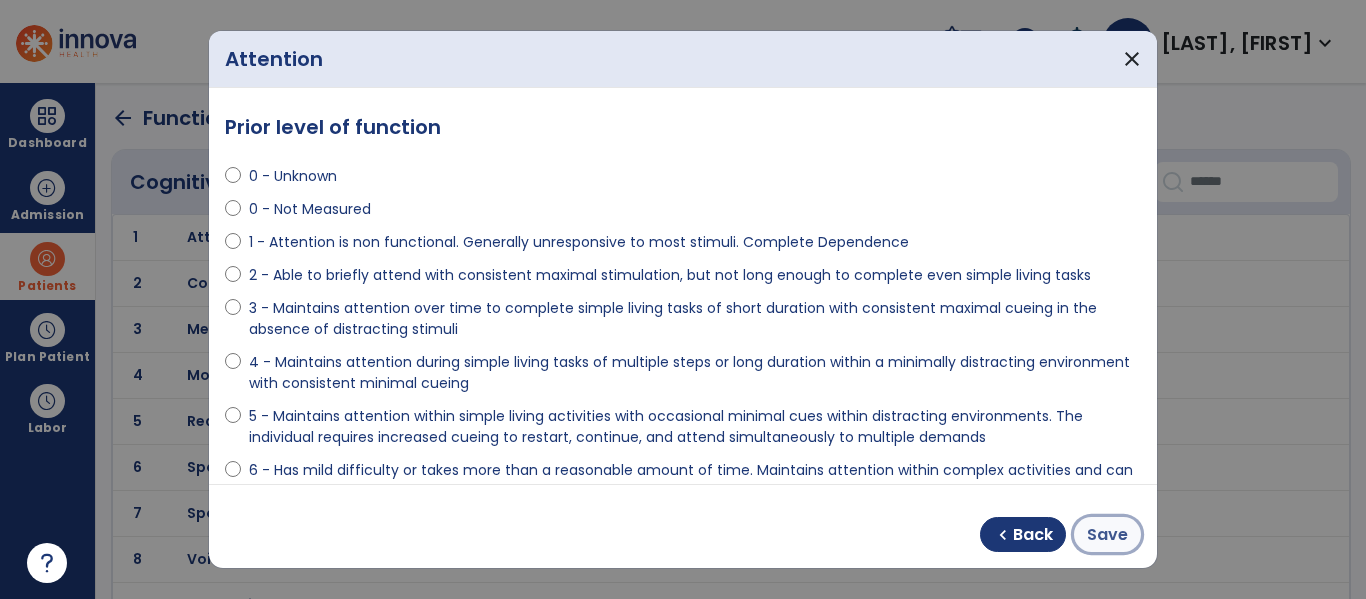 click on "Save" at bounding box center [1107, 535] 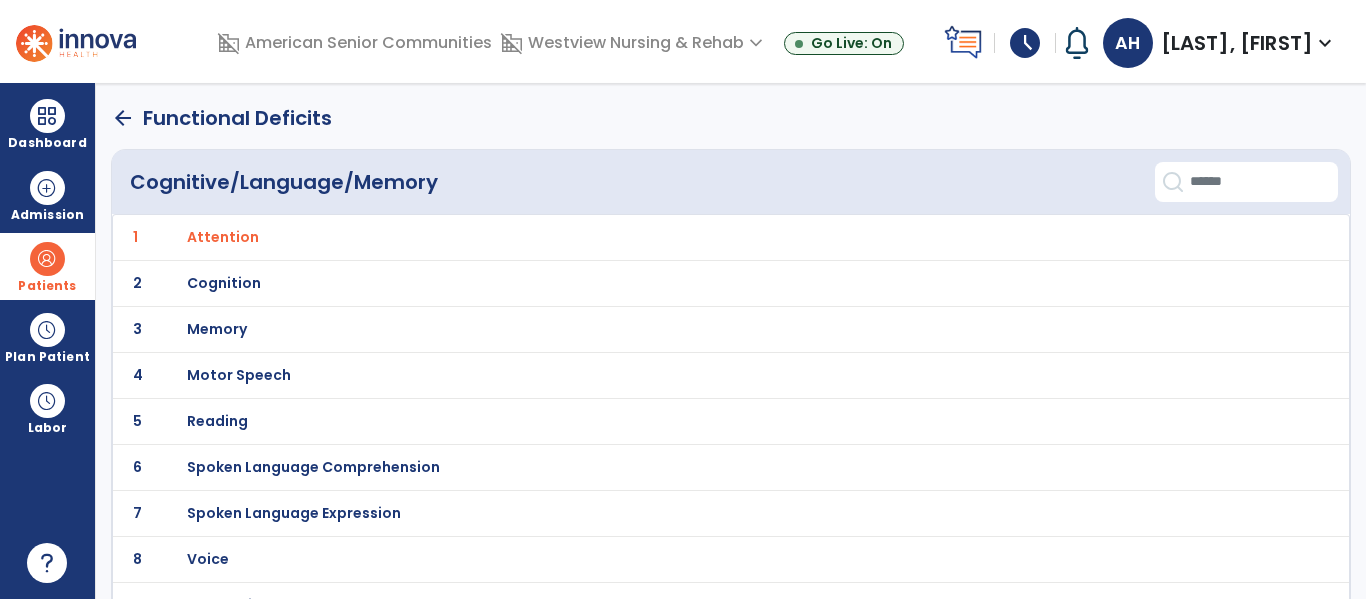 click on "Cognition" at bounding box center (686, 237) 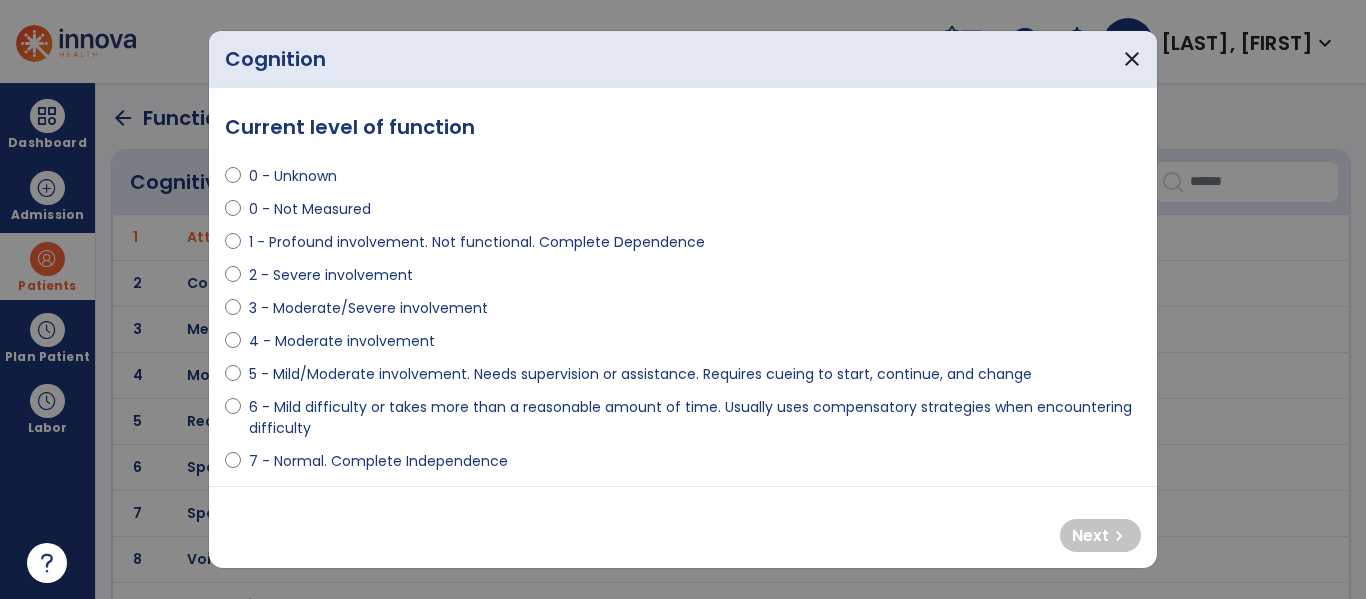 click on "3 - Moderate/Severe involvement" at bounding box center (368, 308) 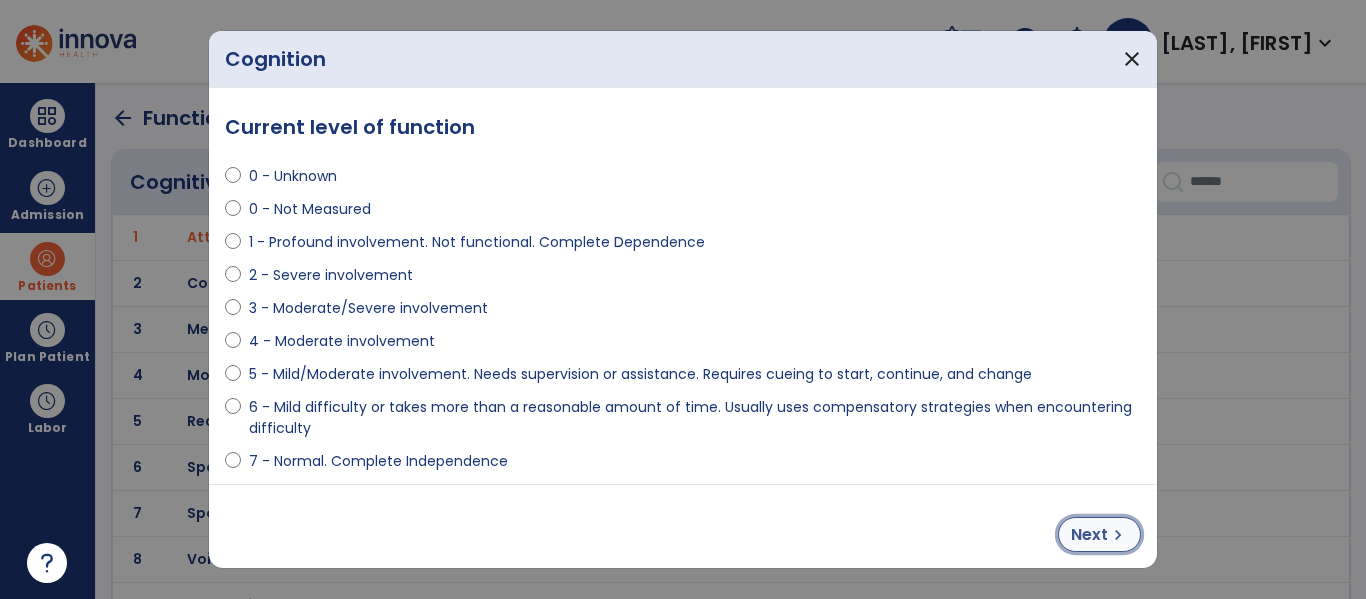 click on "chevron_right" at bounding box center (1118, 535) 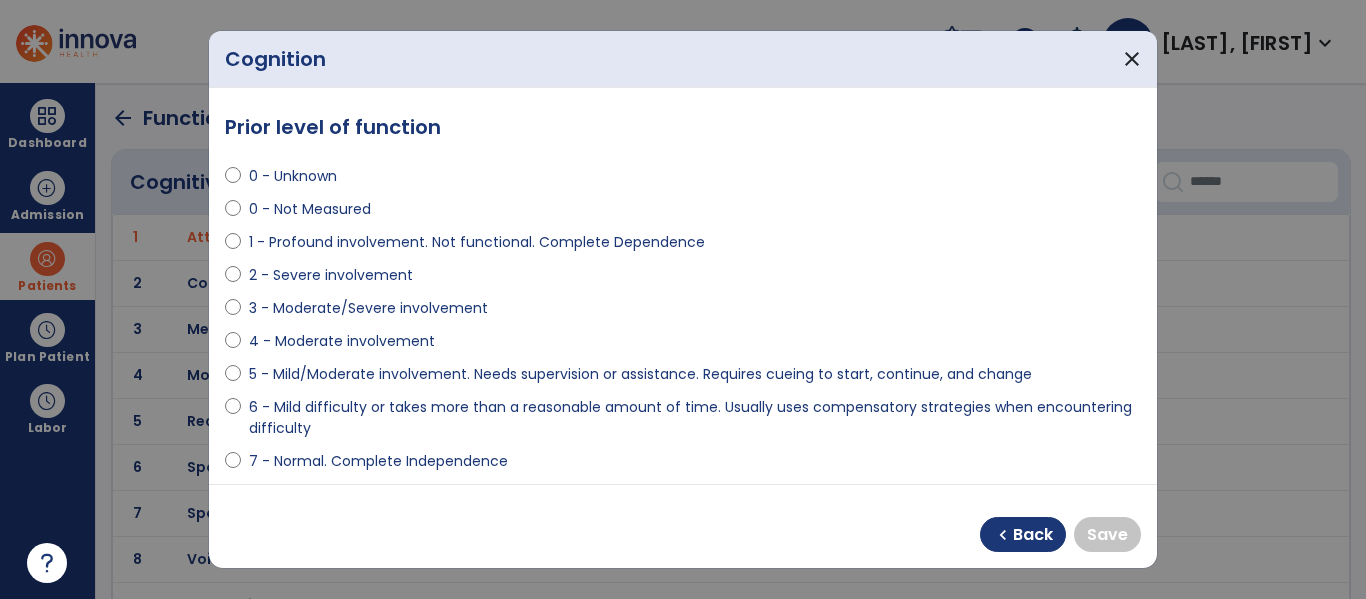 click on "6 - Mild difficulty or takes more than a reasonable amount of time. Usually uses compensatory strategies when encountering difficulty" at bounding box center [695, 418] 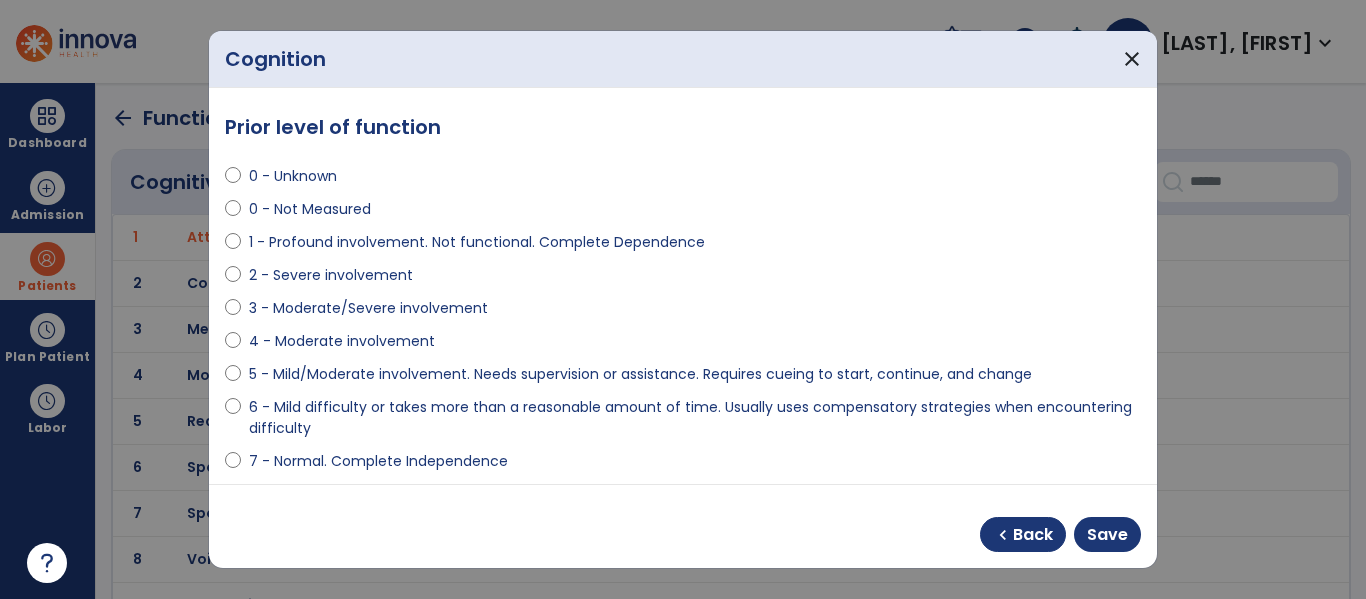 click on "5 - Mild/Moderate involvement. Needs supervision or assistance. Requires cueing to start, continue, and change" at bounding box center [683, 378] 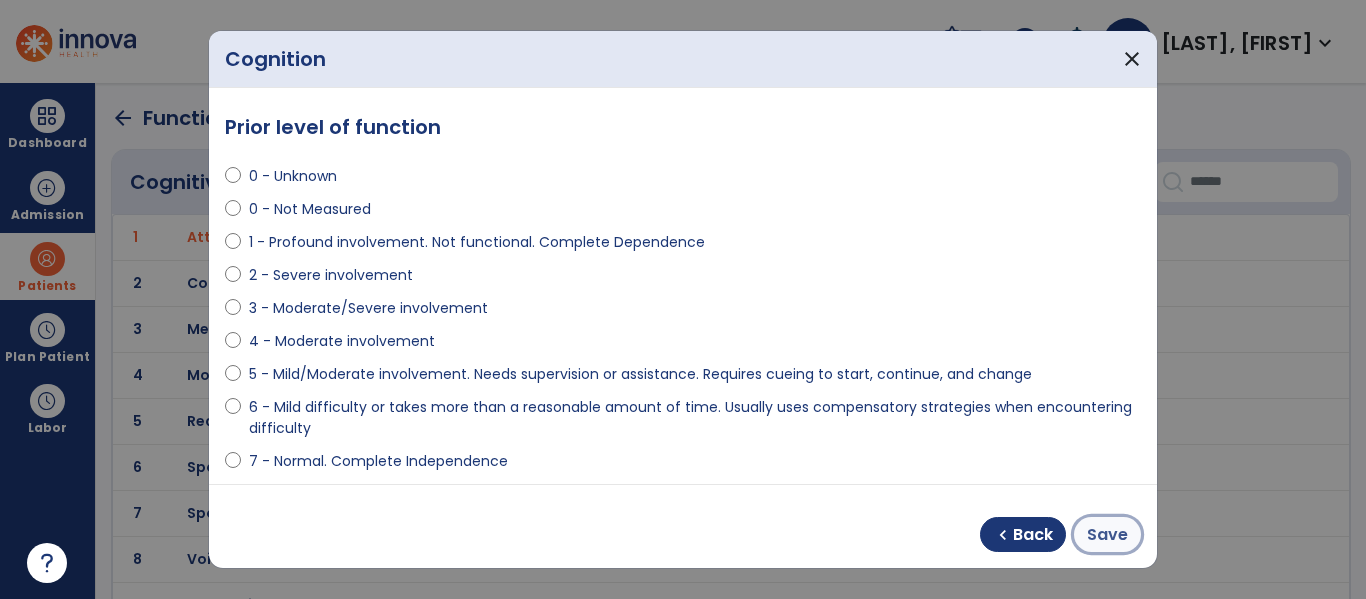 click on "Save" at bounding box center (1107, 535) 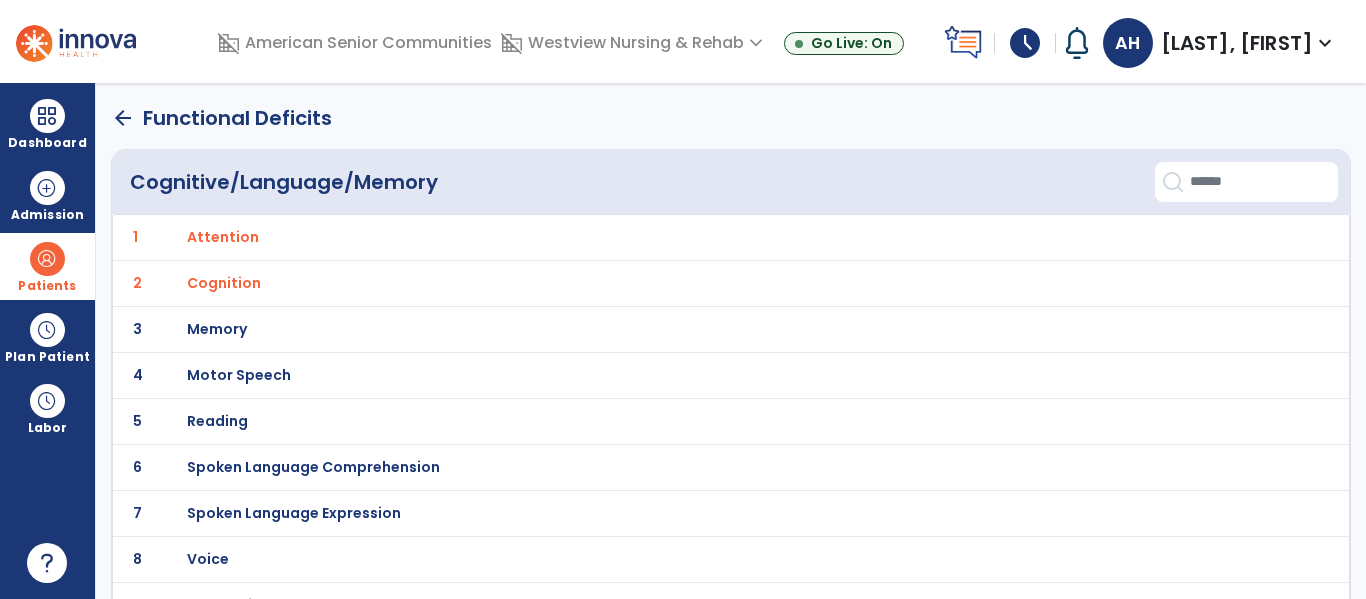 click on "arrow_back" 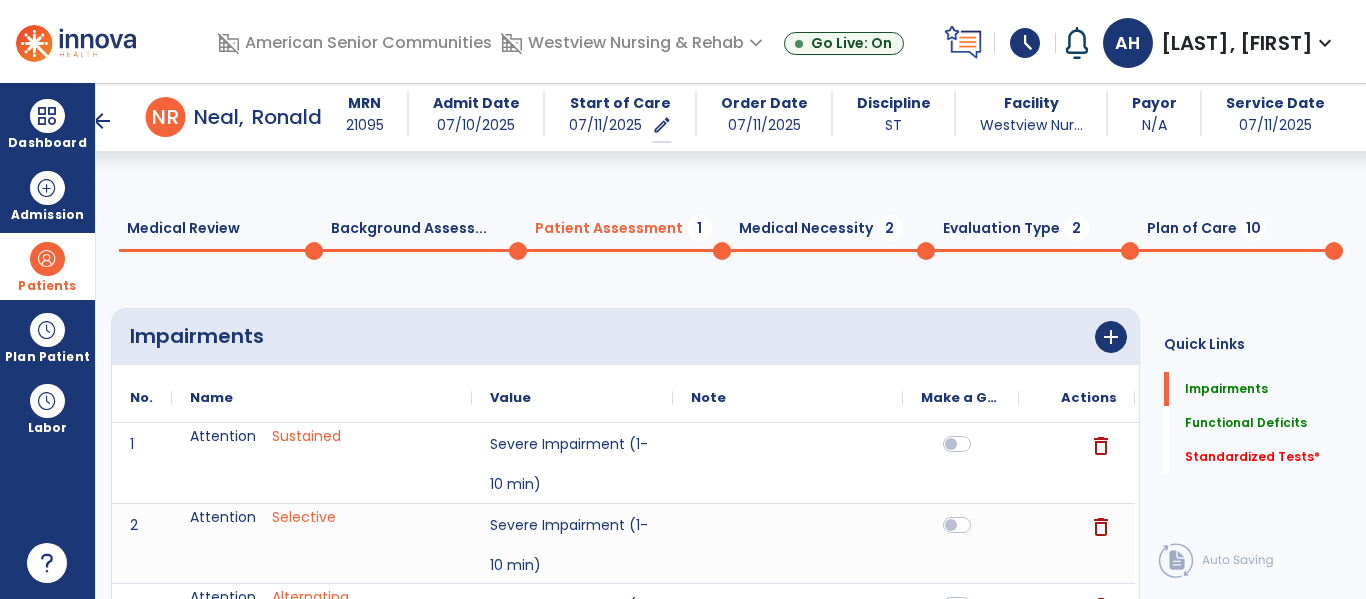 scroll, scrollTop: 1328, scrollLeft: 0, axis: vertical 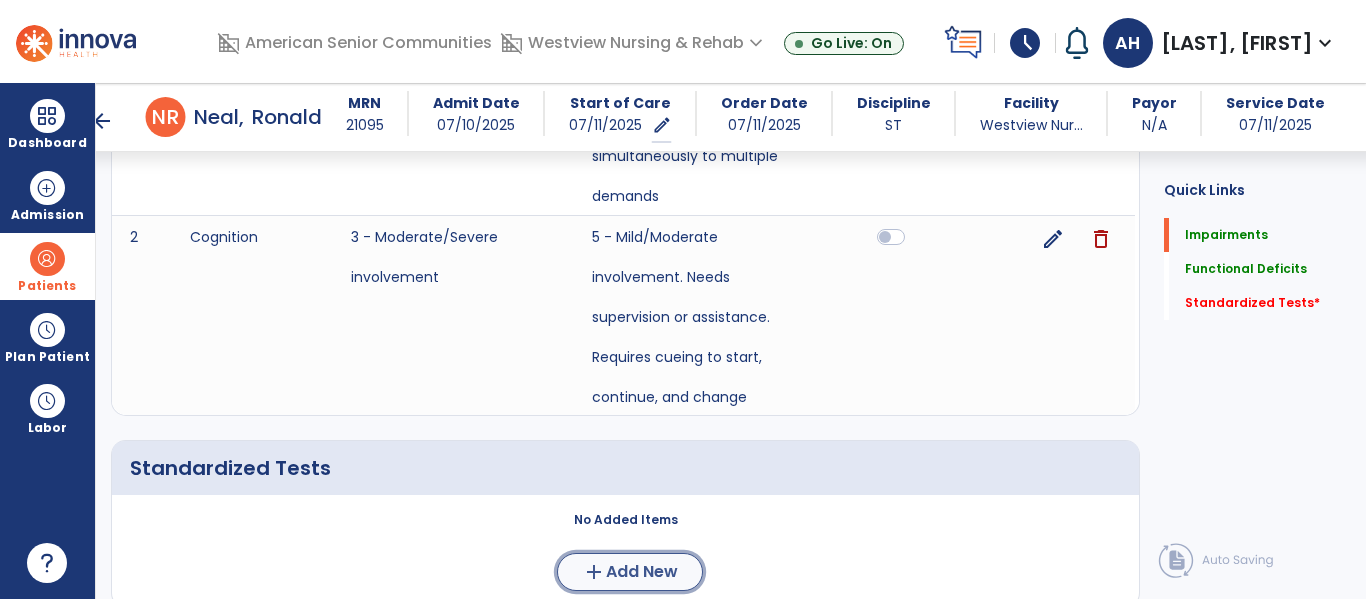 click on "Add New" 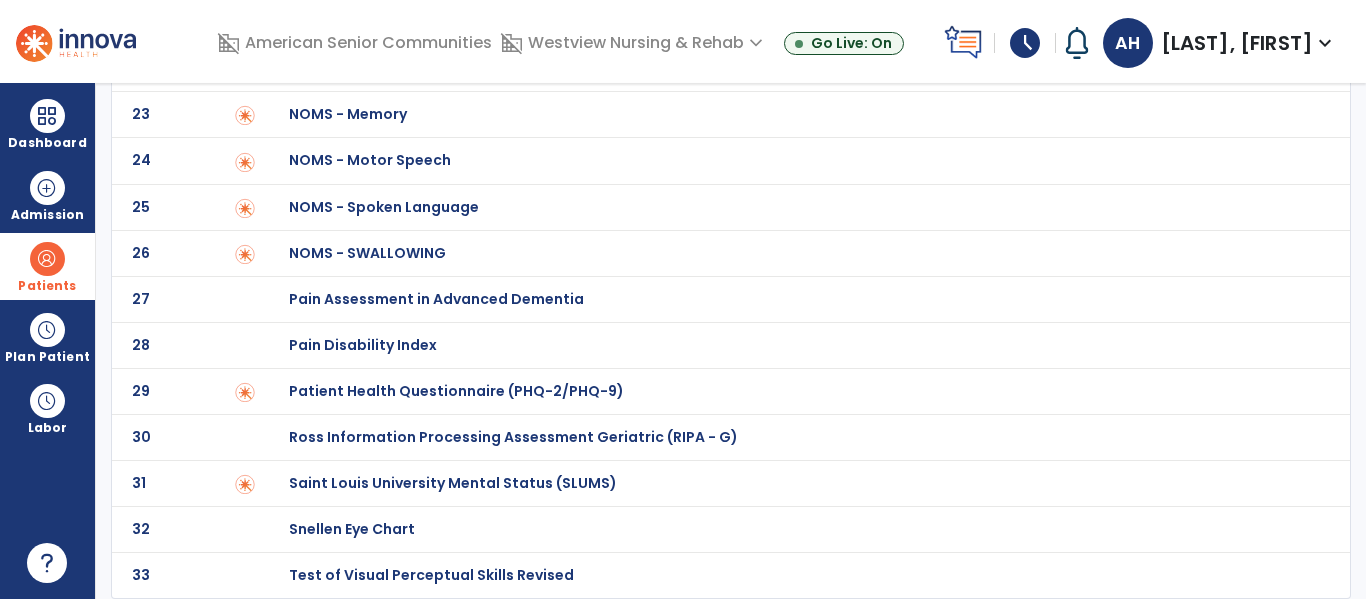 scroll, scrollTop: 0, scrollLeft: 0, axis: both 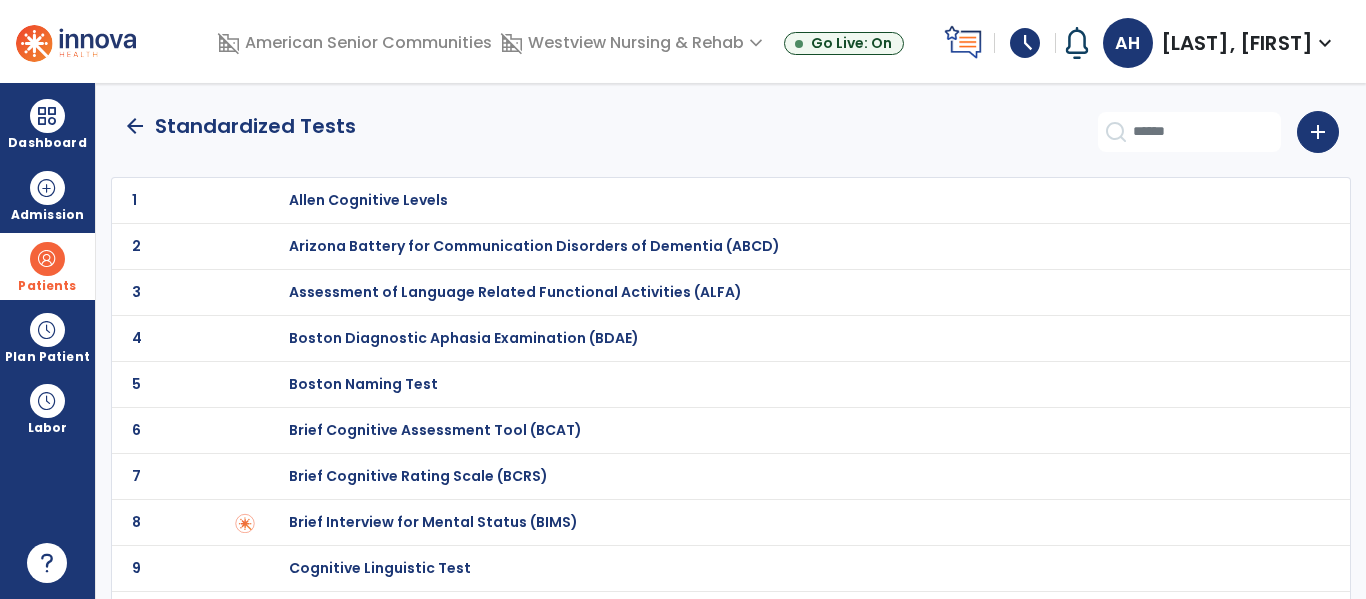 click on "Brief Cognitive Rating Scale (BCRS)" at bounding box center (789, 200) 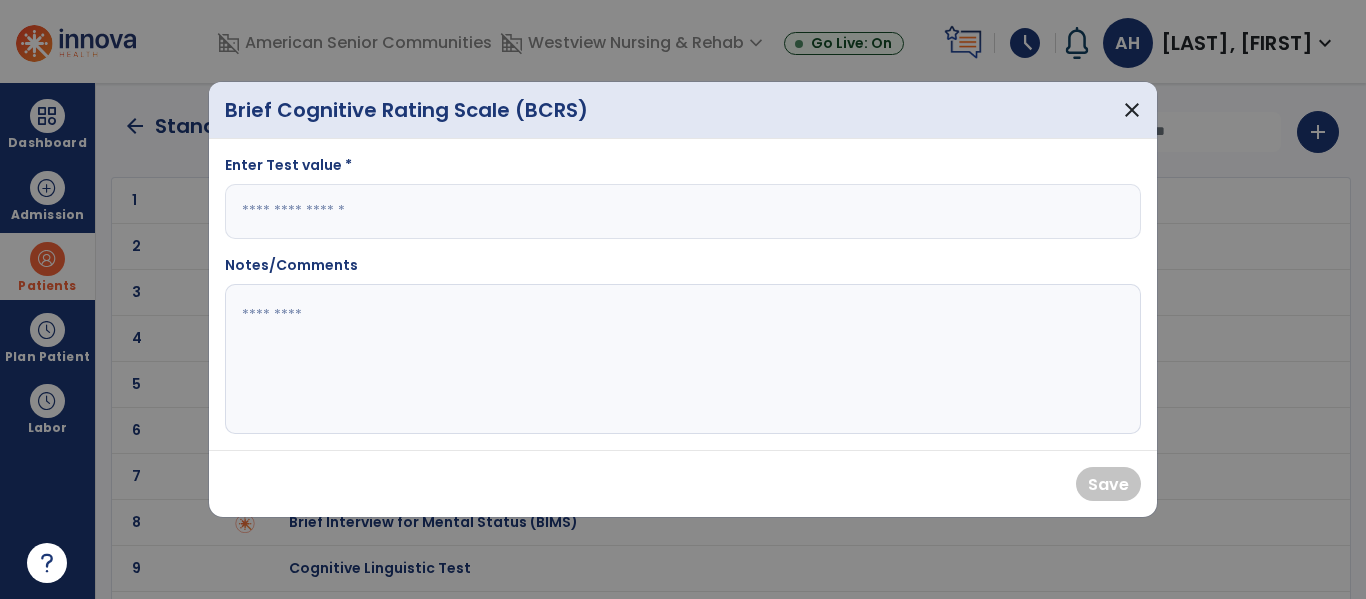 click at bounding box center [683, 211] 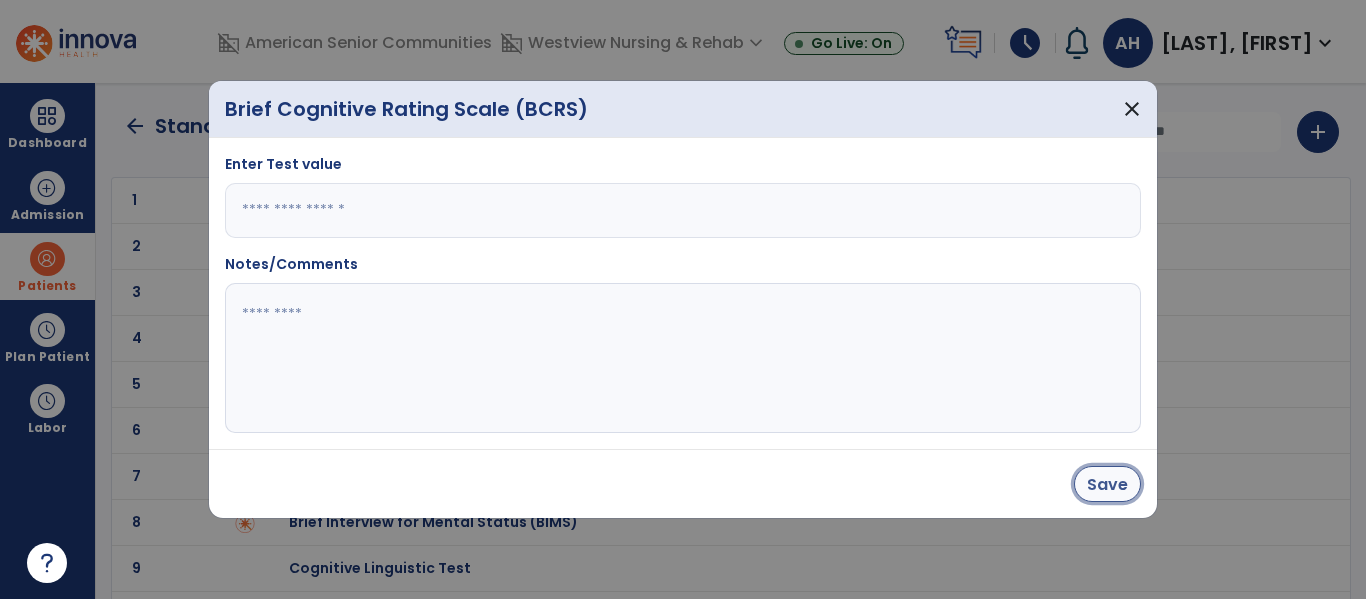 click on "Save" at bounding box center (1107, 484) 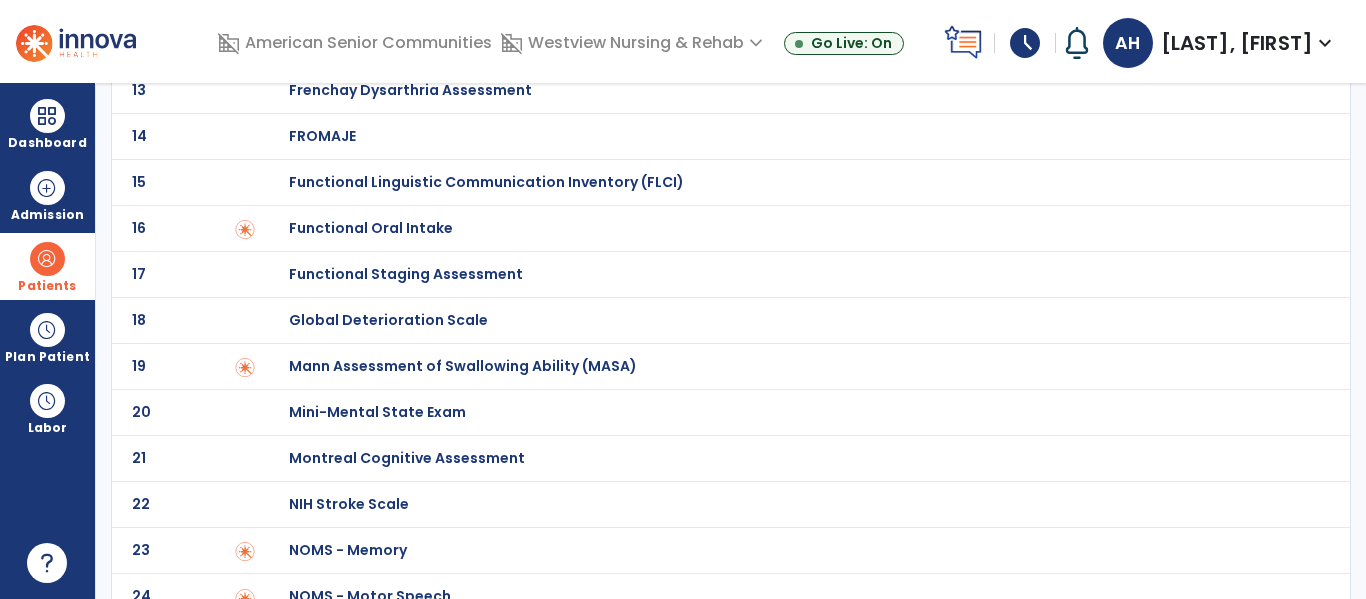 scroll, scrollTop: 657, scrollLeft: 0, axis: vertical 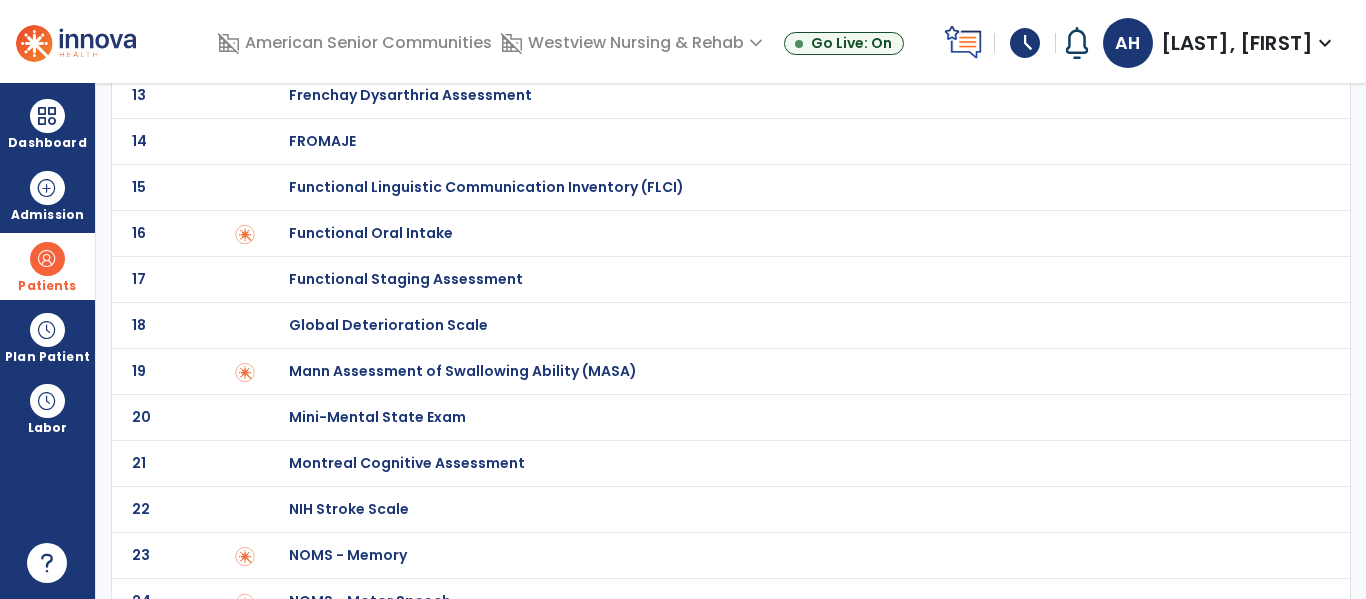 click on "Global Deterioration Scale" at bounding box center [368, -457] 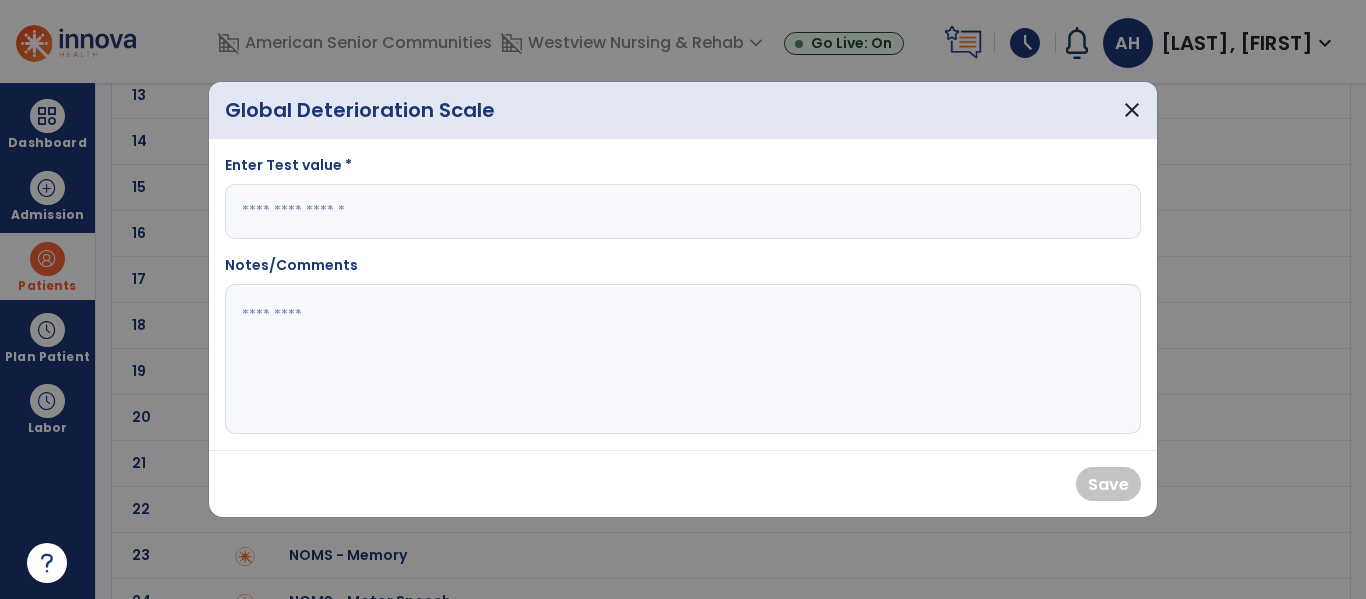 click at bounding box center (683, 211) 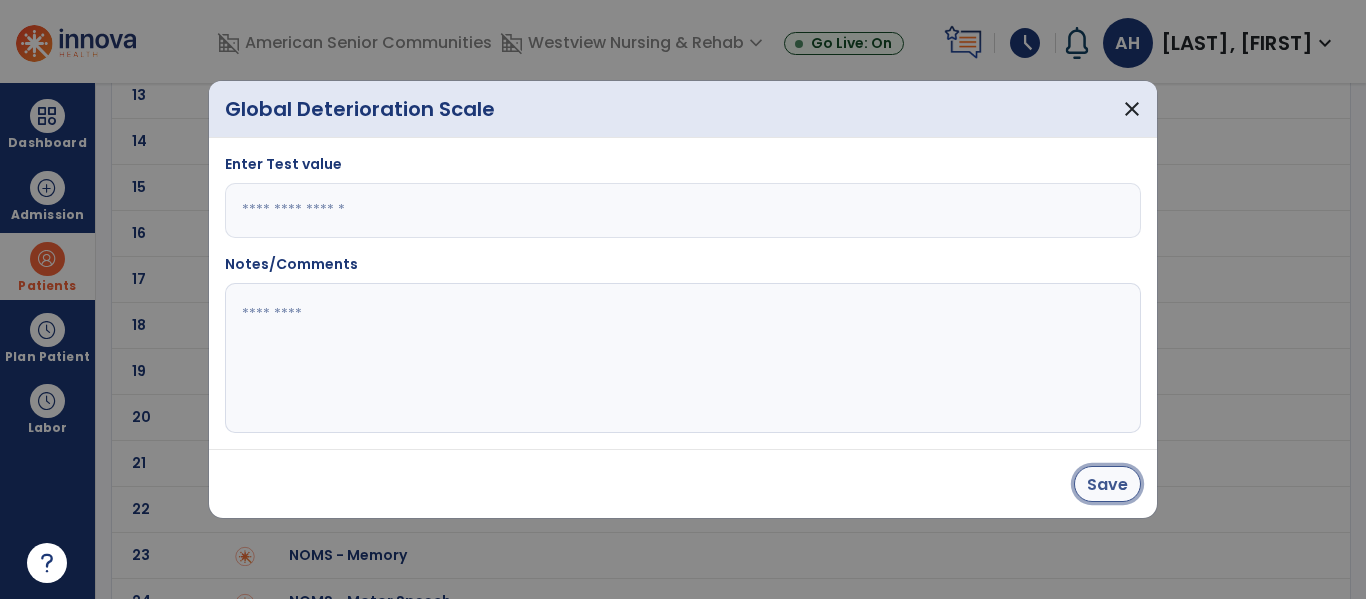 click on "Save" at bounding box center [1107, 484] 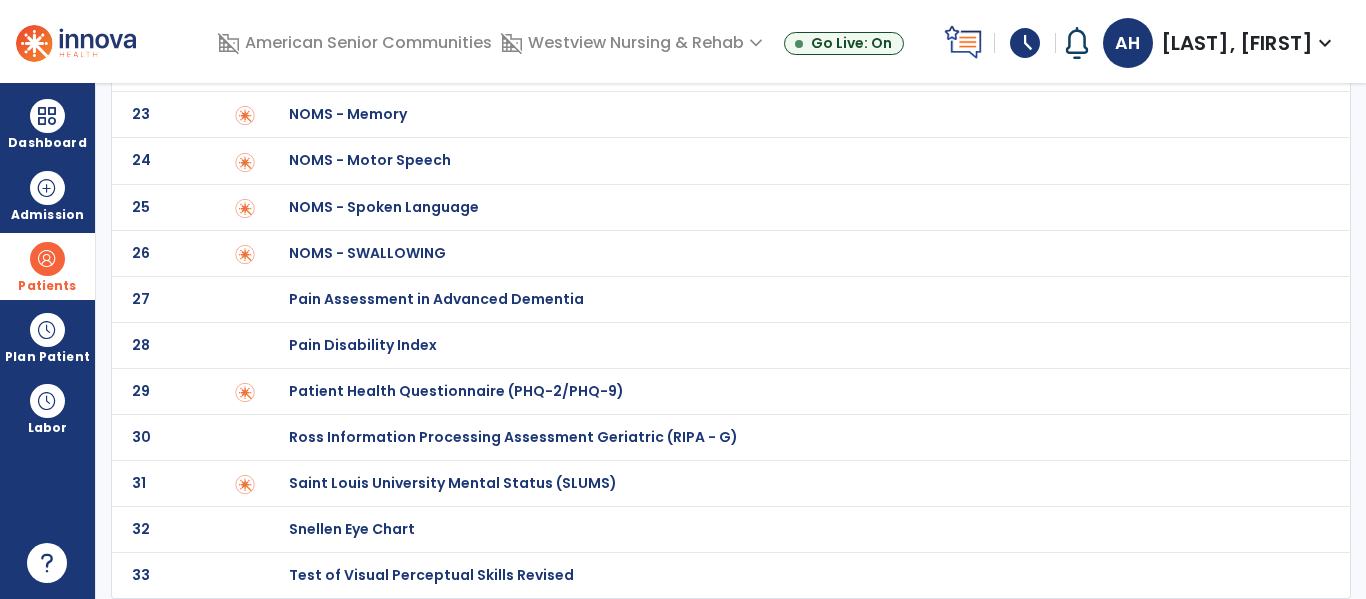 scroll, scrollTop: 0, scrollLeft: 0, axis: both 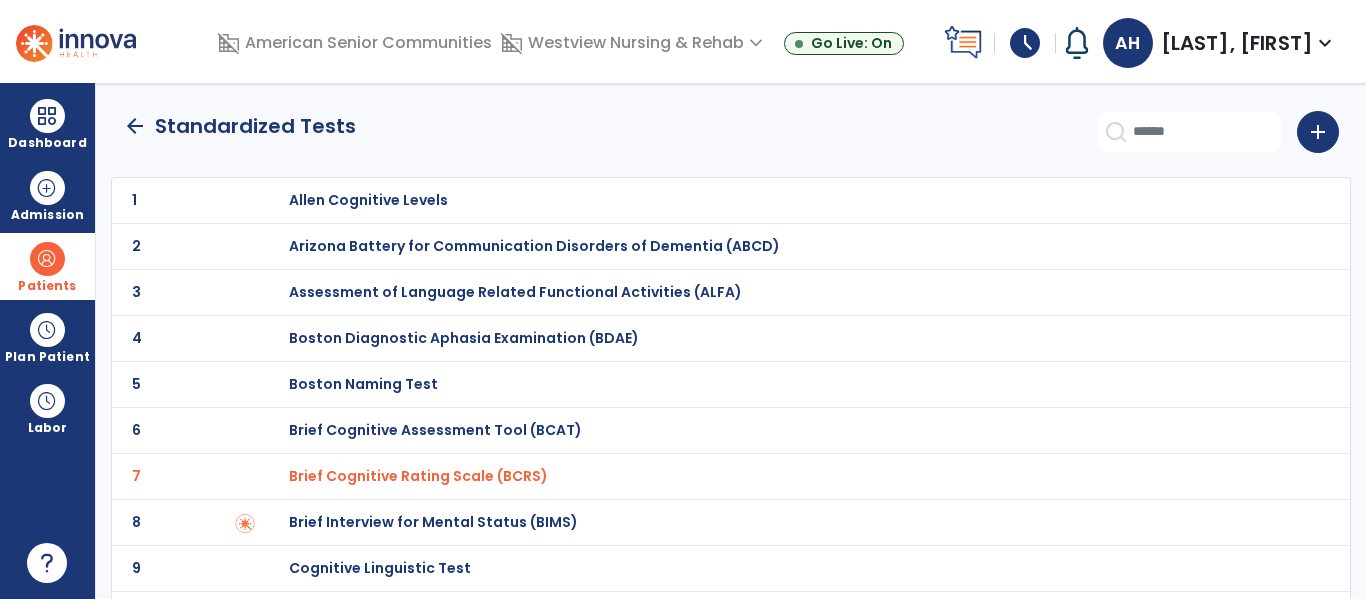 click on "arrow_back" 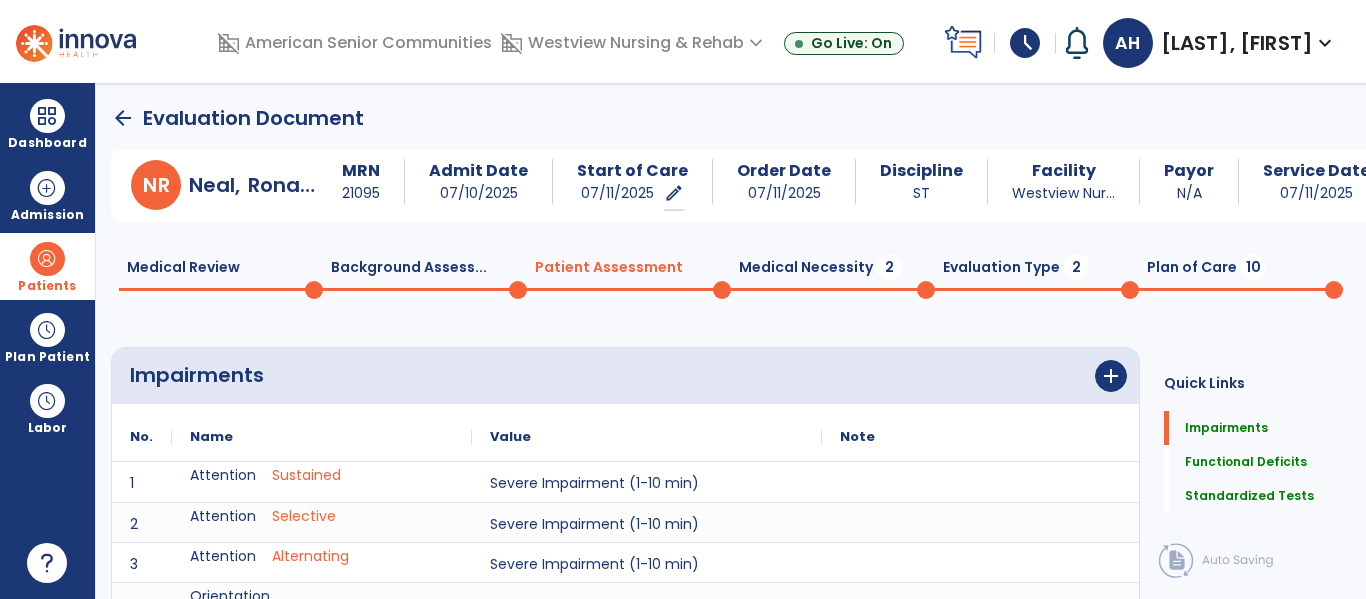 scroll, scrollTop: 20, scrollLeft: 0, axis: vertical 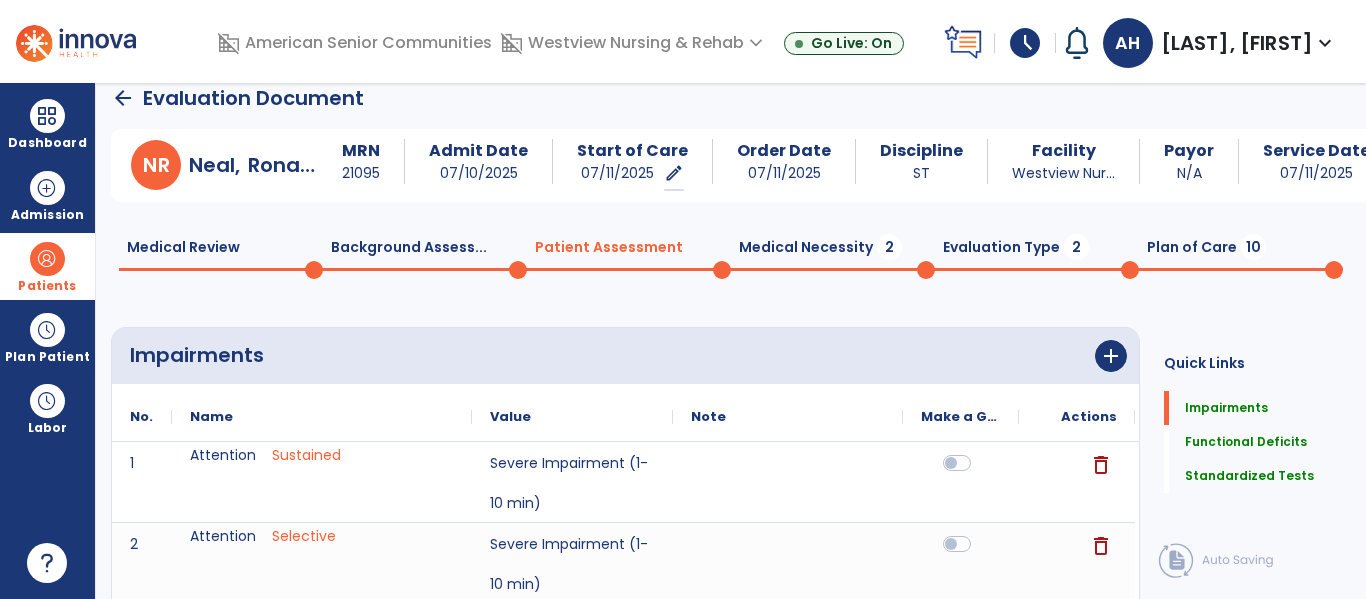 click on "arrow_back" 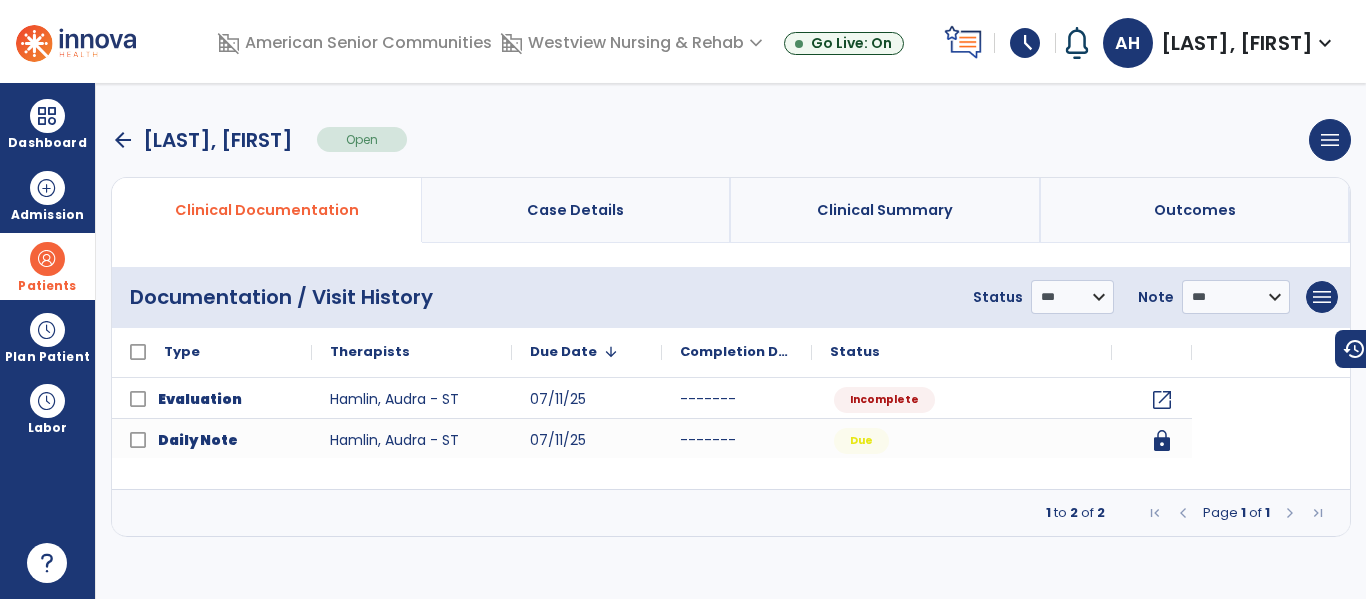 scroll, scrollTop: 0, scrollLeft: 0, axis: both 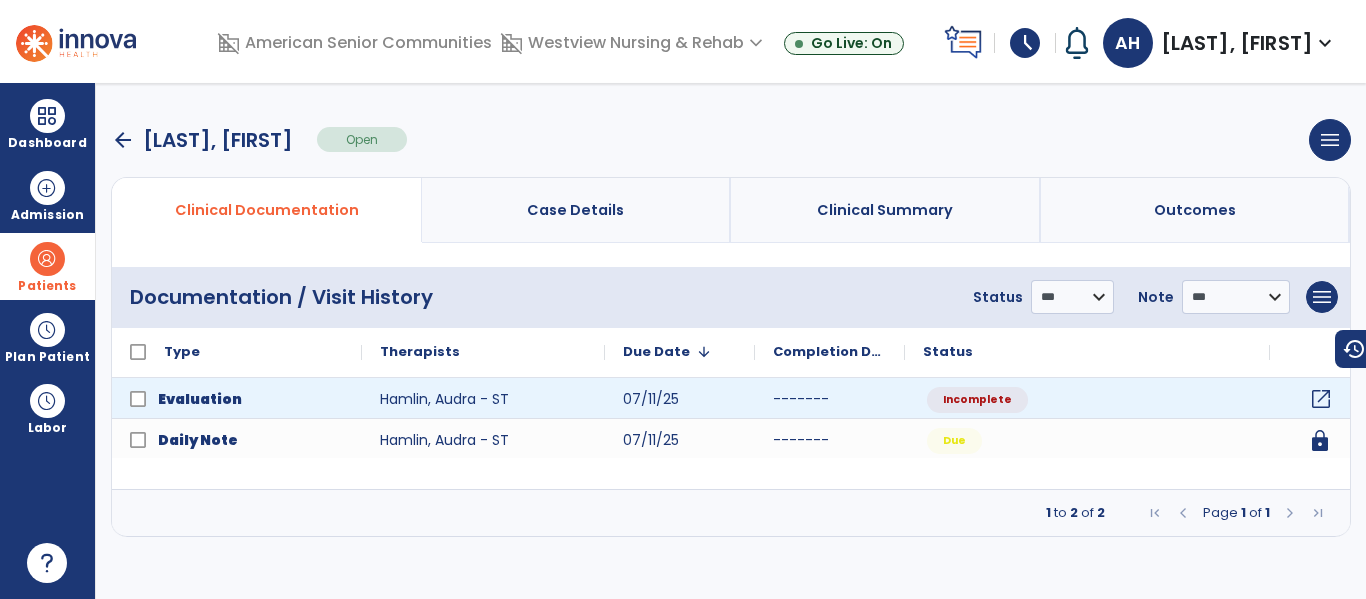 click on "open_in_new" 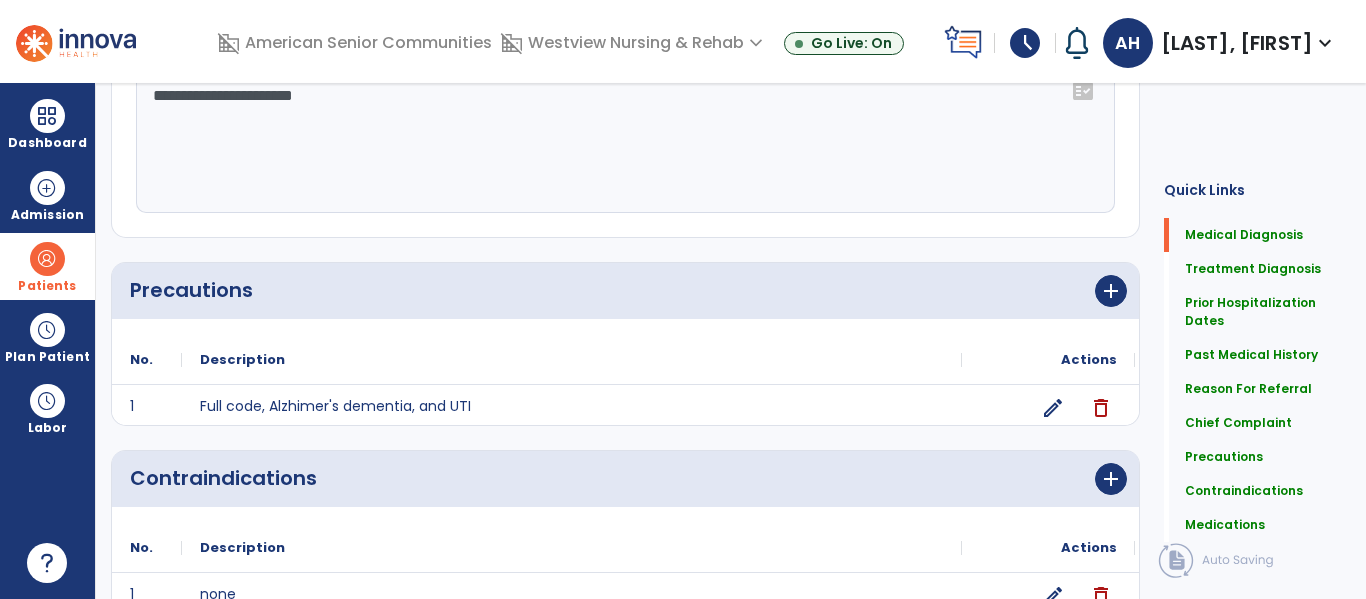 scroll, scrollTop: 0, scrollLeft: 0, axis: both 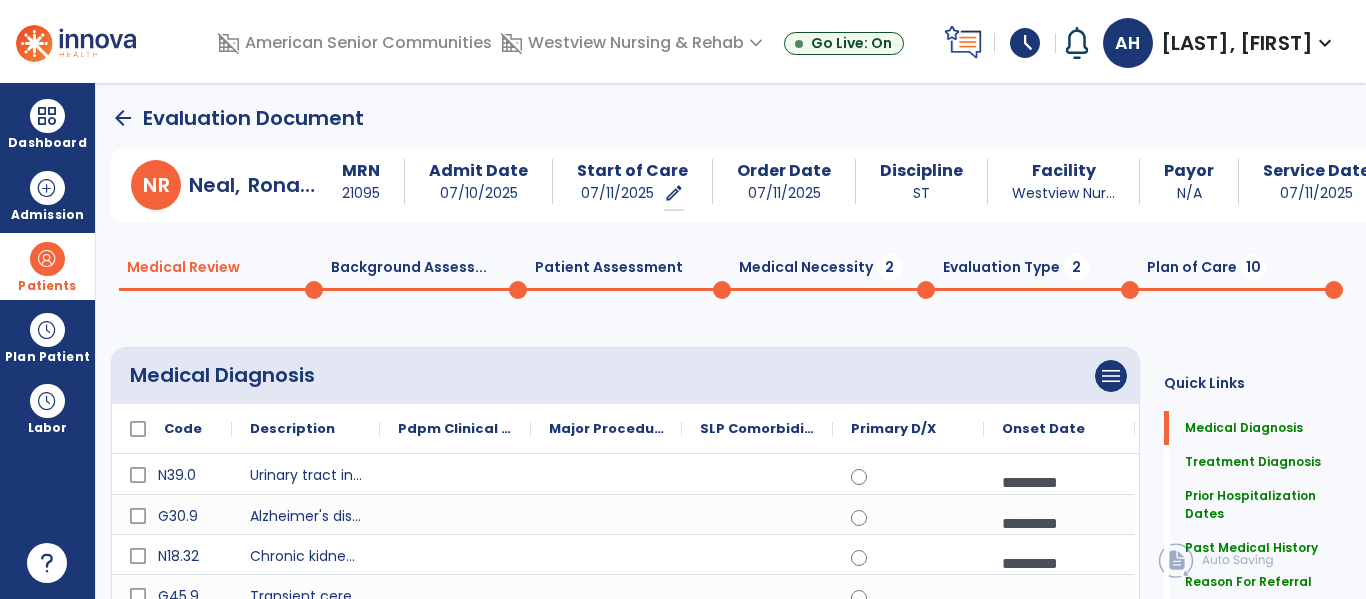 click on "Medical Necessity  2" 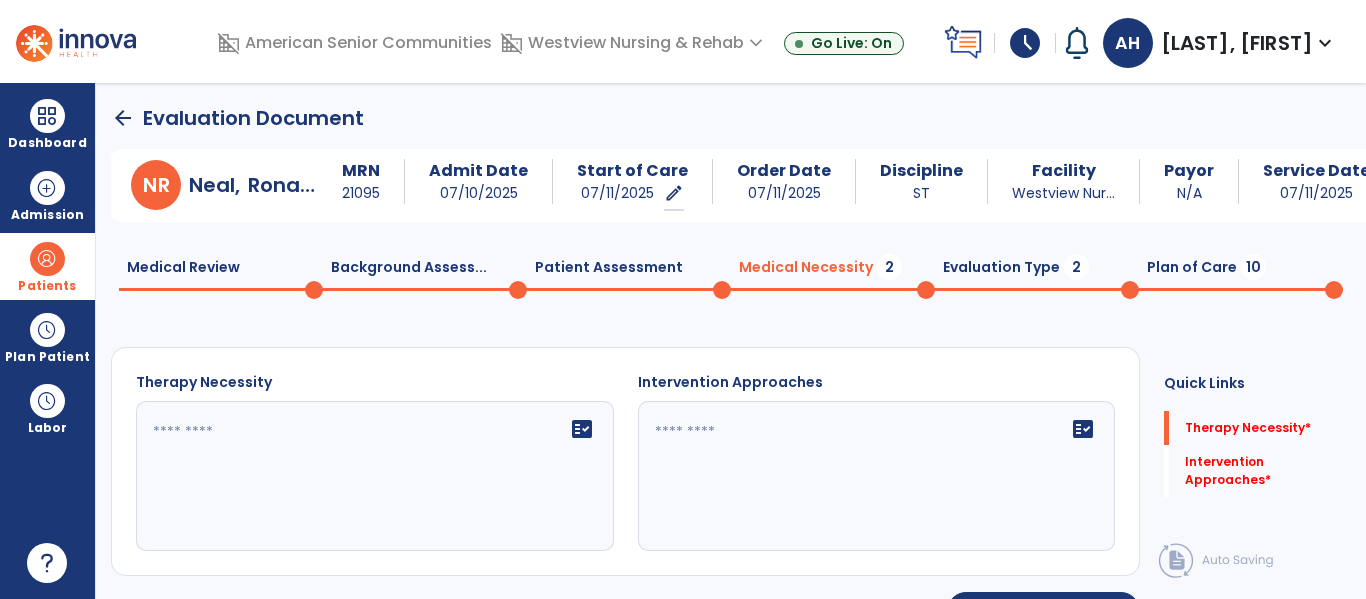 click 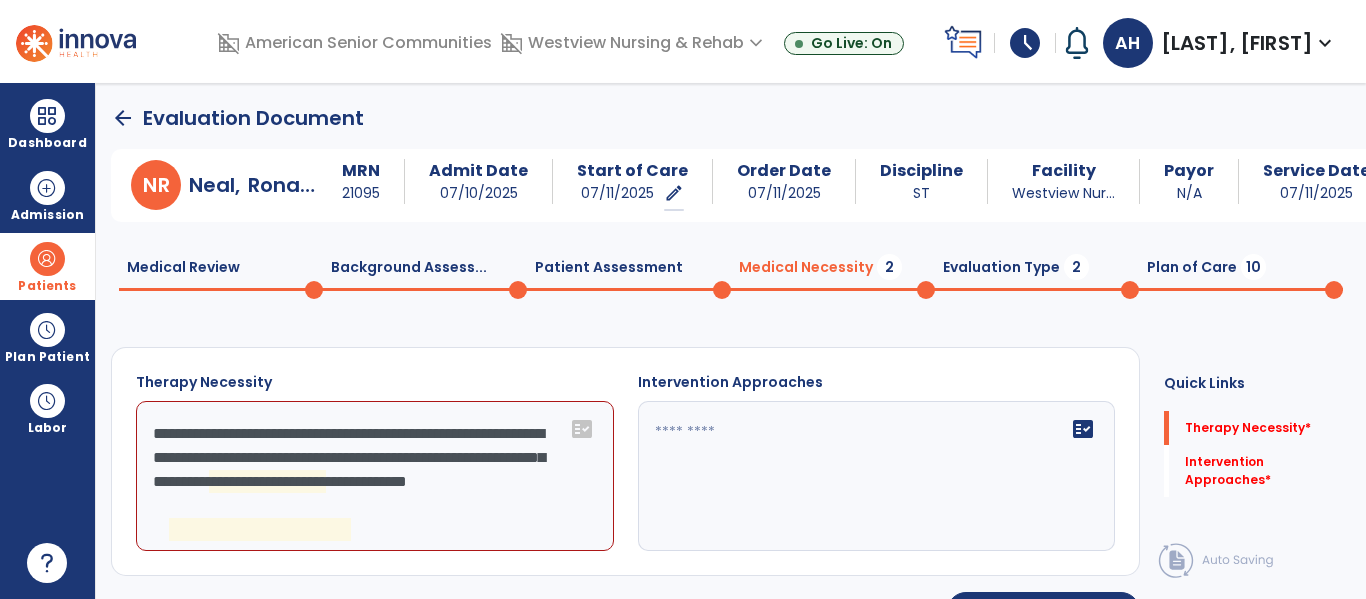 click on "**********" 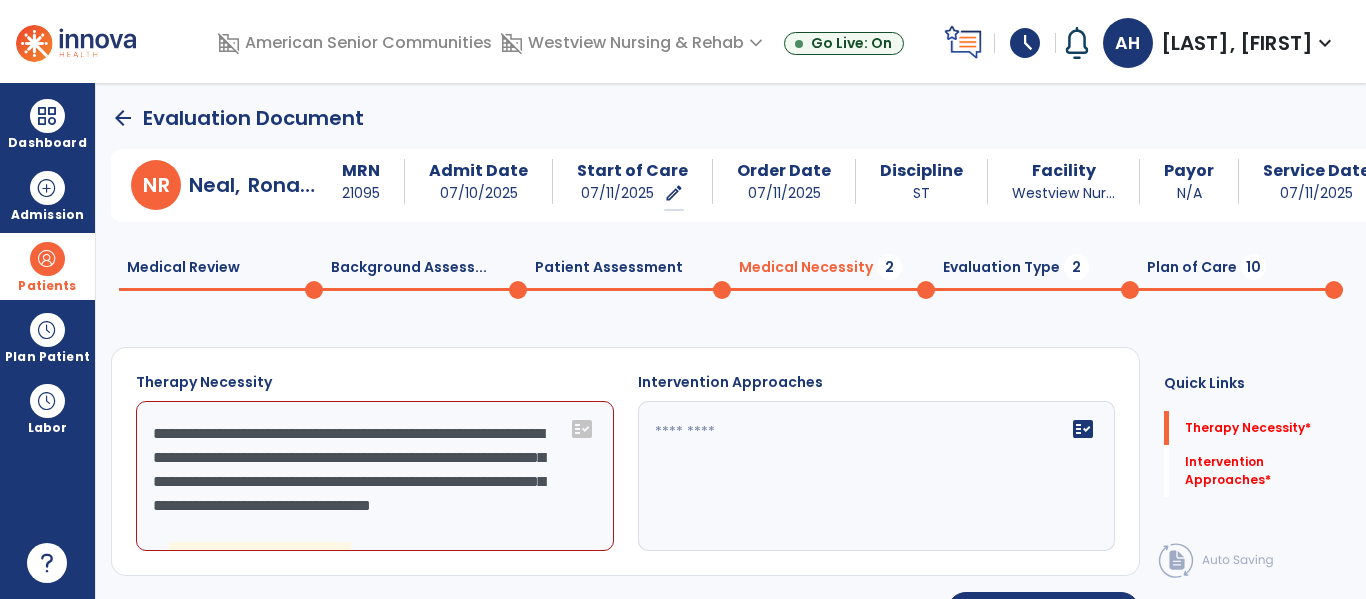 click on "**********" 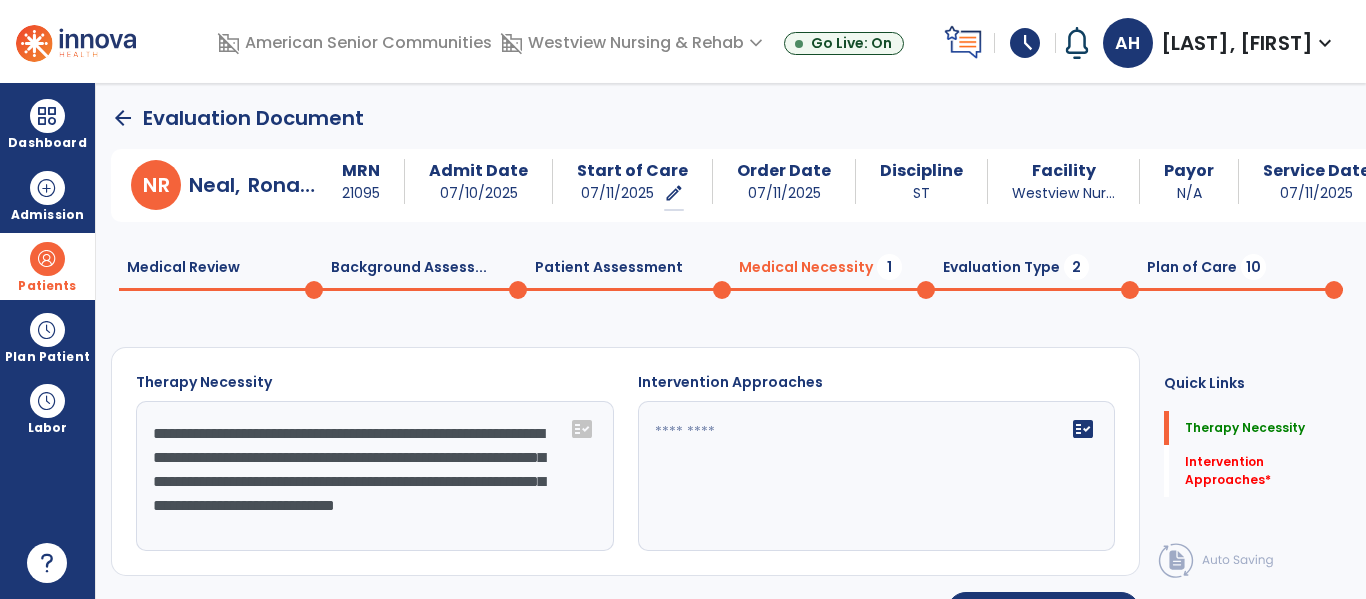 drag, startPoint x: 218, startPoint y: 500, endPoint x: 437, endPoint y: 450, distance: 224.63525 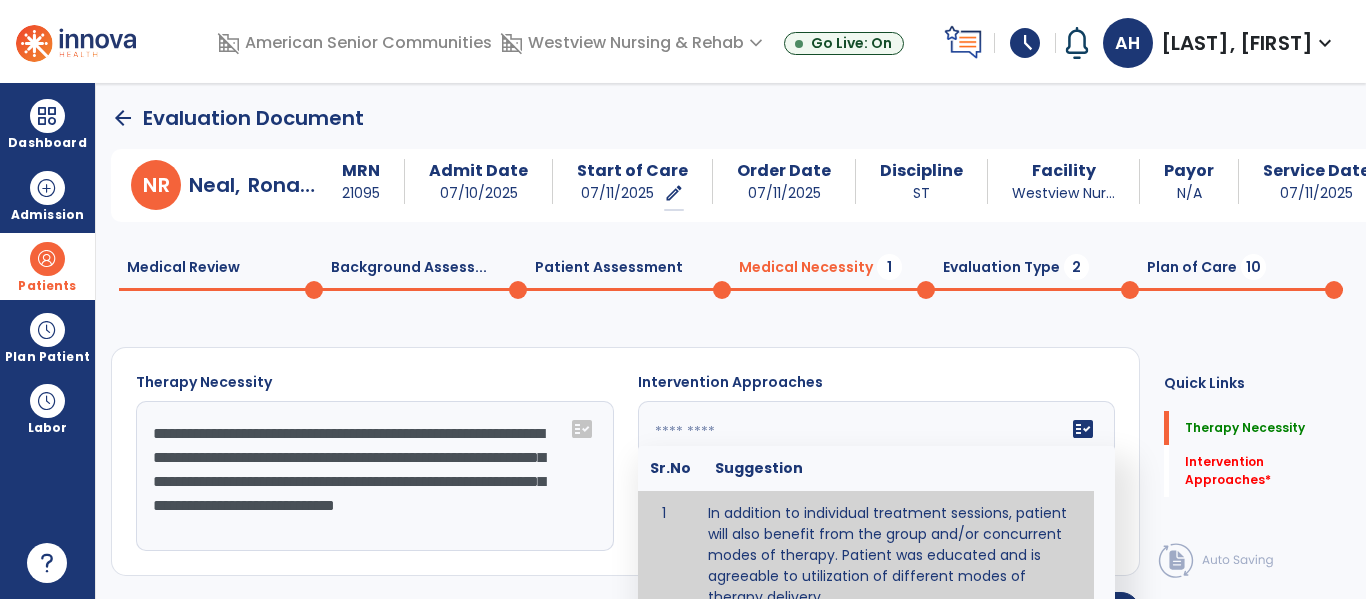 type on "**********" 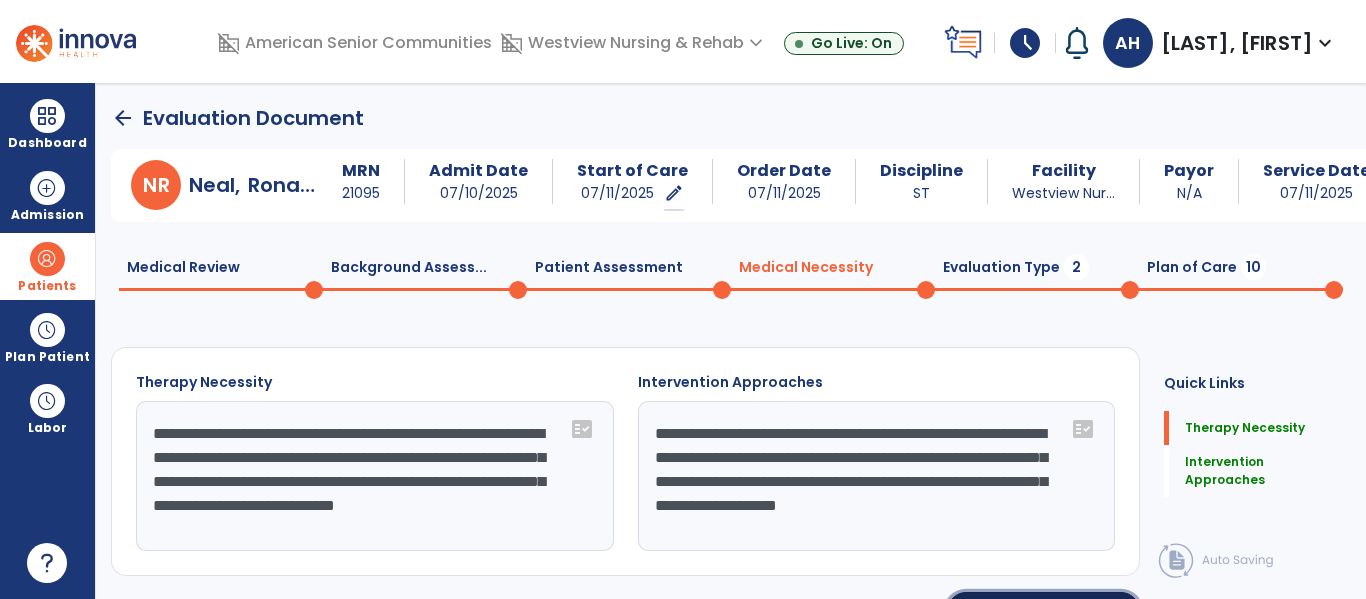 click on "Continue  chevron_right" 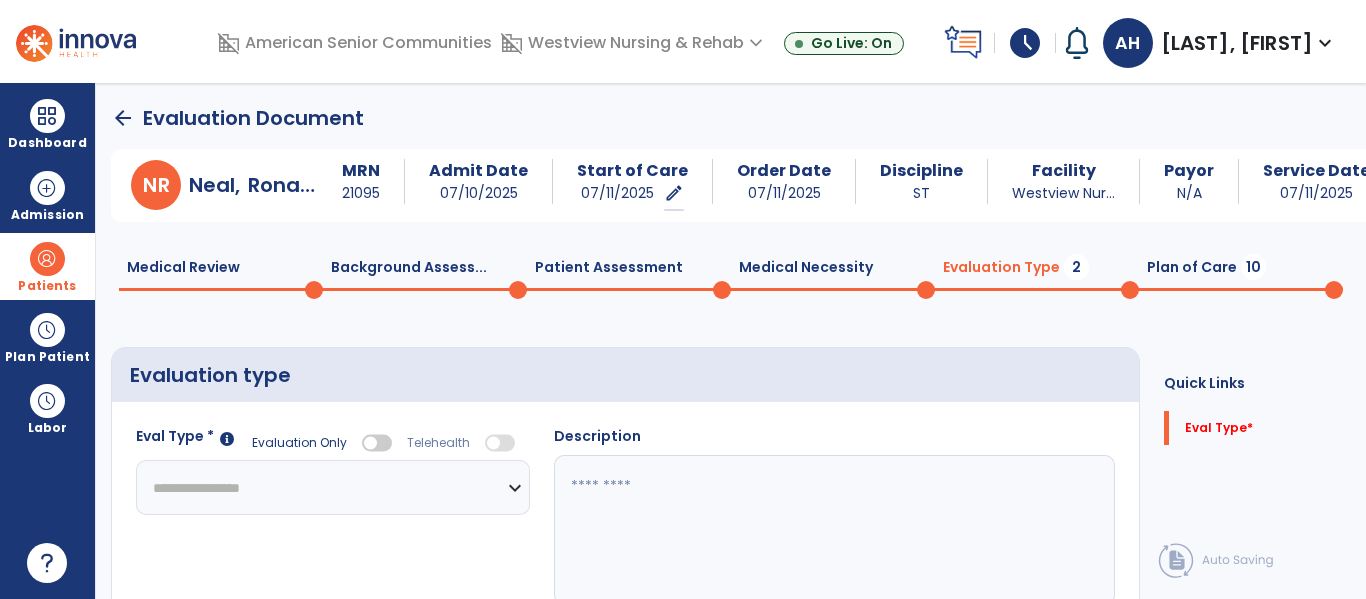 click on "**********" 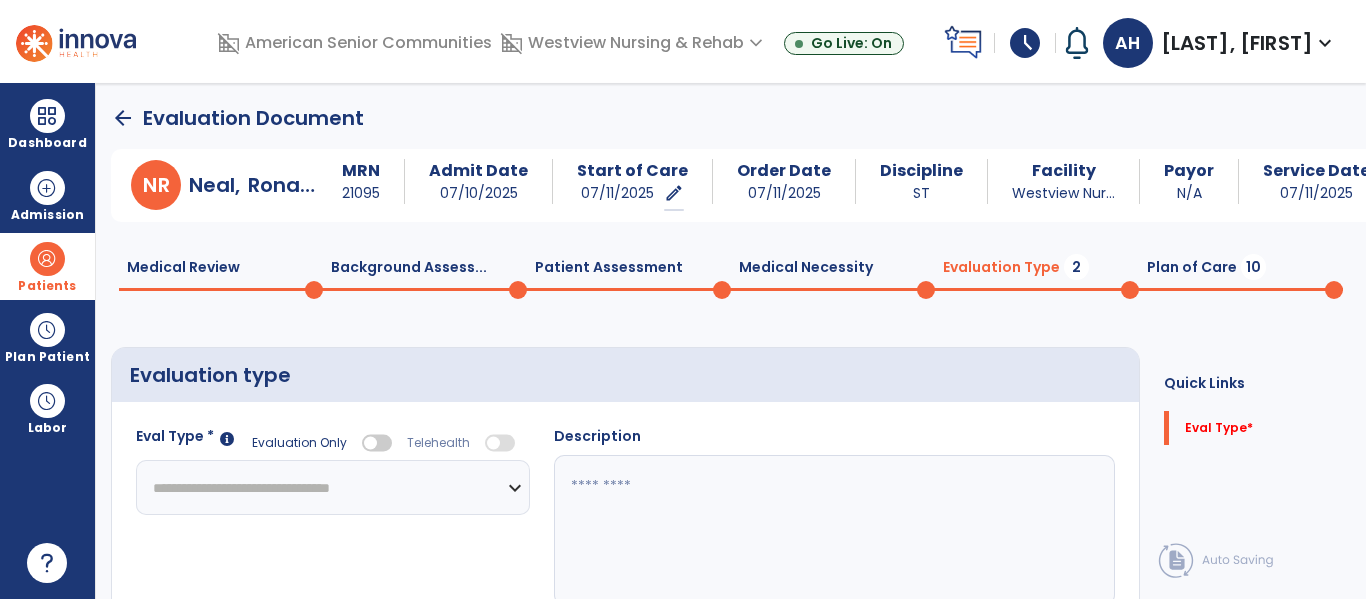 click on "**********" 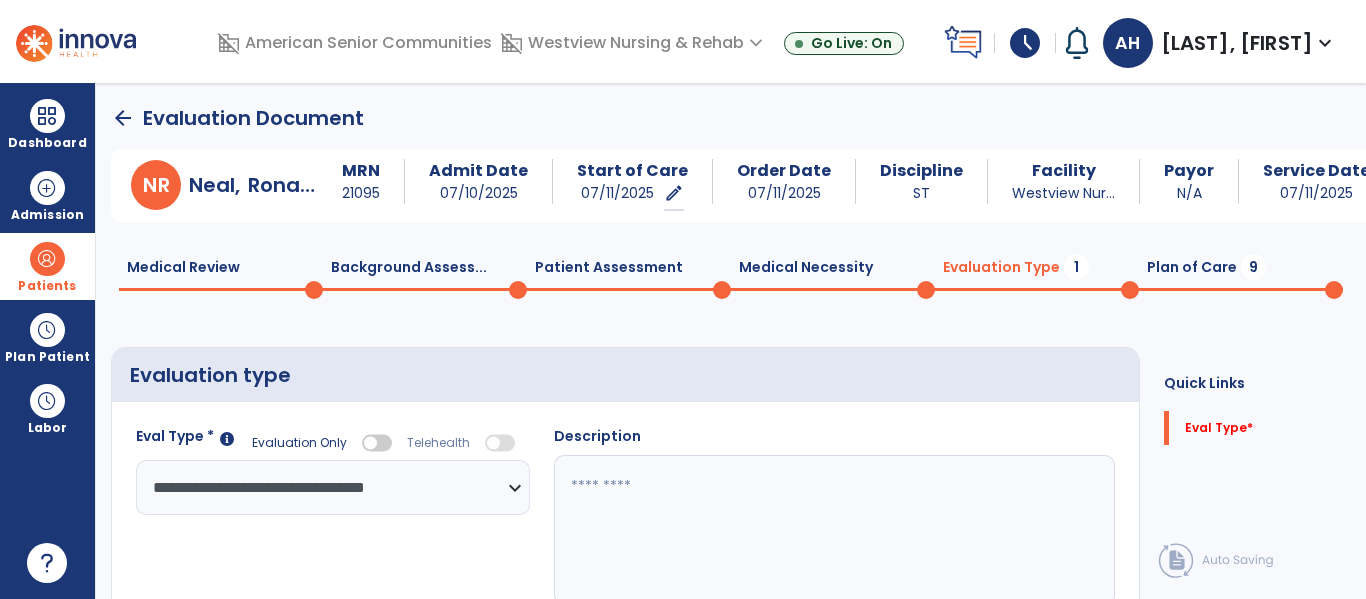 click 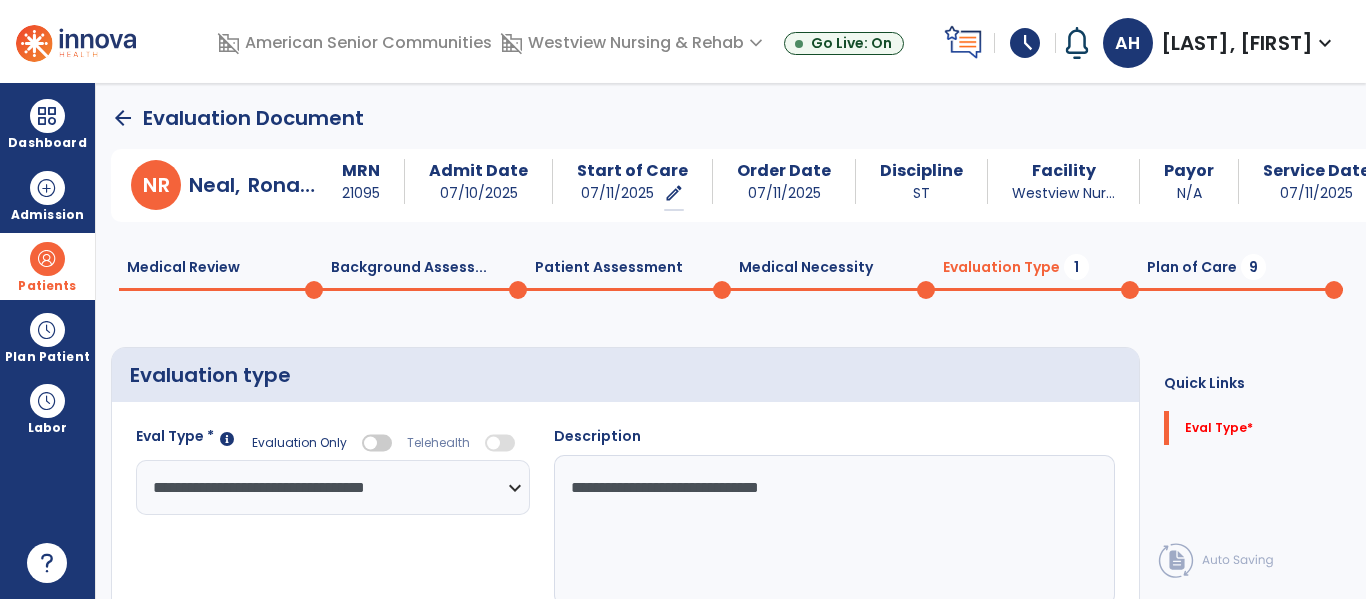 type on "**********" 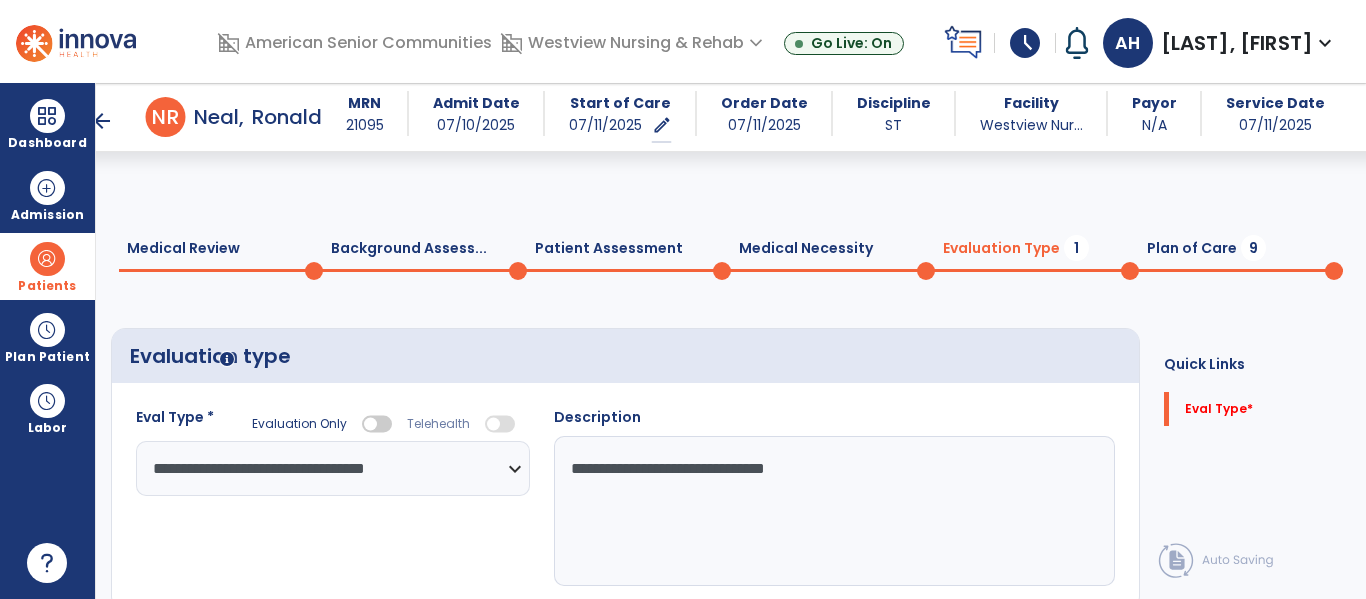 scroll, scrollTop: 82, scrollLeft: 0, axis: vertical 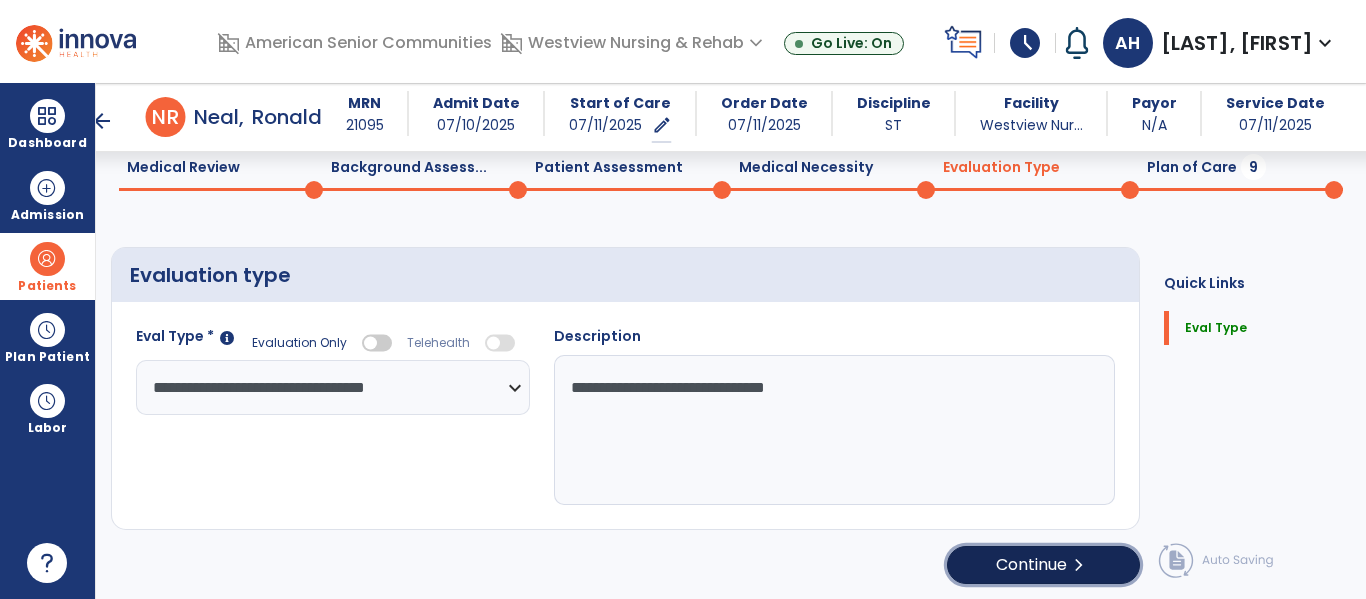 click on "chevron_right" 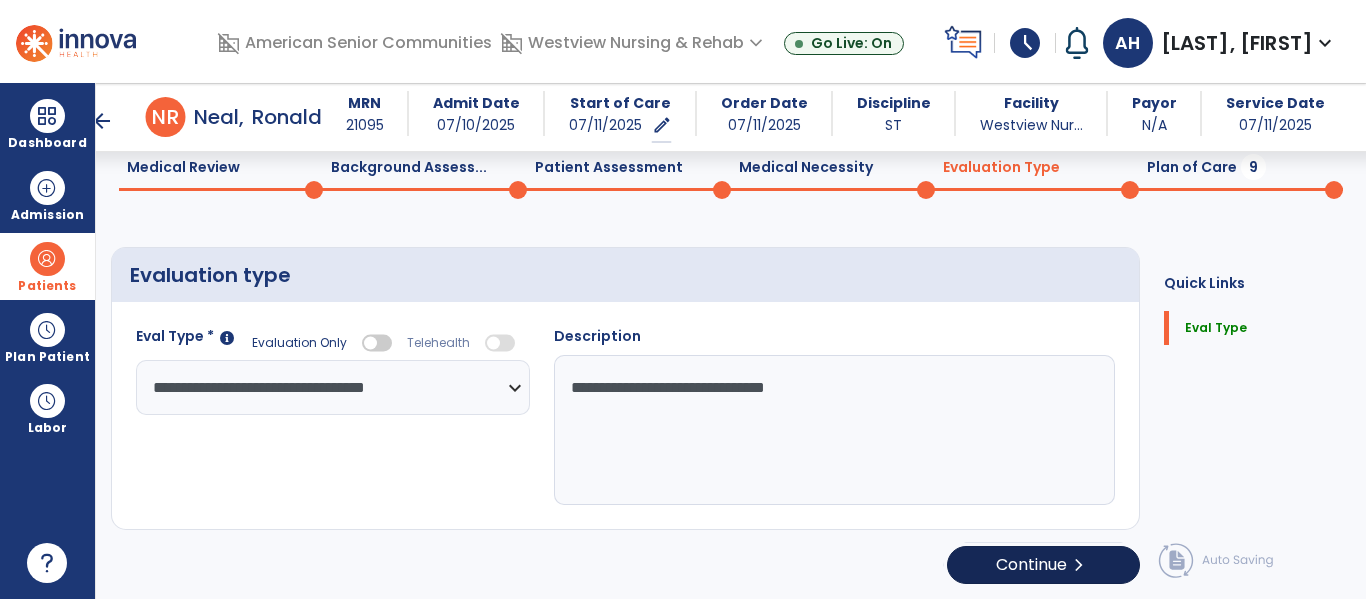 select on "*****" 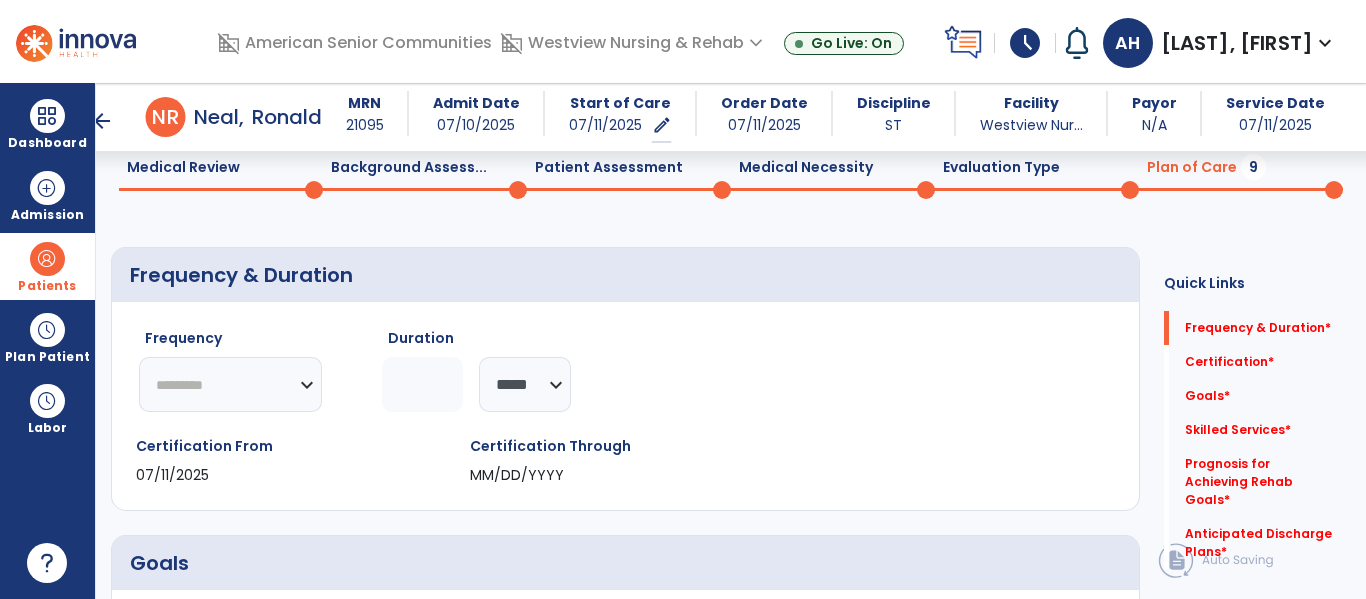 scroll, scrollTop: 82, scrollLeft: 0, axis: vertical 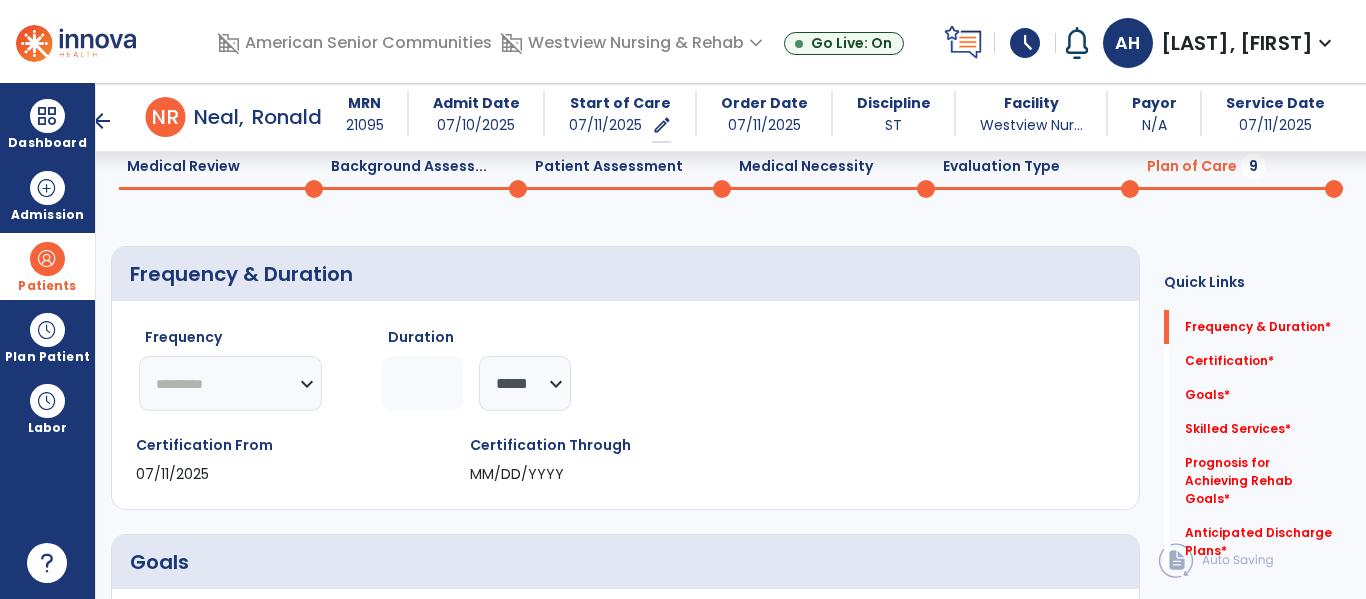 click on "********* ** ** ** ** ** ** **" 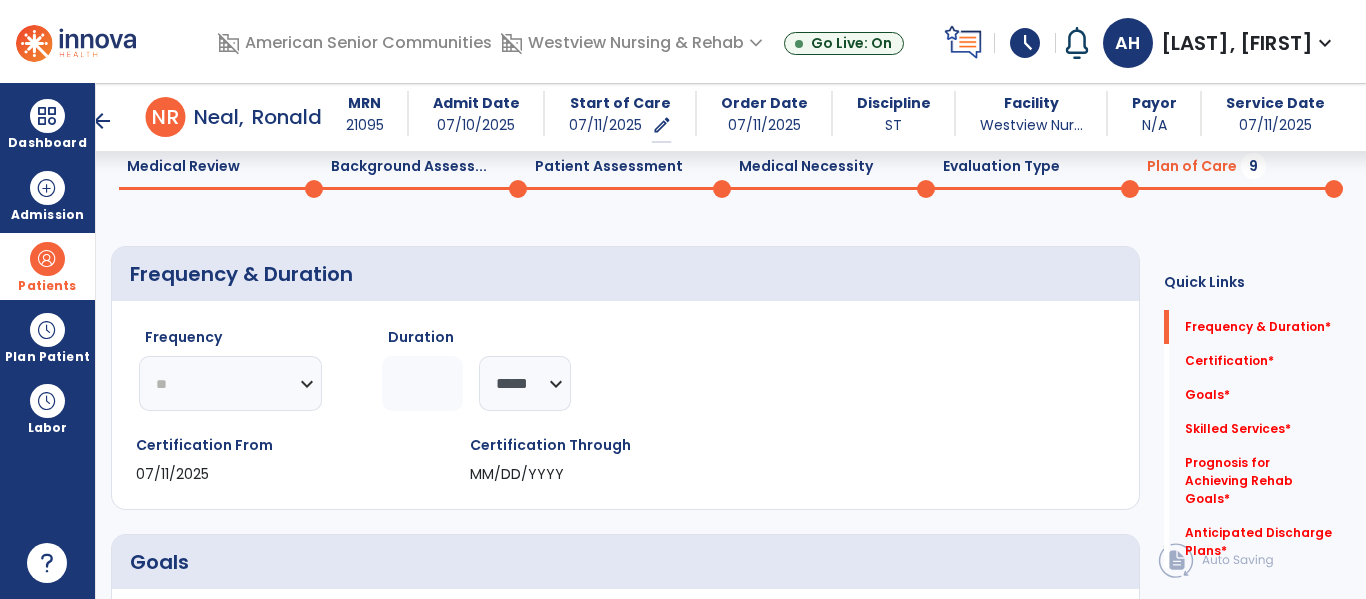 click on "********* ** ** ** ** ** ** **" 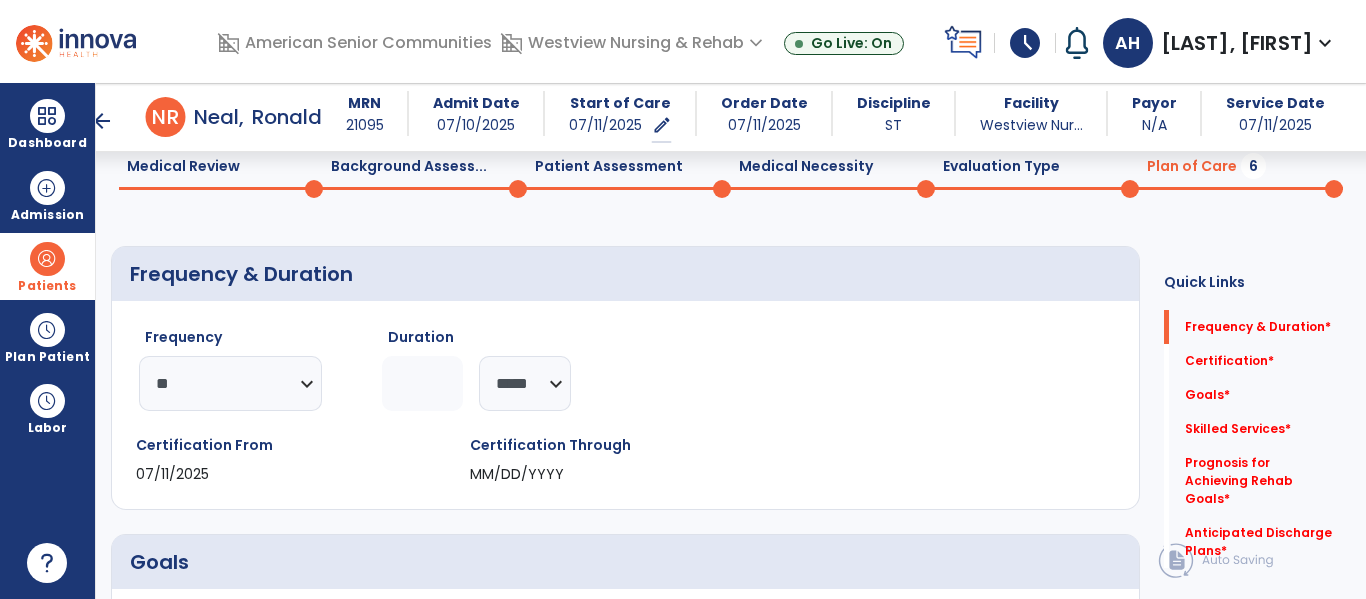 click 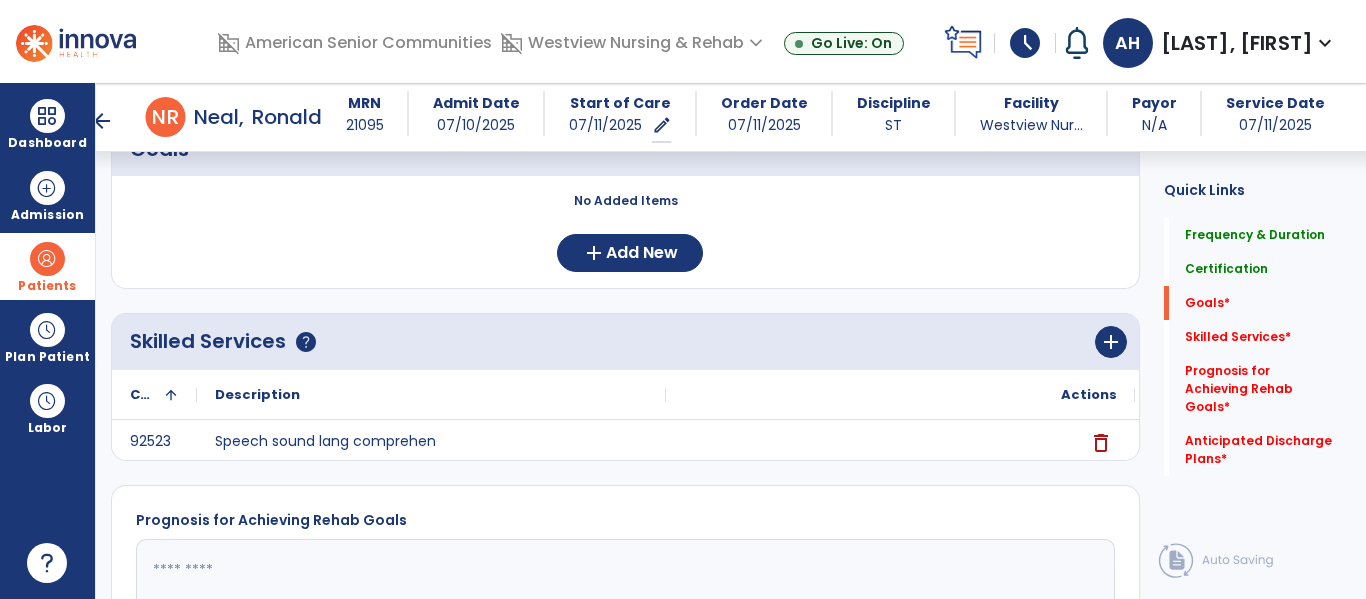 scroll, scrollTop: 497, scrollLeft: 0, axis: vertical 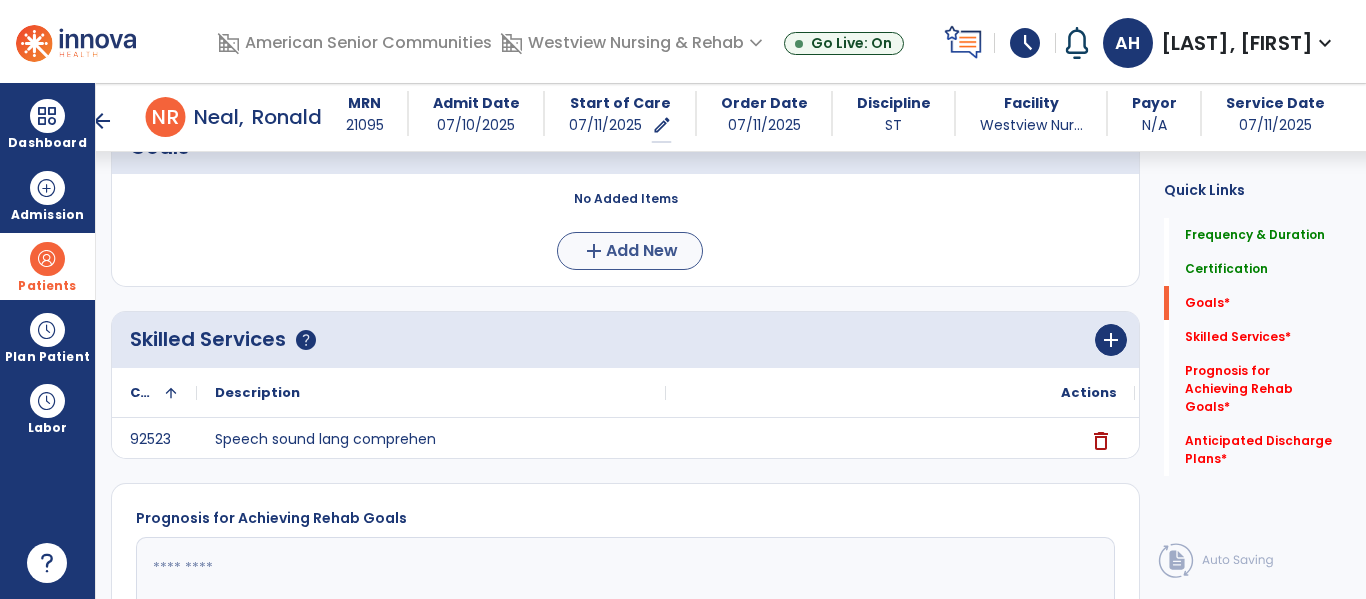type on "*" 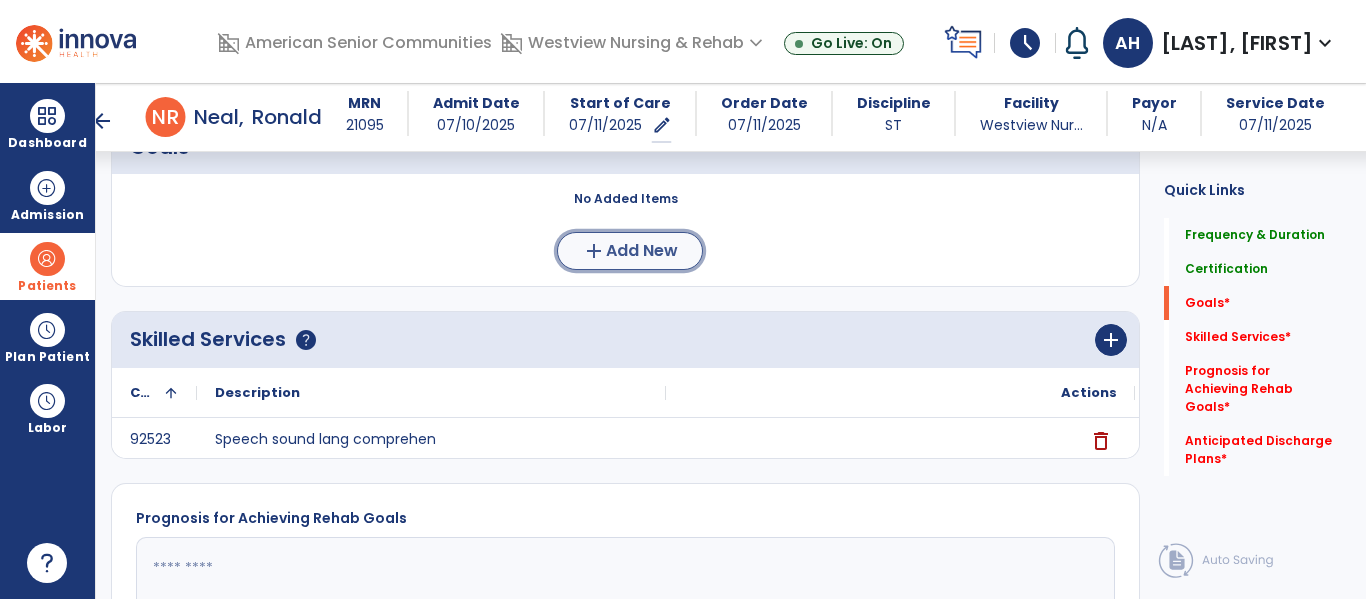 click on "Add New" at bounding box center (642, 251) 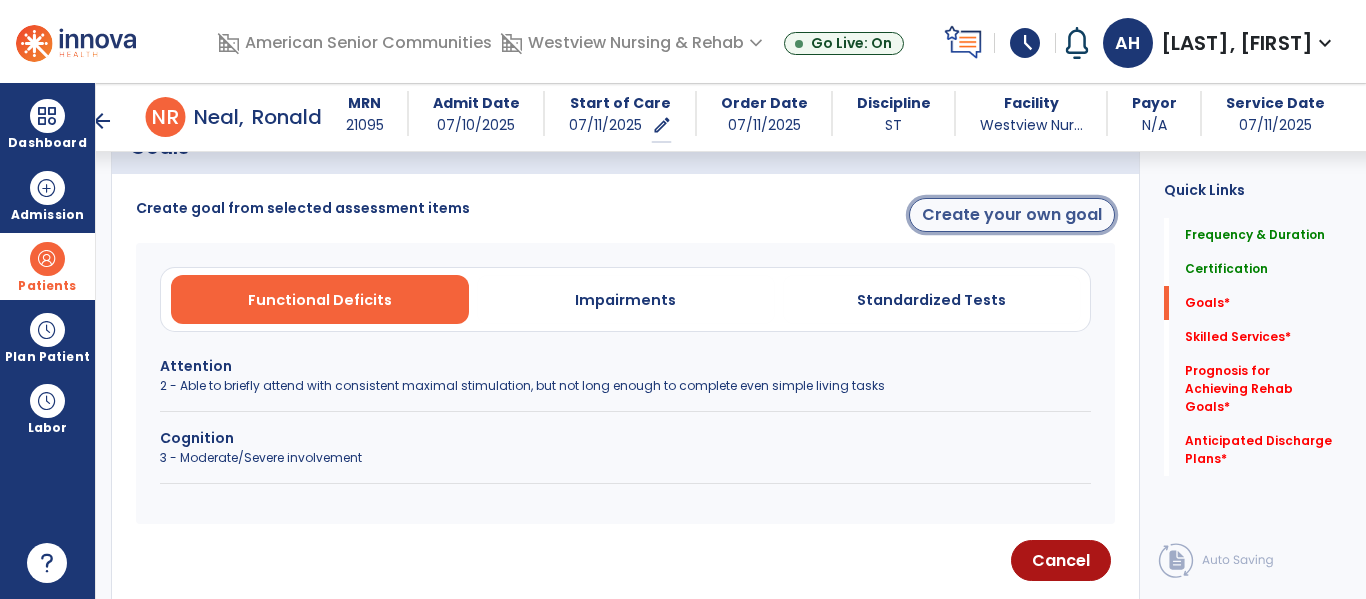 click on "Create your own goal" at bounding box center [1012, 215] 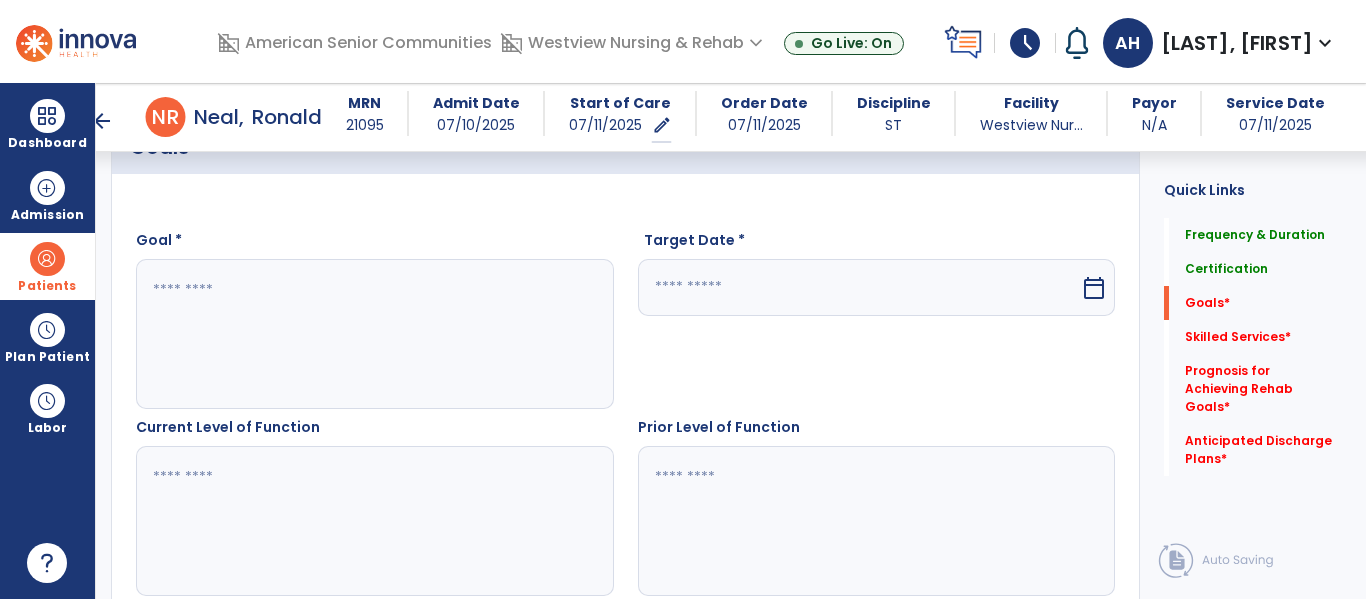 click at bounding box center (374, 334) 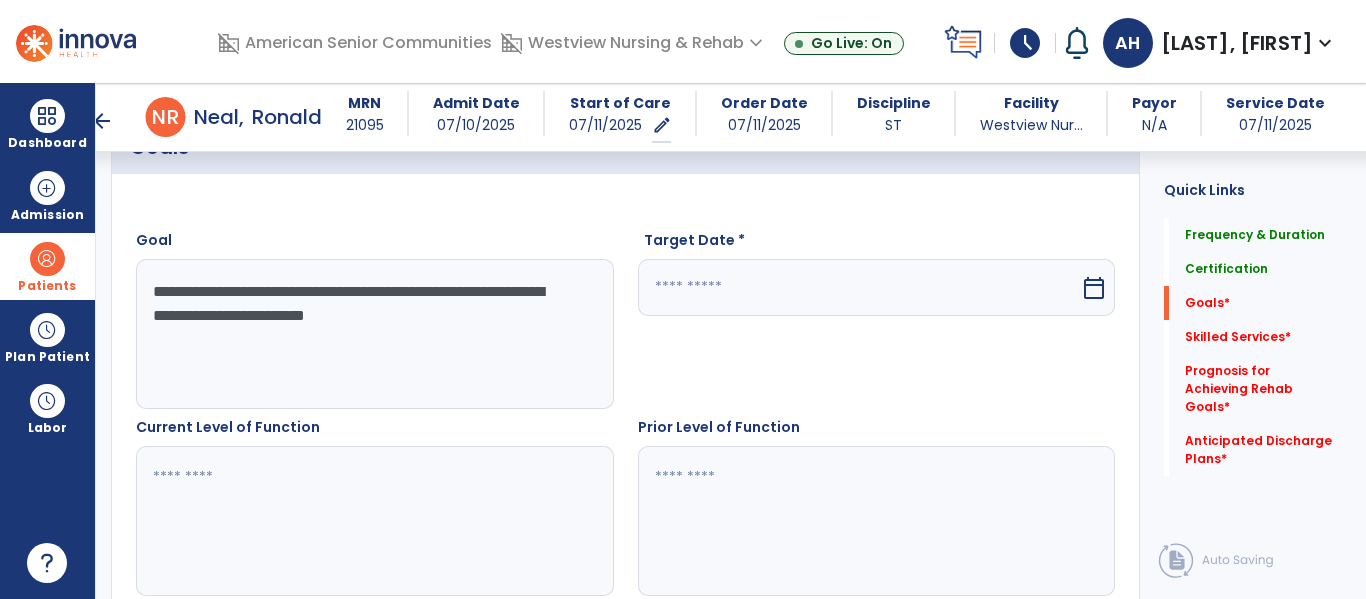 type on "**********" 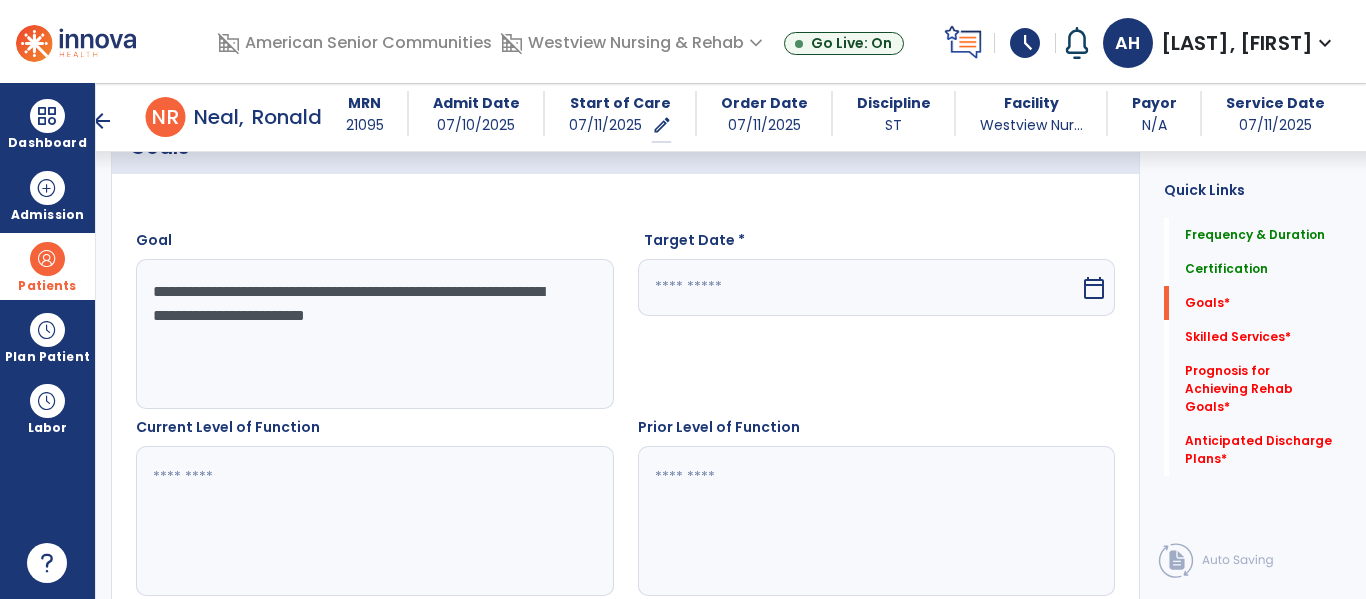 click at bounding box center [859, 287] 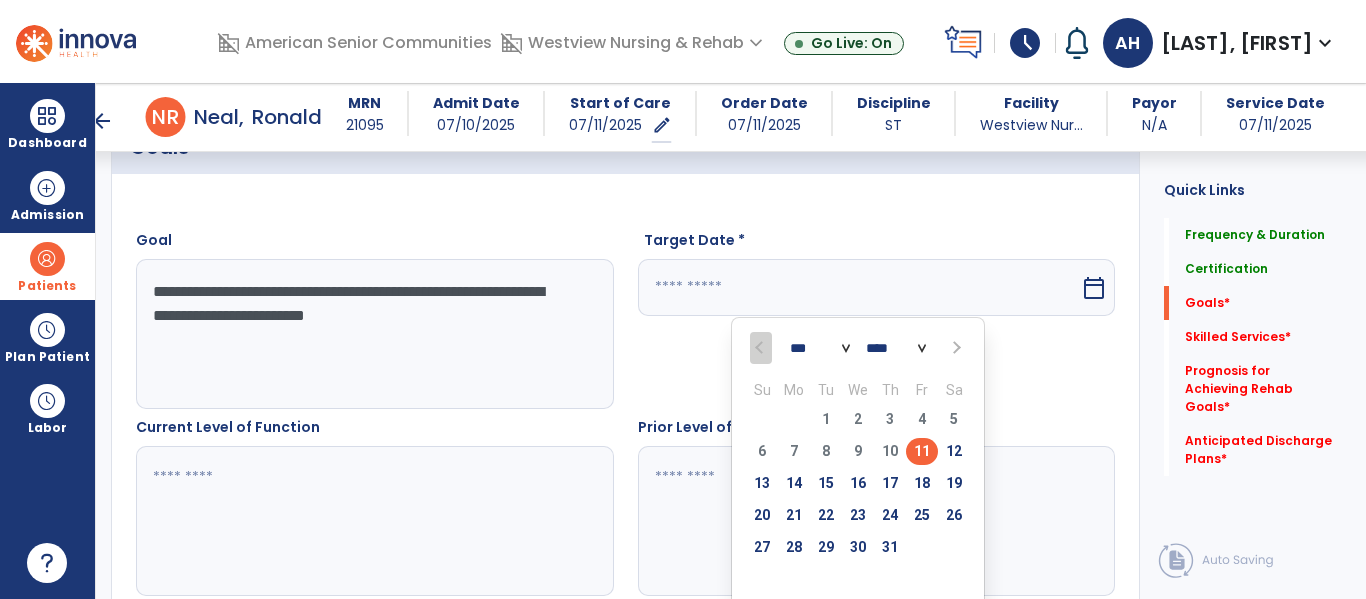 click at bounding box center (955, 348) 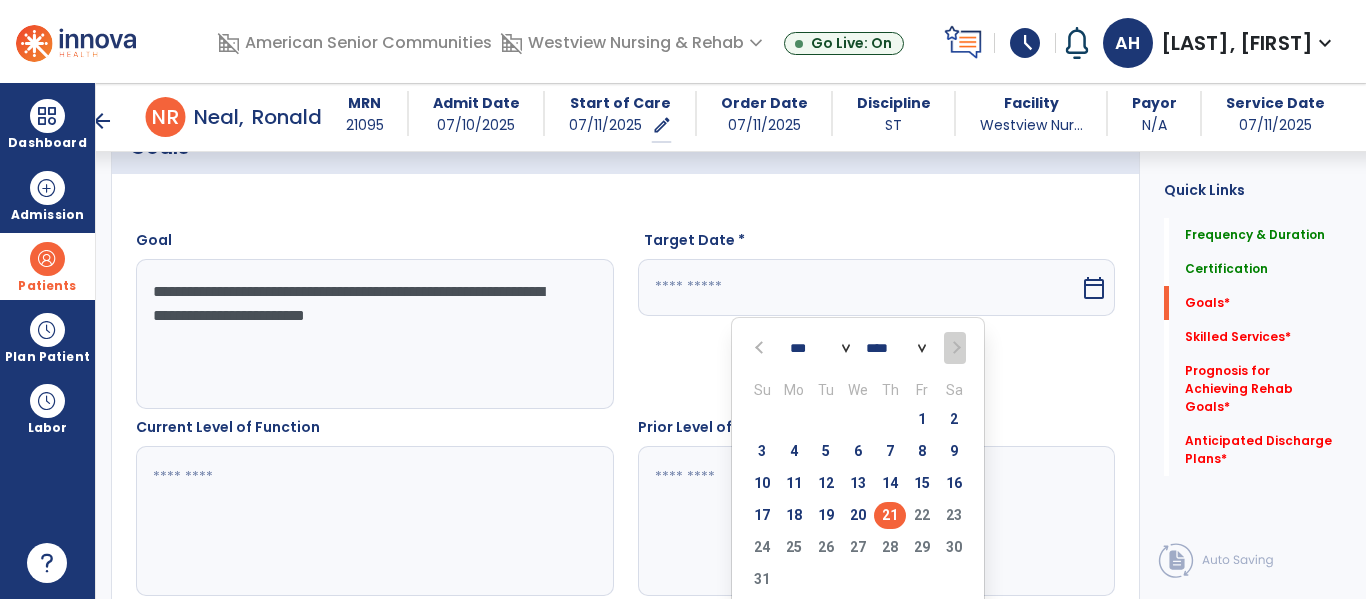 click on "21" at bounding box center (890, 515) 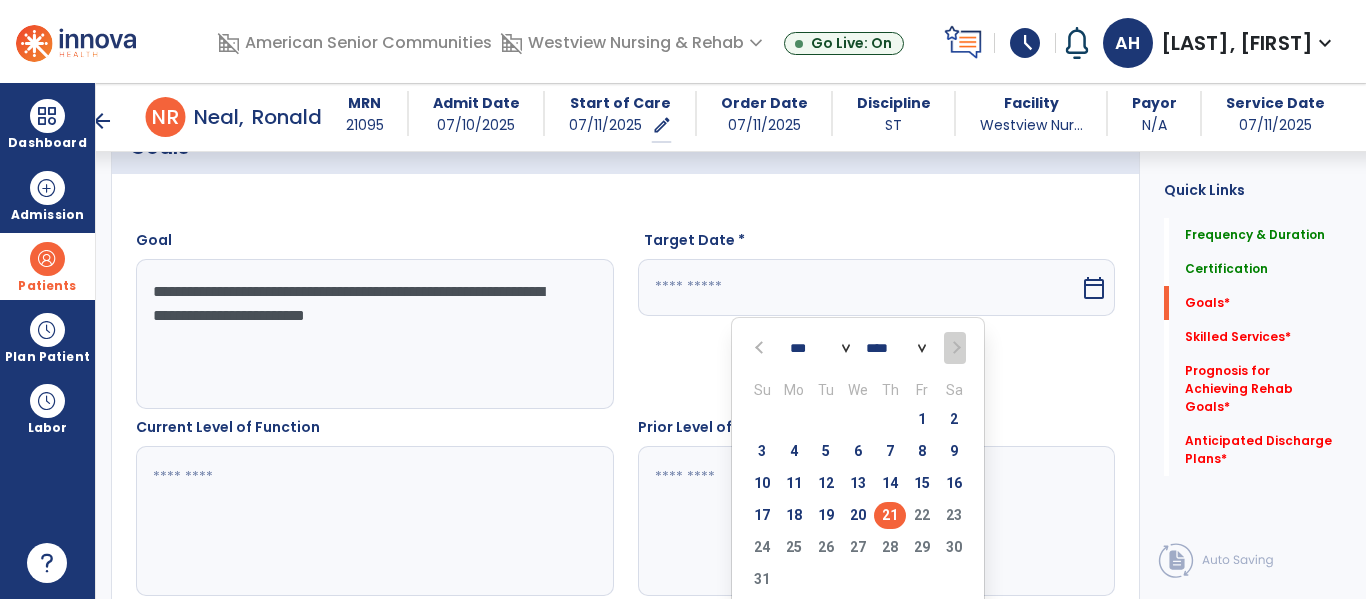 type on "*********" 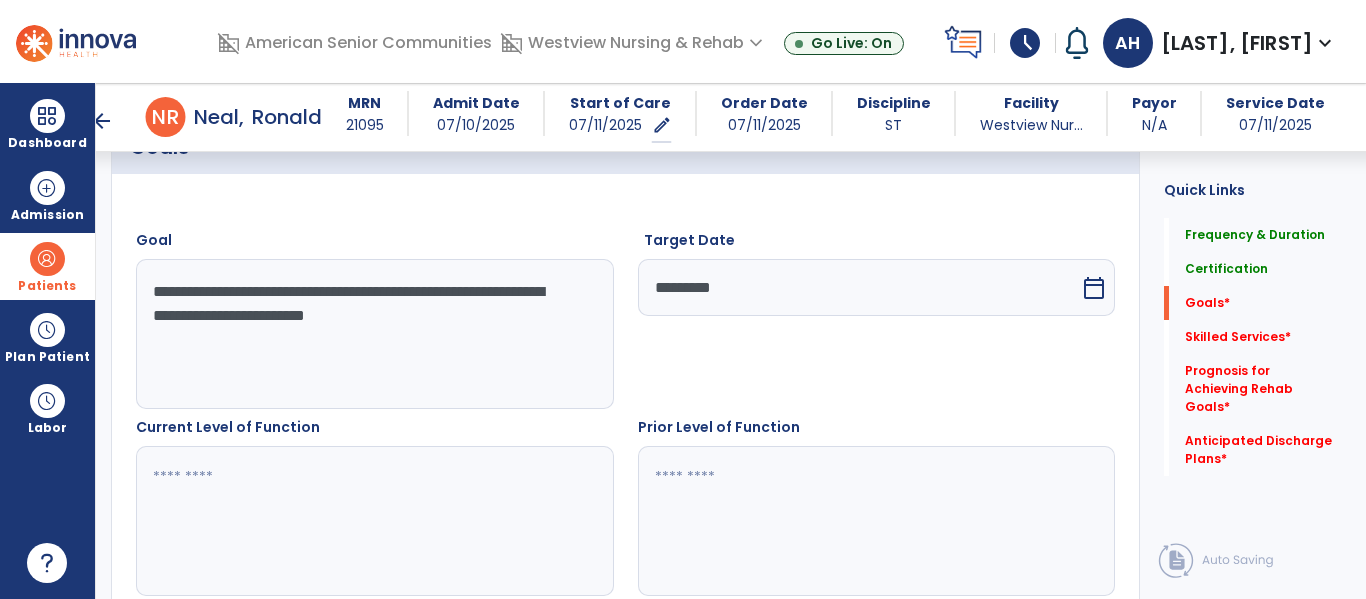 click at bounding box center [374, 521] 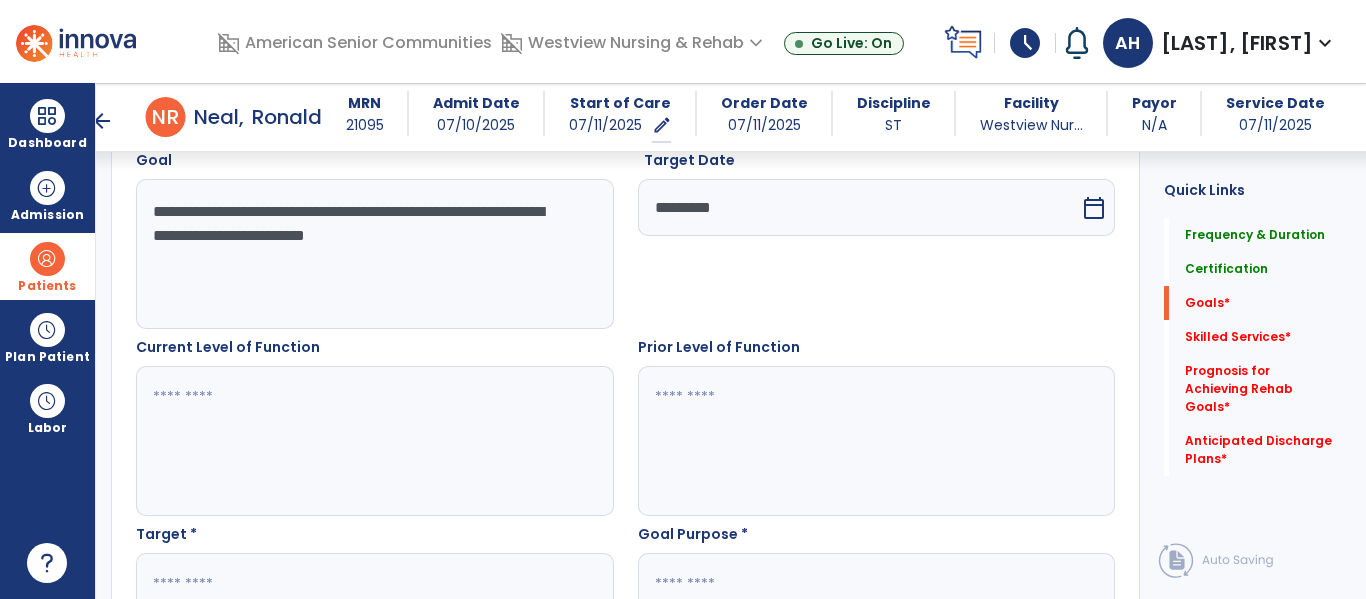 scroll, scrollTop: 578, scrollLeft: 0, axis: vertical 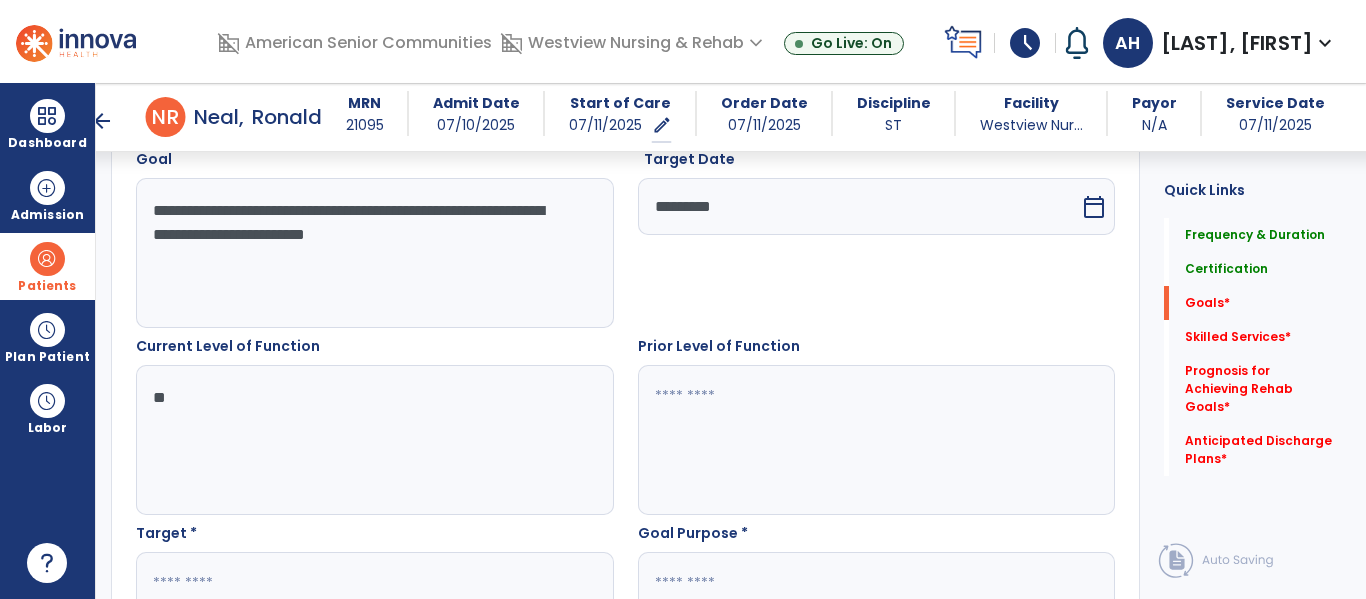 type on "*" 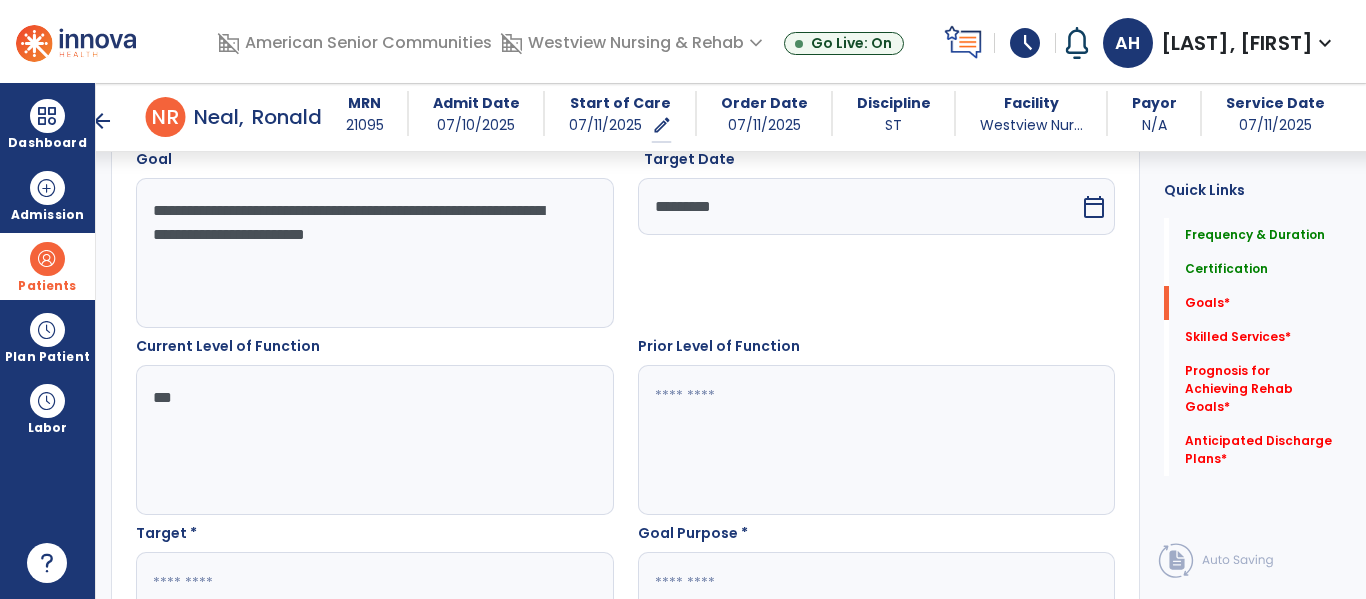 type on "***" 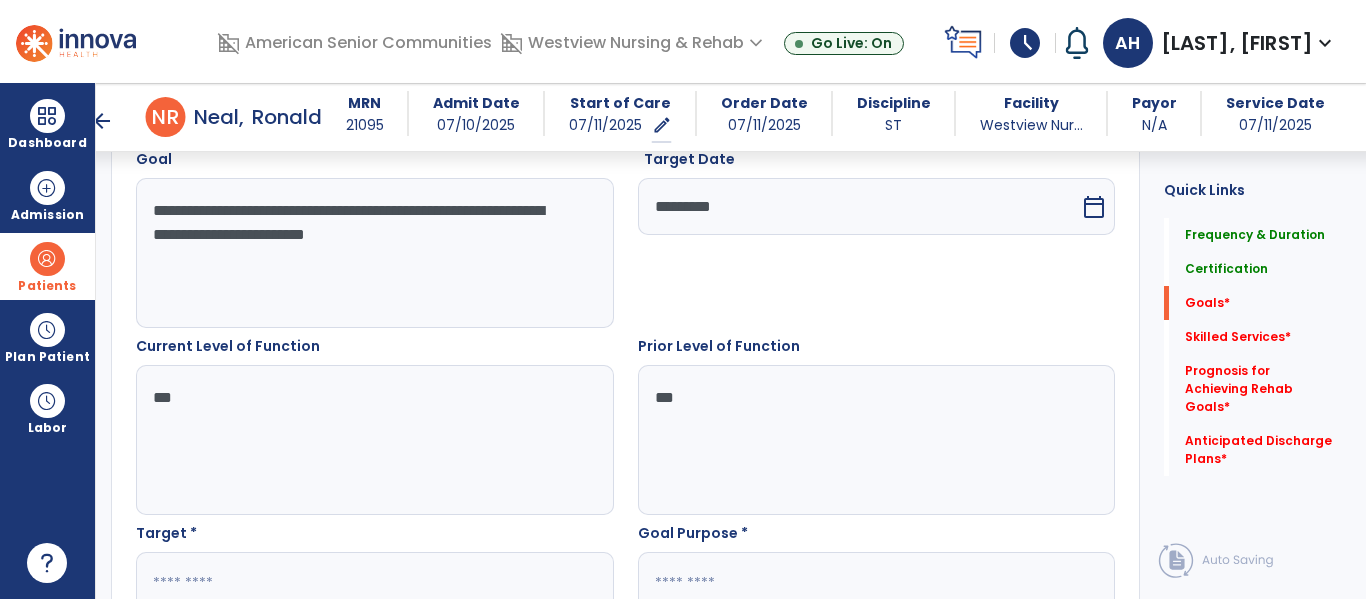 type on "***" 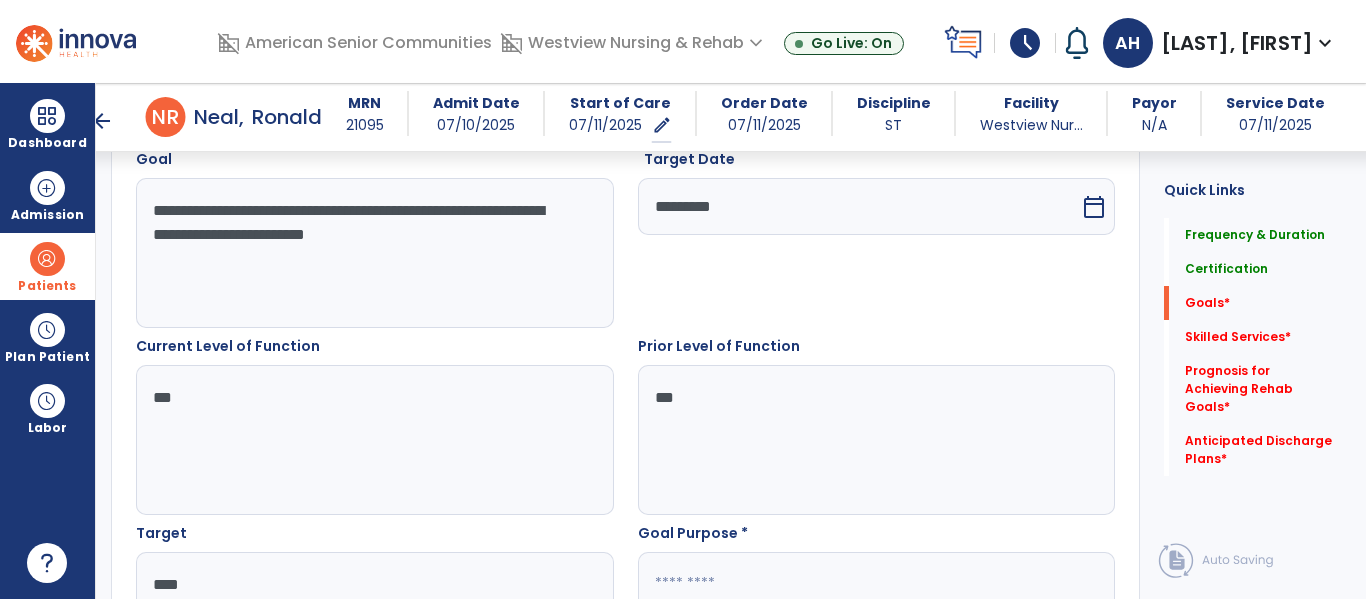 type on "****" 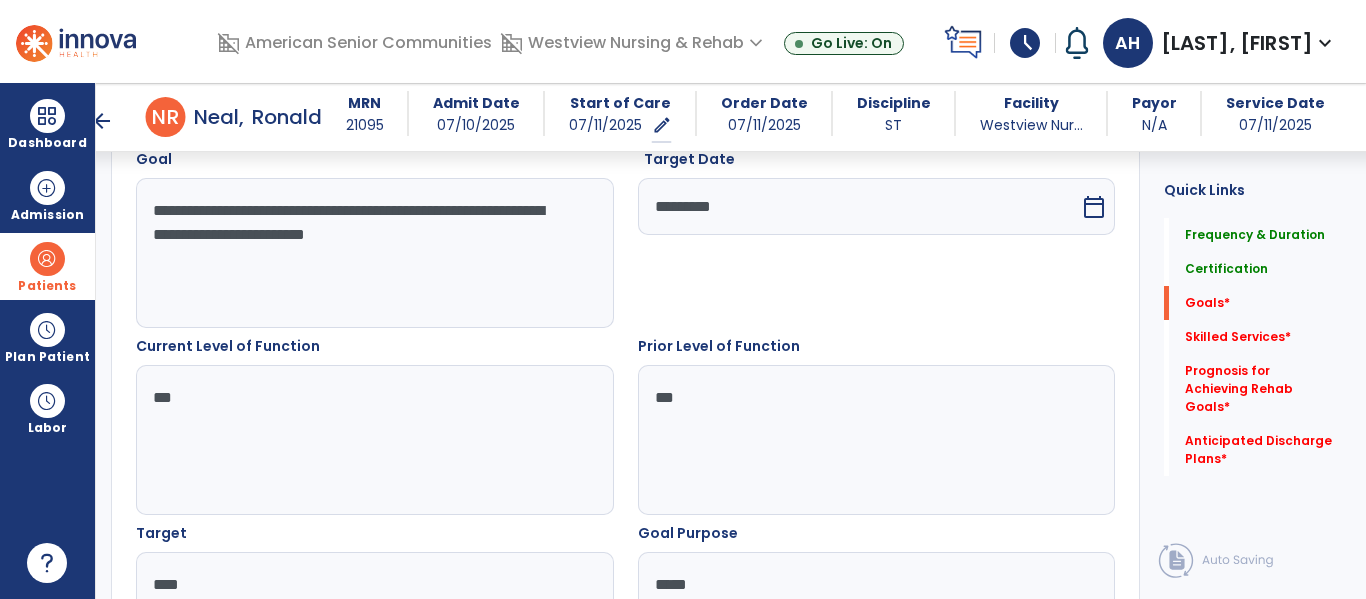 type on "******" 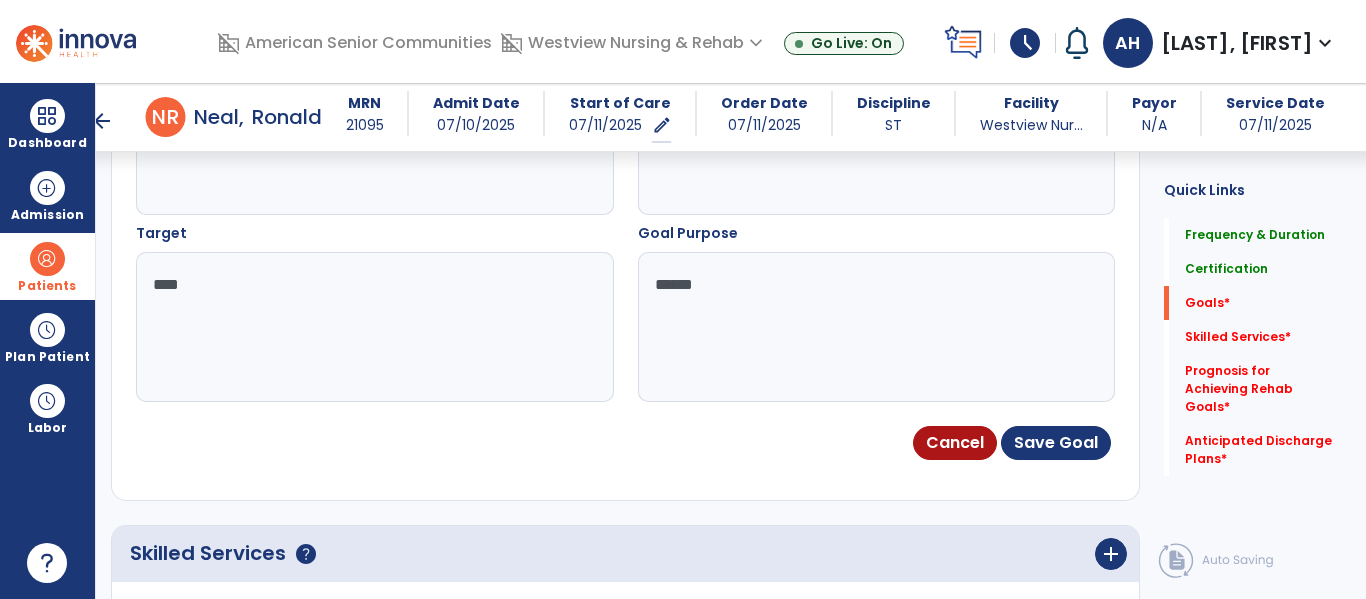scroll, scrollTop: 894, scrollLeft: 0, axis: vertical 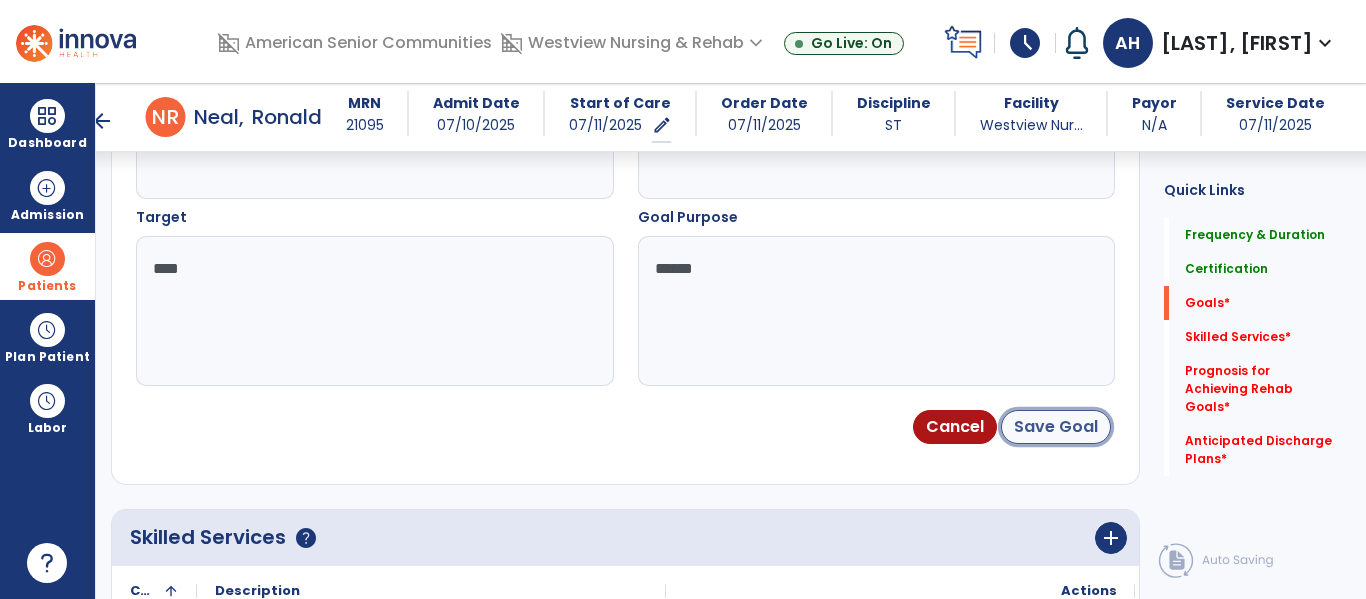 click on "Save Goal" at bounding box center (1056, 427) 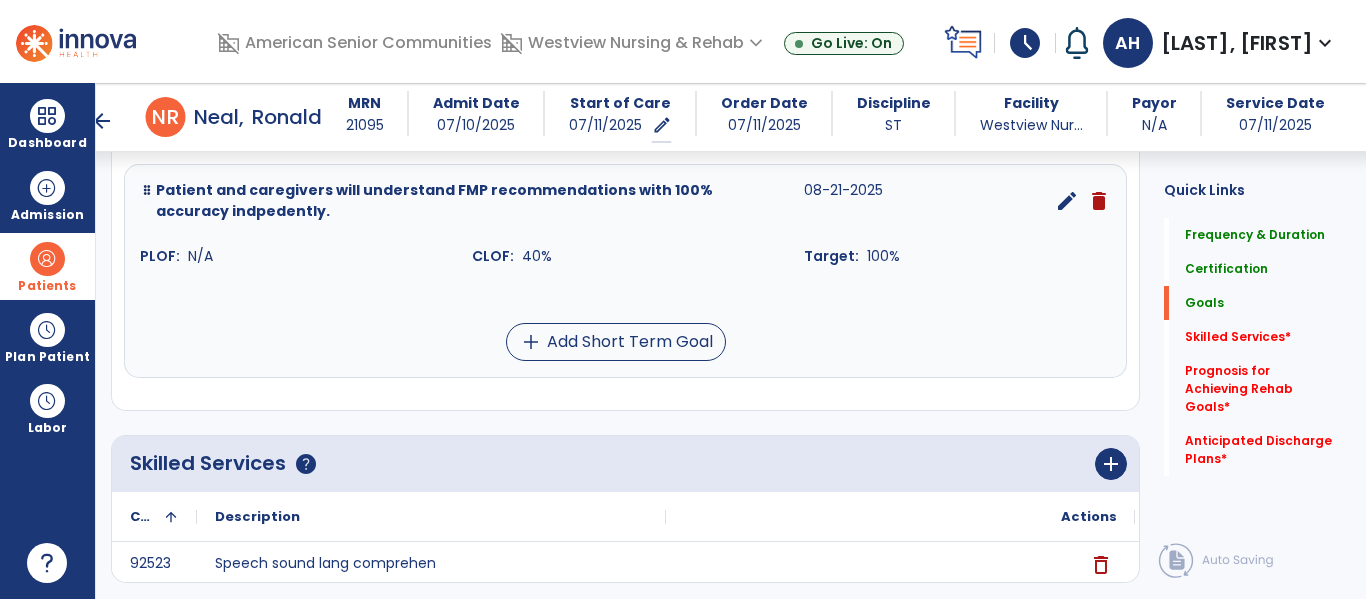 scroll, scrollTop: 568, scrollLeft: 0, axis: vertical 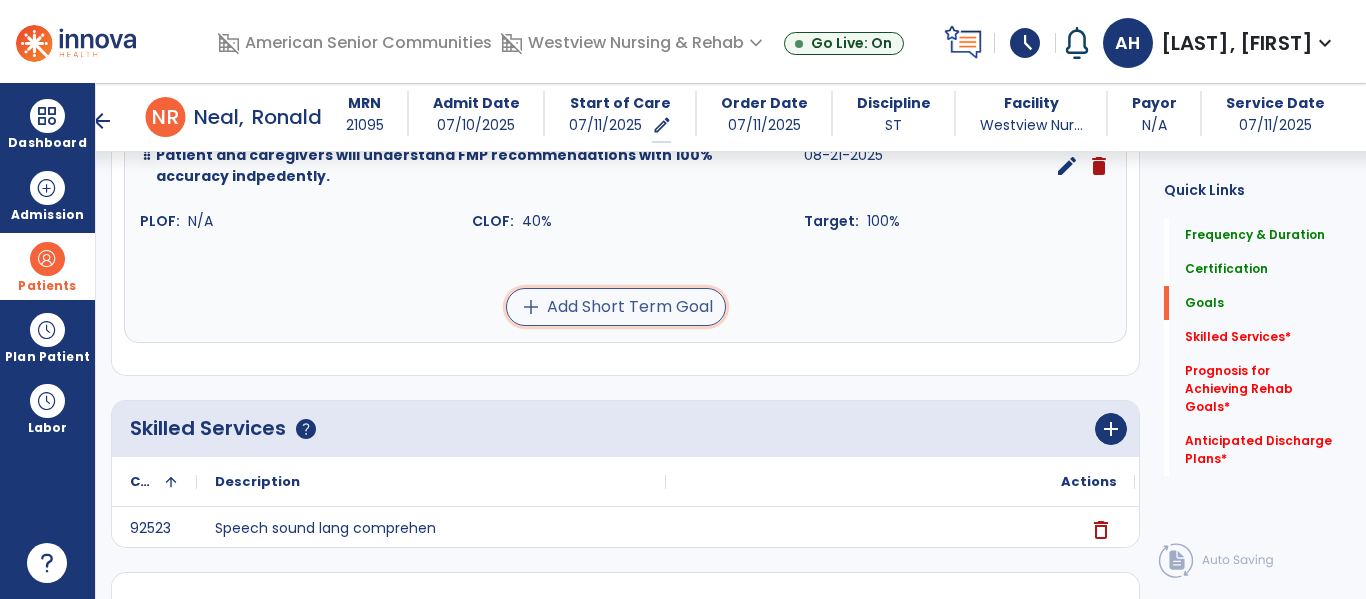 click on "add  Add Short Term Goal" at bounding box center (616, 307) 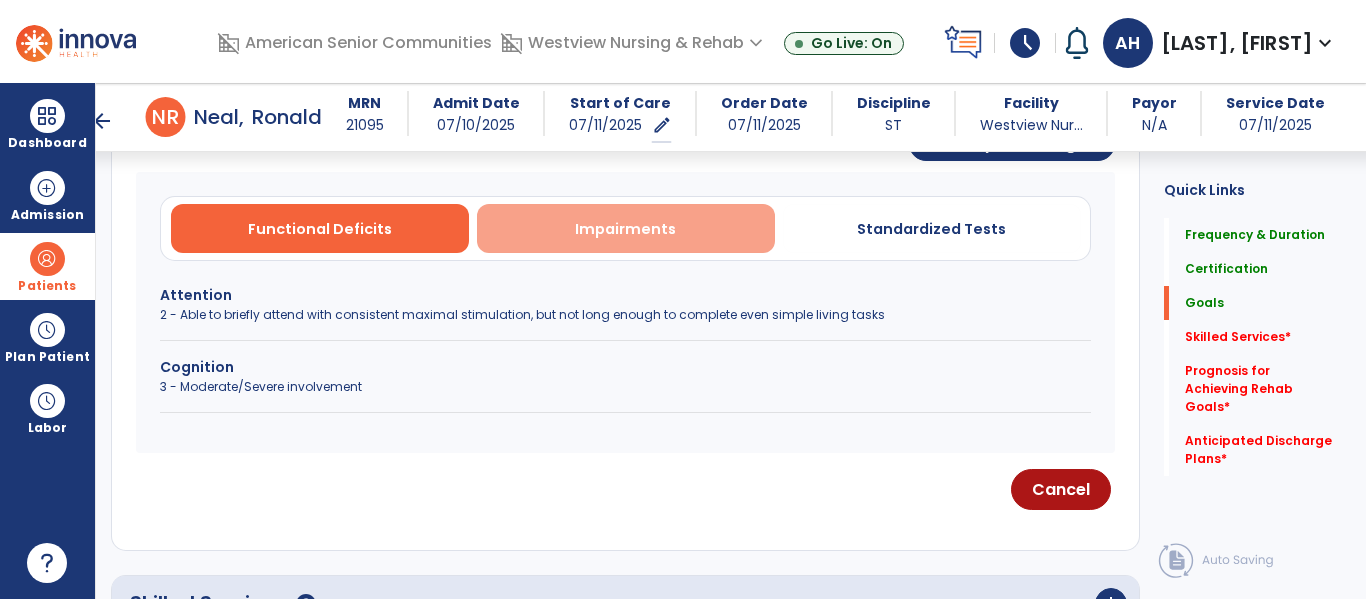 click on "Impairments" at bounding box center (626, 228) 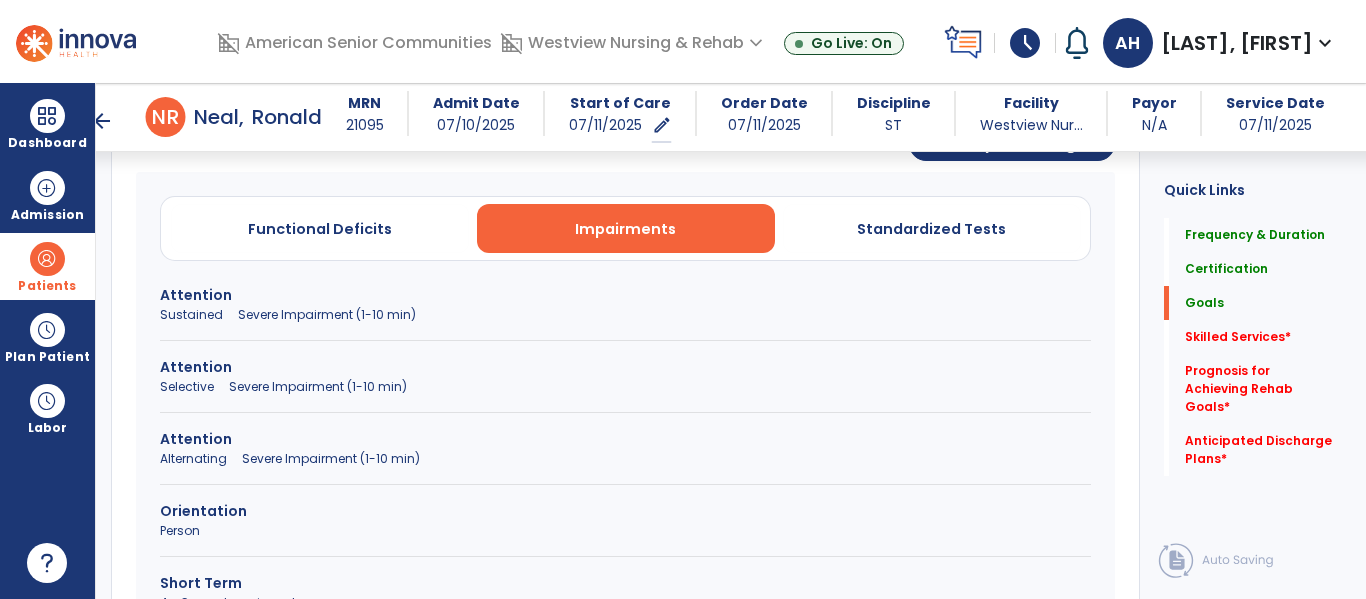 click on "Sustained      Severe Impairment (1-10 min)" at bounding box center (625, 315) 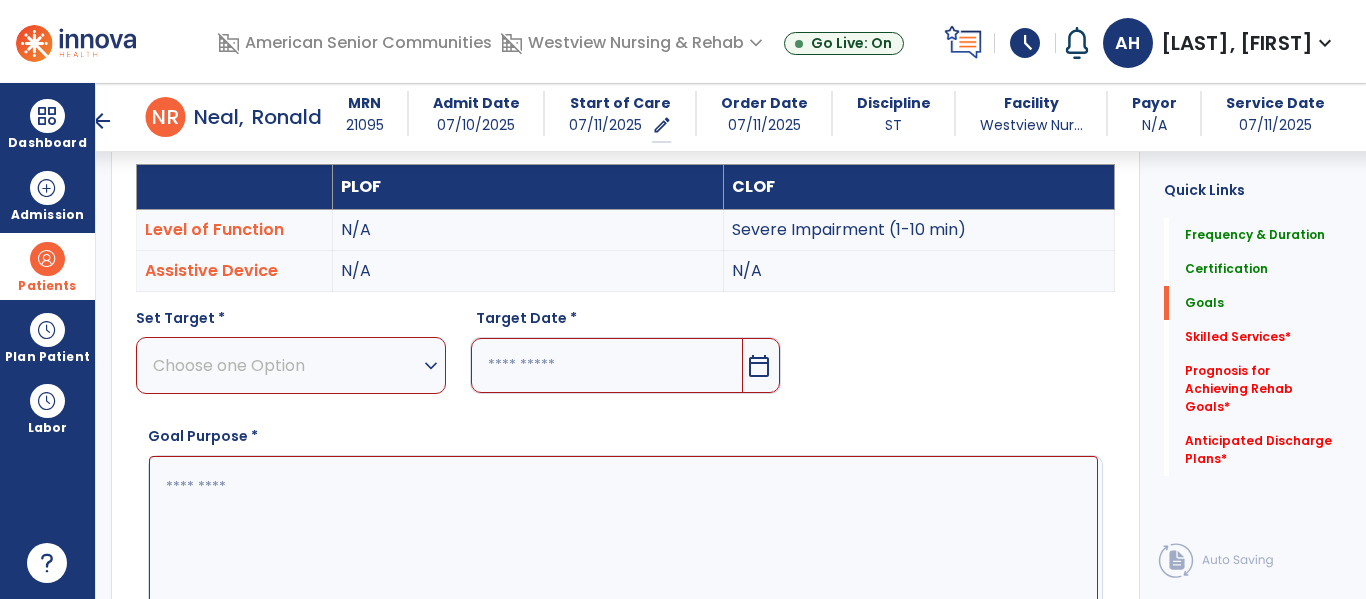 click on "Choose one Option" at bounding box center (286, 365) 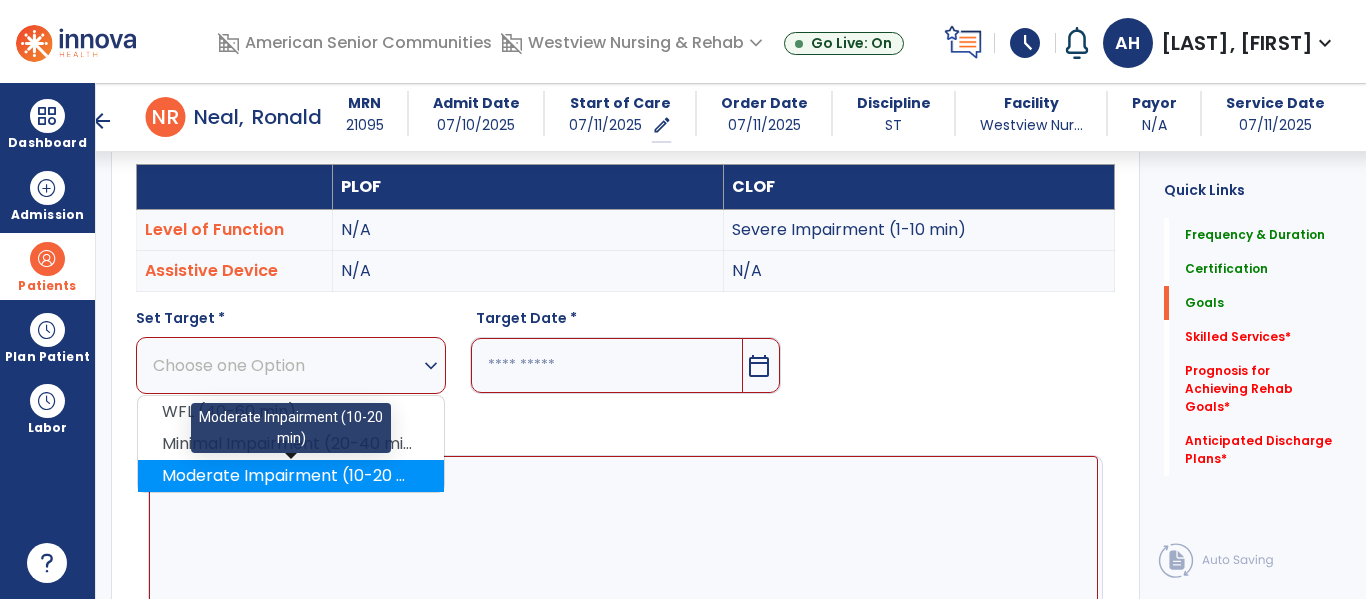 click on "Moderate Impairment (10-20 min)" at bounding box center (291, 476) 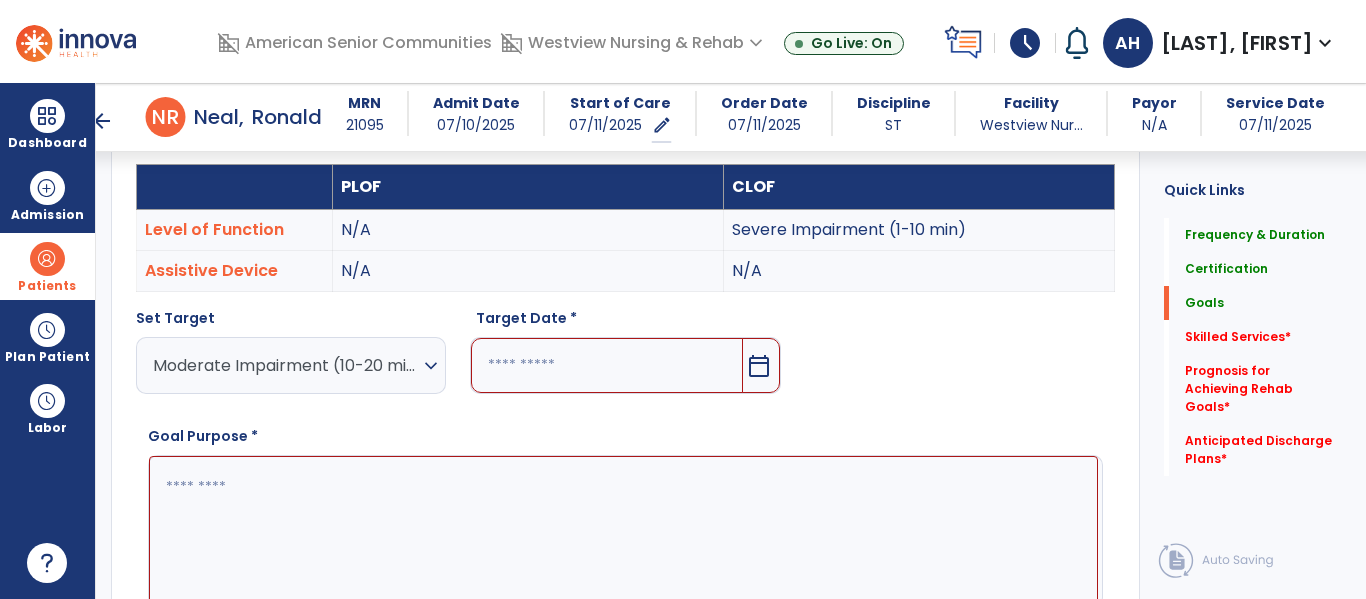 click at bounding box center [606, 365] 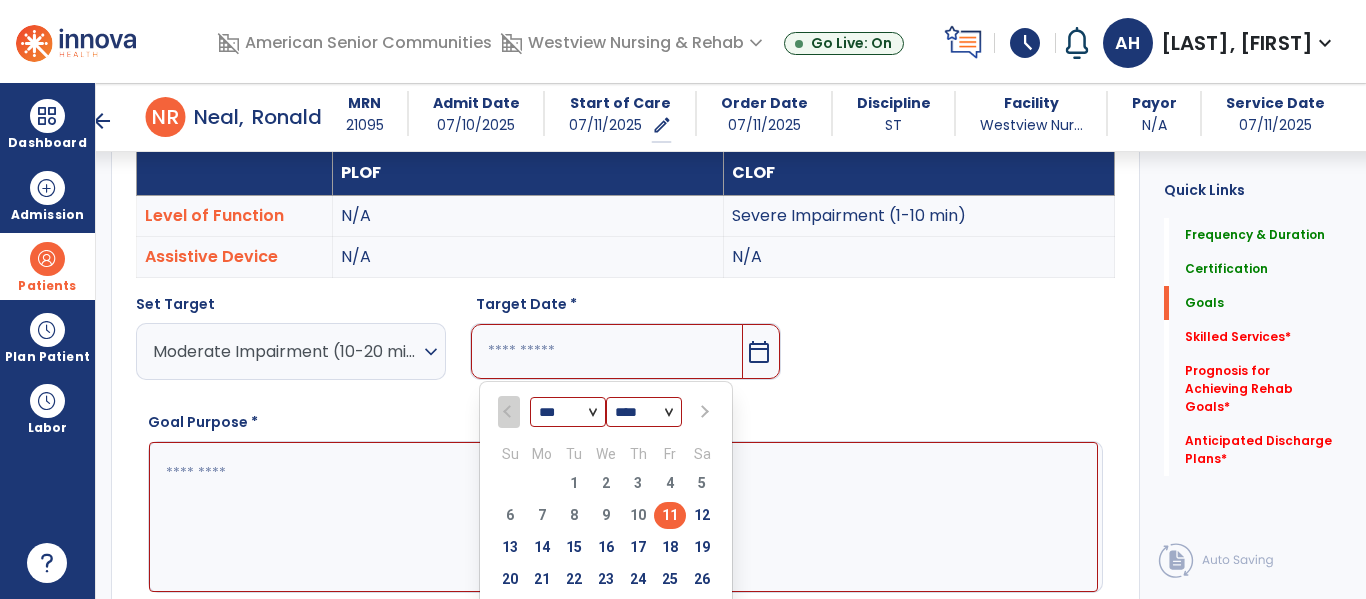 scroll, scrollTop: 705, scrollLeft: 0, axis: vertical 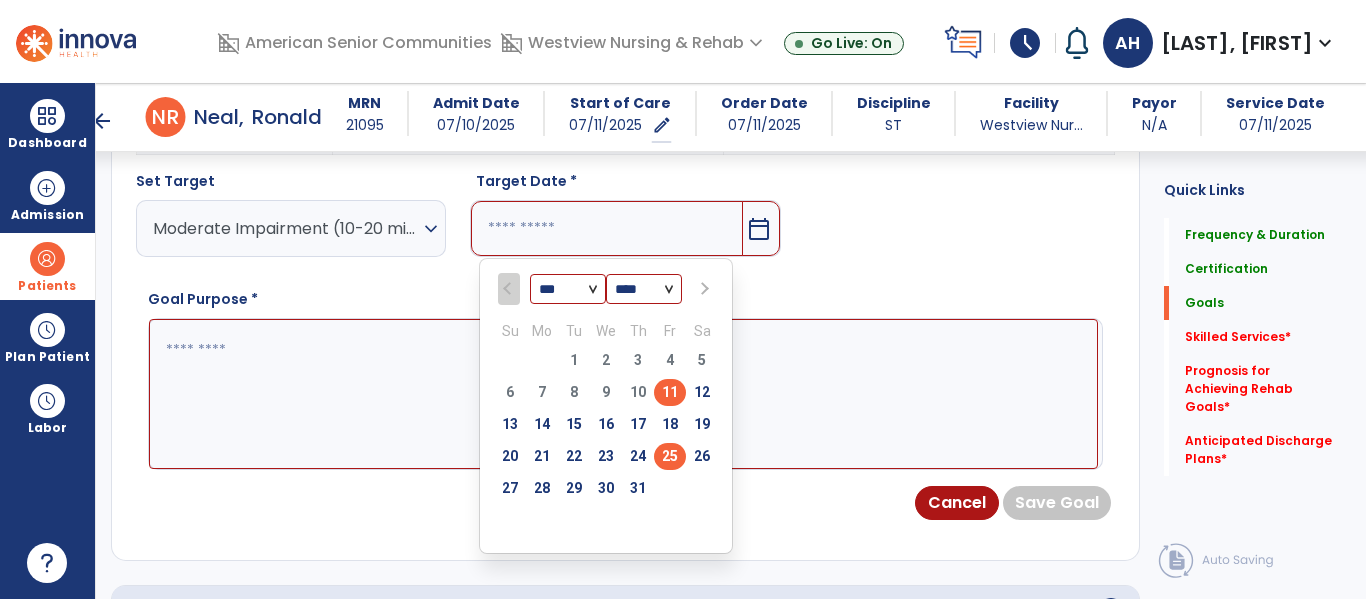 click on "25" at bounding box center (670, 456) 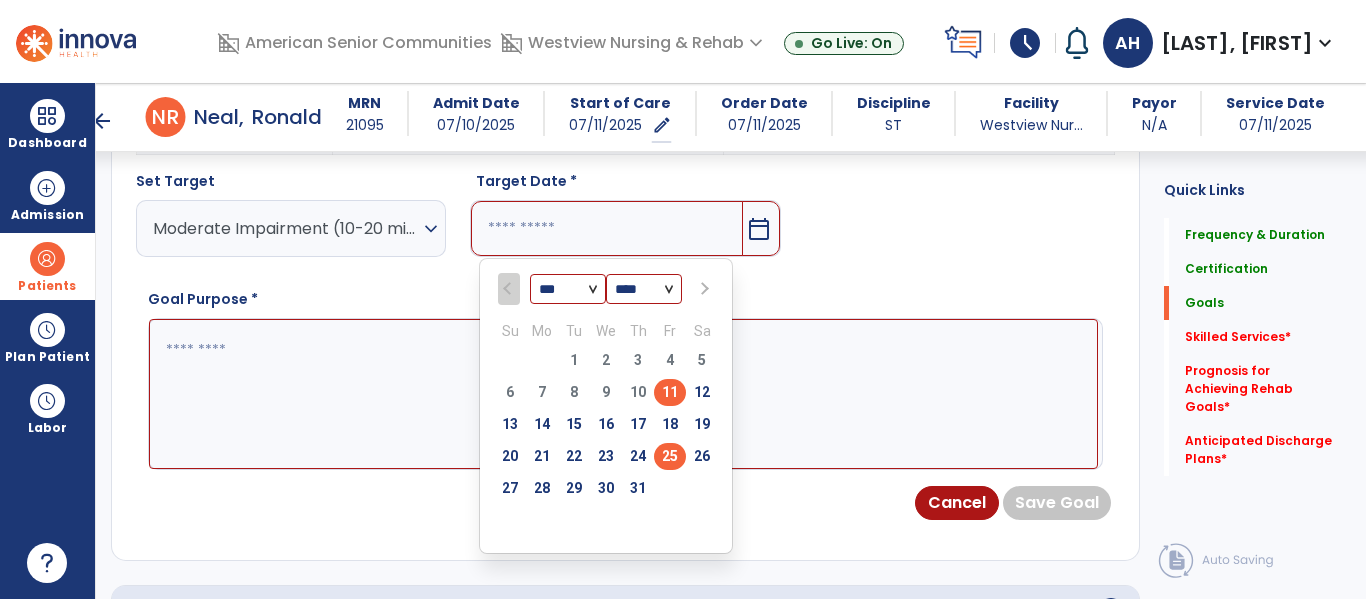 type on "*********" 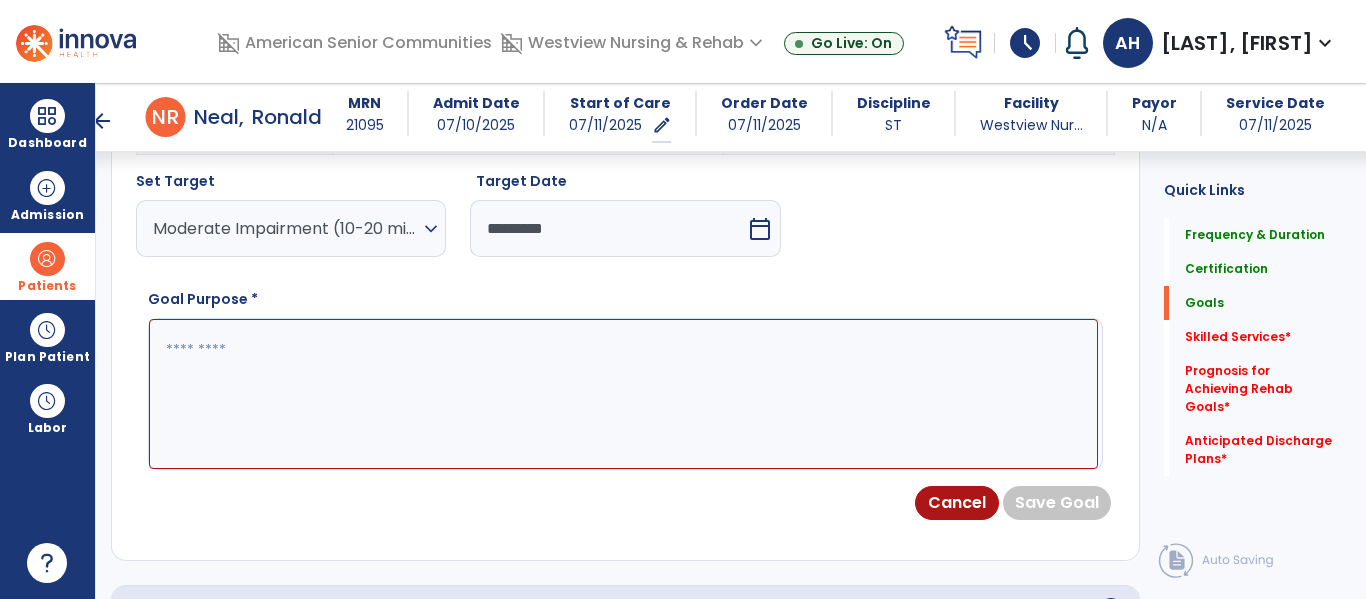 click at bounding box center [623, 394] 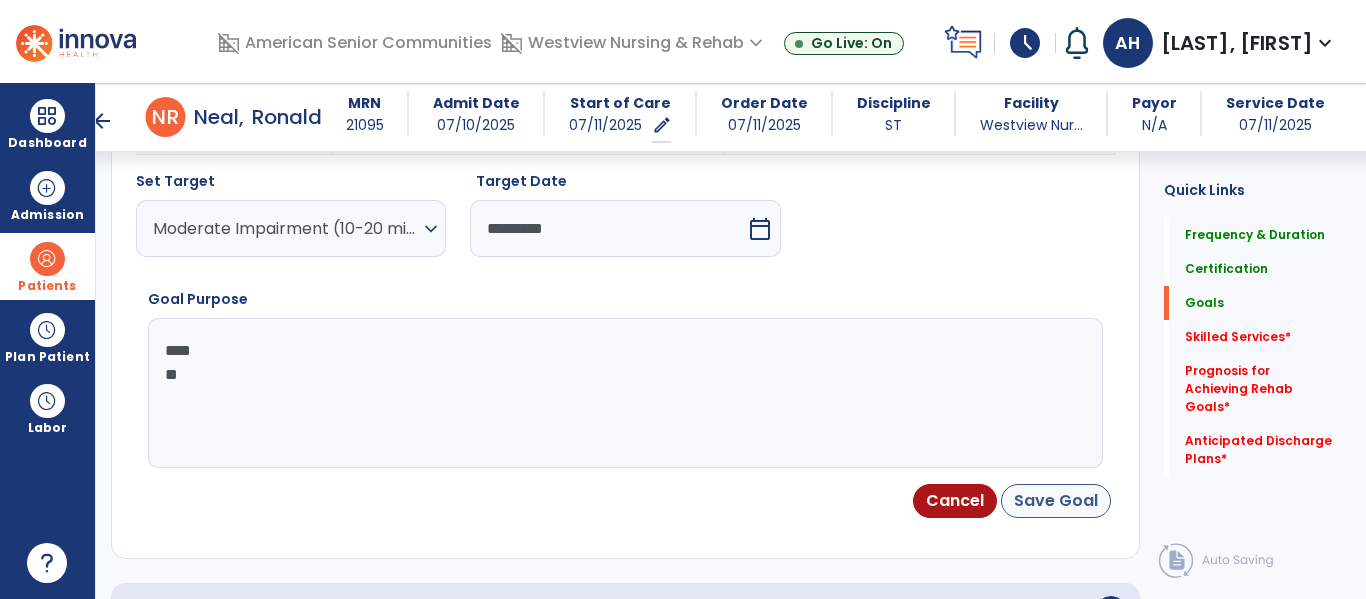 type on "******" 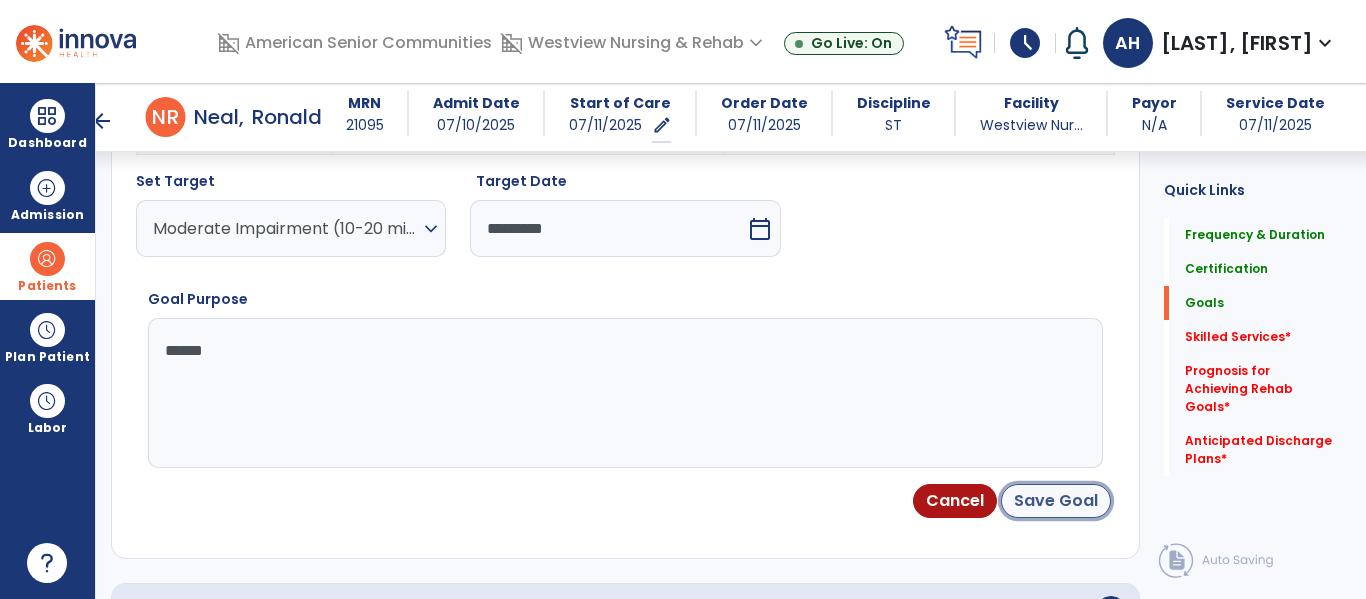 click on "Save Goal" at bounding box center [1056, 501] 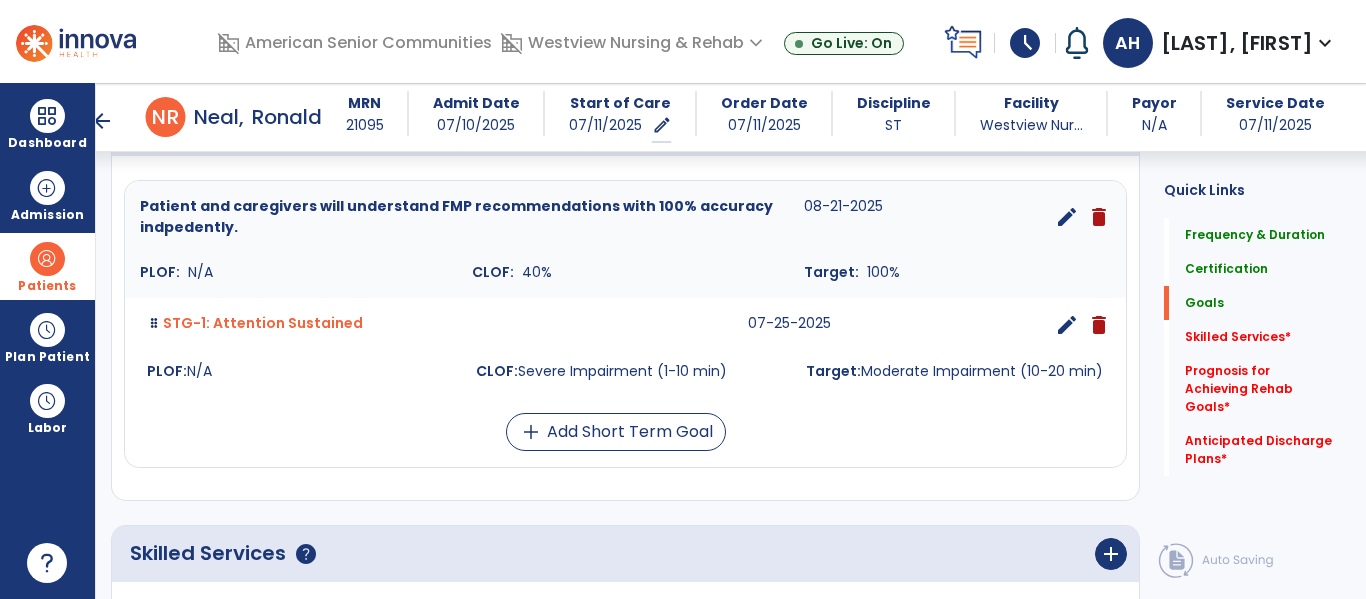 scroll, scrollTop: 554, scrollLeft: 0, axis: vertical 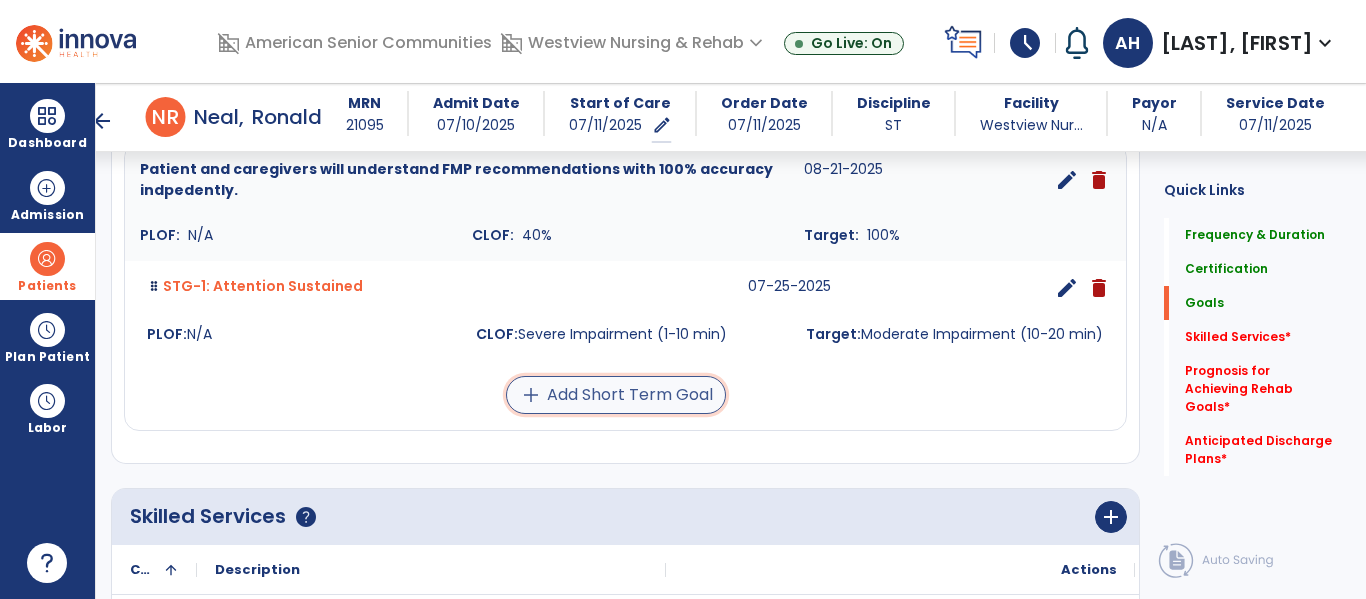 click on "add  Add Short Term Goal" at bounding box center [616, 395] 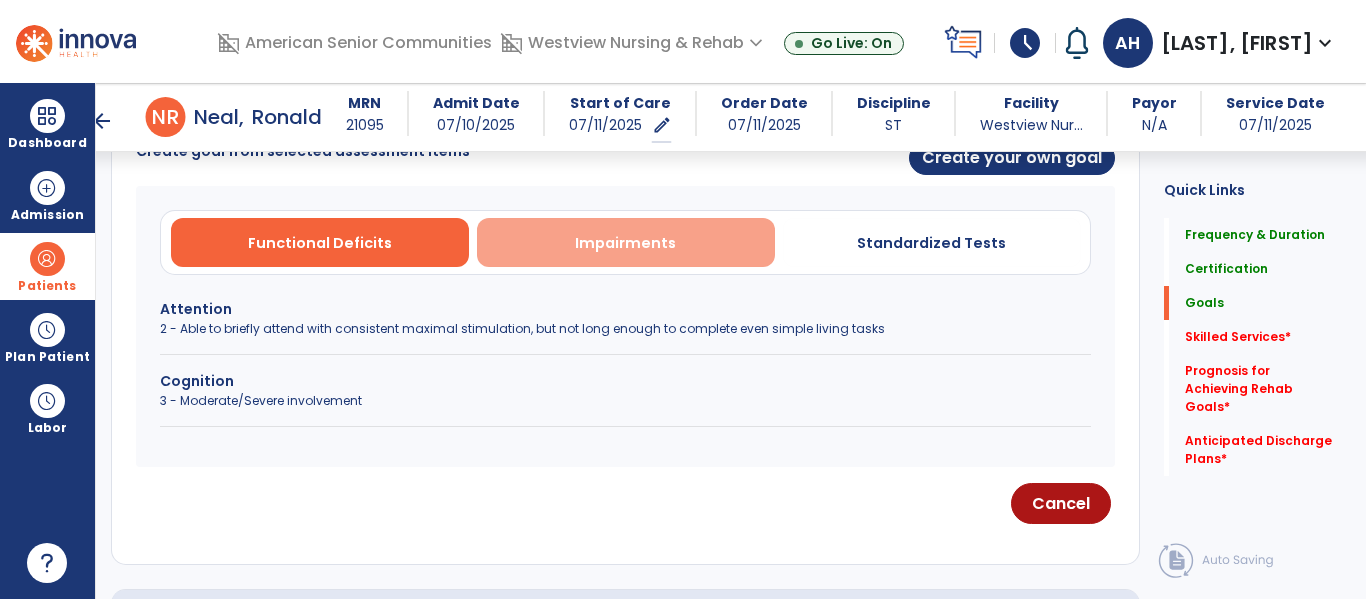 click on "Impairments" at bounding box center (625, 243) 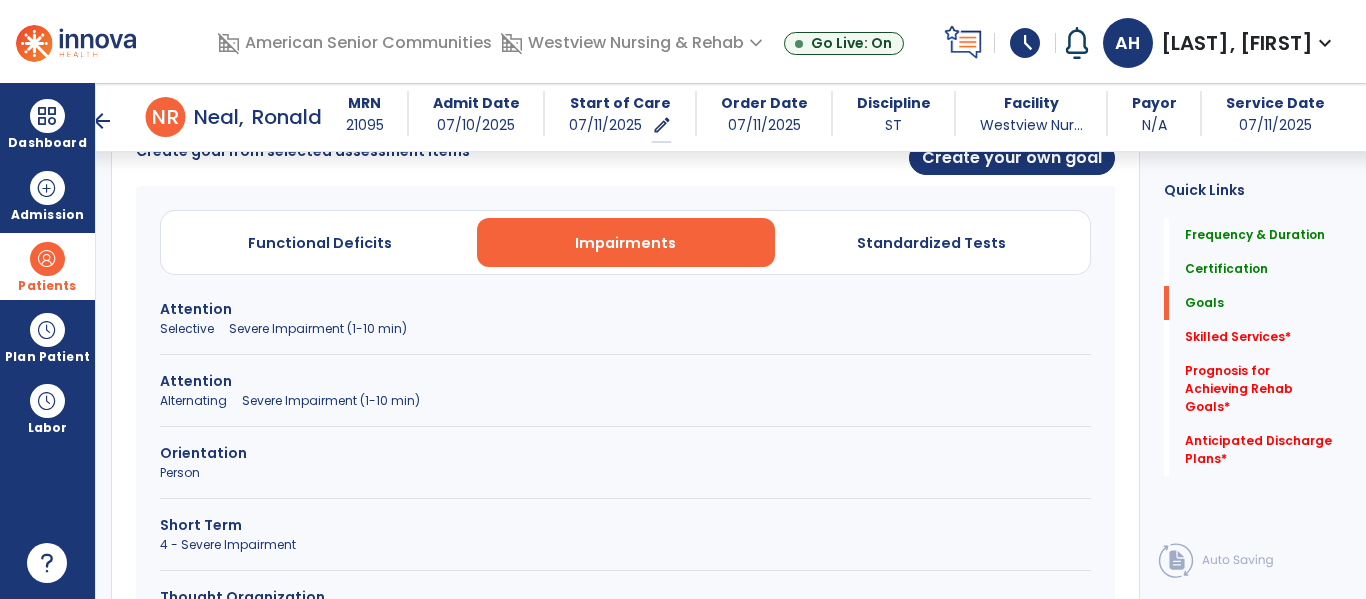 click on "Orientation" at bounding box center [625, 453] 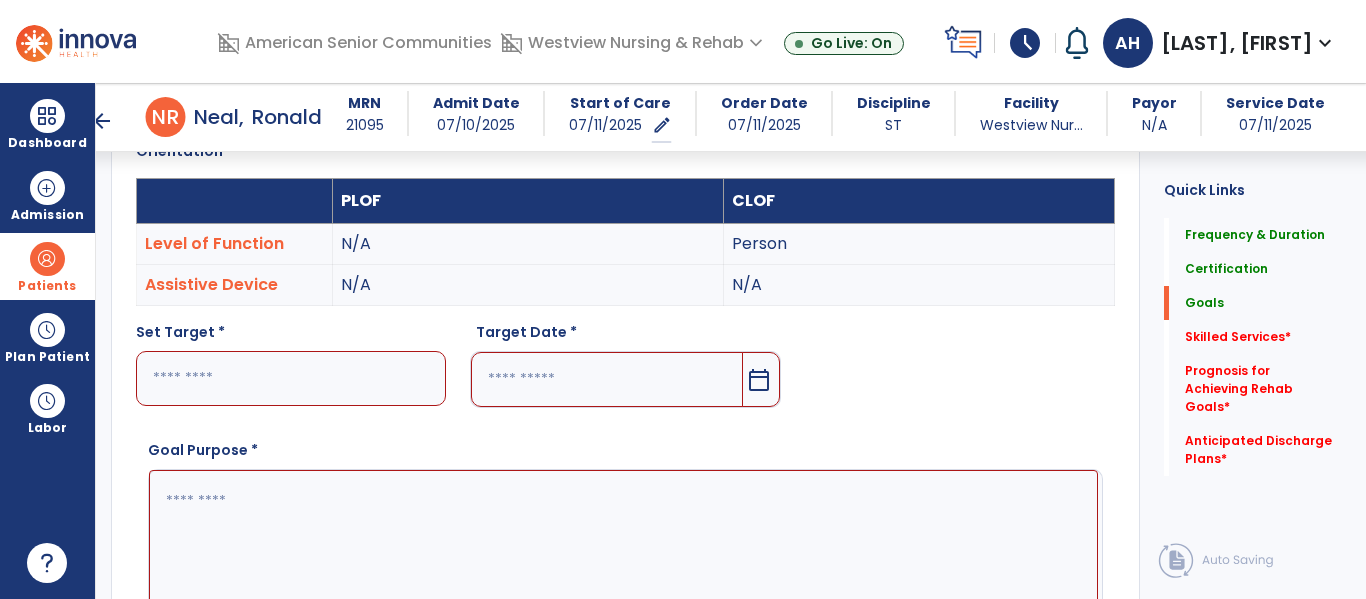 click at bounding box center (291, 378) 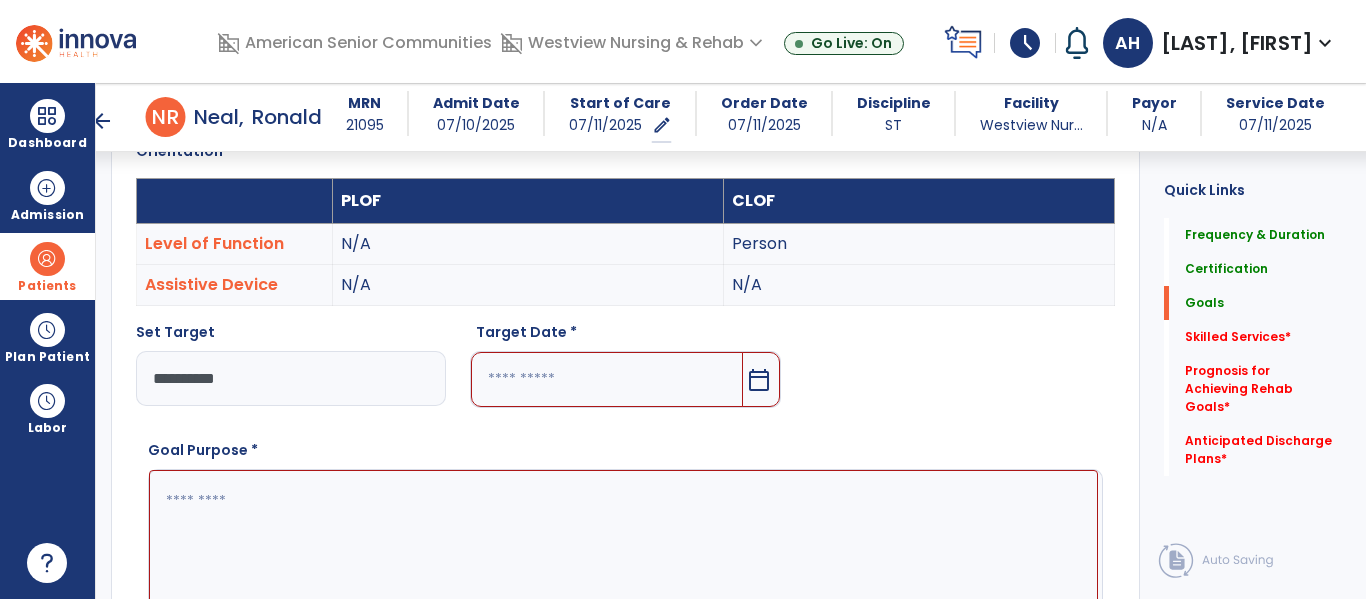 click on "*********" at bounding box center (291, 378) 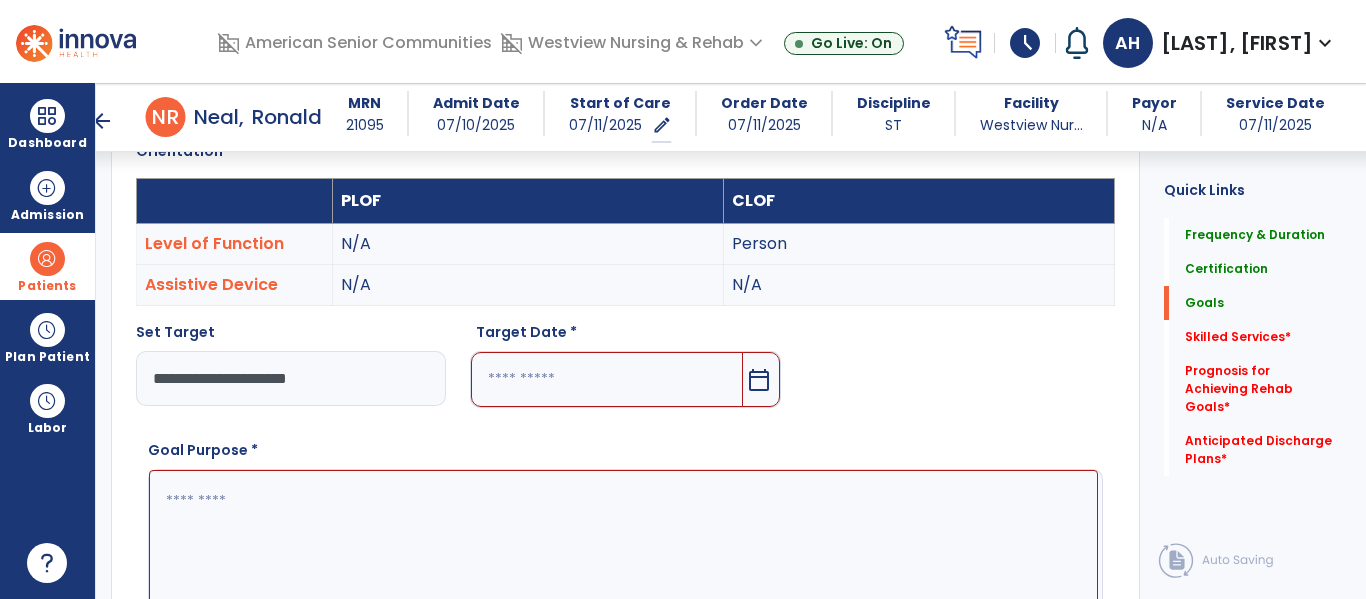 type on "**********" 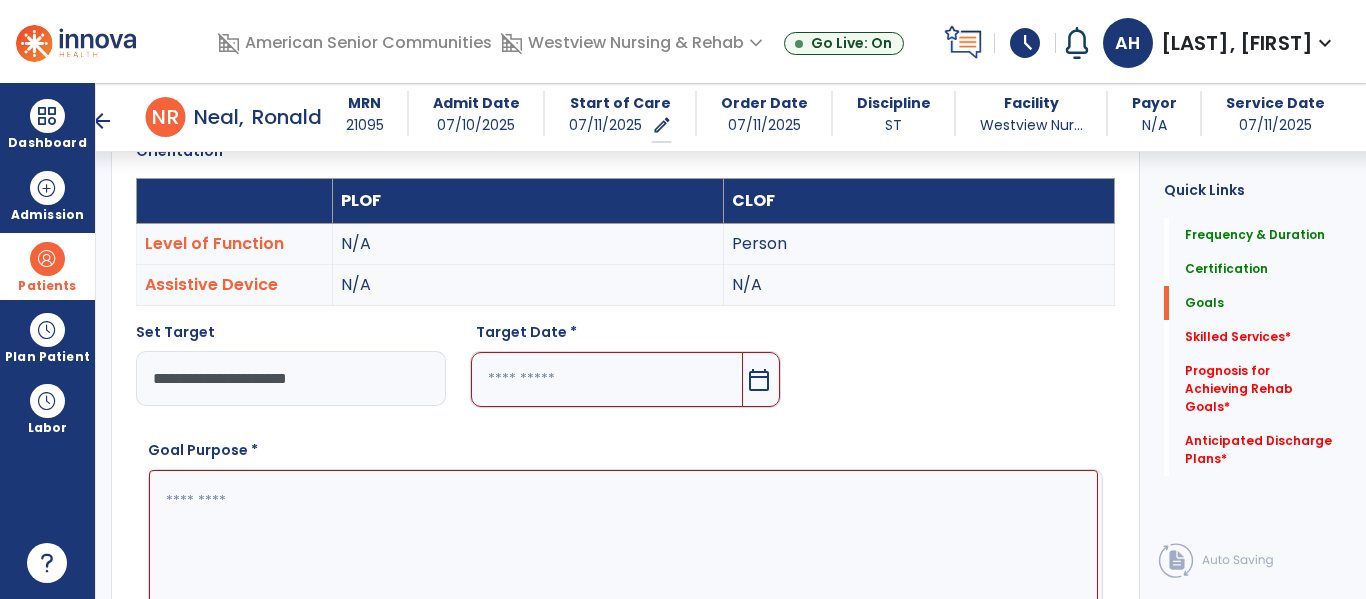 click at bounding box center [606, 379] 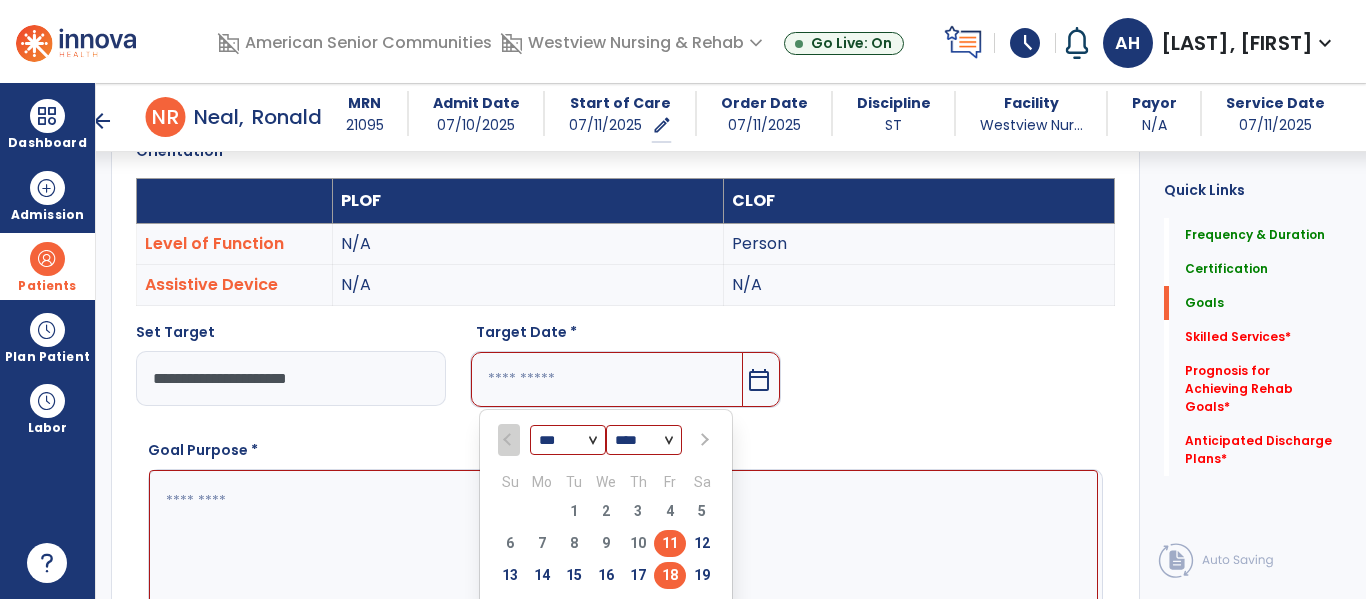 scroll, scrollTop: 557, scrollLeft: 0, axis: vertical 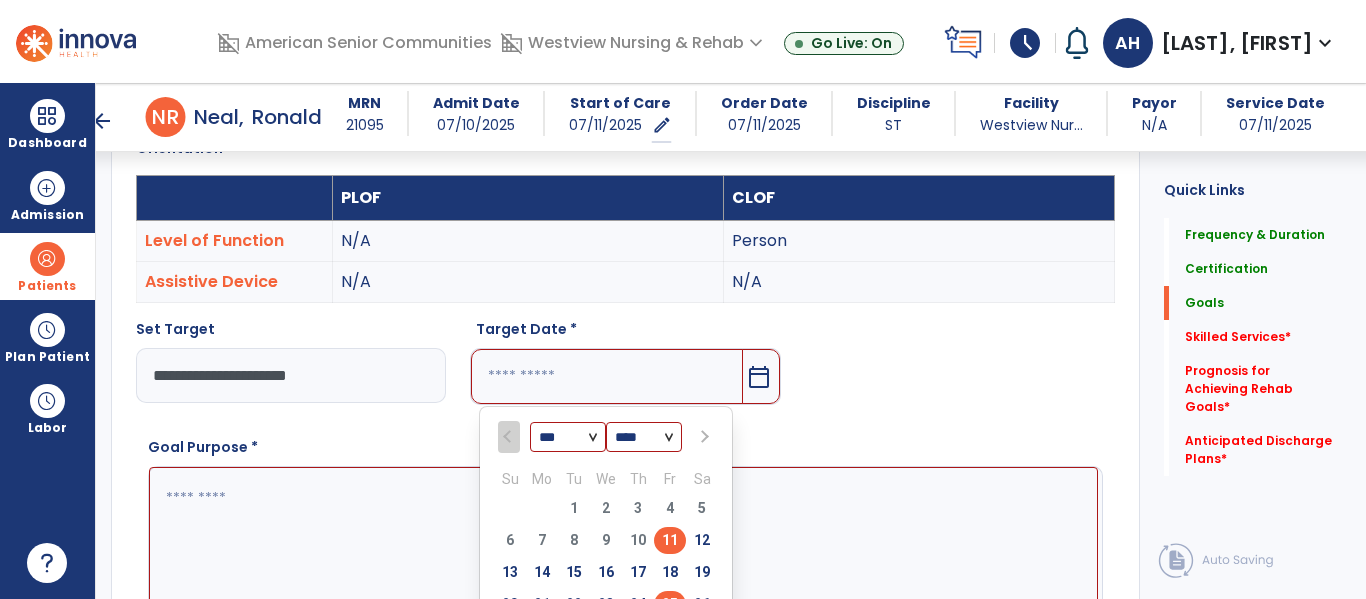 click on "25" at bounding box center [670, 604] 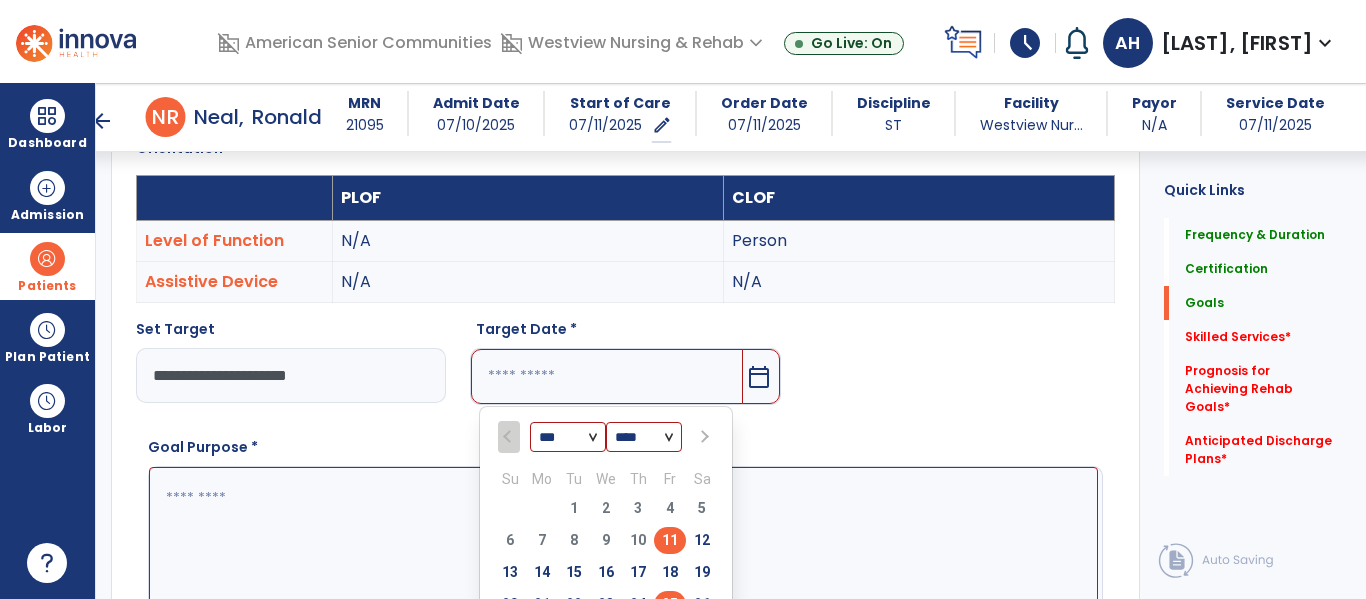 type on "*********" 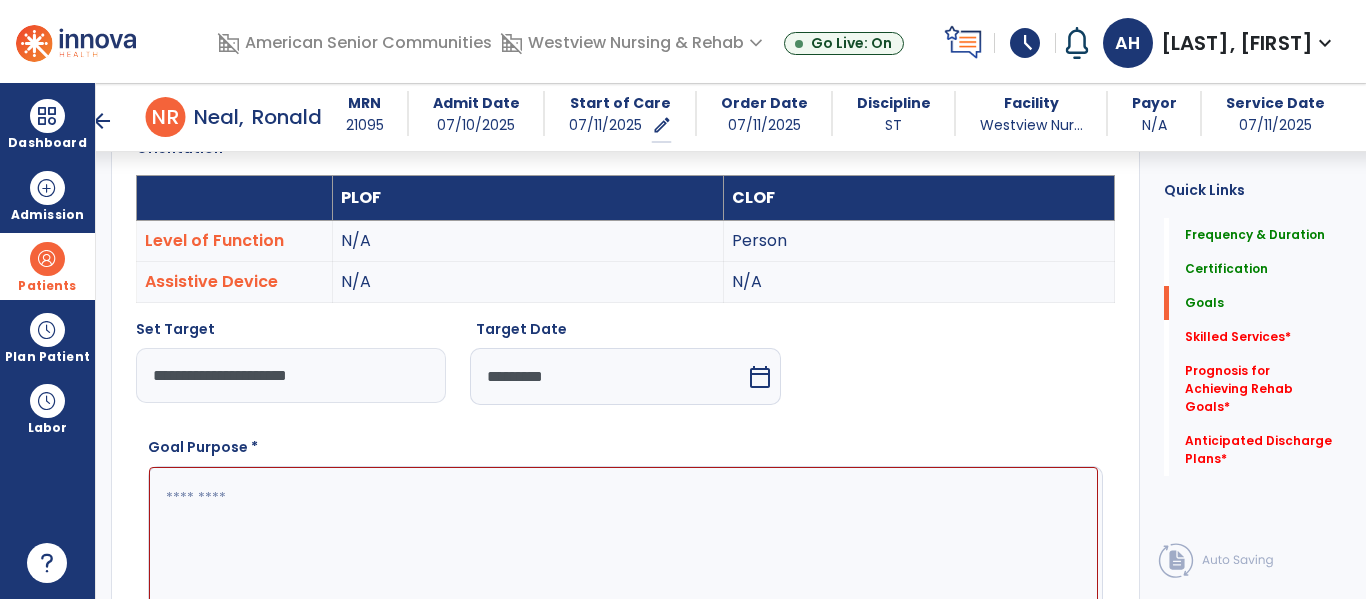 click on "**********" at bounding box center (291, 375) 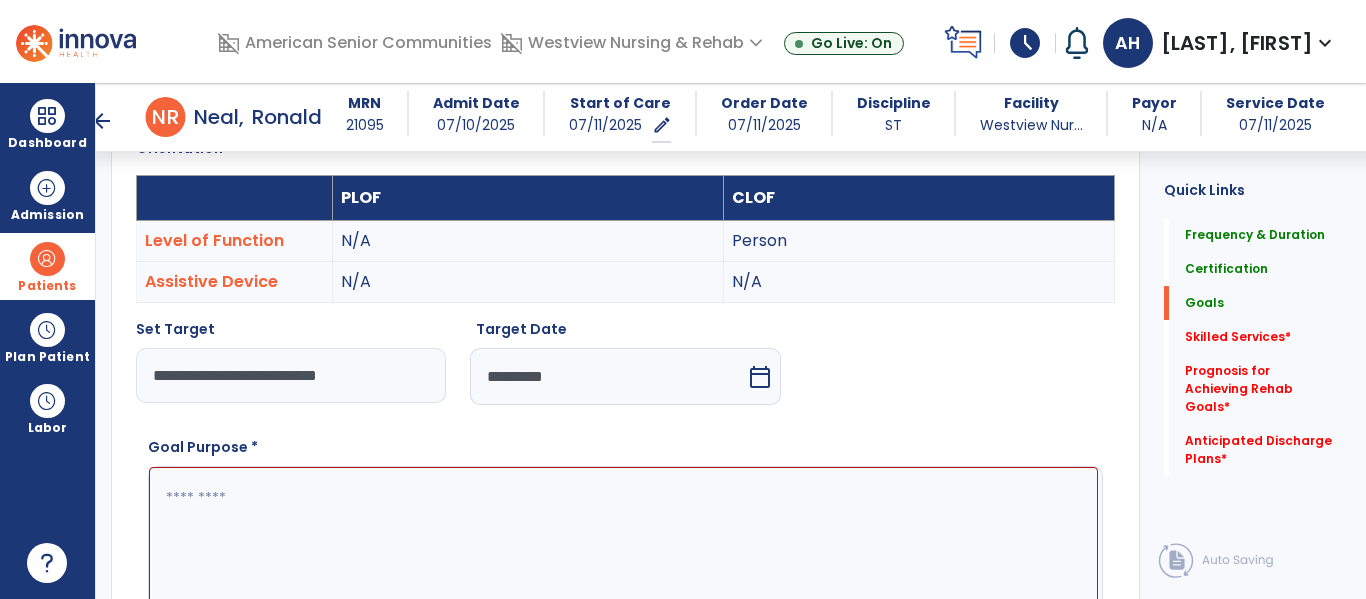 type on "**********" 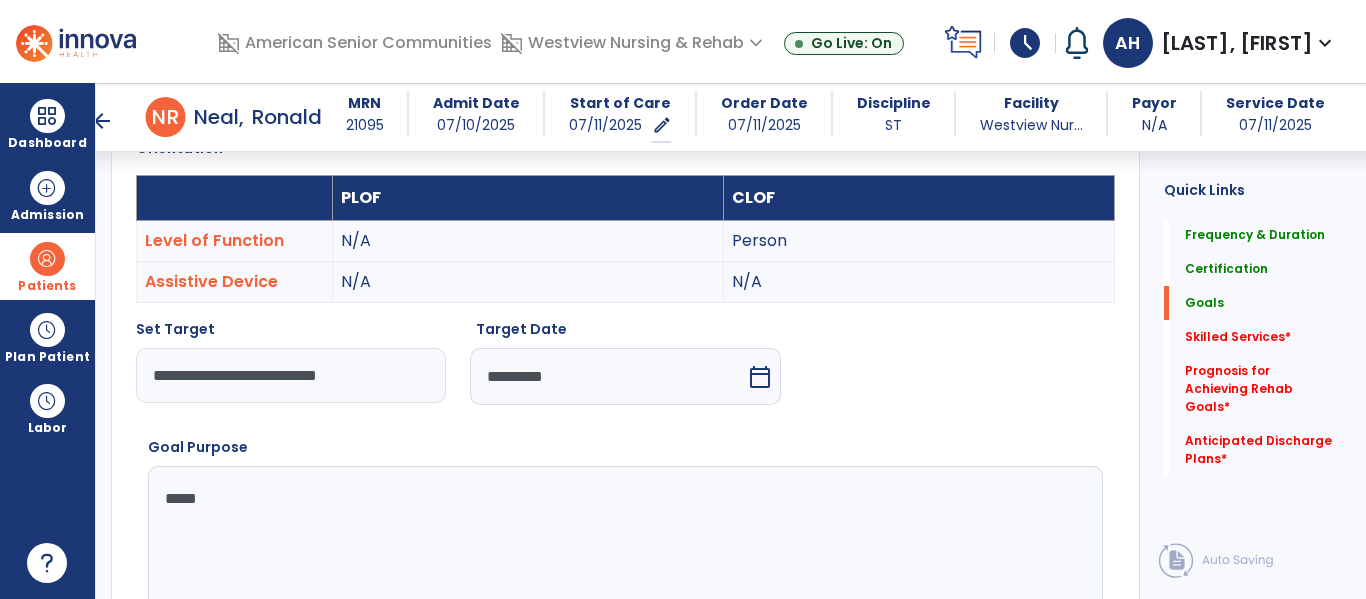 type on "******" 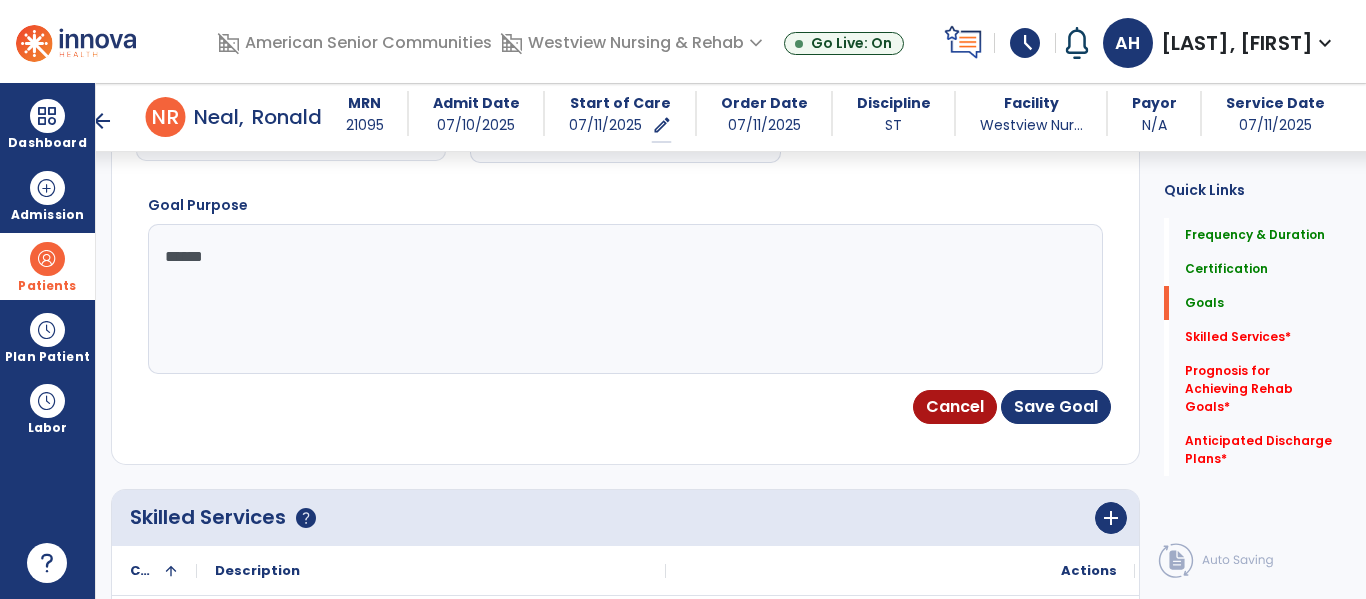 scroll, scrollTop: 810, scrollLeft: 0, axis: vertical 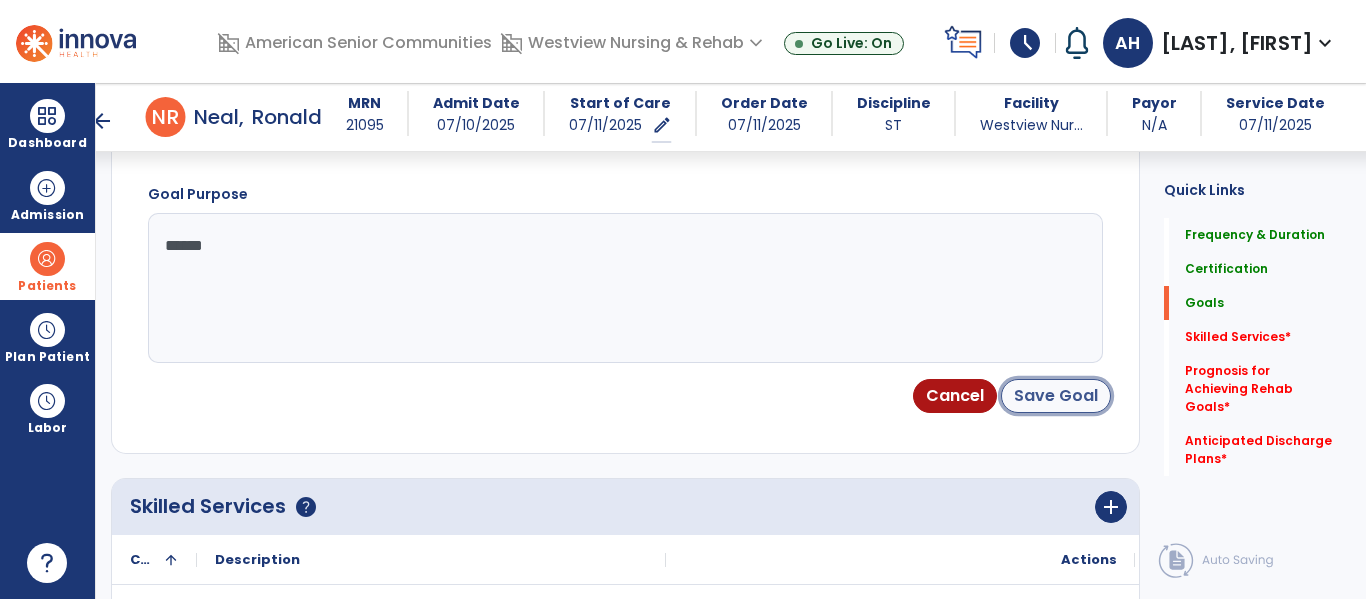 click on "Save Goal" at bounding box center [1056, 396] 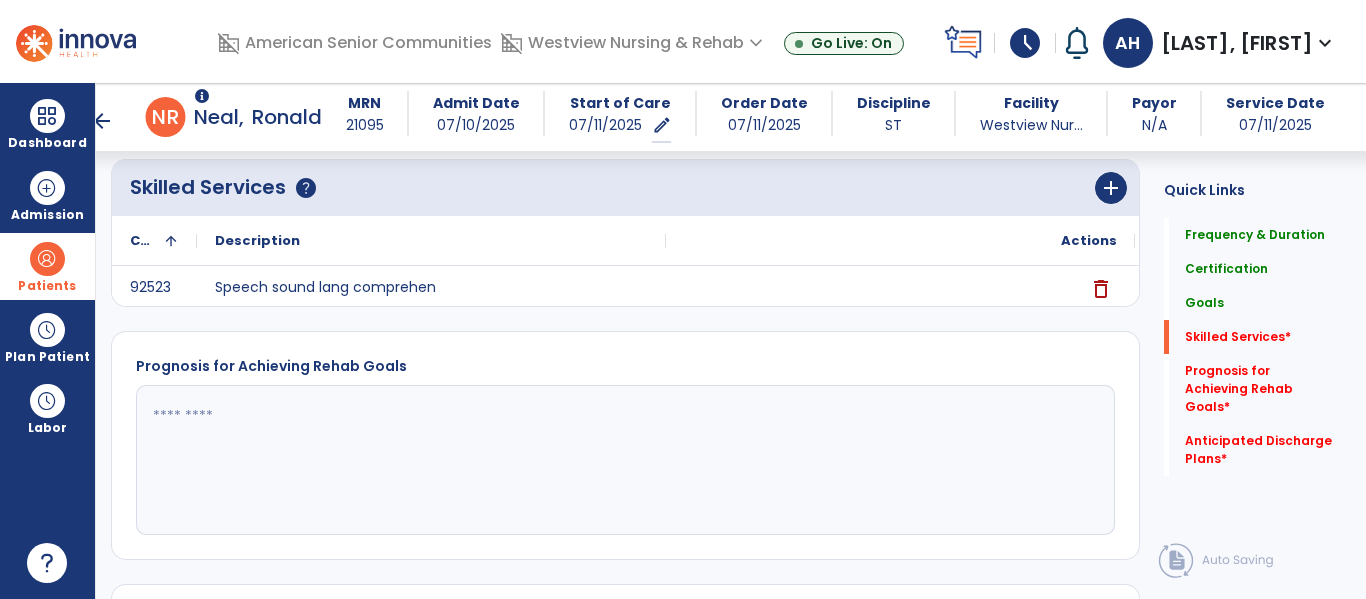 scroll, scrollTop: 984, scrollLeft: 0, axis: vertical 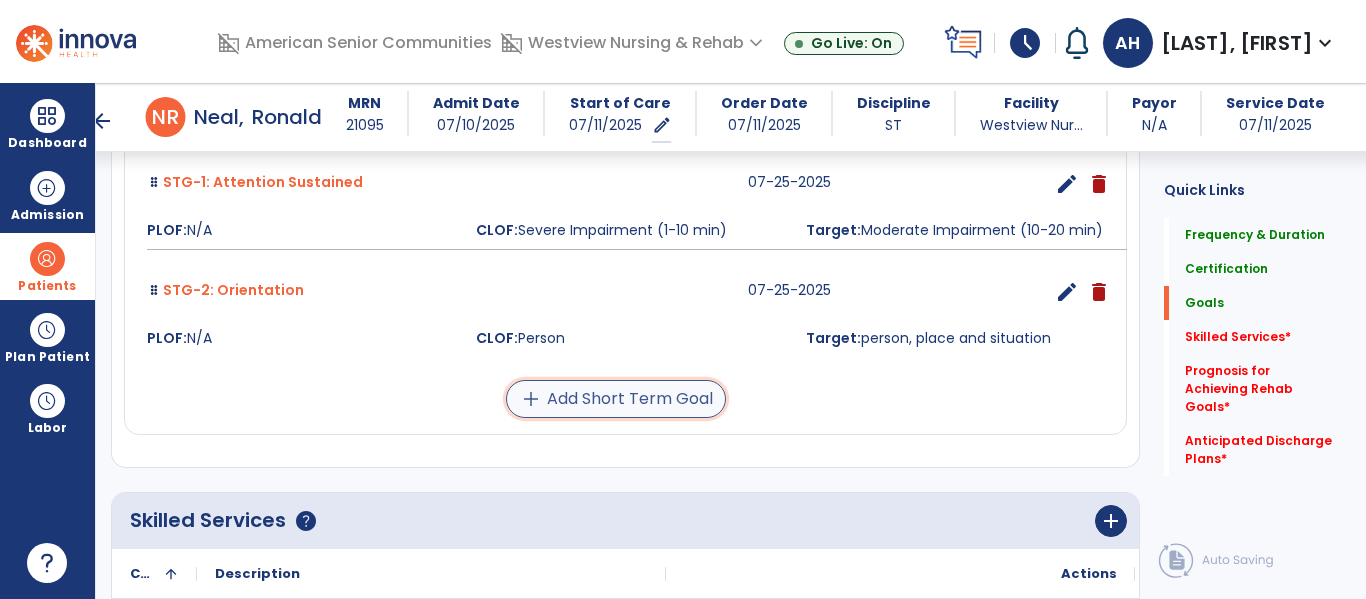 click on "add" at bounding box center [531, 399] 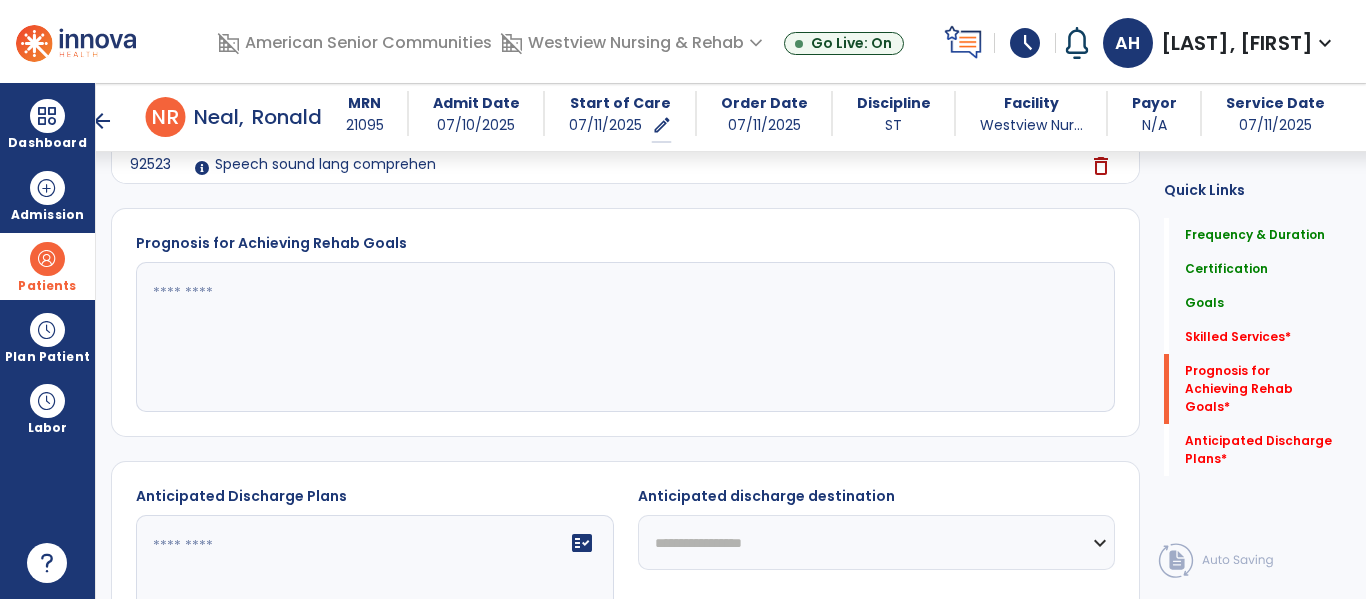 scroll, scrollTop: 1134, scrollLeft: 0, axis: vertical 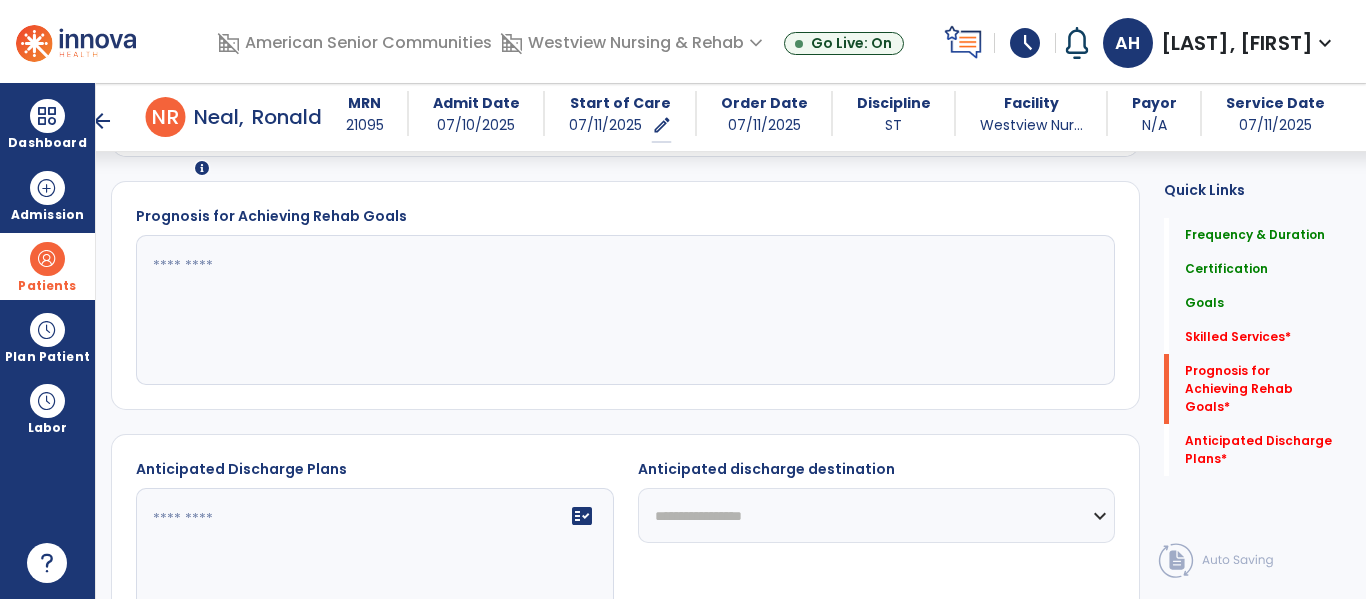 click 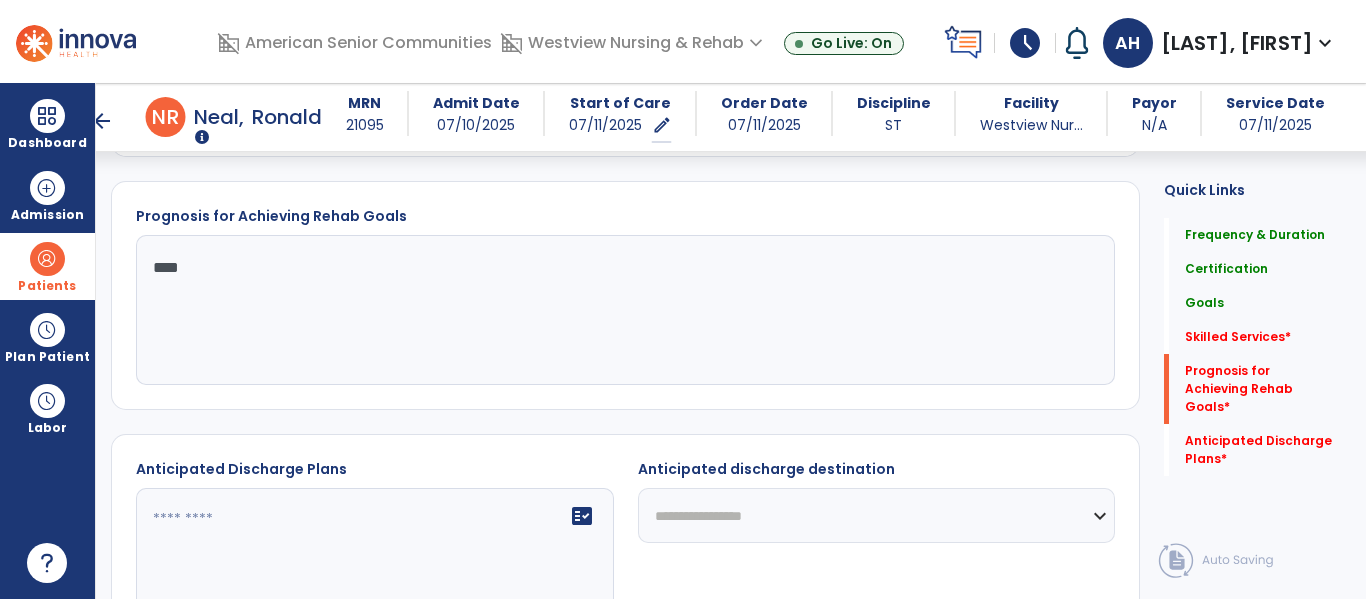 type on "****" 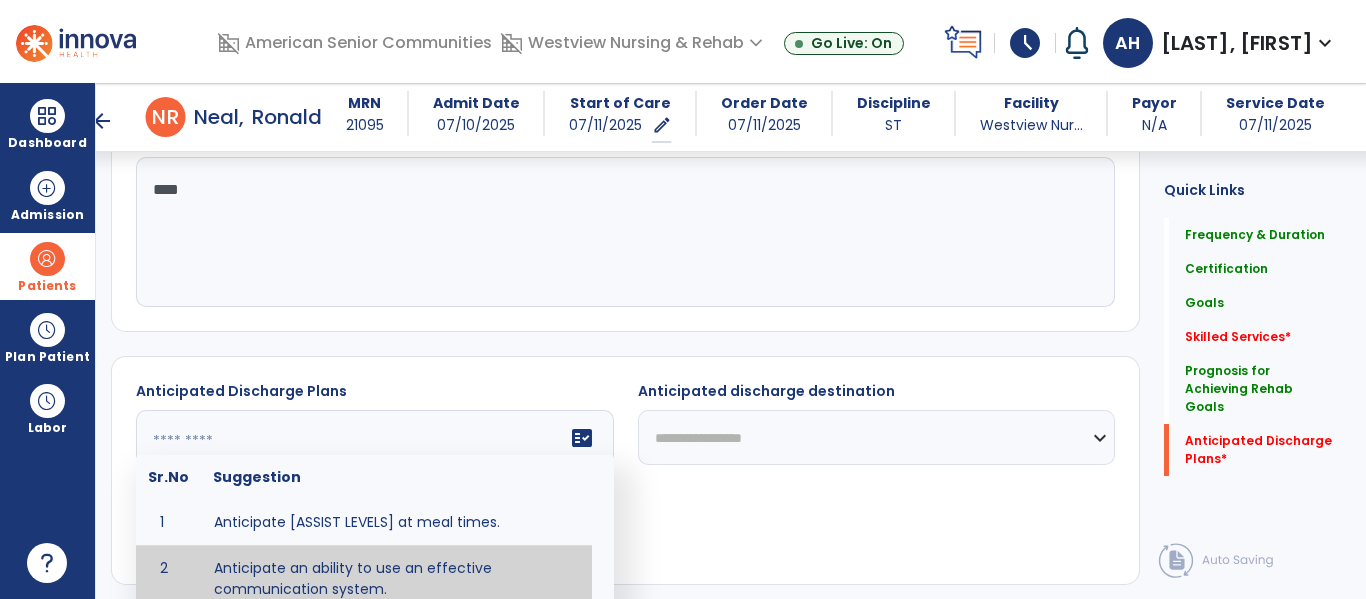 scroll, scrollTop: 1221, scrollLeft: 0, axis: vertical 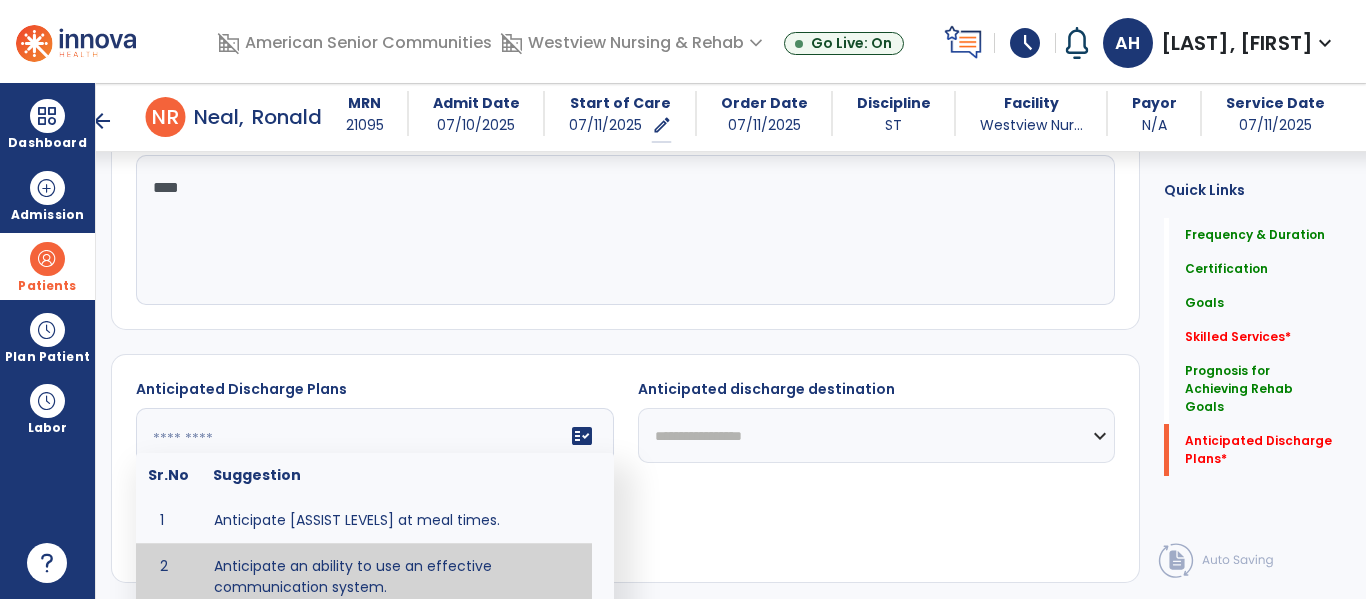 type on "**********" 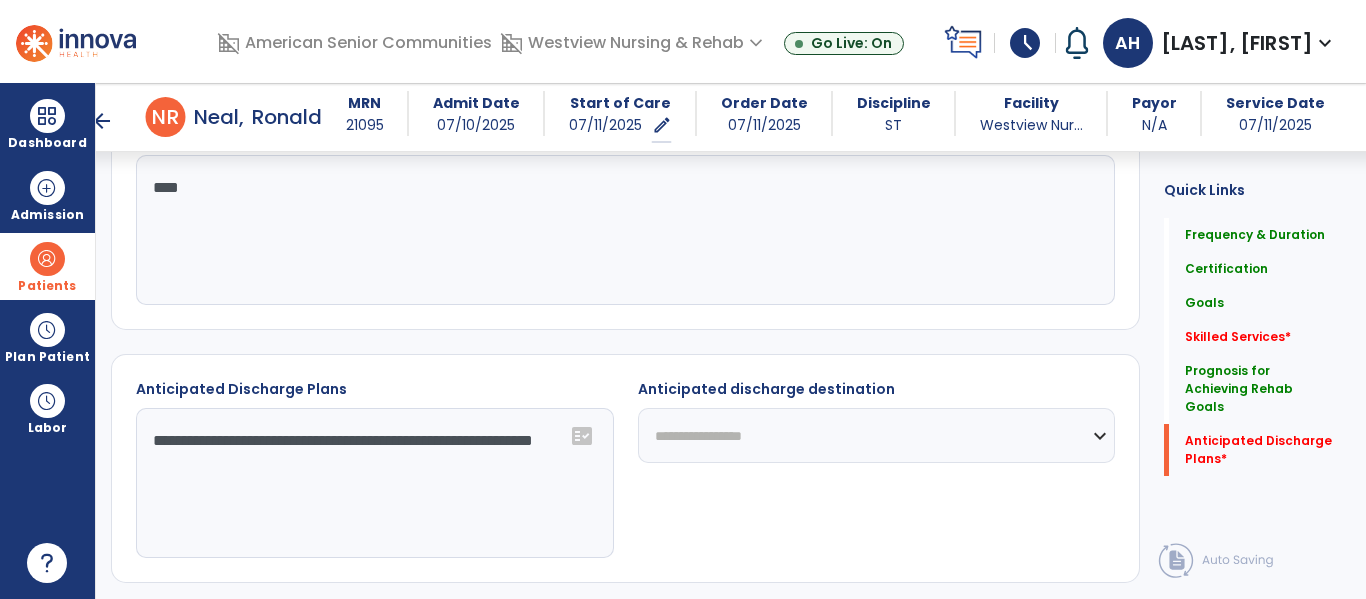 click on "**********" 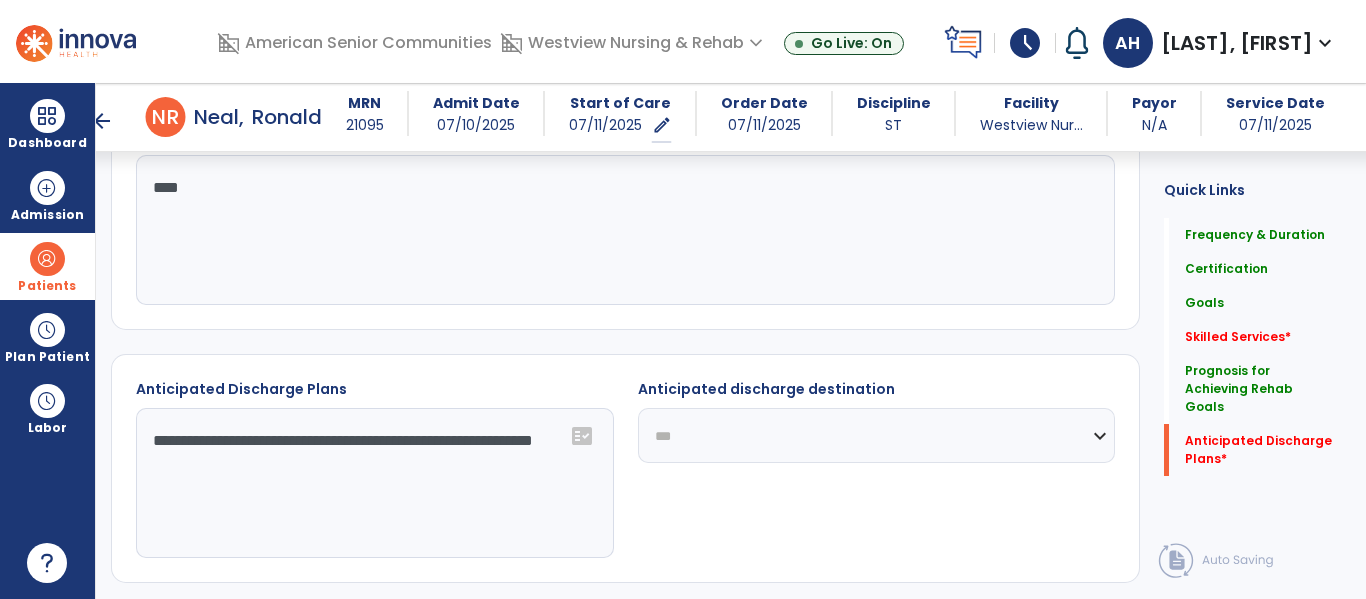 click on "**********" 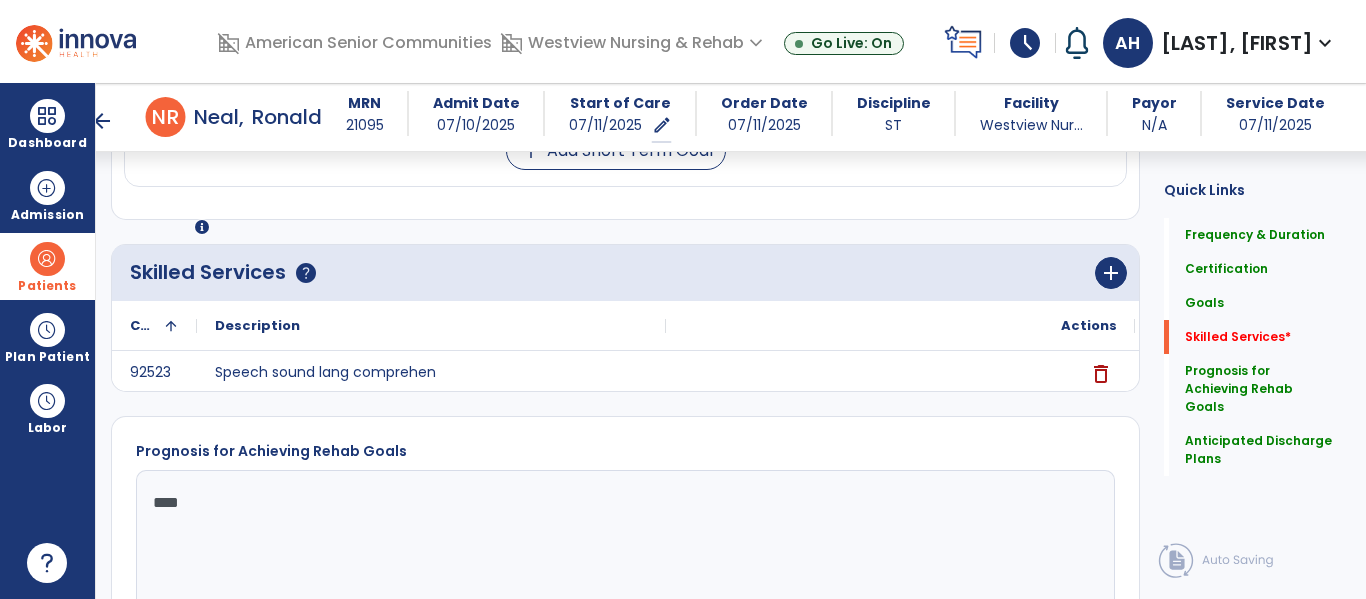 scroll, scrollTop: 902, scrollLeft: 0, axis: vertical 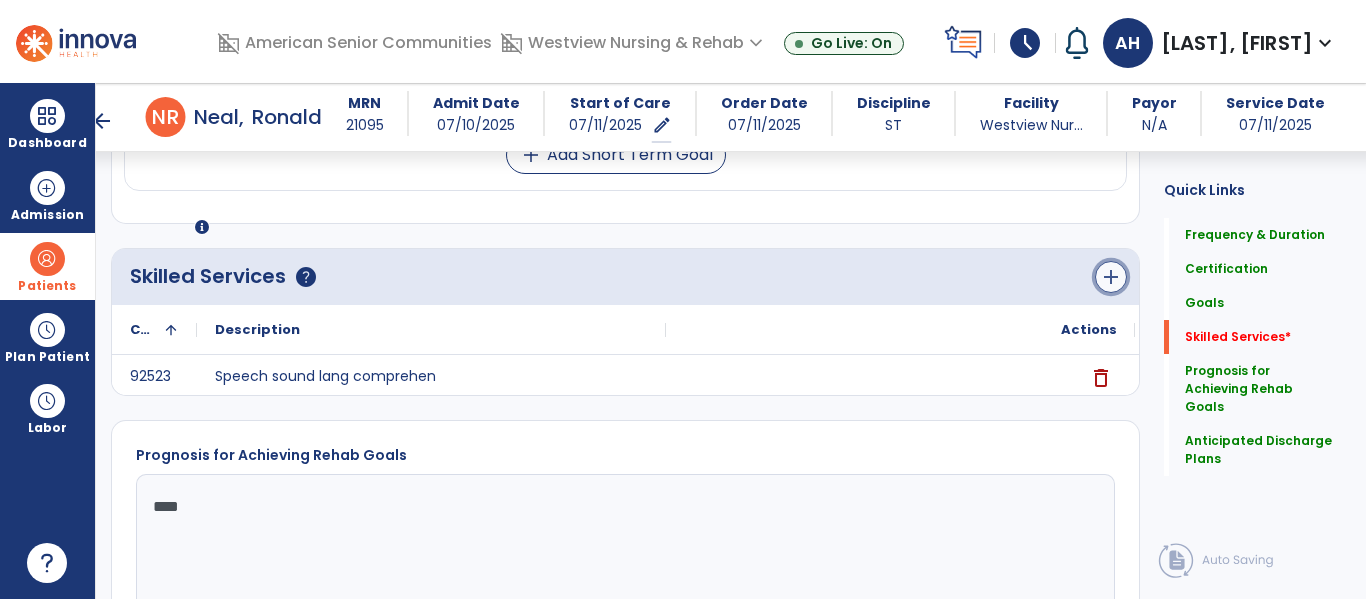 click on "add" 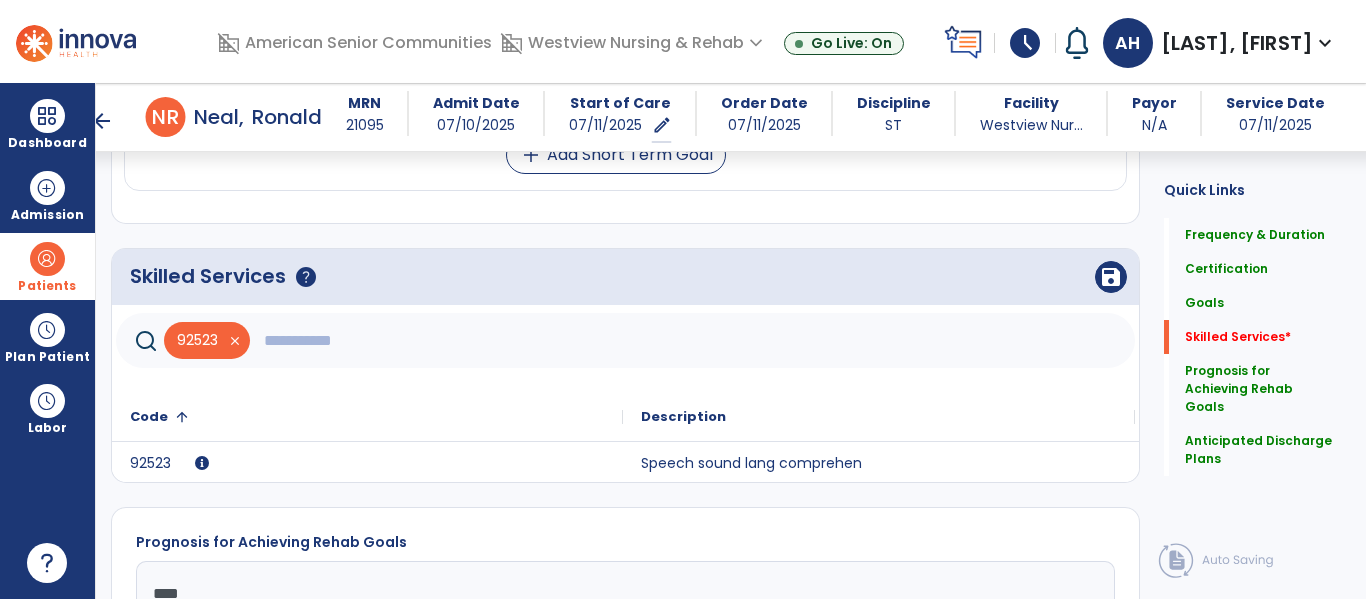 click 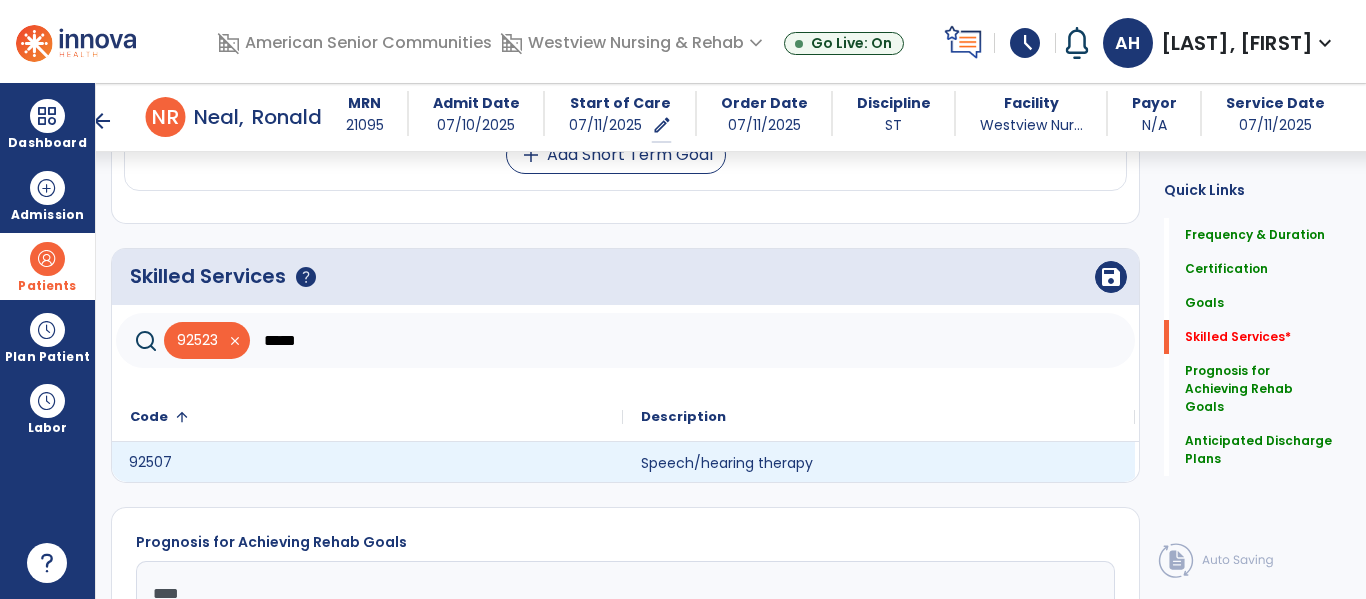 click on "92507" 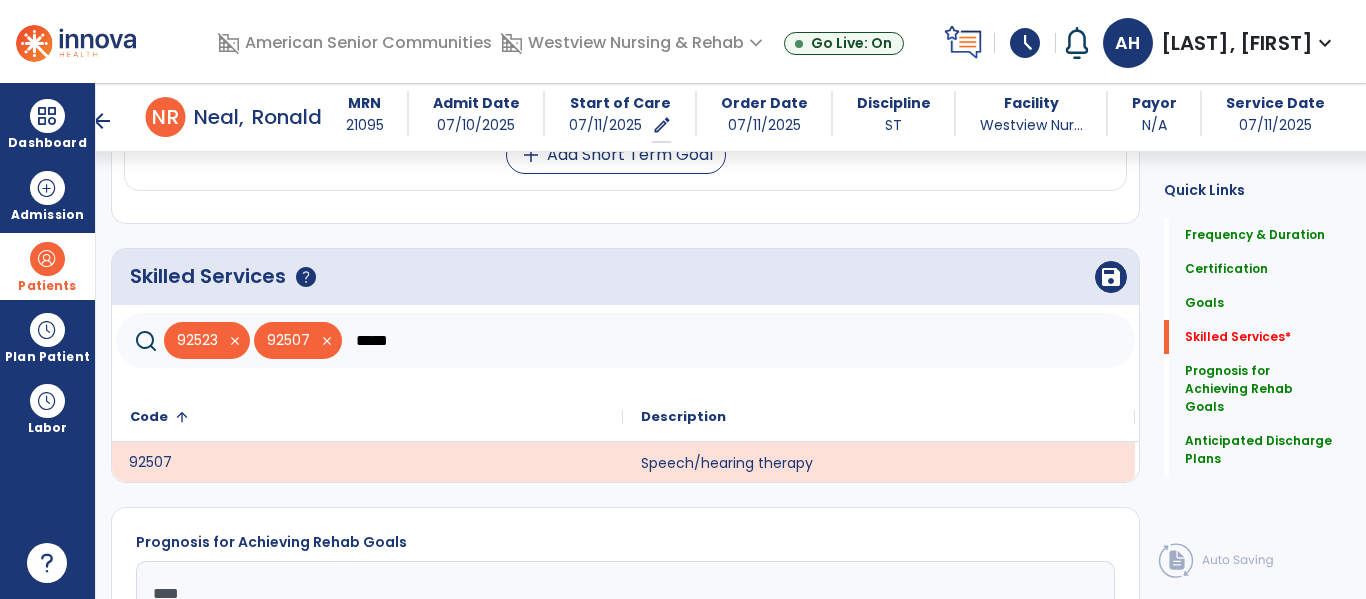click on "*****" 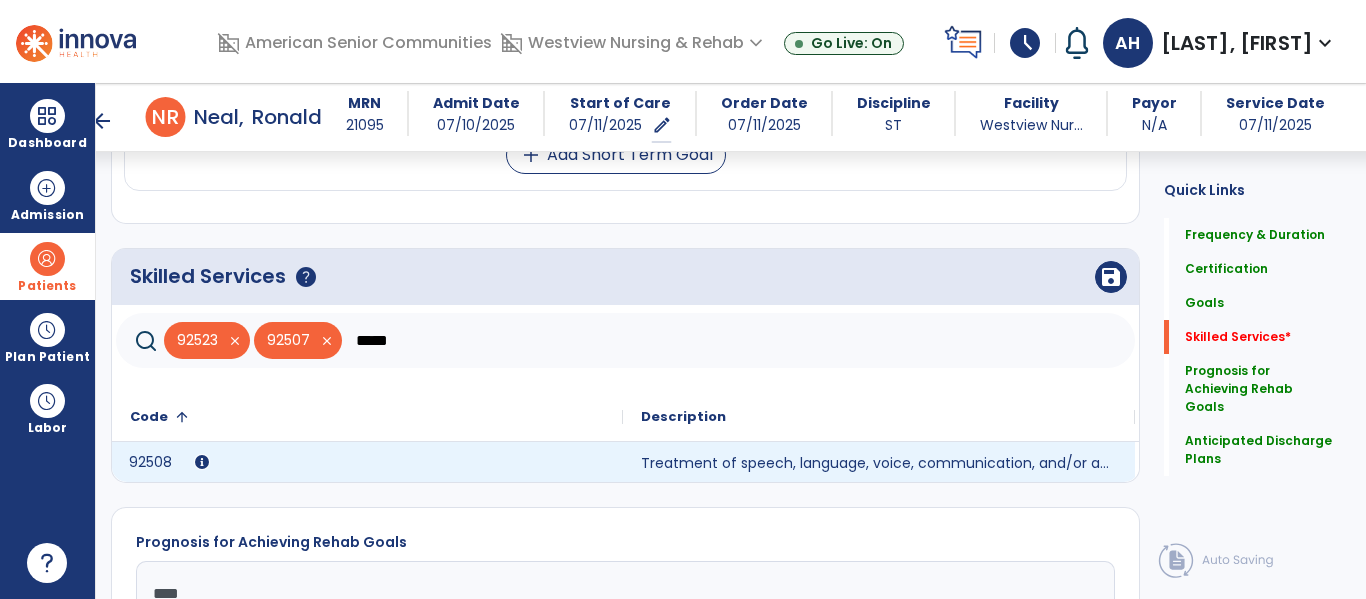 type on "*****" 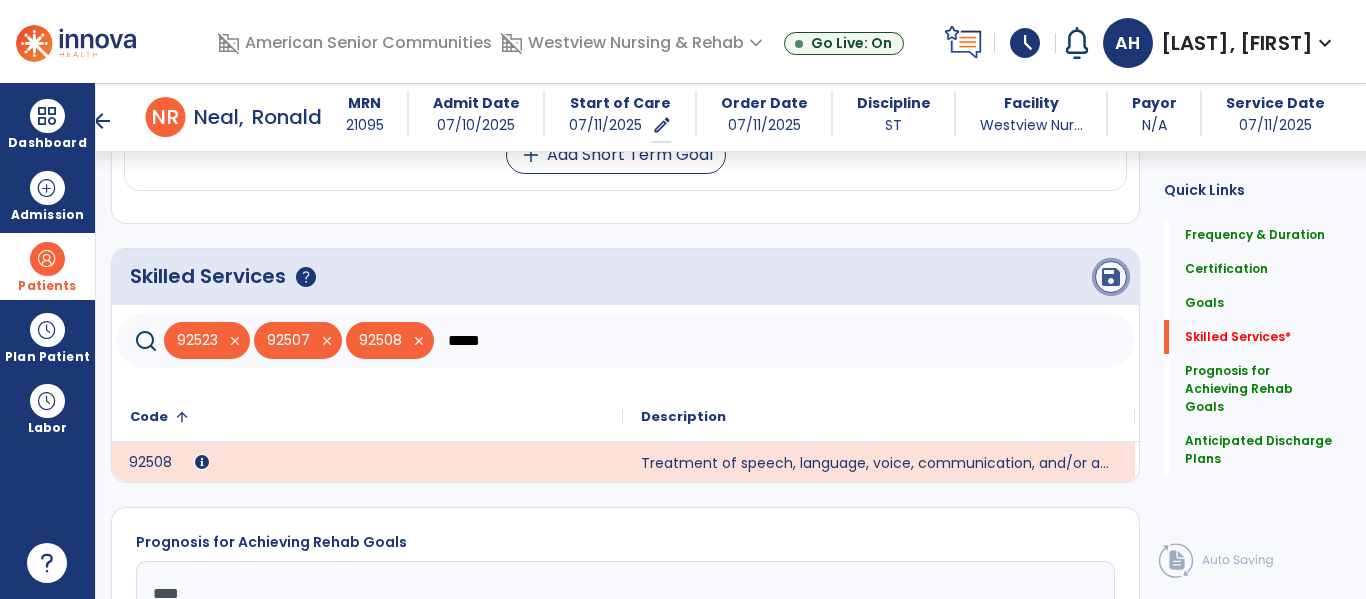 click on "save" 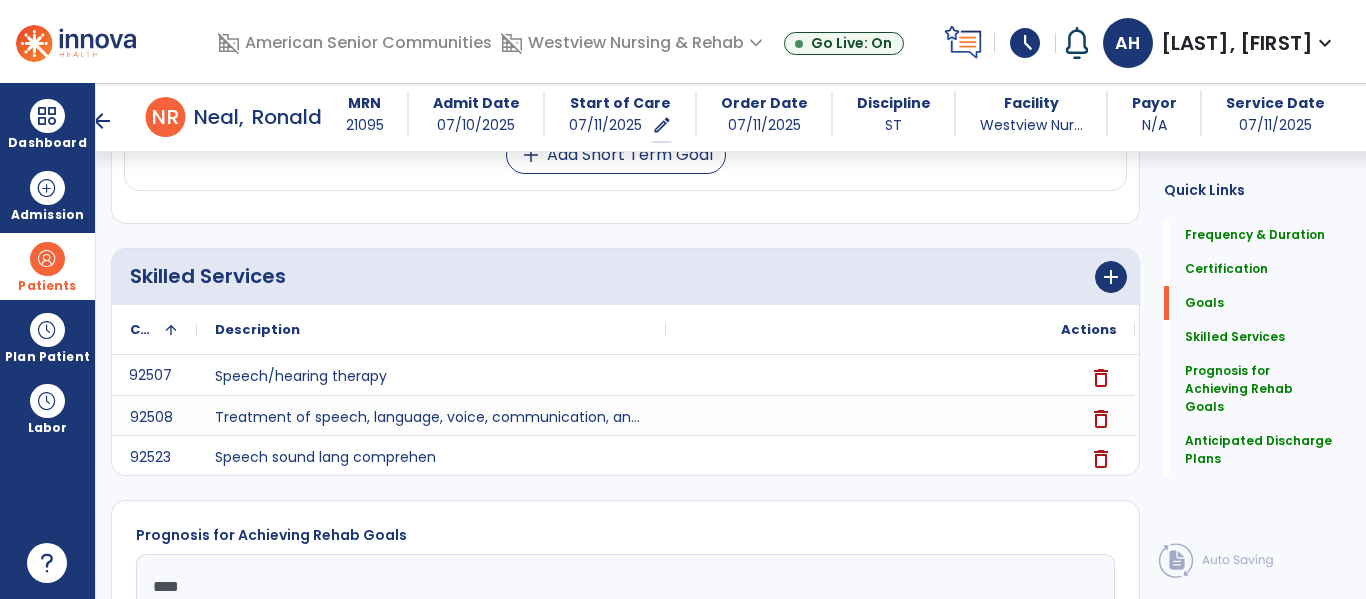 scroll, scrollTop: 498, scrollLeft: 0, axis: vertical 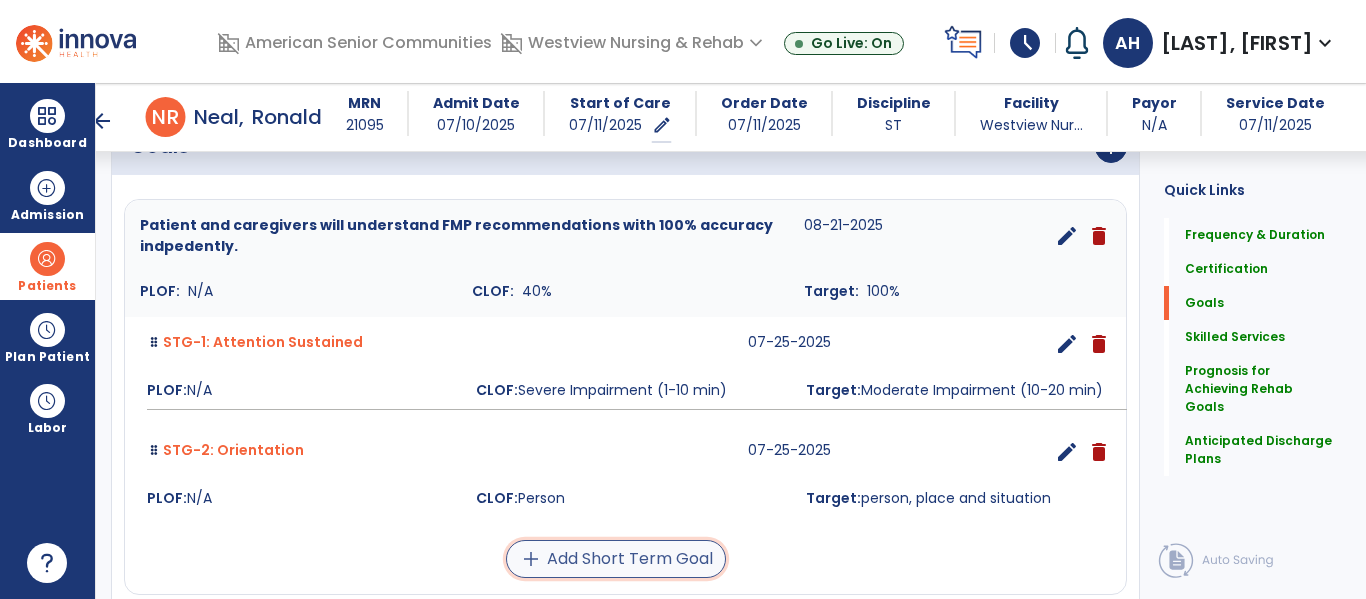 click on "add  Add Short Term Goal" at bounding box center (616, 559) 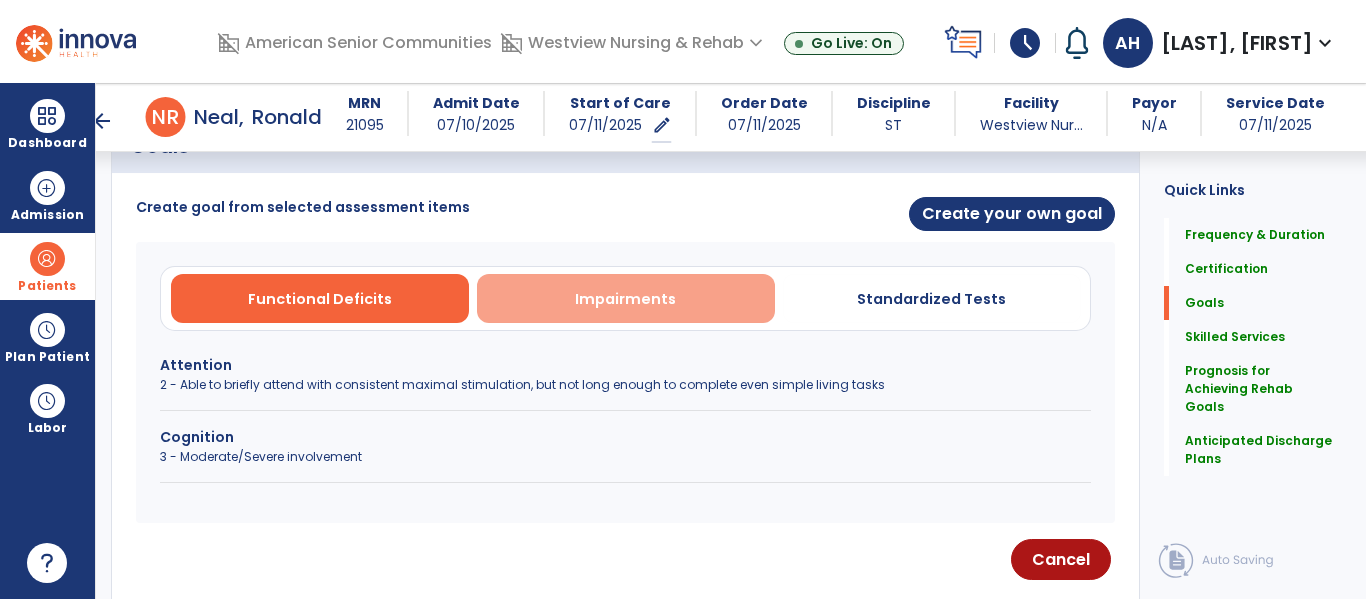 click on "Impairments" at bounding box center [626, 298] 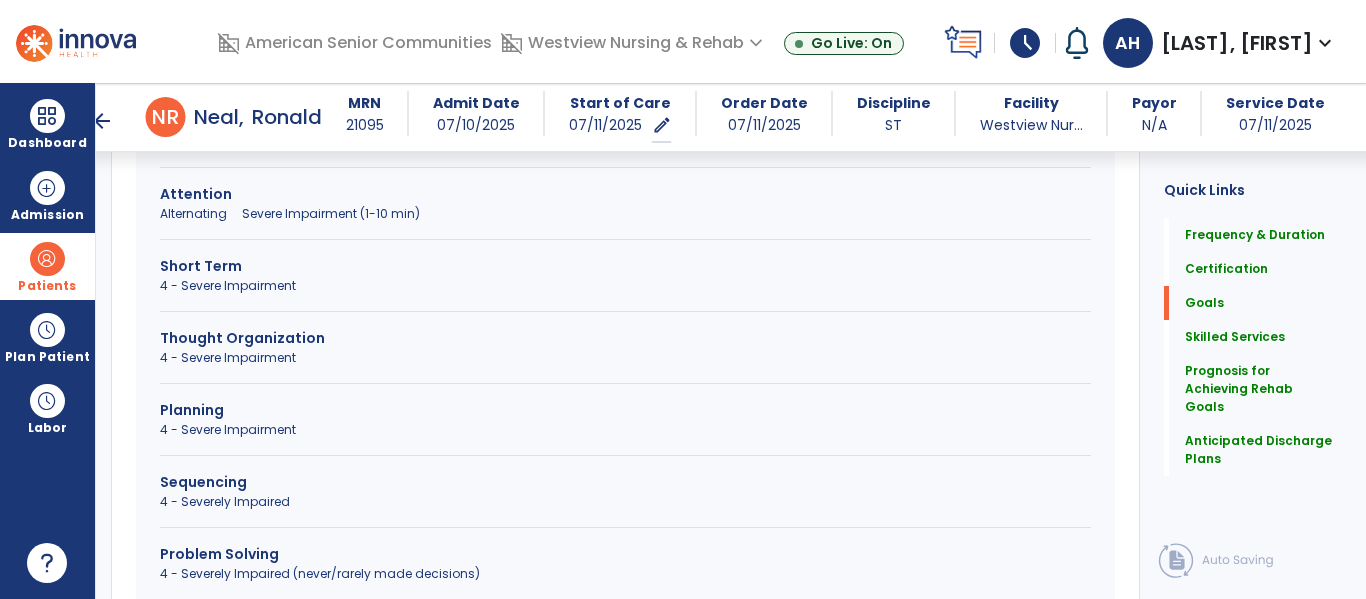 scroll, scrollTop: 810, scrollLeft: 0, axis: vertical 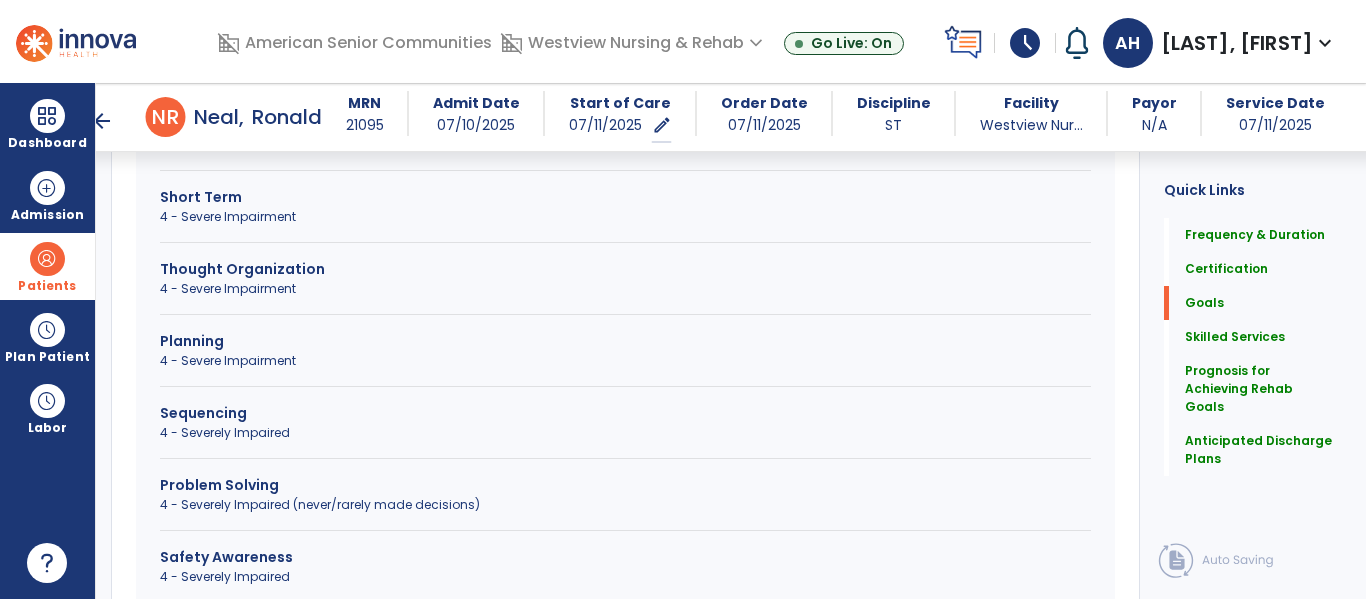 click on "4 - Severely Impaired (never/rarely made decisions)" at bounding box center [625, 505] 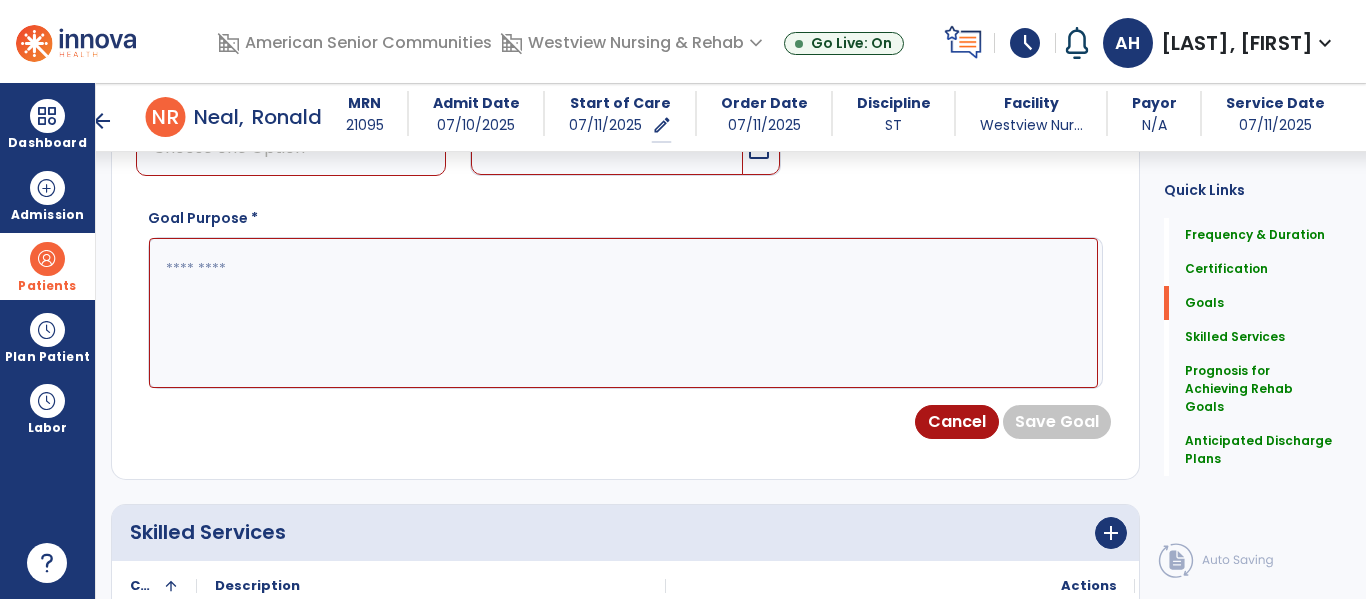 click at bounding box center (623, 313) 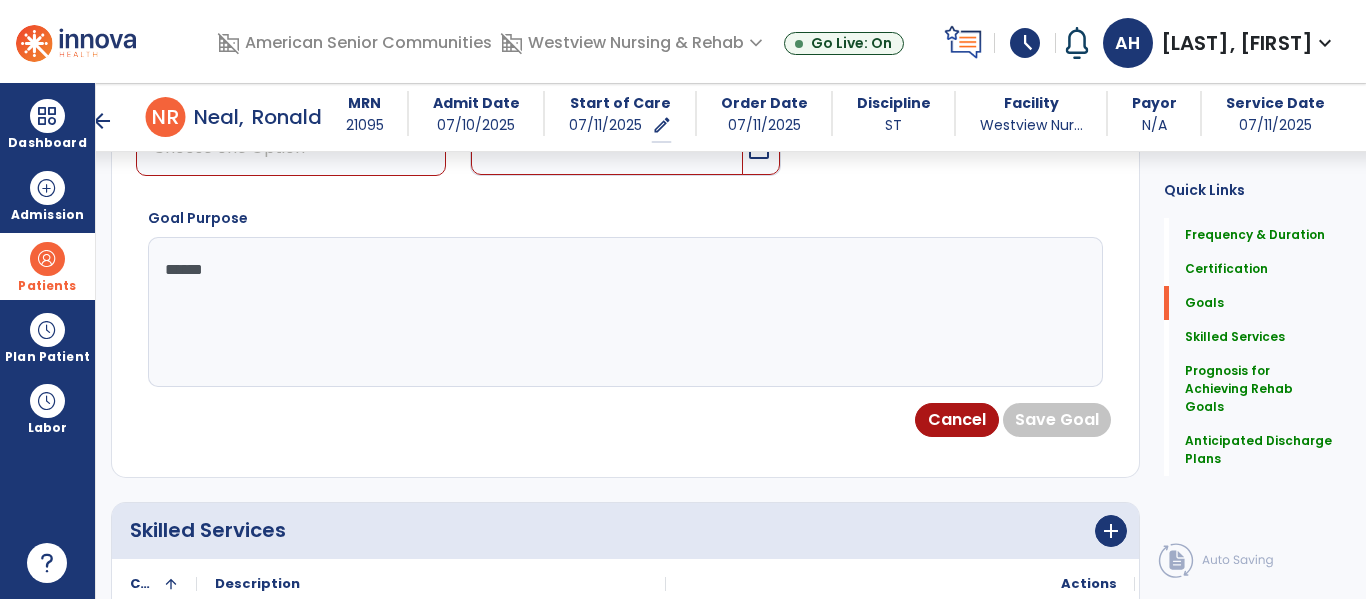 type on "******" 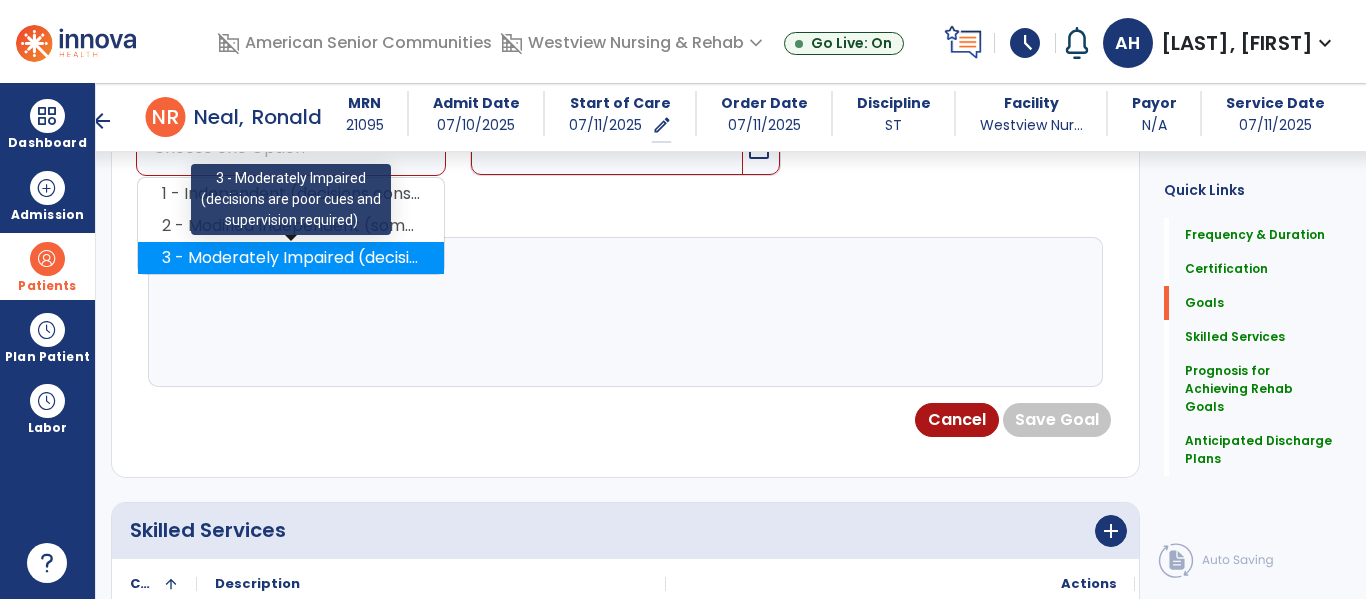 click on "3 - Moderately Impaired (decisions are poor cues and supervision required)" at bounding box center [291, 258] 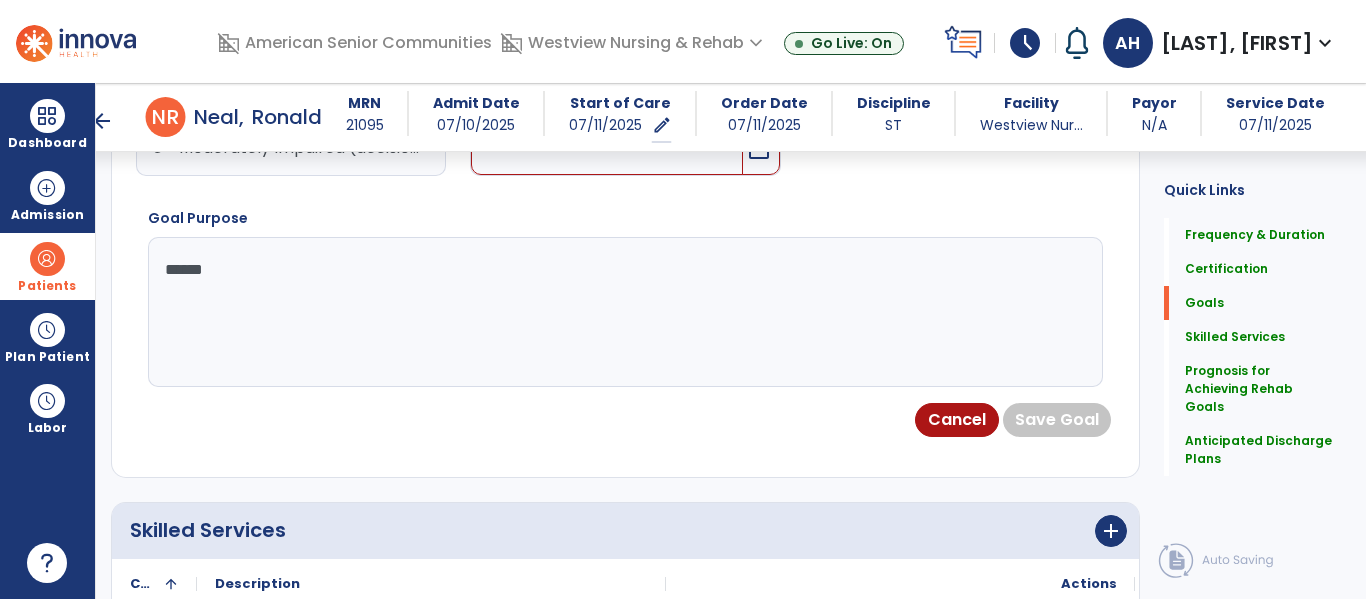 click on "arrow_back      N  R  [LAST],   [FIRST]  MRN [NUMBER] Admit Date [DATE] Start of Care [DATE]   edit  ********* Order Date [DATE] Discipline ST Facility Westview Nur... Payor N/A Service Date [DATE]" at bounding box center (743, 117) 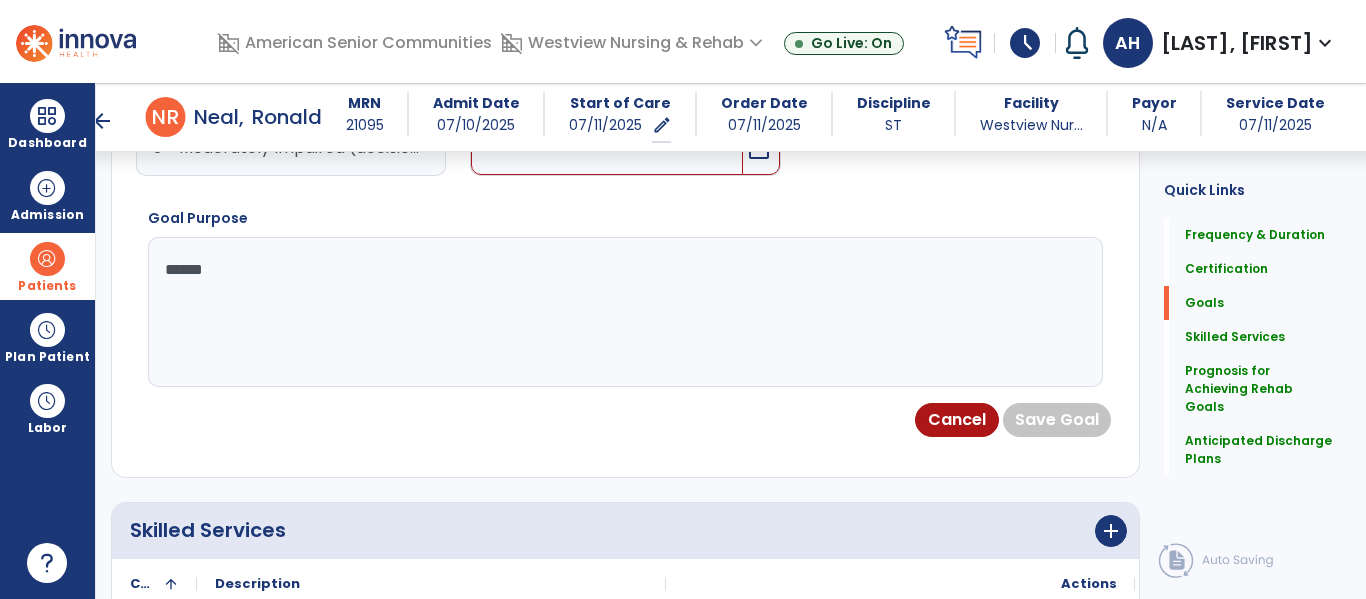 click at bounding box center (606, 147) 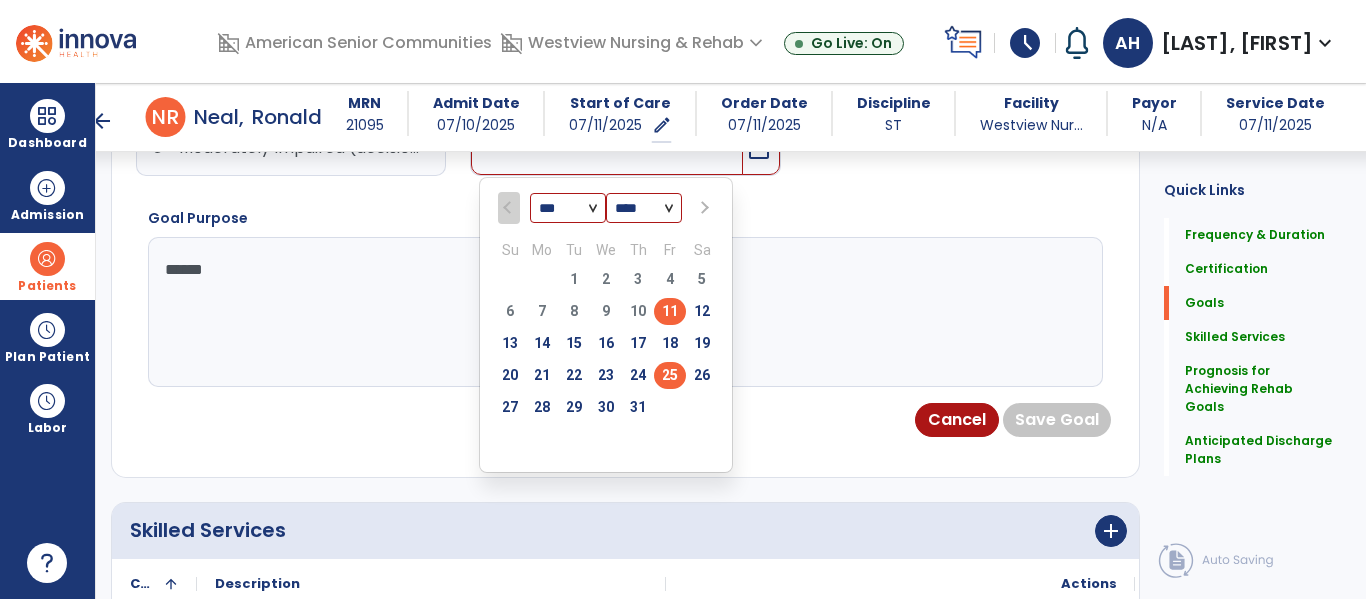 click on "25" at bounding box center [670, 375] 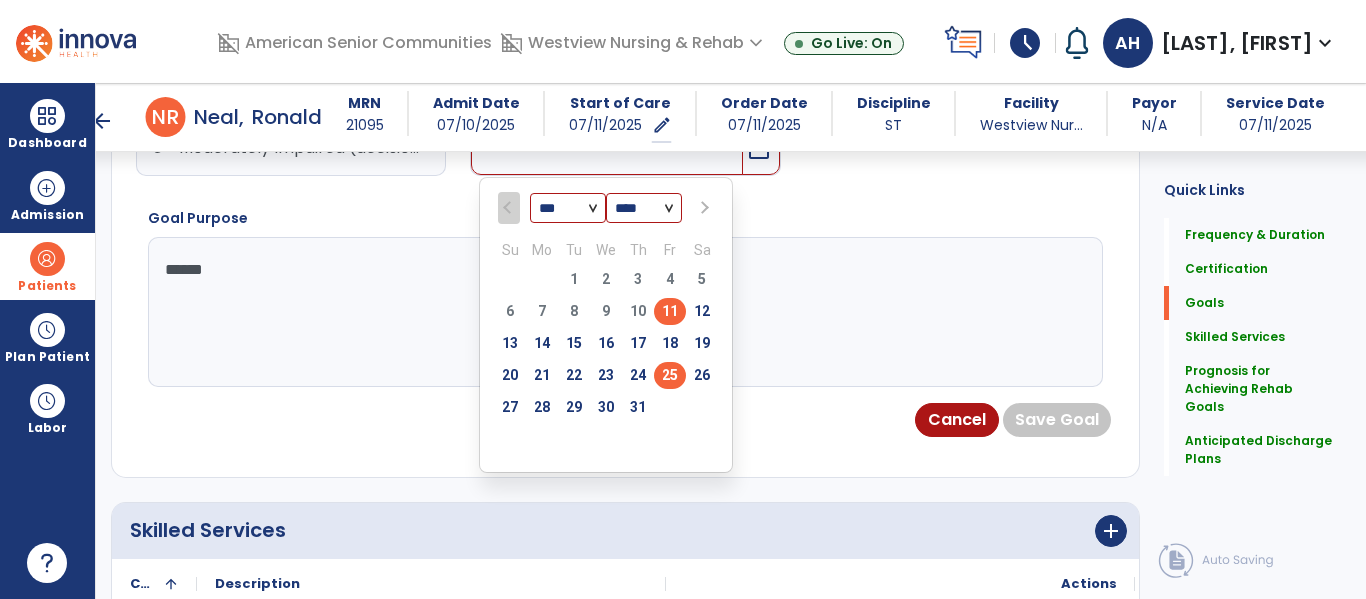 type on "*********" 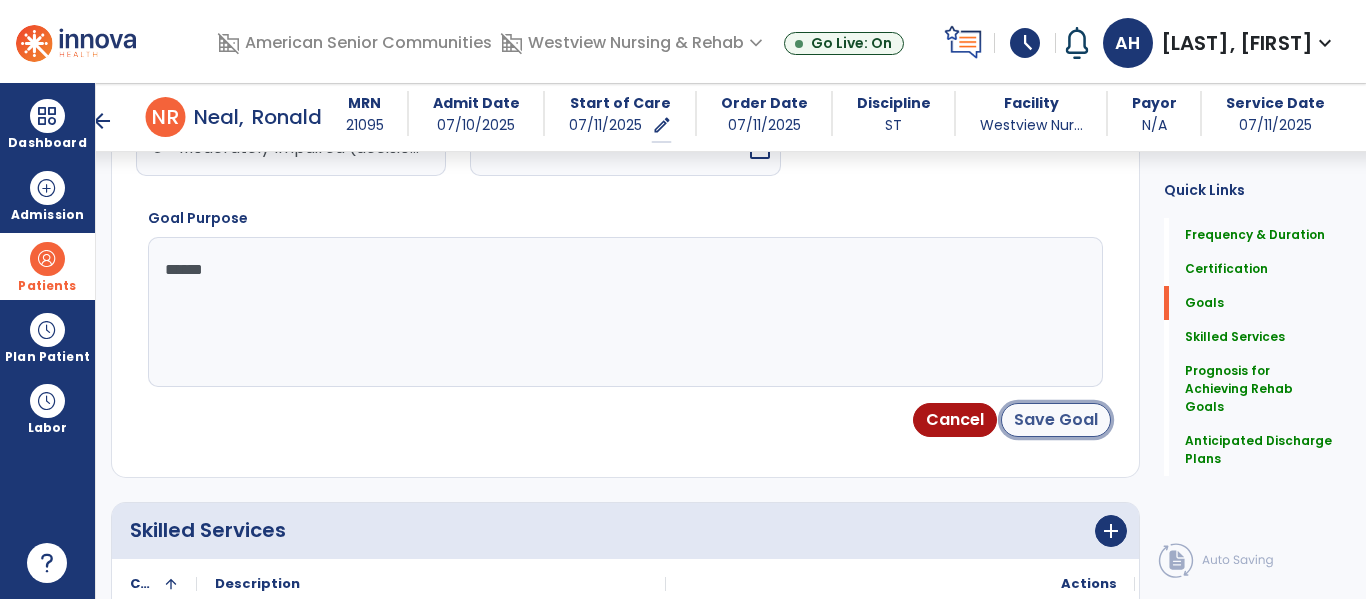 click on "Save Goal" at bounding box center (1056, 420) 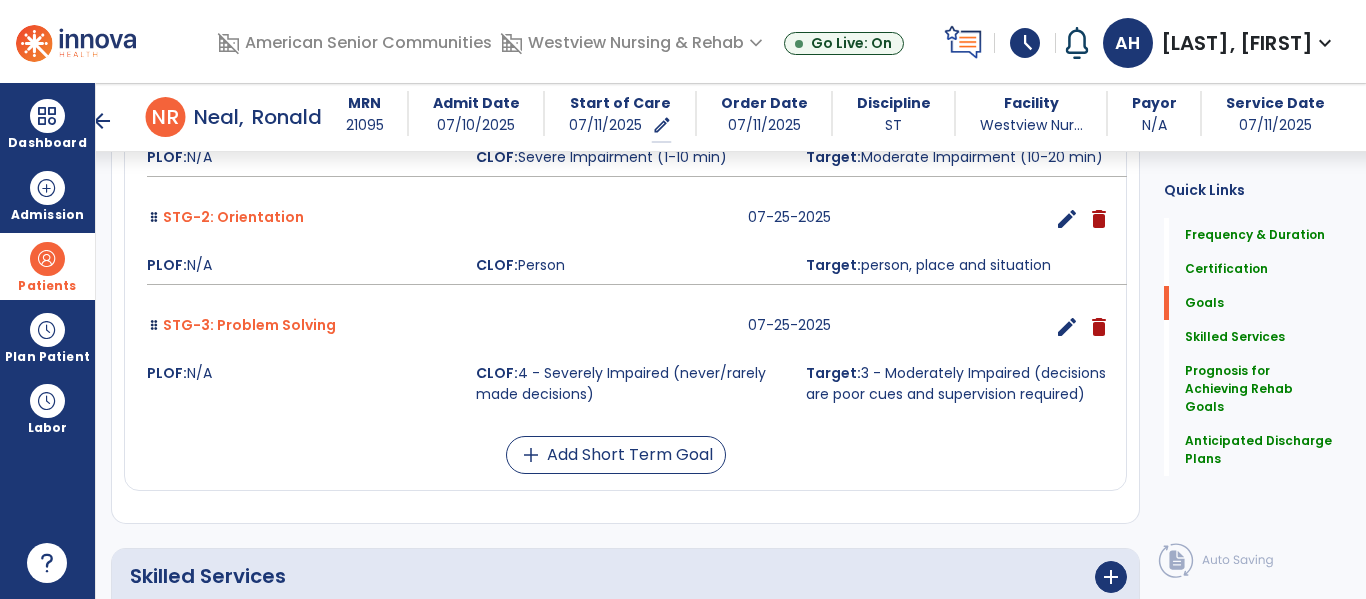 scroll, scrollTop: 733, scrollLeft: 0, axis: vertical 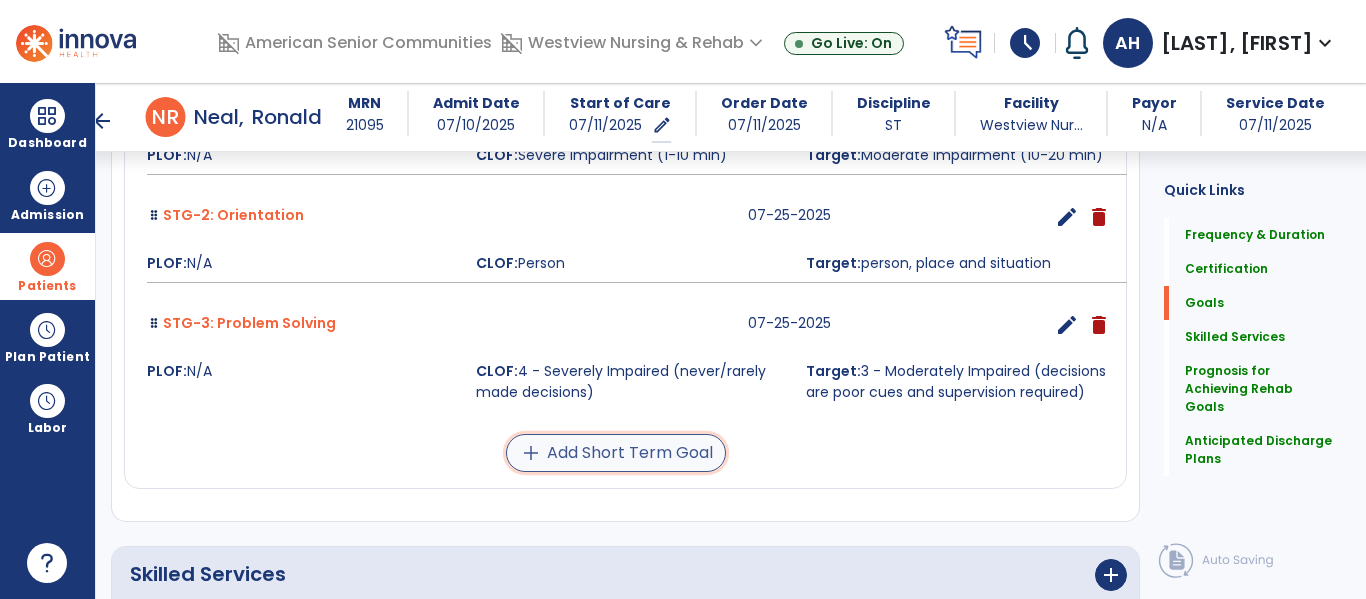 click on "add  Add Short Term Goal" at bounding box center (616, 453) 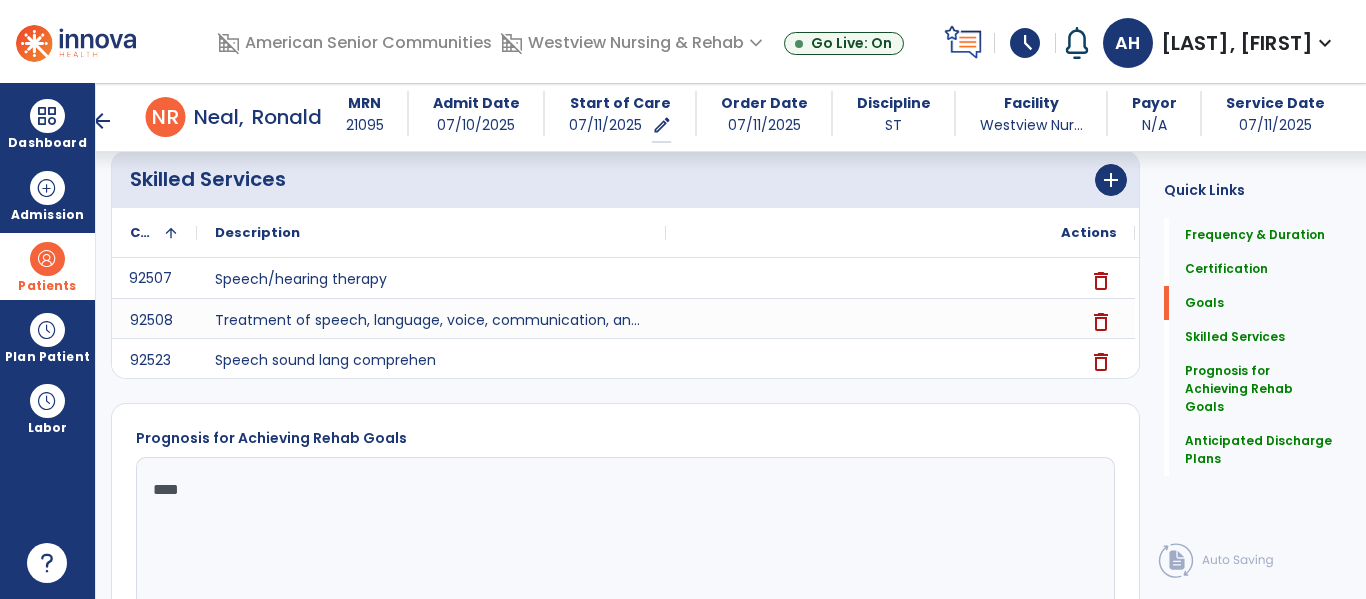 scroll, scrollTop: 643, scrollLeft: 0, axis: vertical 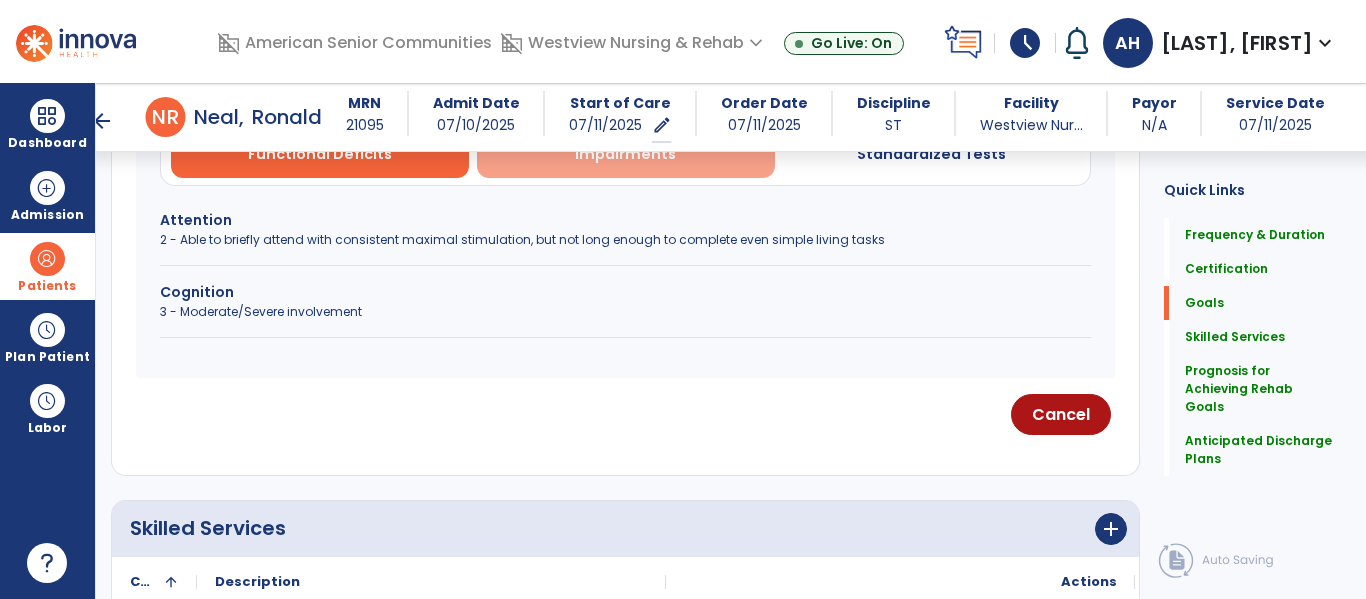 click on "Impairments" at bounding box center [626, 153] 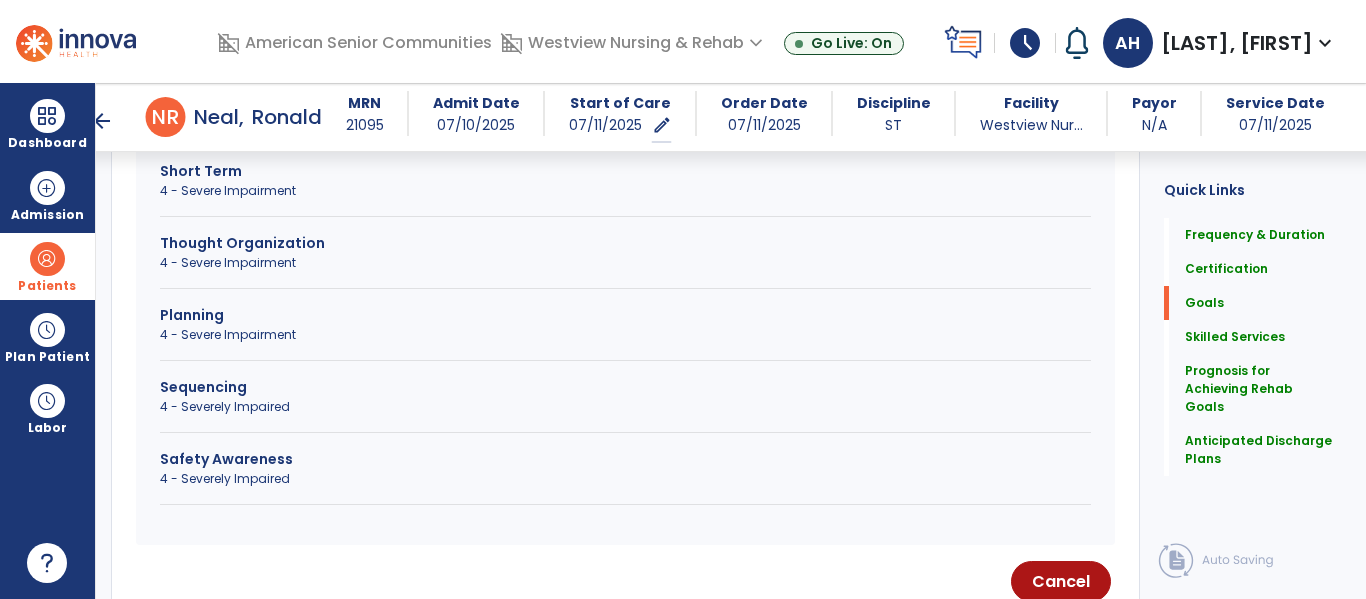 scroll, scrollTop: 837, scrollLeft: 0, axis: vertical 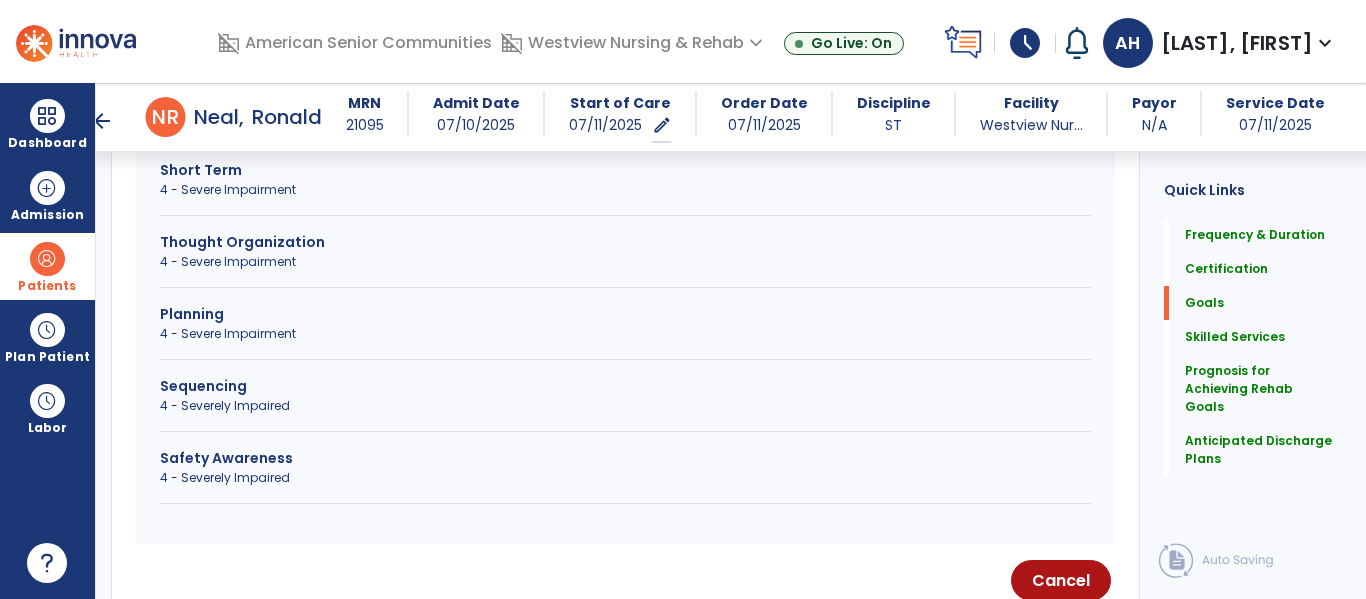 click on "4 - Severe Impairment" at bounding box center (625, 262) 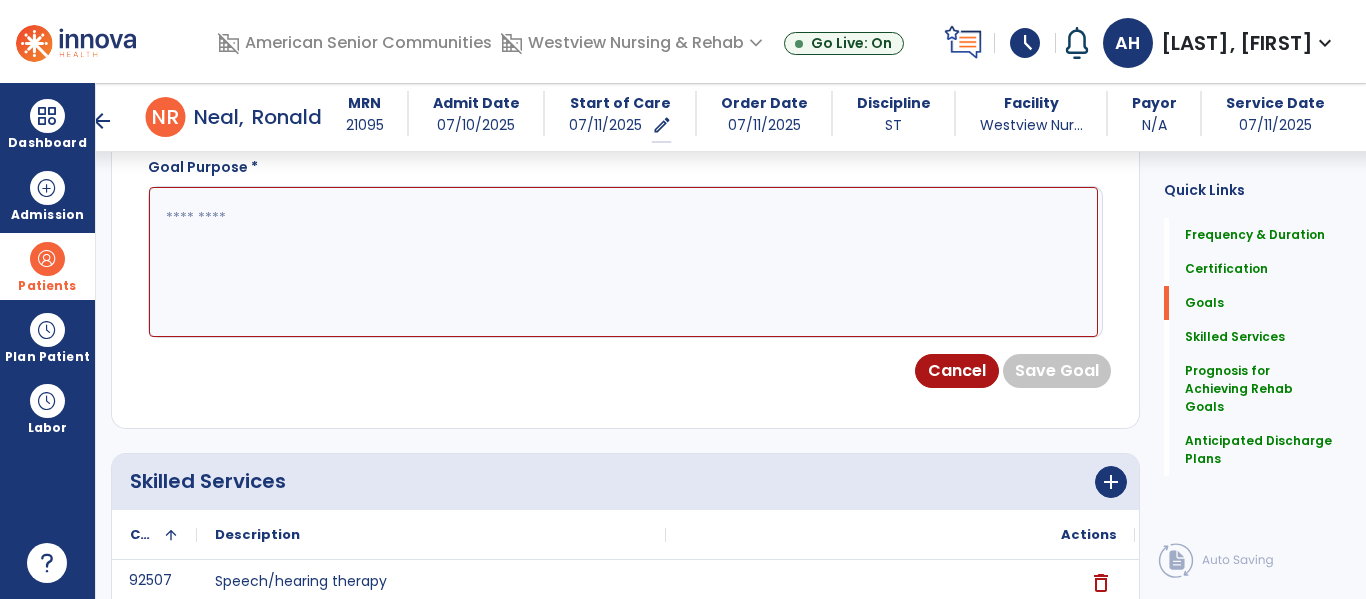 click at bounding box center (623, 262) 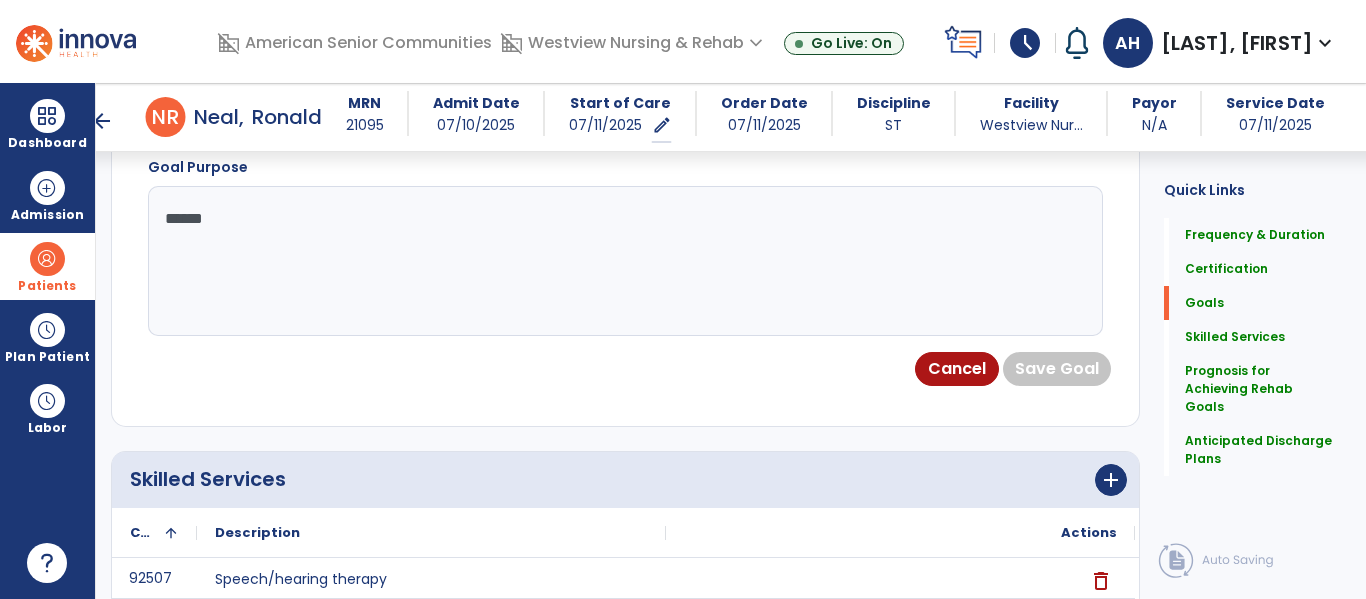 scroll, scrollTop: 654, scrollLeft: 0, axis: vertical 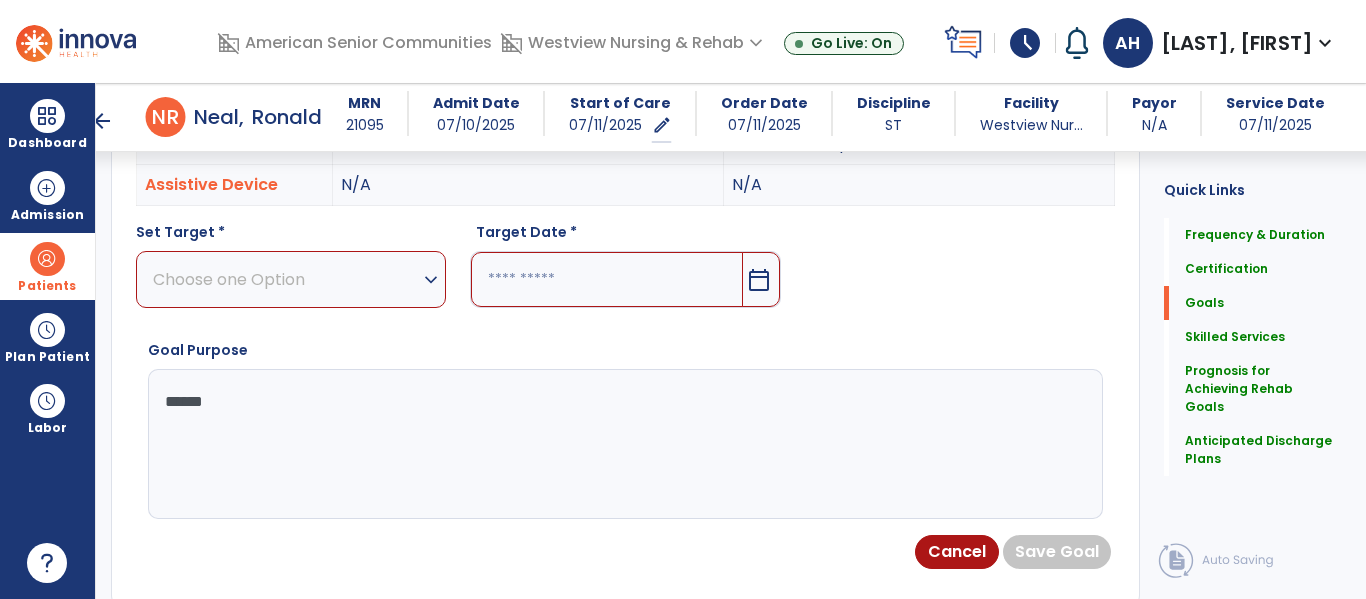 type on "******" 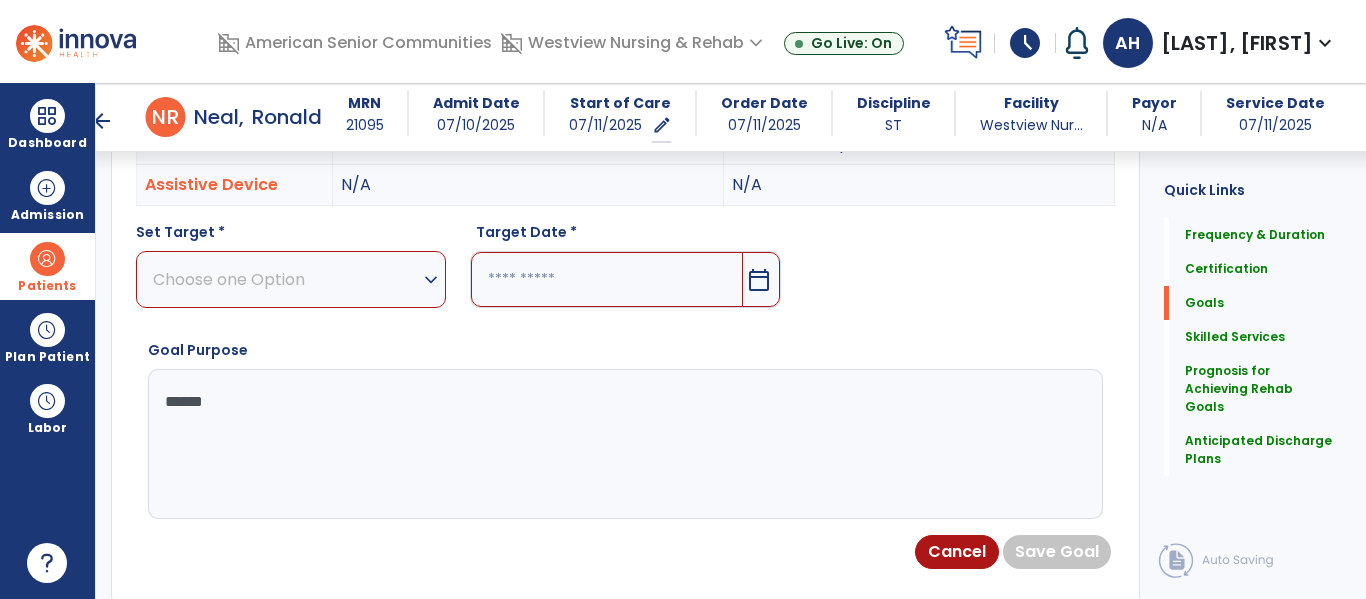 click on "Choose one Option" at bounding box center (286, 279) 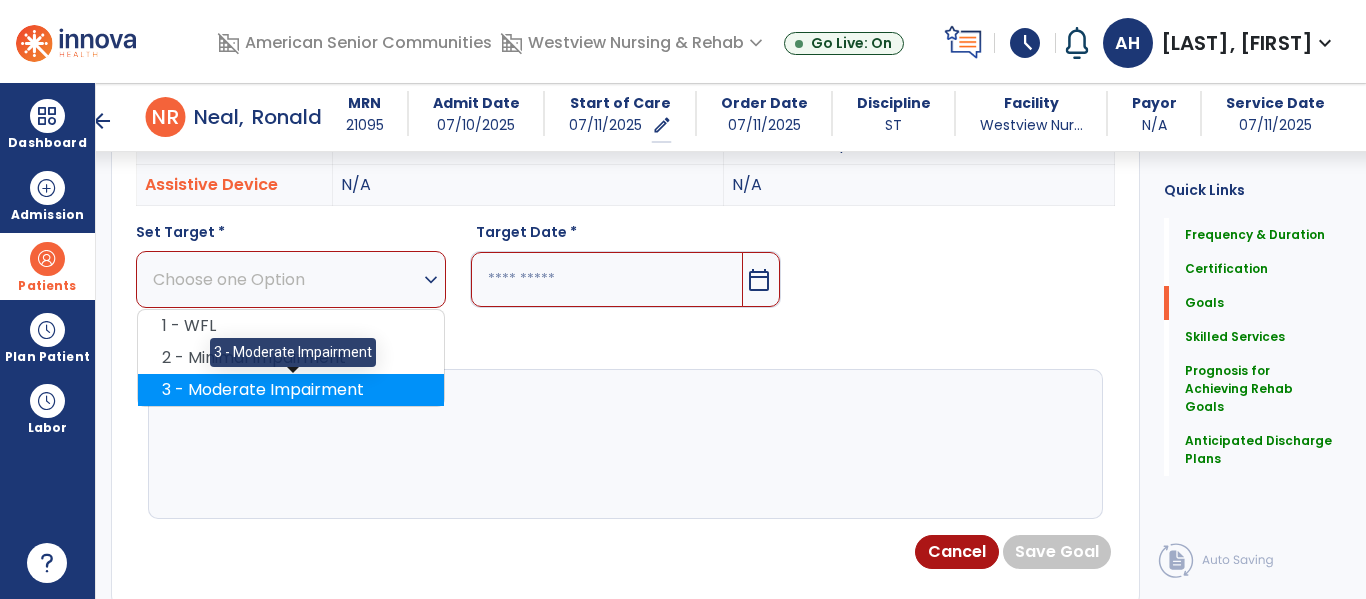 click on "3 - Moderate Impairment" at bounding box center [291, 390] 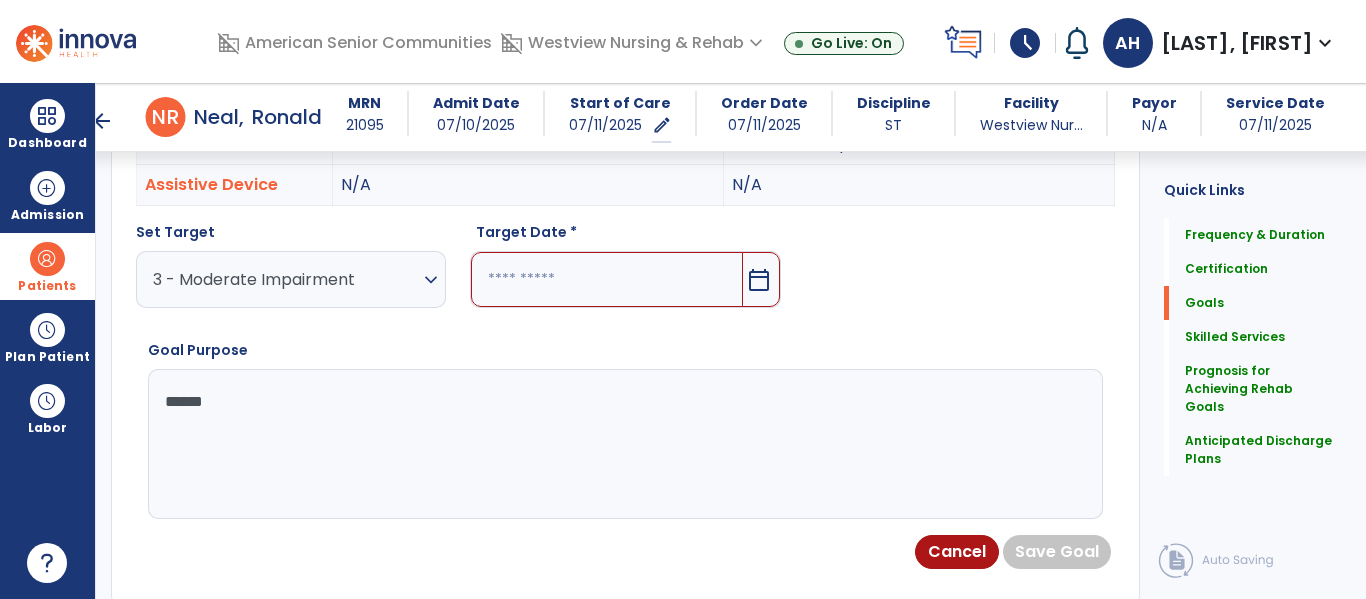 click at bounding box center [606, 279] 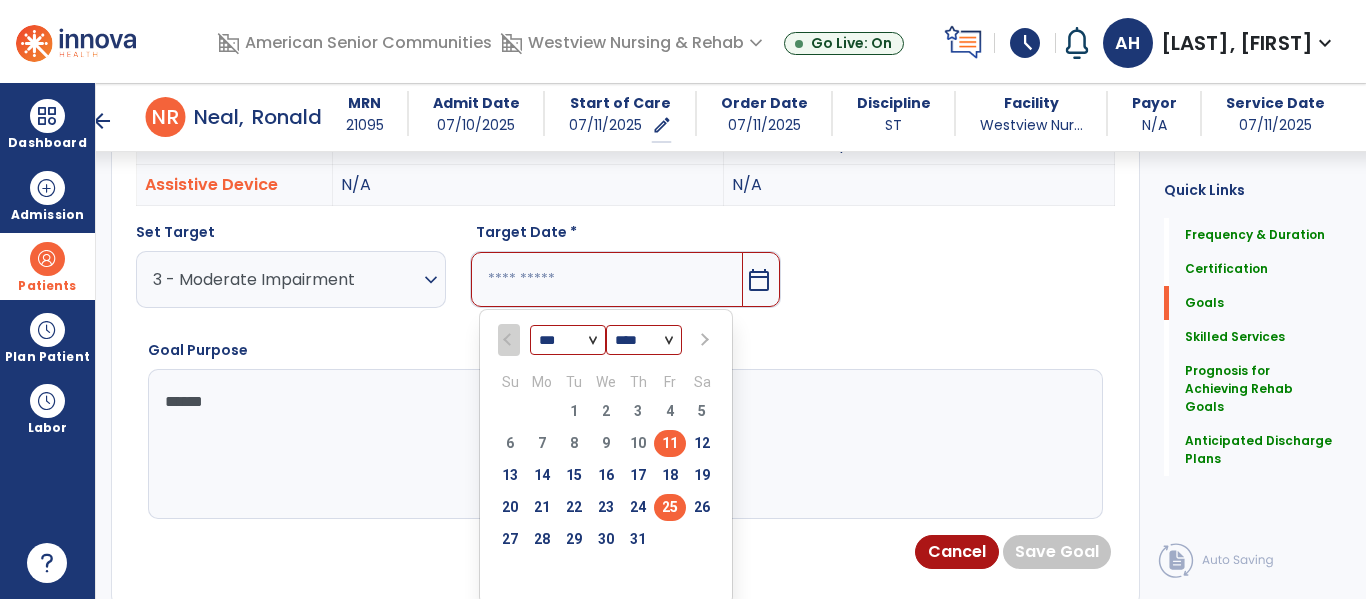 click on "25" at bounding box center [670, 507] 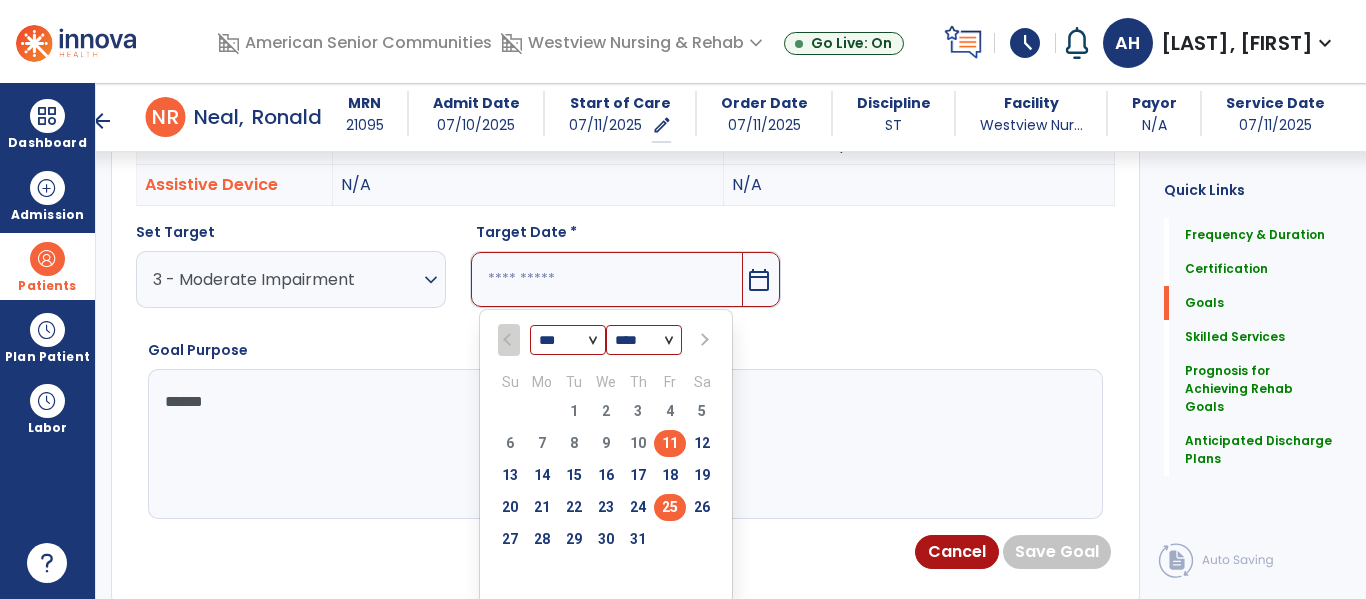type on "*********" 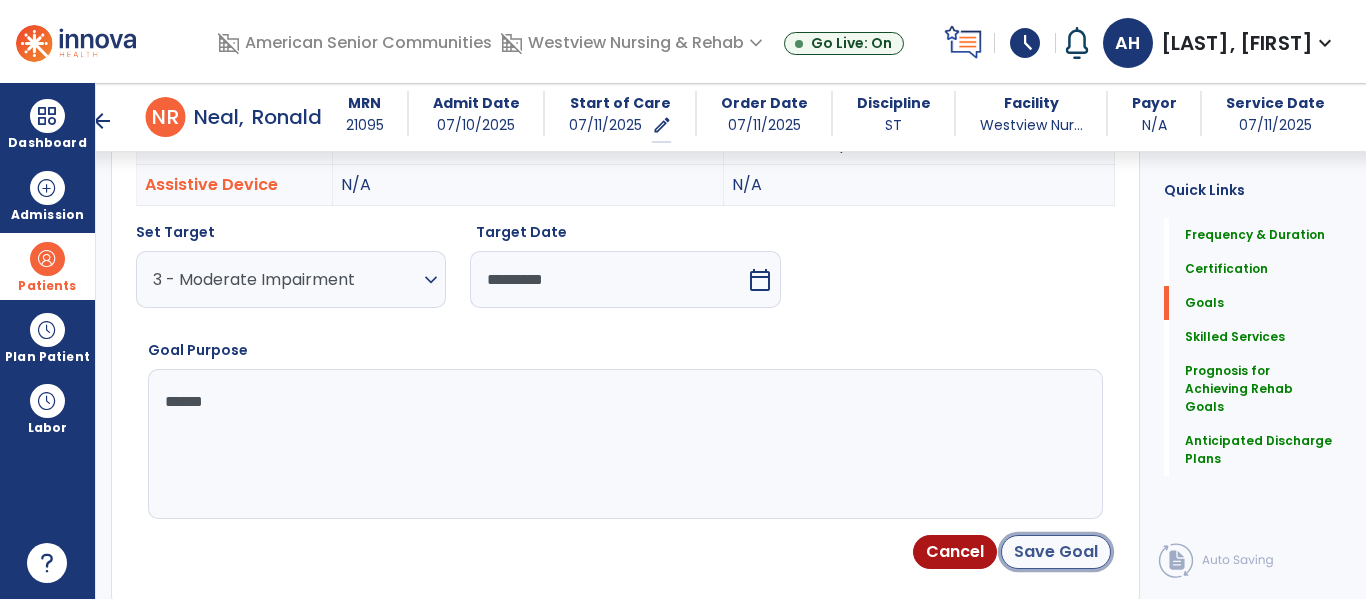 click on "Save Goal" at bounding box center [1056, 552] 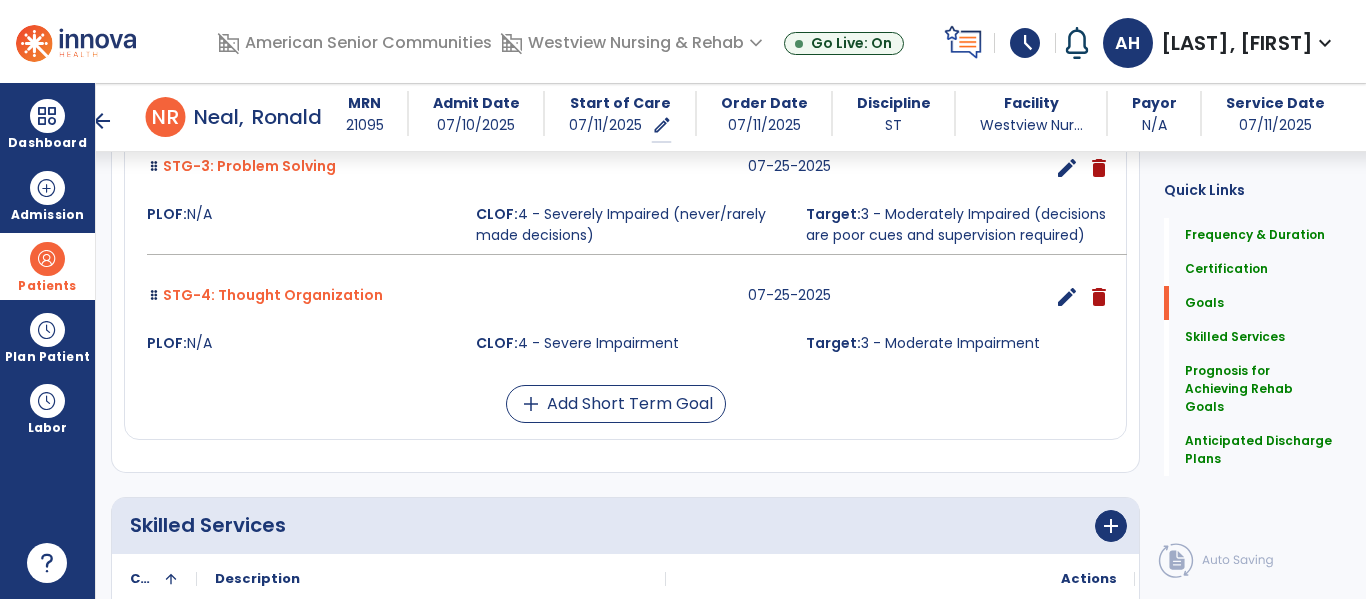 scroll, scrollTop: 925, scrollLeft: 0, axis: vertical 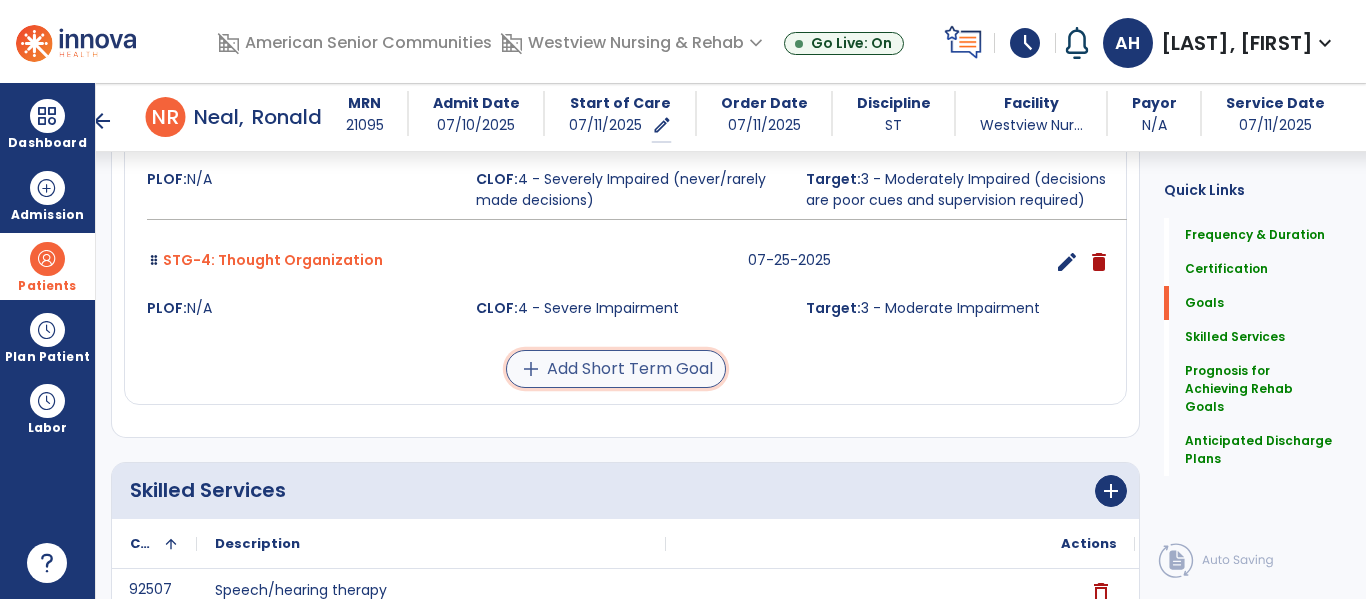 click on "add  Add Short Term Goal" at bounding box center (616, 369) 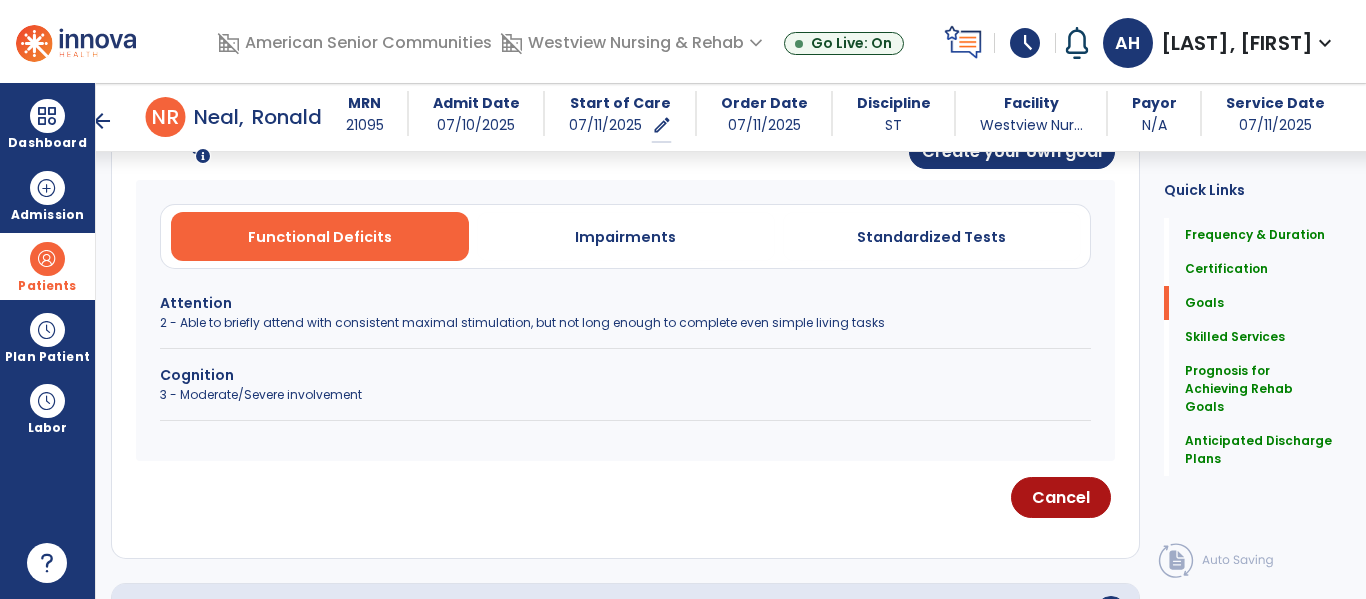 scroll, scrollTop: 554, scrollLeft: 0, axis: vertical 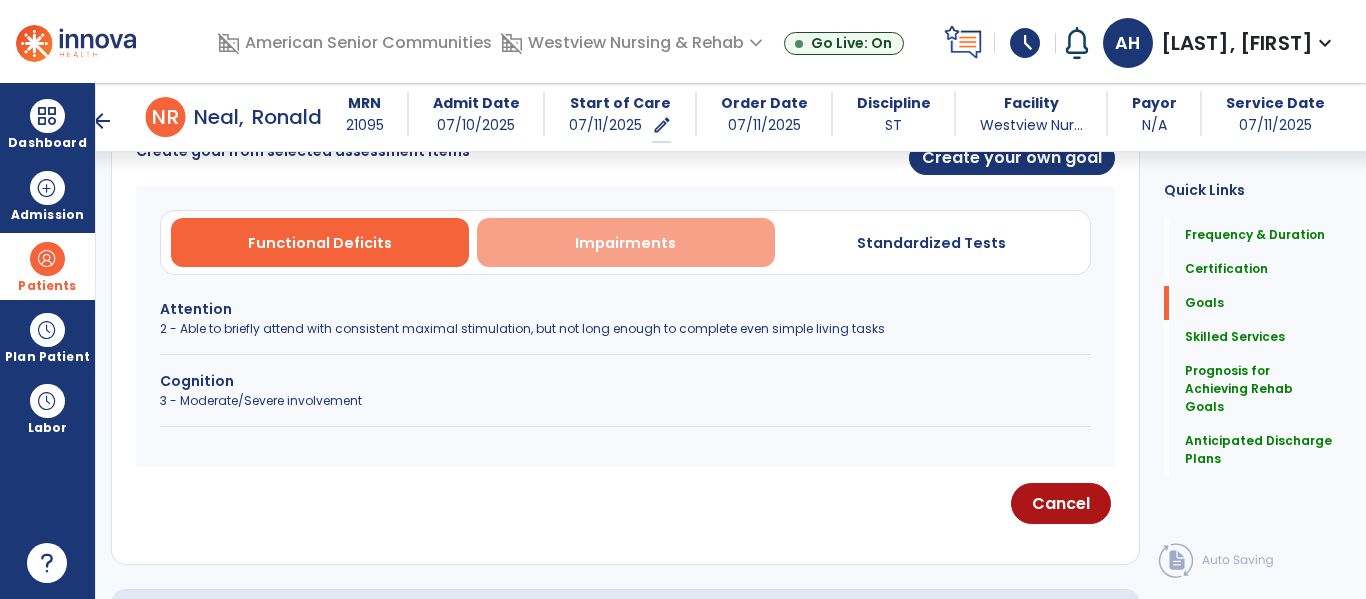 click on "Impairments" at bounding box center (625, 243) 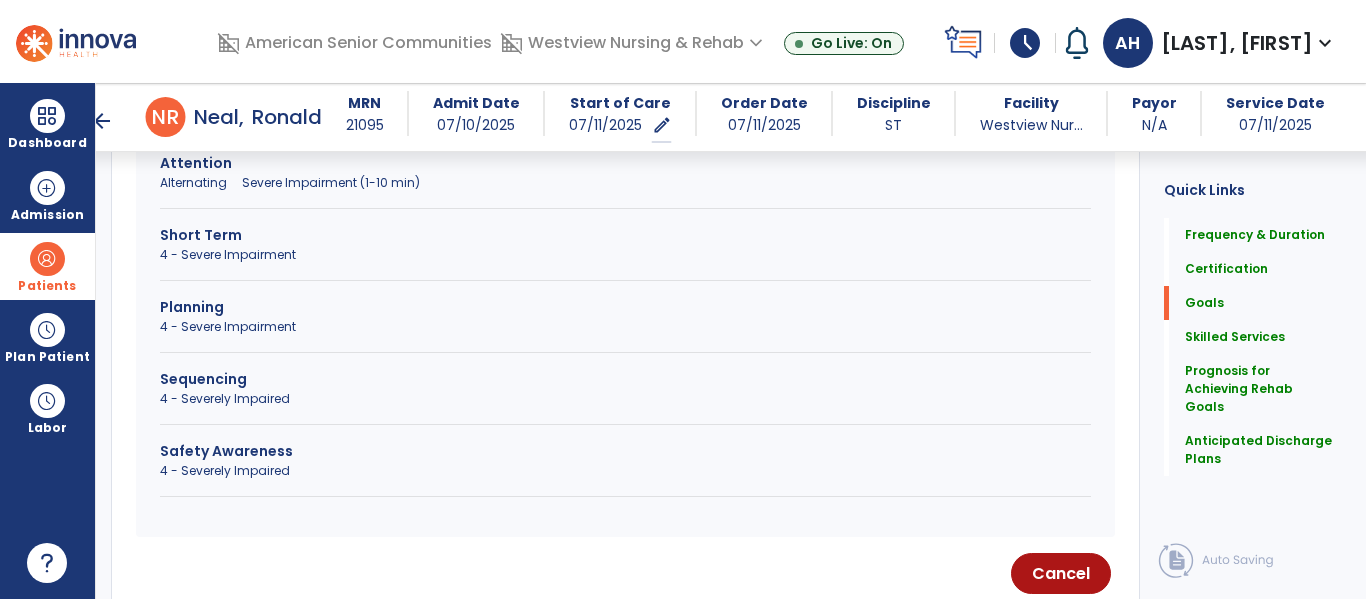 scroll, scrollTop: 776, scrollLeft: 0, axis: vertical 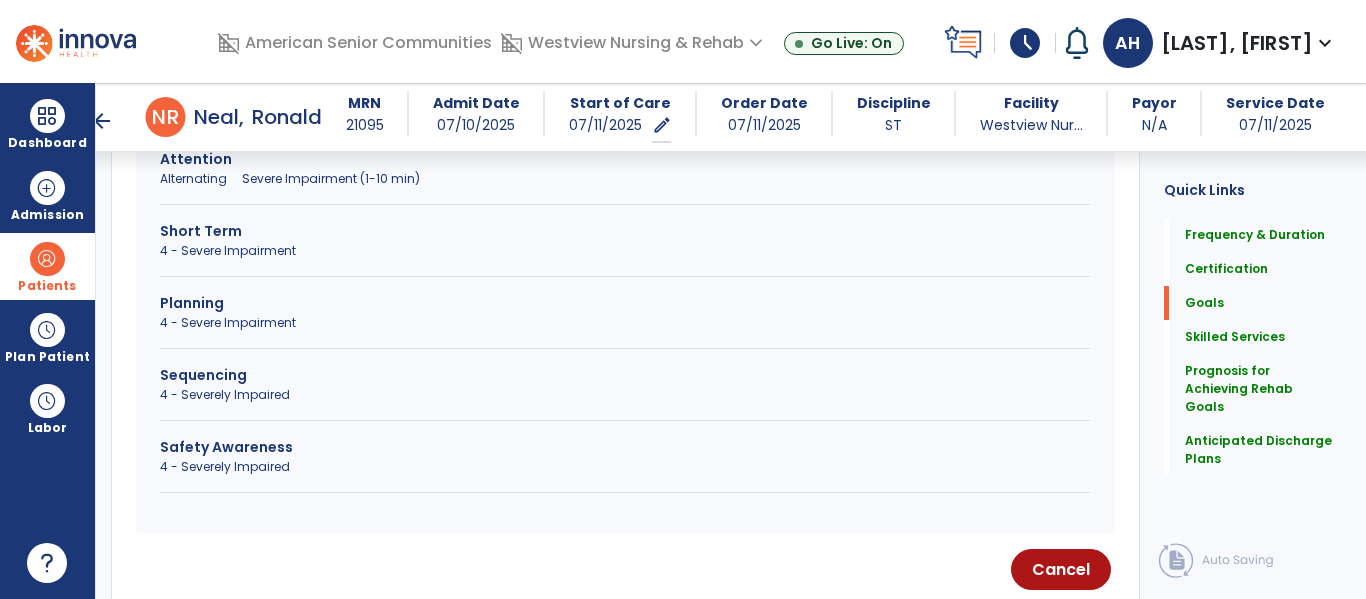 click on "Safety Awareness        4 - Severely Impaired" at bounding box center (625, 465) 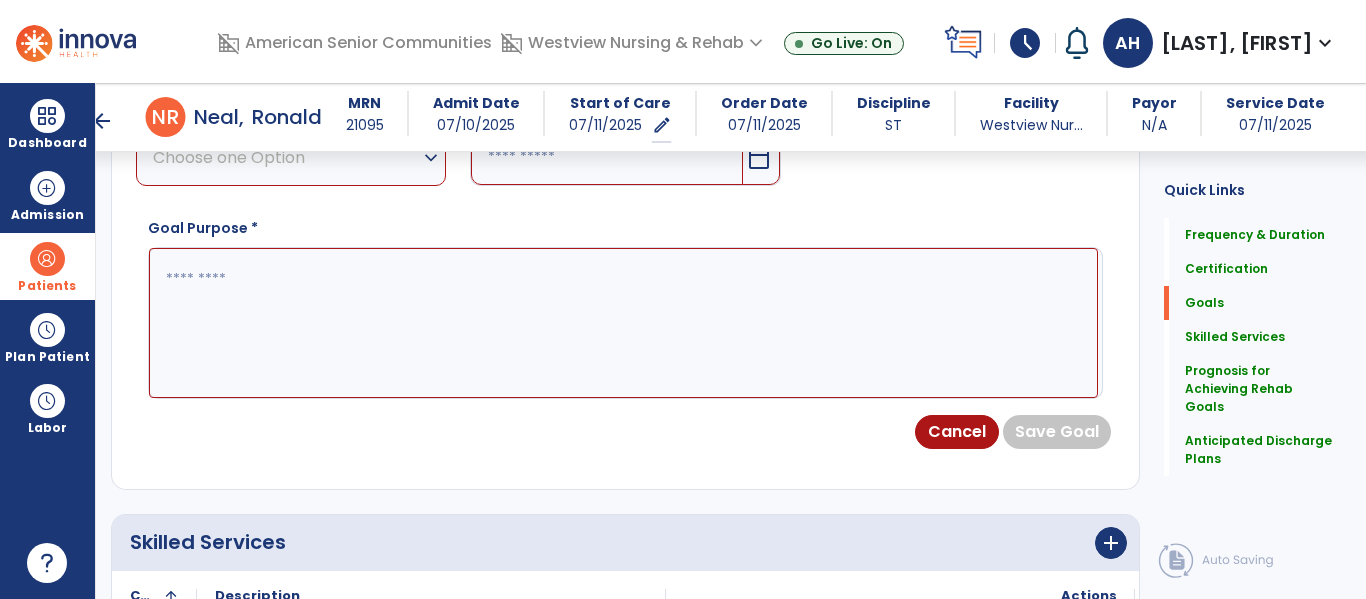 click at bounding box center (623, 323) 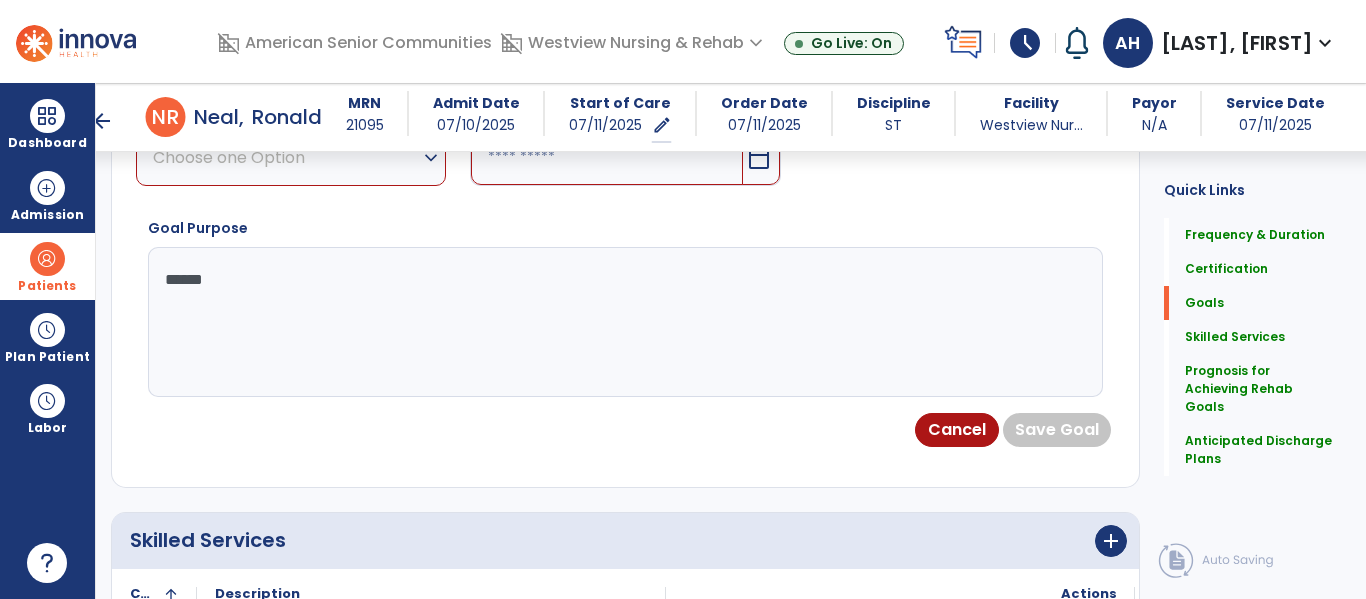 type on "******" 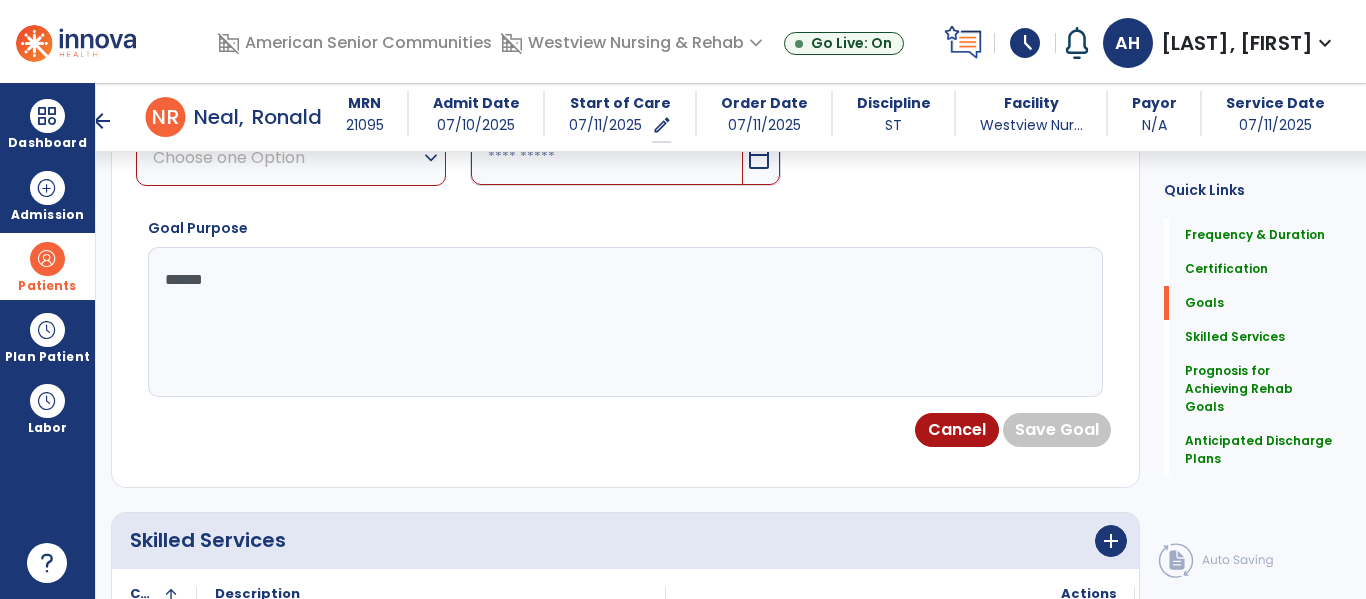 click on "Choose one Option" at bounding box center (286, 157) 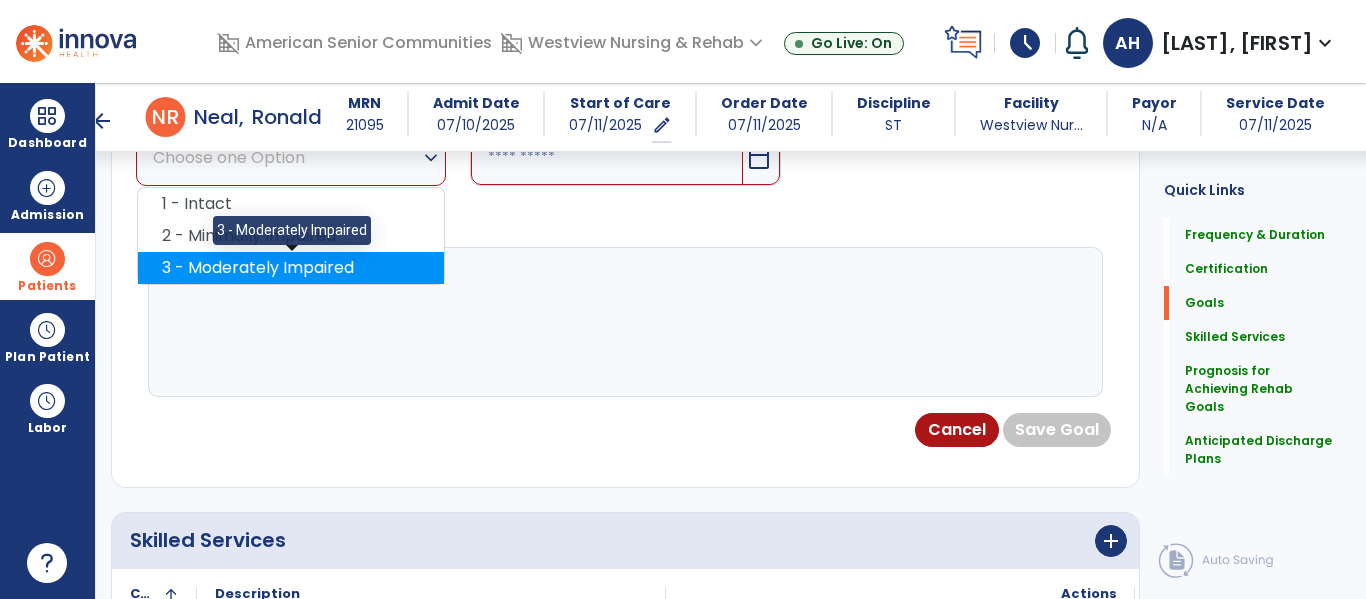 click on "3 - Moderately Impaired" at bounding box center [291, 268] 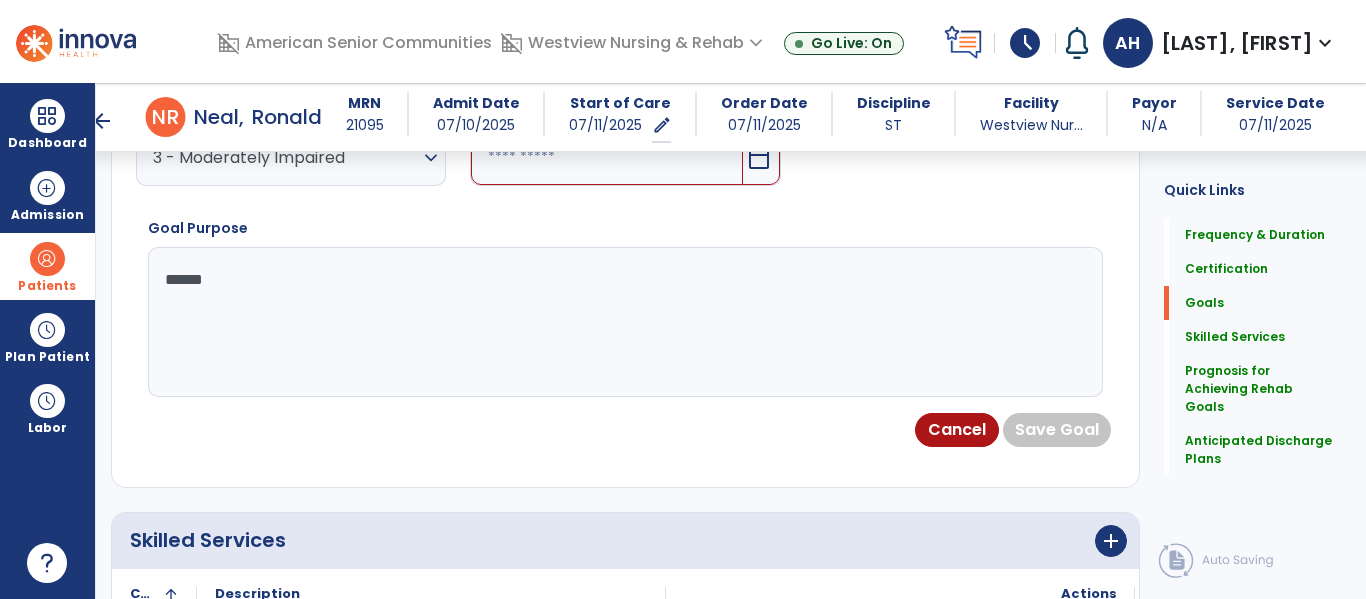 click at bounding box center (606, 157) 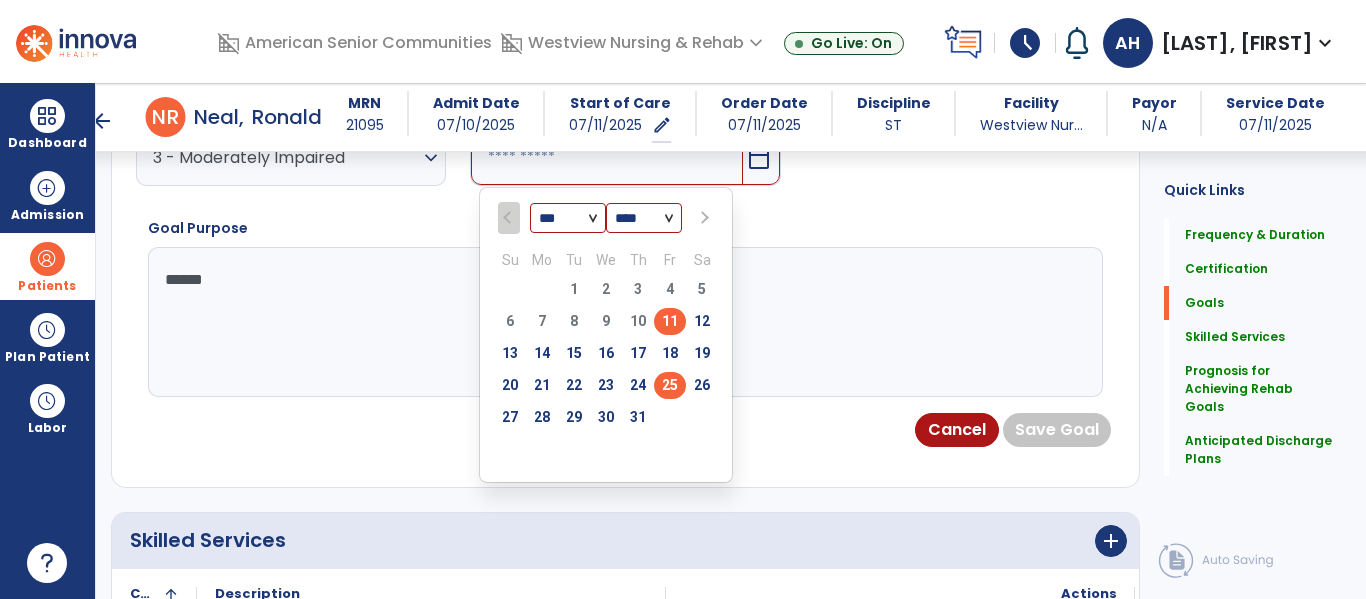 click on "25" at bounding box center [670, 385] 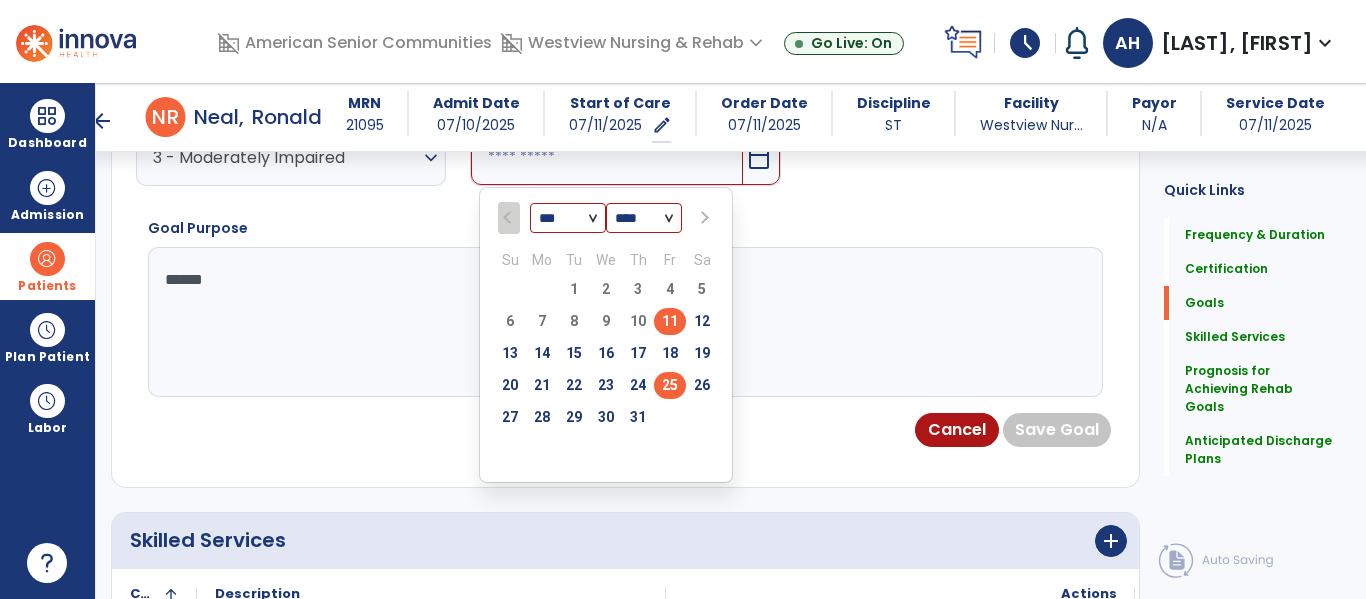 type on "*********" 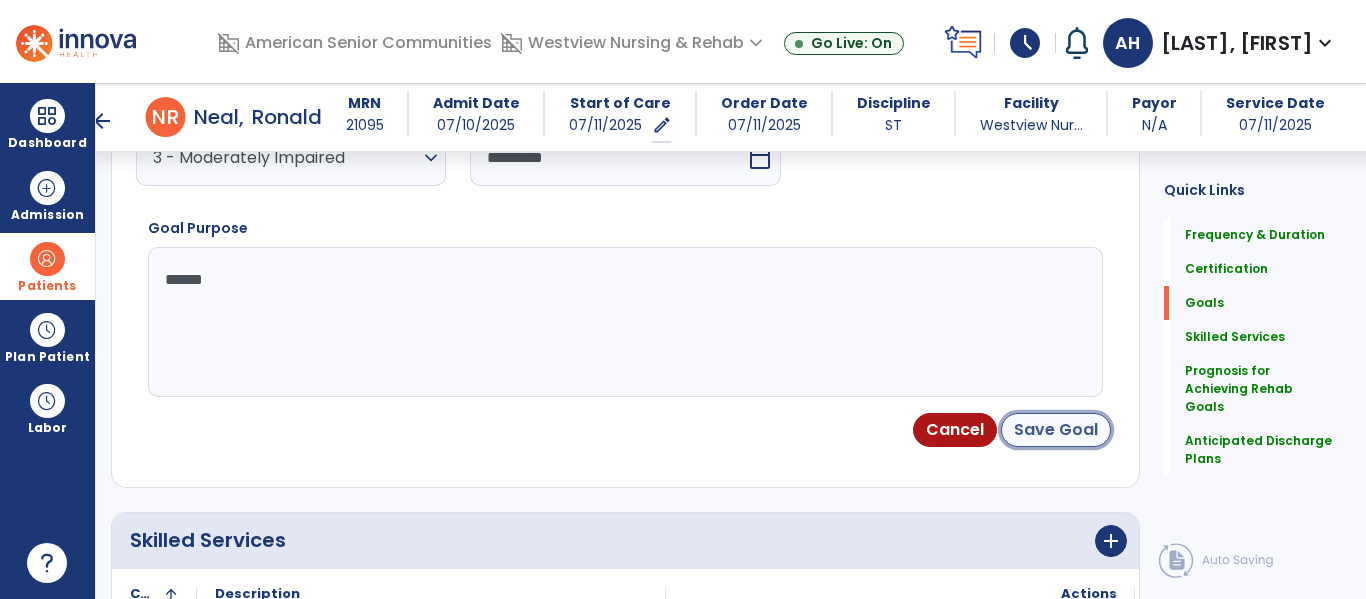 click on "Save Goal" at bounding box center [1056, 430] 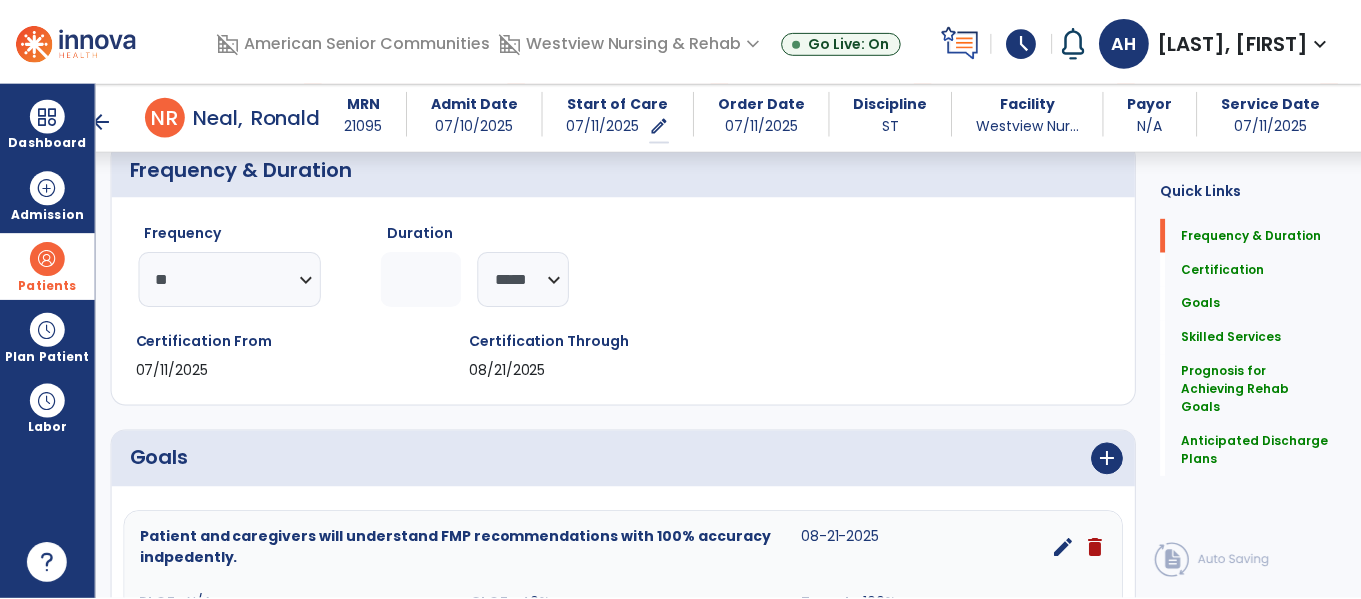 scroll, scrollTop: 1728, scrollLeft: 0, axis: vertical 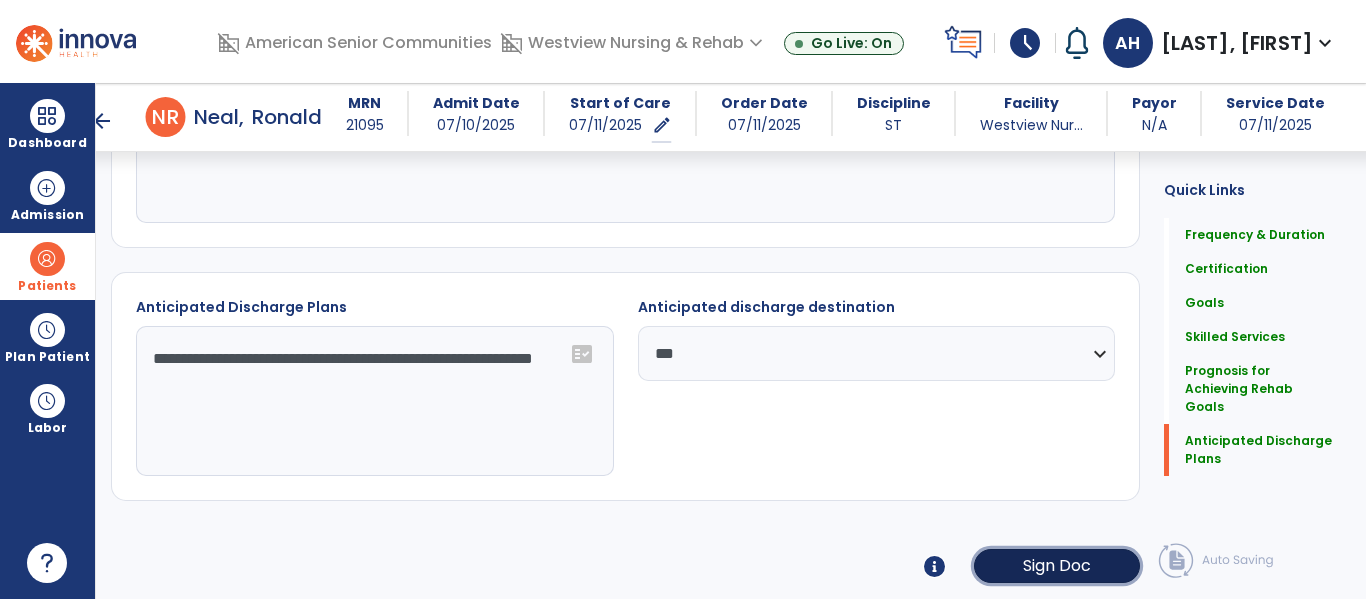 click on "Sign Doc" 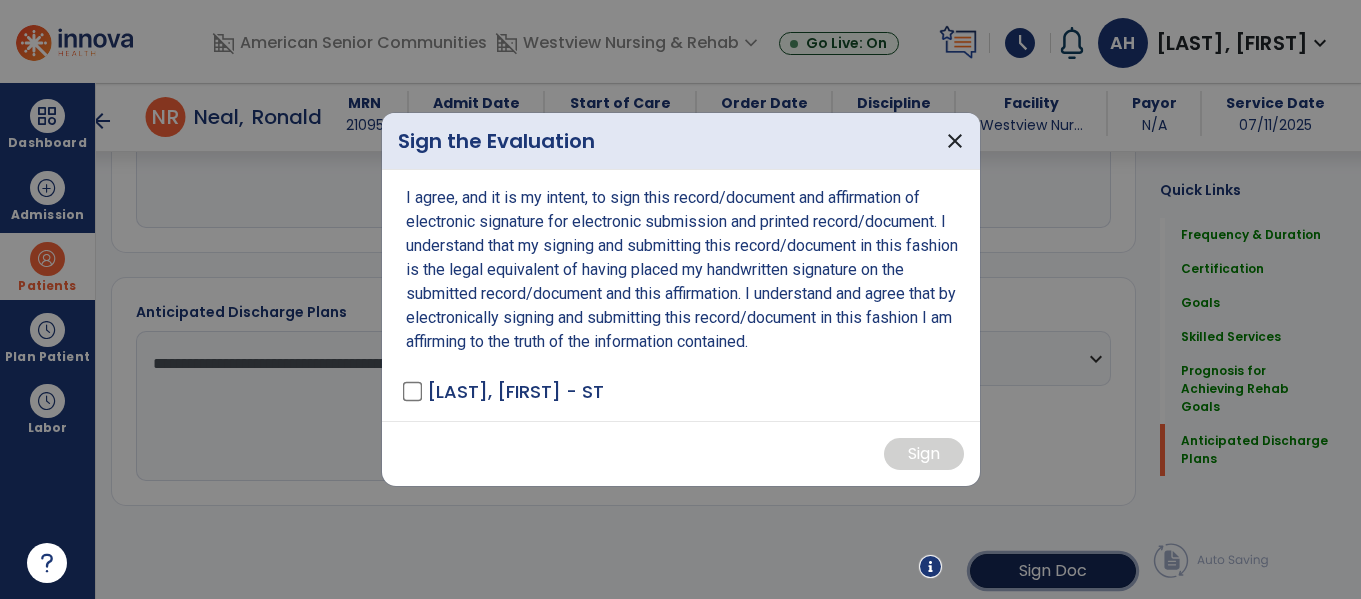 scroll, scrollTop: 1728, scrollLeft: 0, axis: vertical 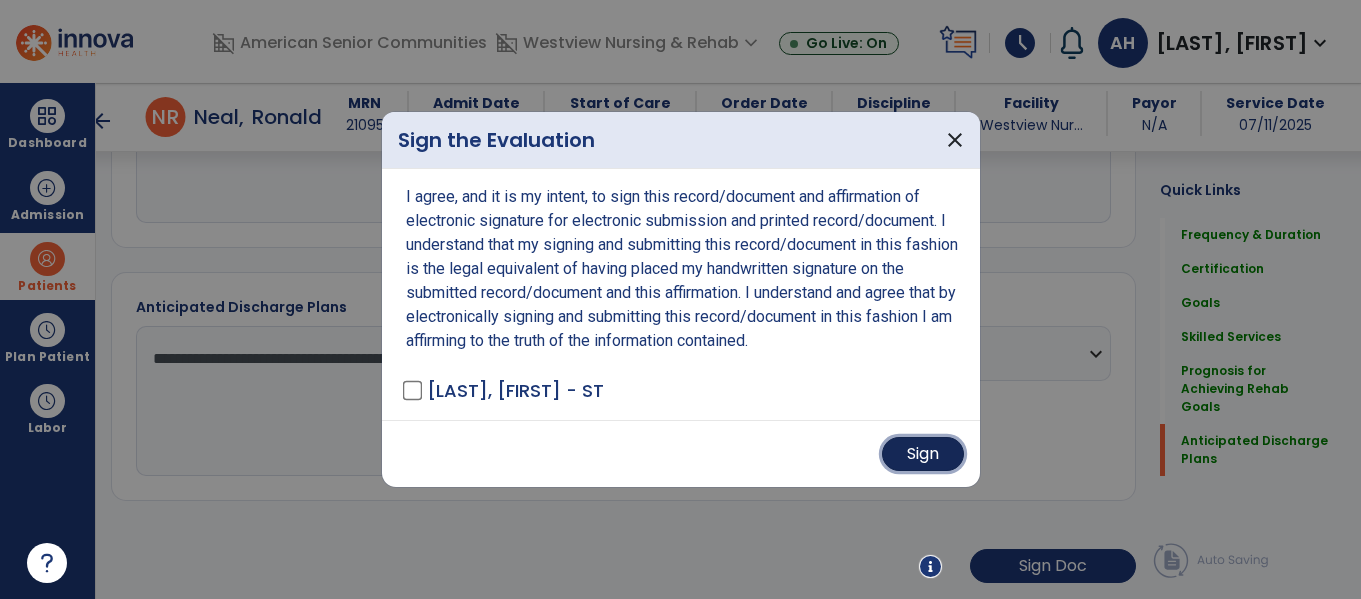click on "Sign" at bounding box center (923, 454) 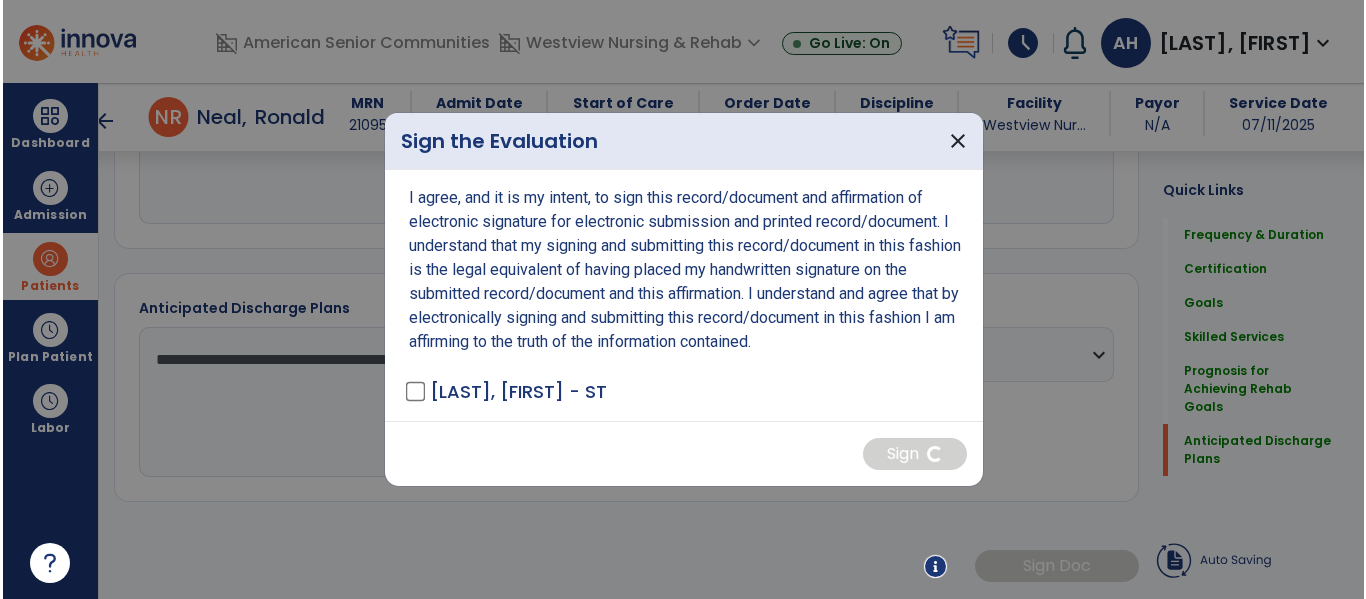 scroll, scrollTop: 1727, scrollLeft: 0, axis: vertical 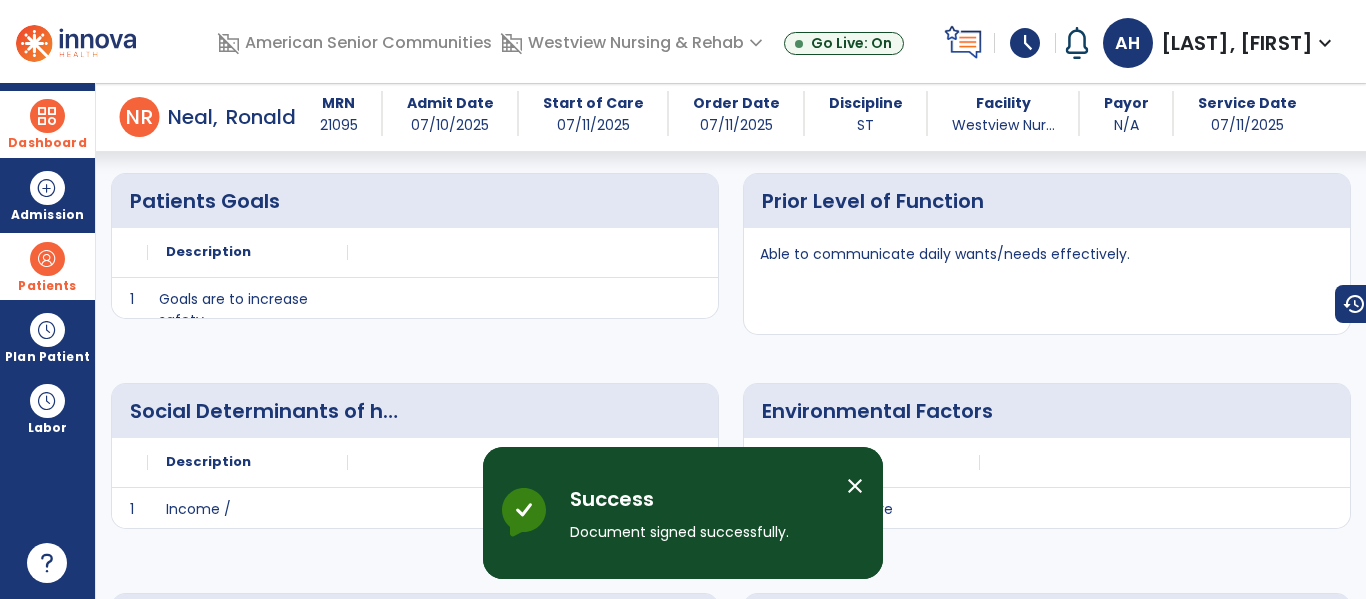 click on "Dashboard" at bounding box center (47, 124) 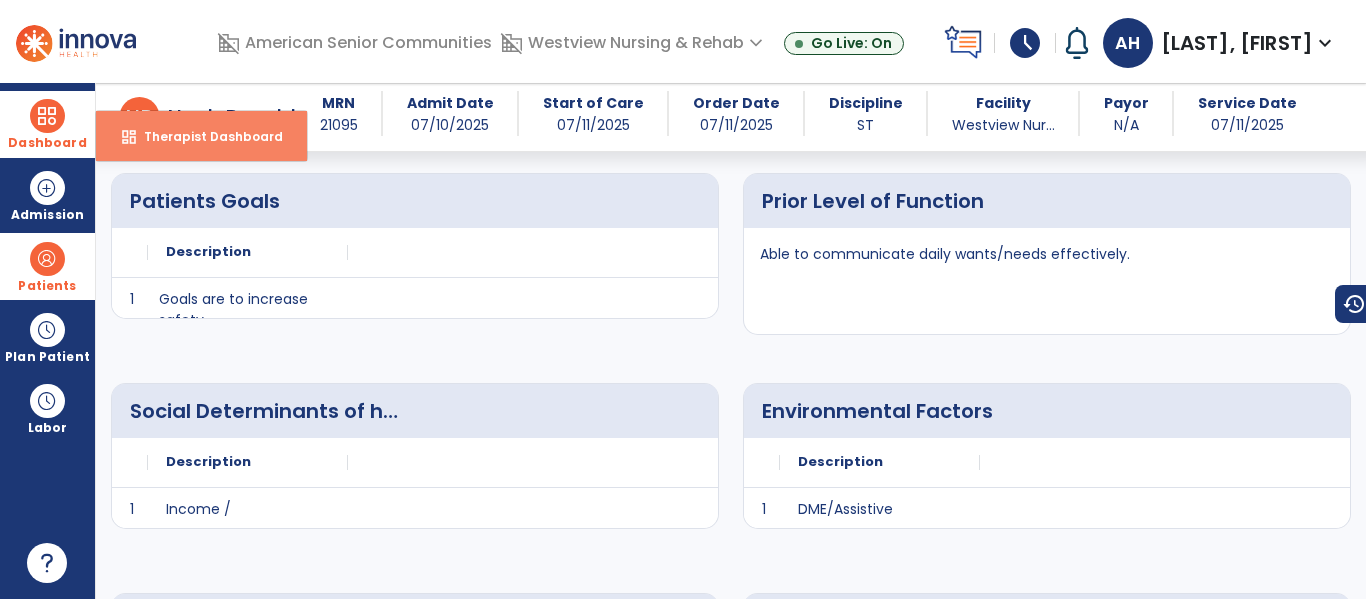 click on "Therapist Dashboard" at bounding box center [205, 136] 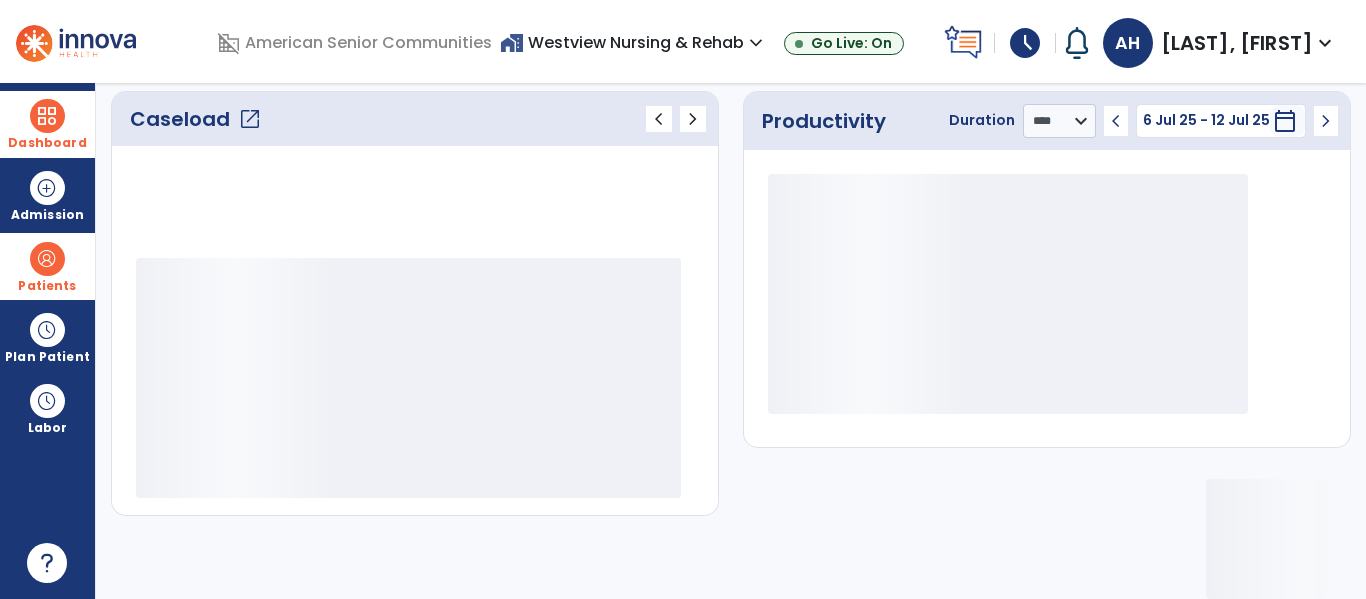 scroll, scrollTop: 278, scrollLeft: 0, axis: vertical 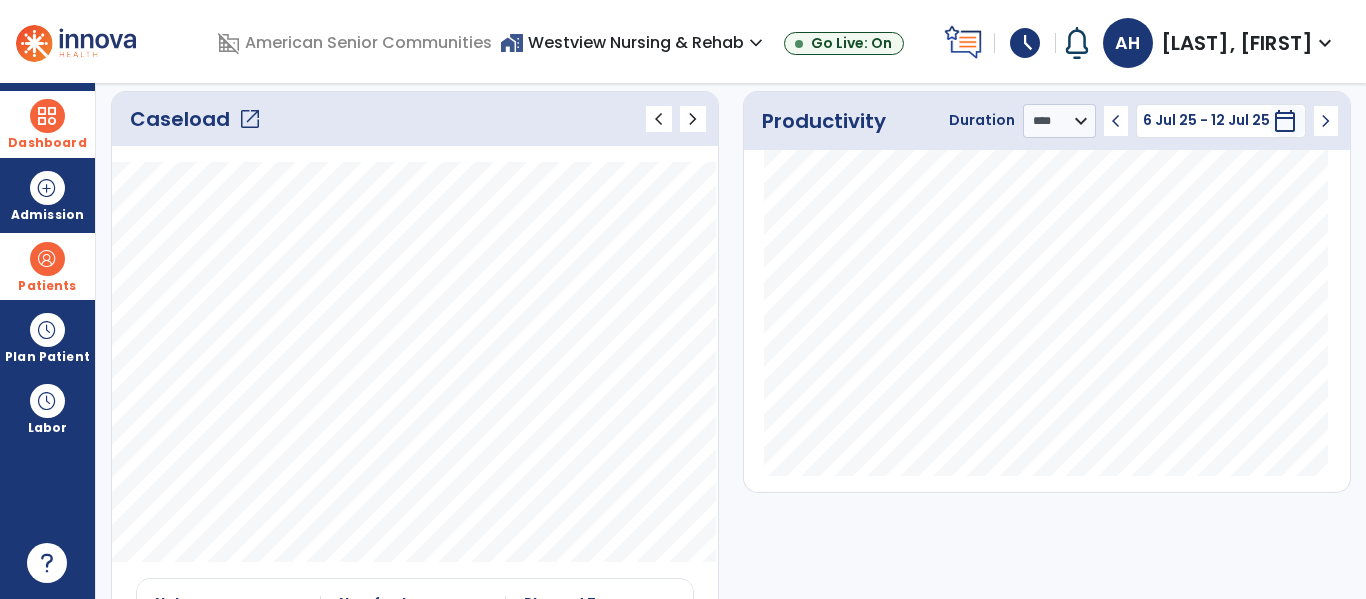 click on "open_in_new" 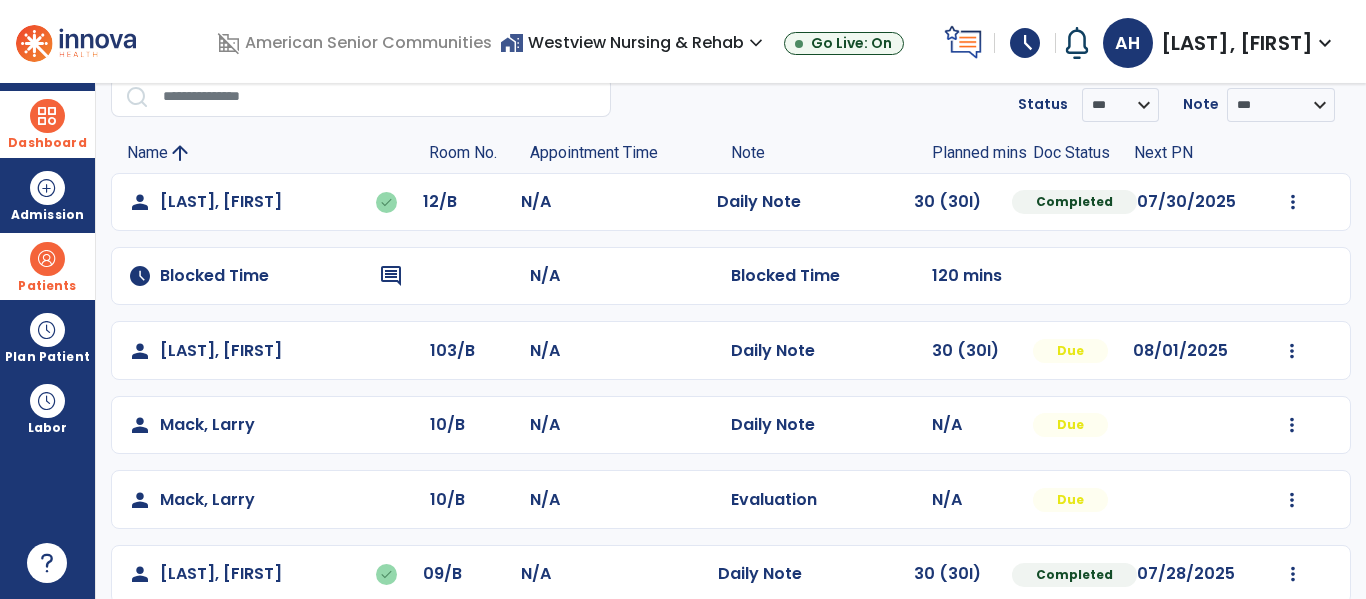 scroll, scrollTop: 338, scrollLeft: 0, axis: vertical 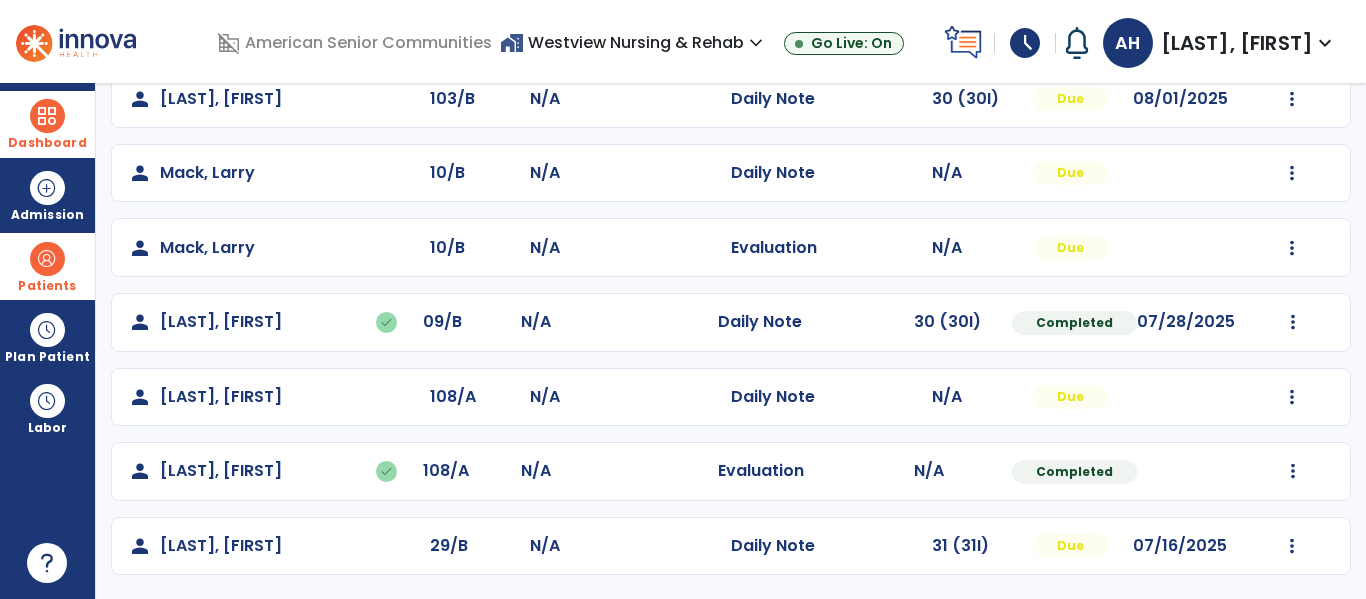 click on "Mark Visit As Complete   Reset Note   Open Document   G + C Mins" 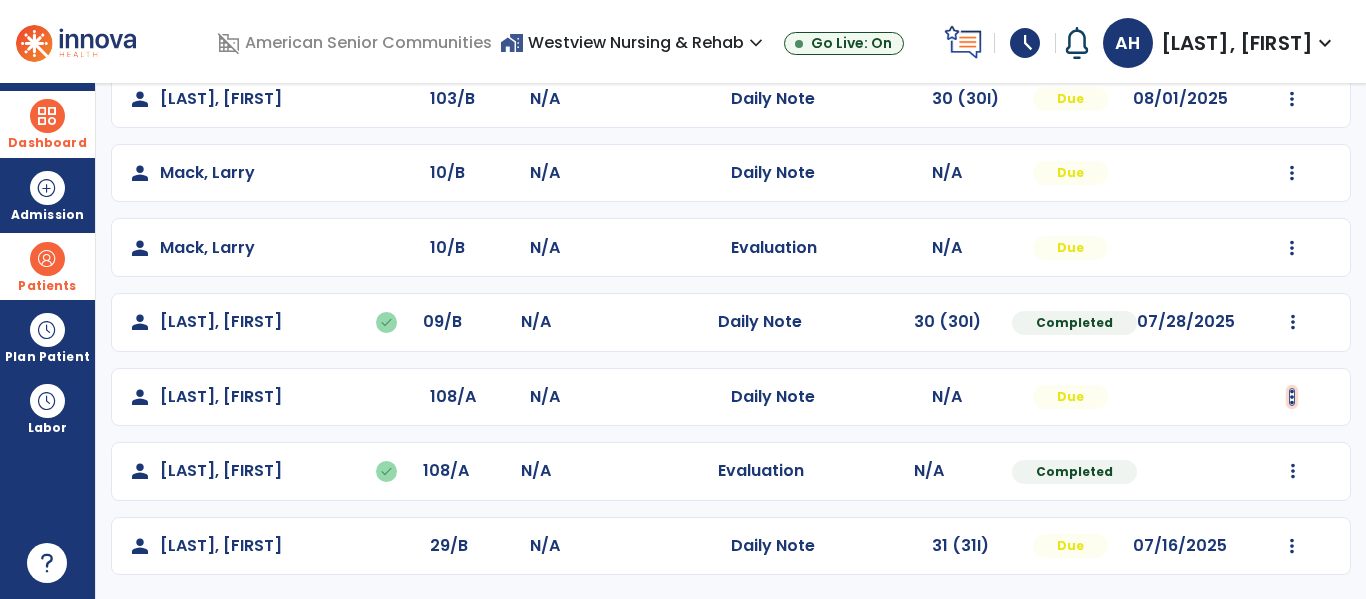 click at bounding box center (1293, -50) 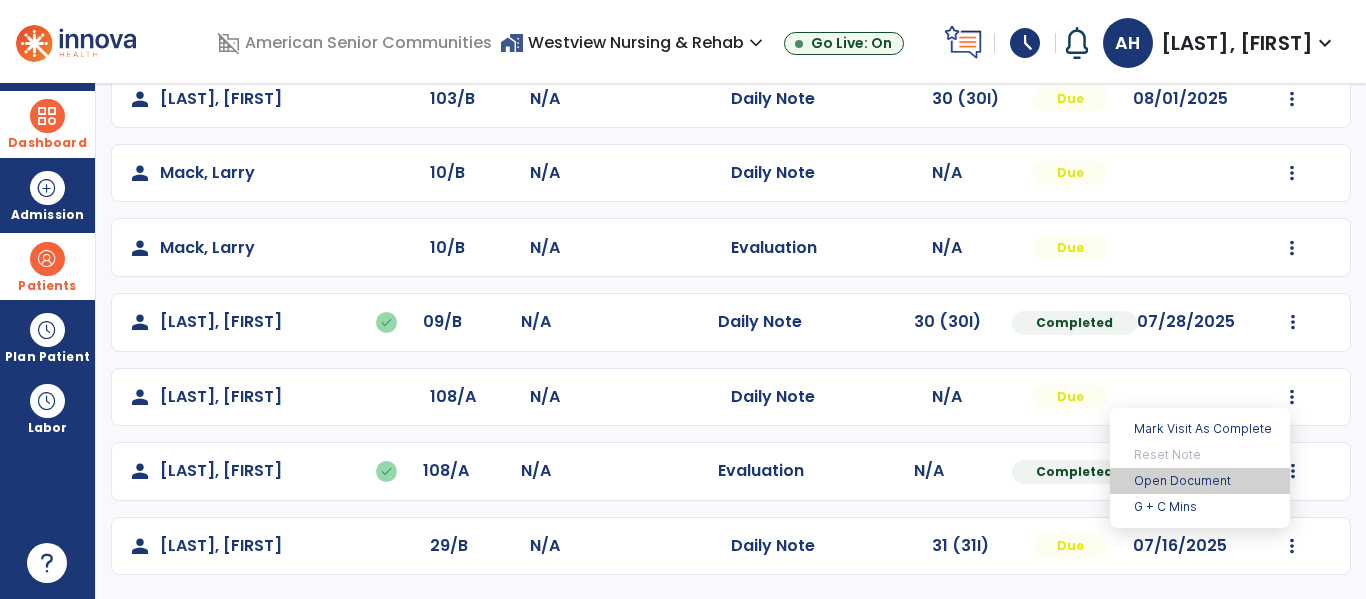 click on "Open Document" at bounding box center (1200, 481) 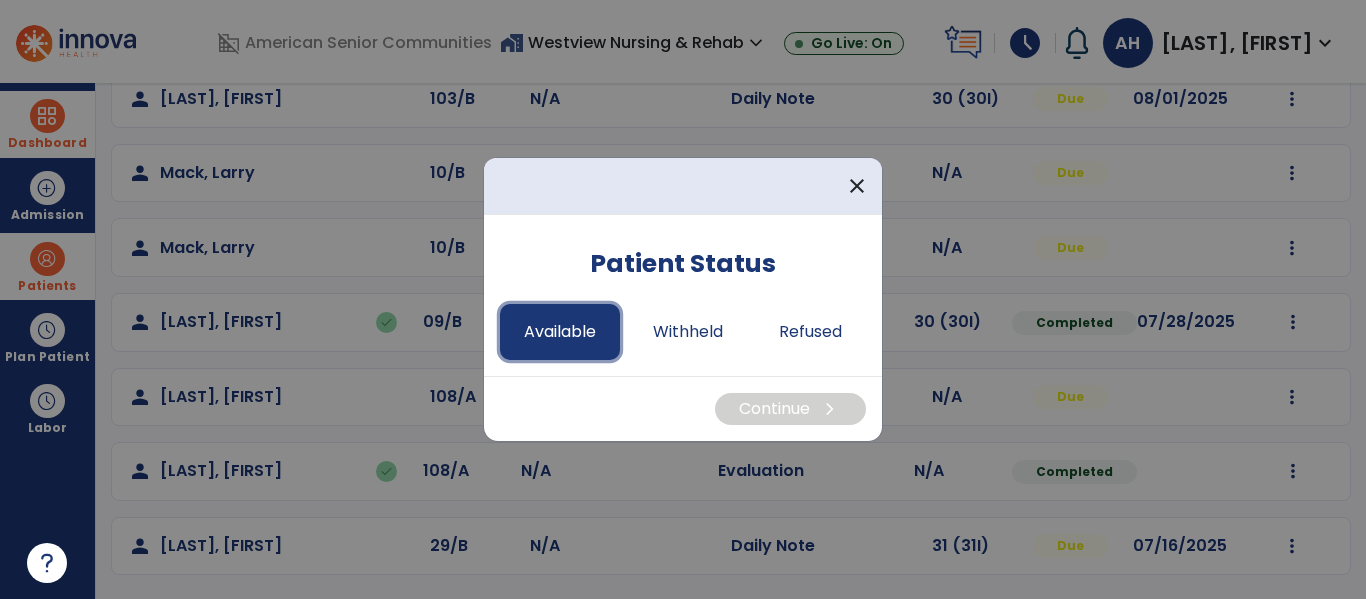 click on "Available" at bounding box center (560, 332) 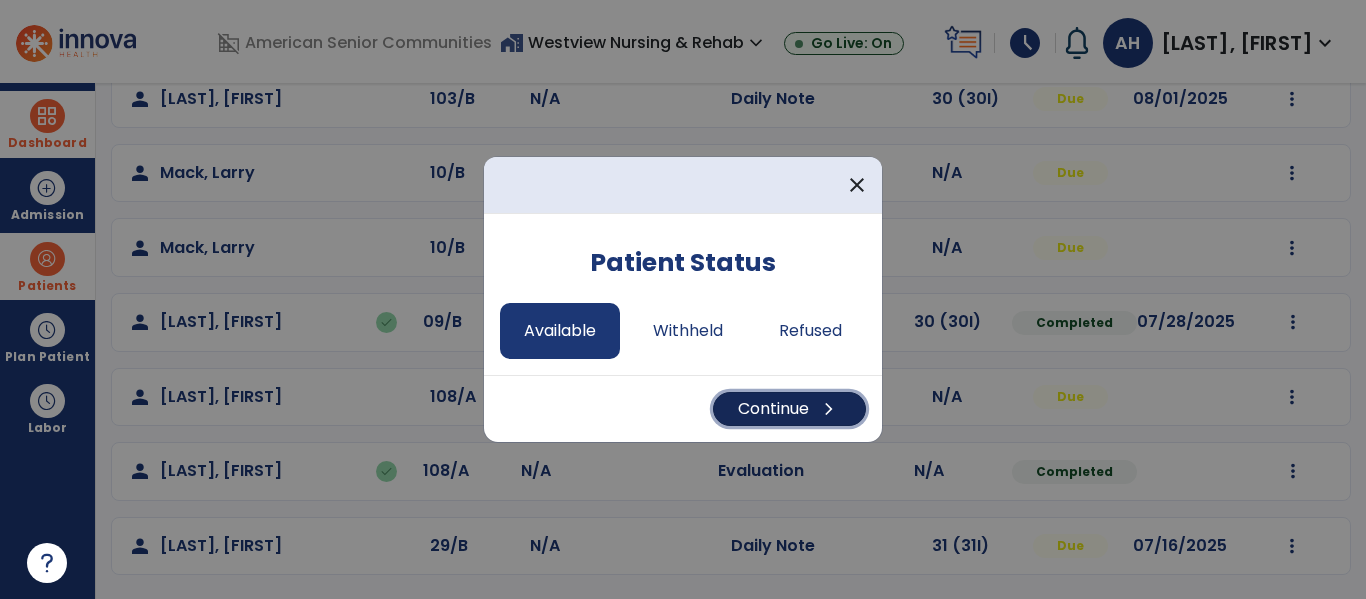 click on "Continue   chevron_right" at bounding box center [789, 409] 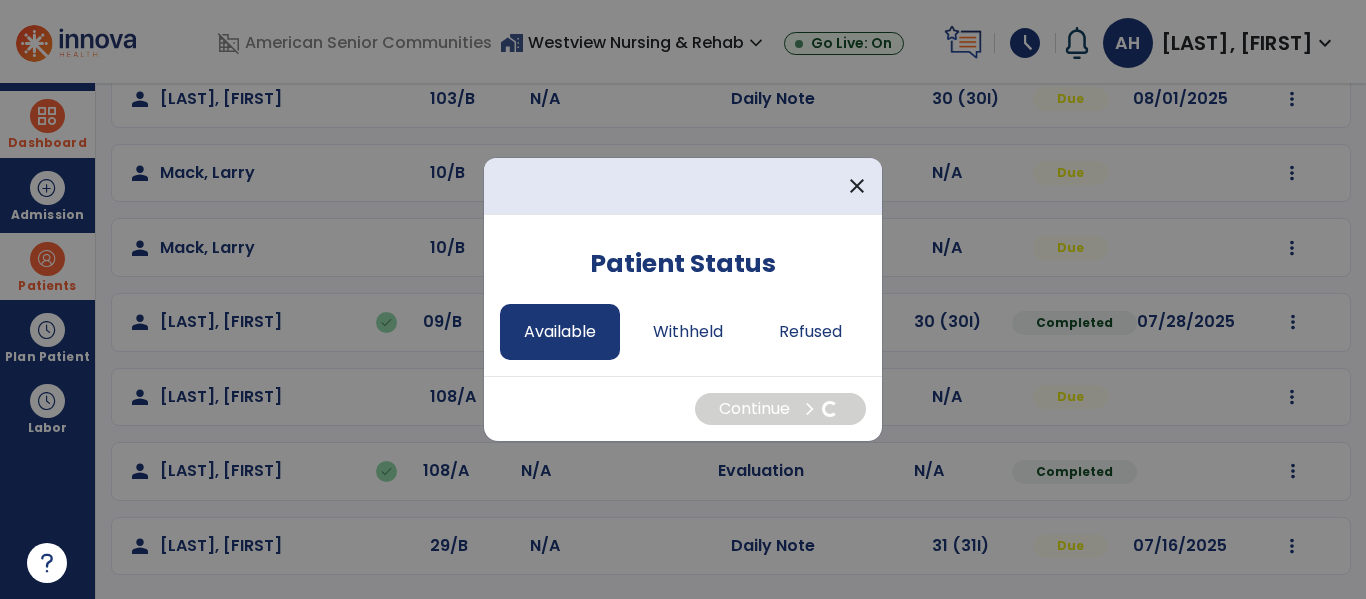 select on "*" 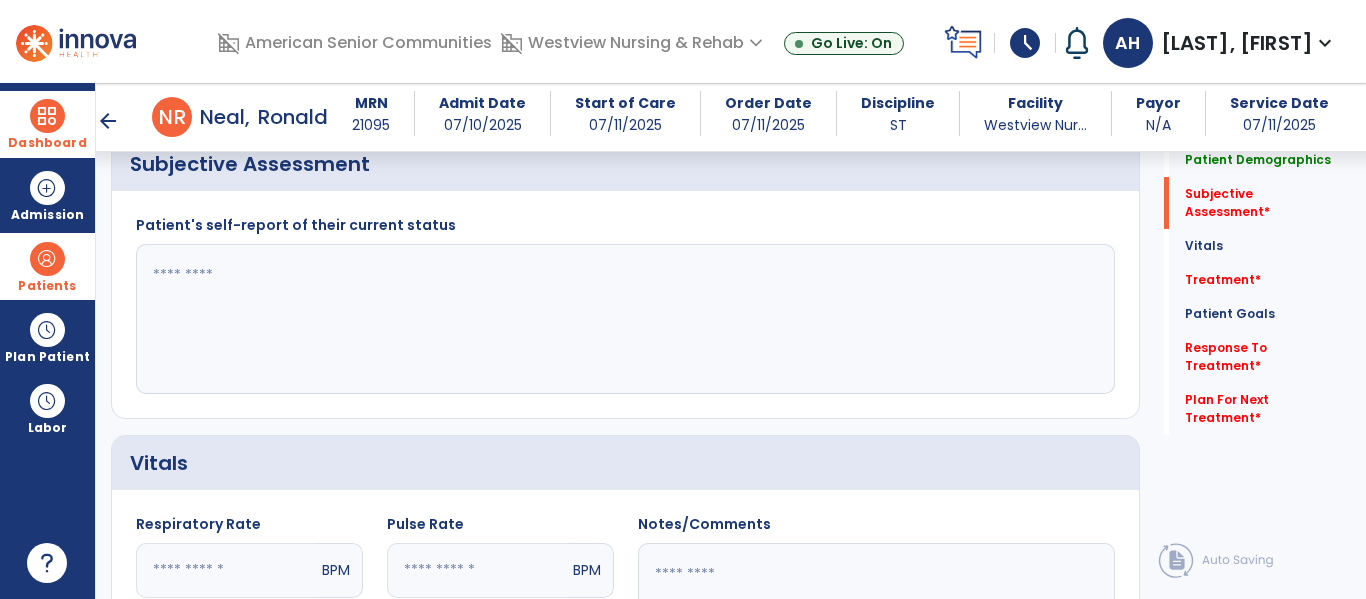 scroll, scrollTop: 516, scrollLeft: 0, axis: vertical 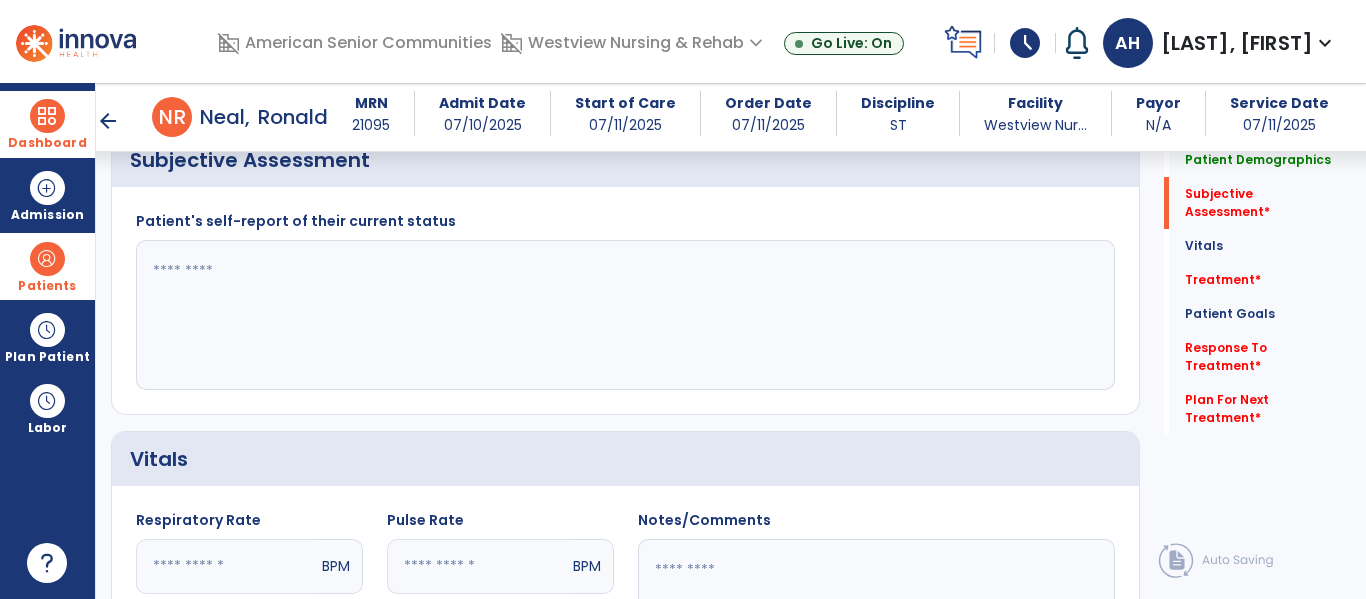 click 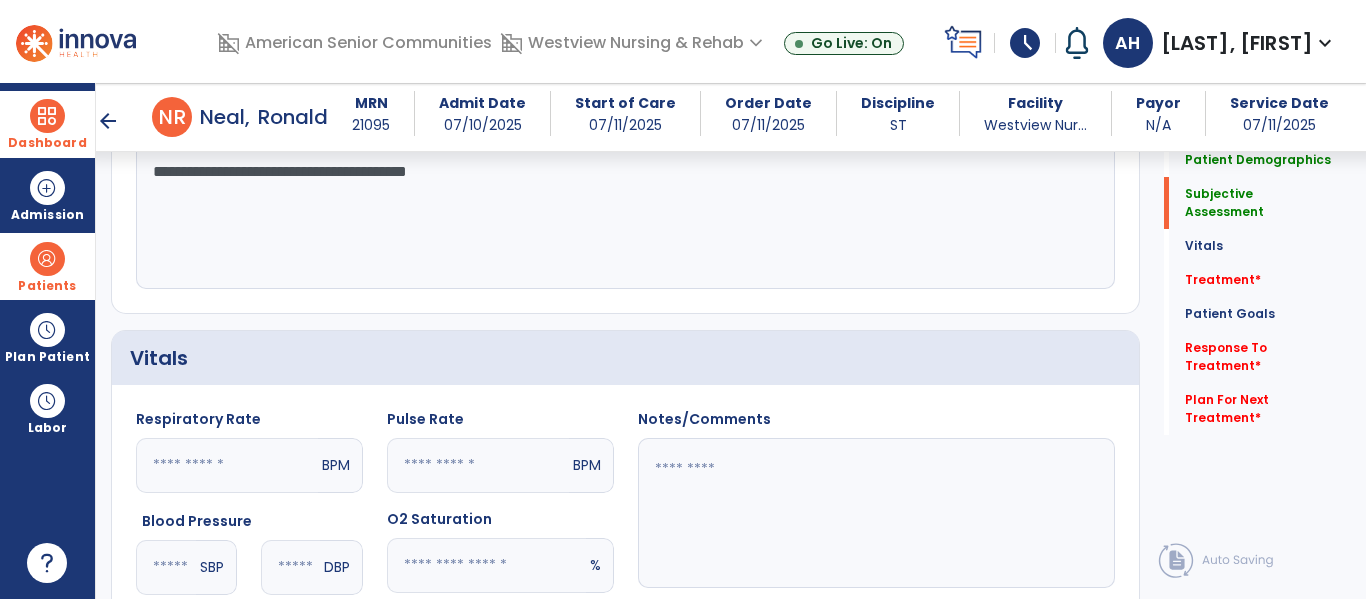 scroll, scrollTop: 615, scrollLeft: 0, axis: vertical 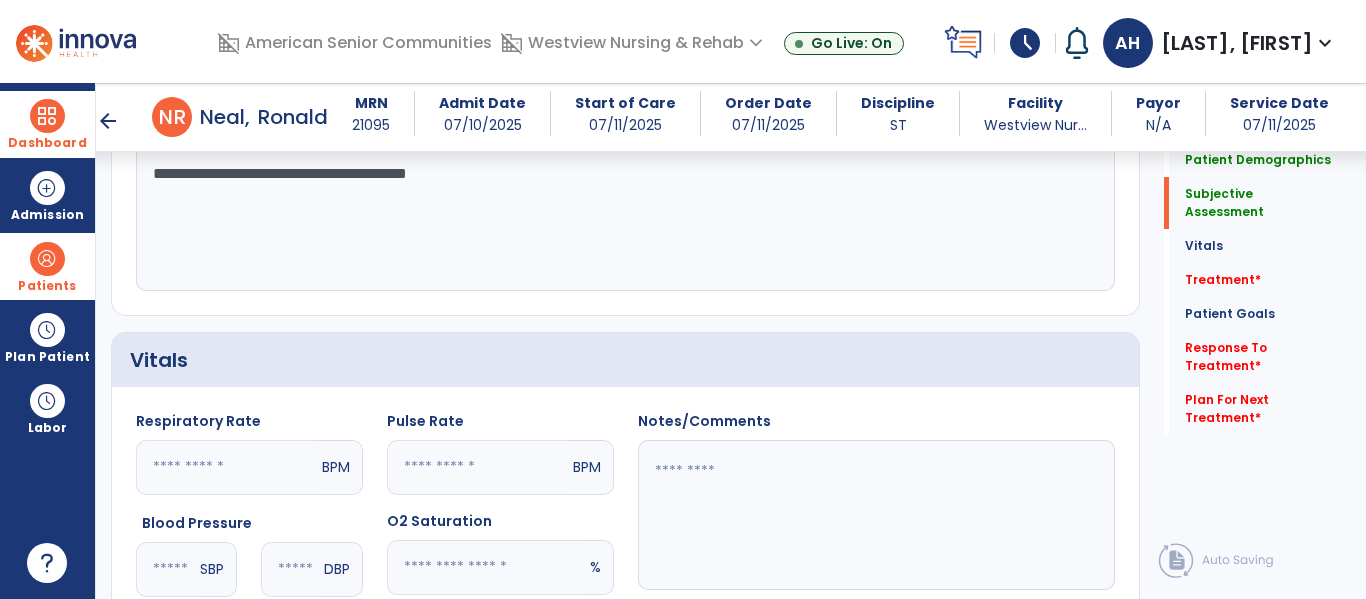 click on "**********" 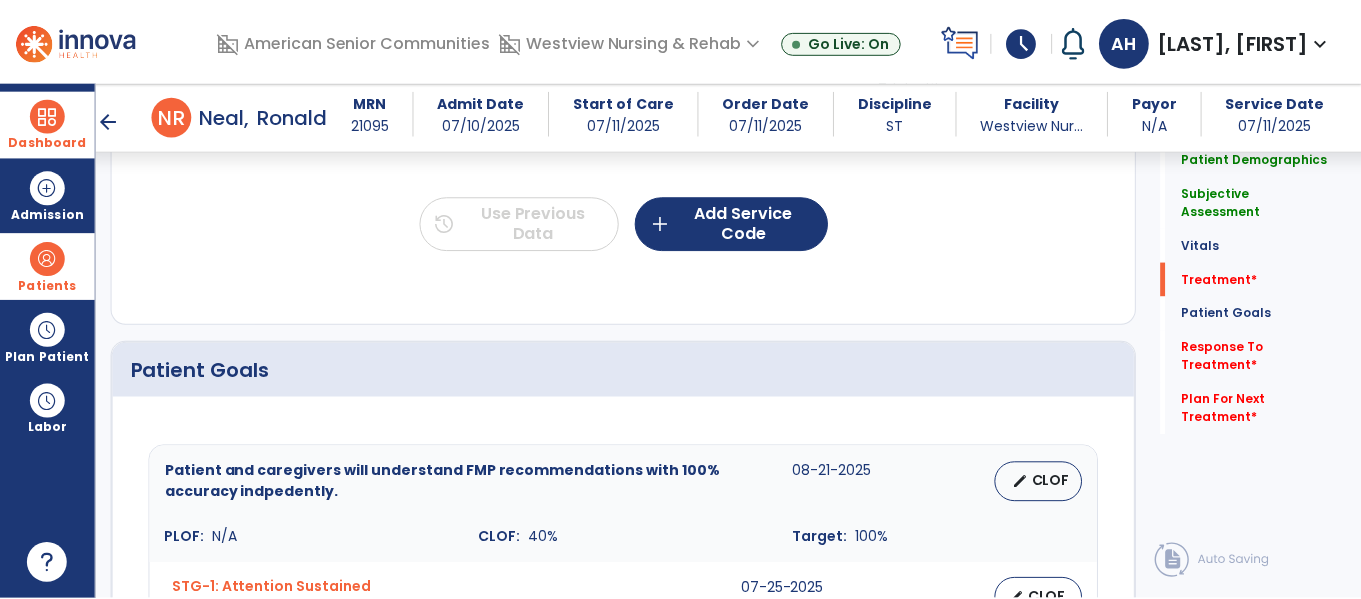 scroll, scrollTop: 1303, scrollLeft: 0, axis: vertical 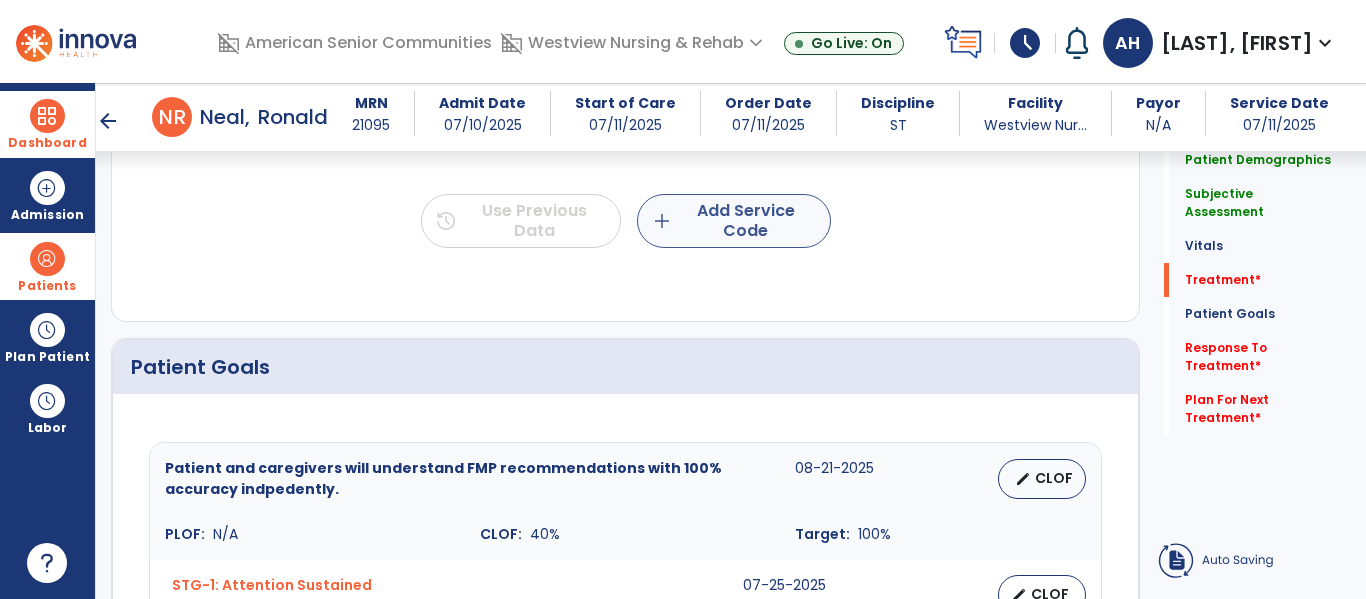 type on "**********" 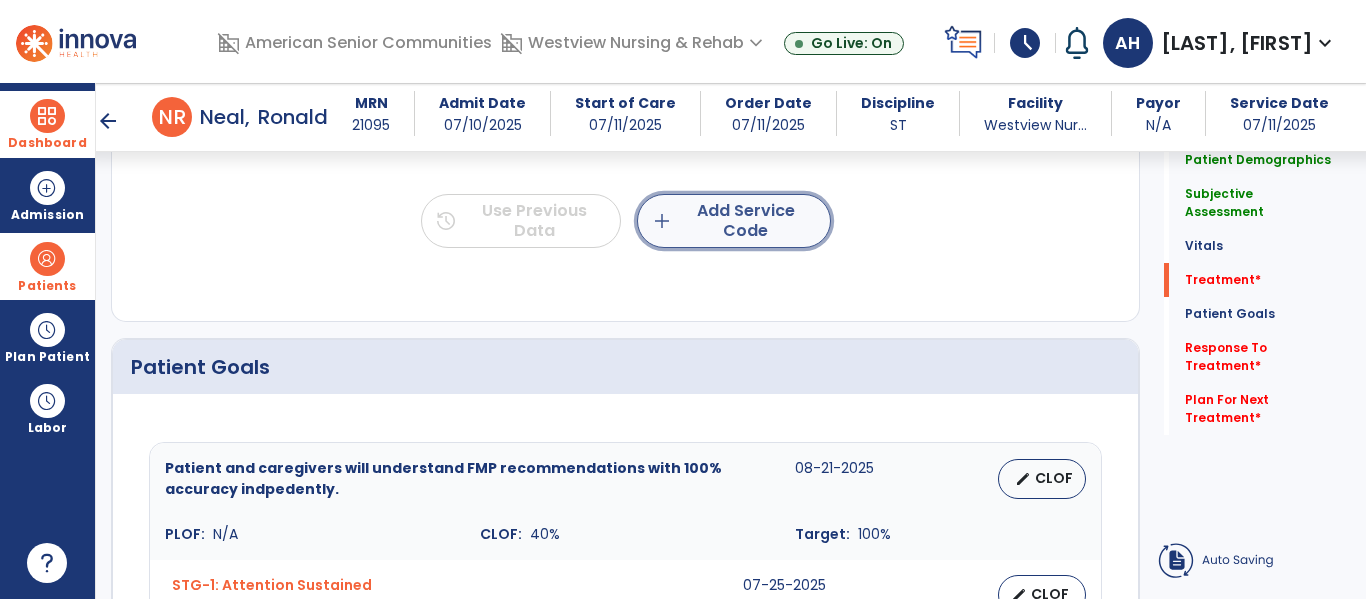 click on "add  Add Service Code" 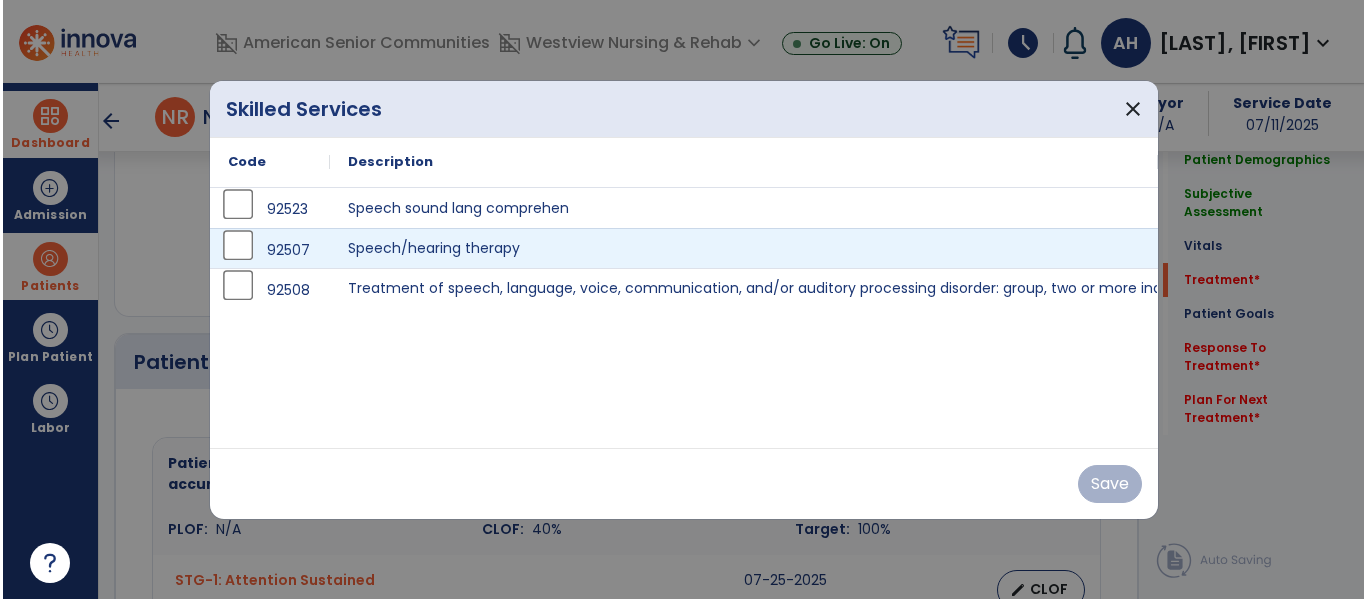 scroll, scrollTop: 1303, scrollLeft: 0, axis: vertical 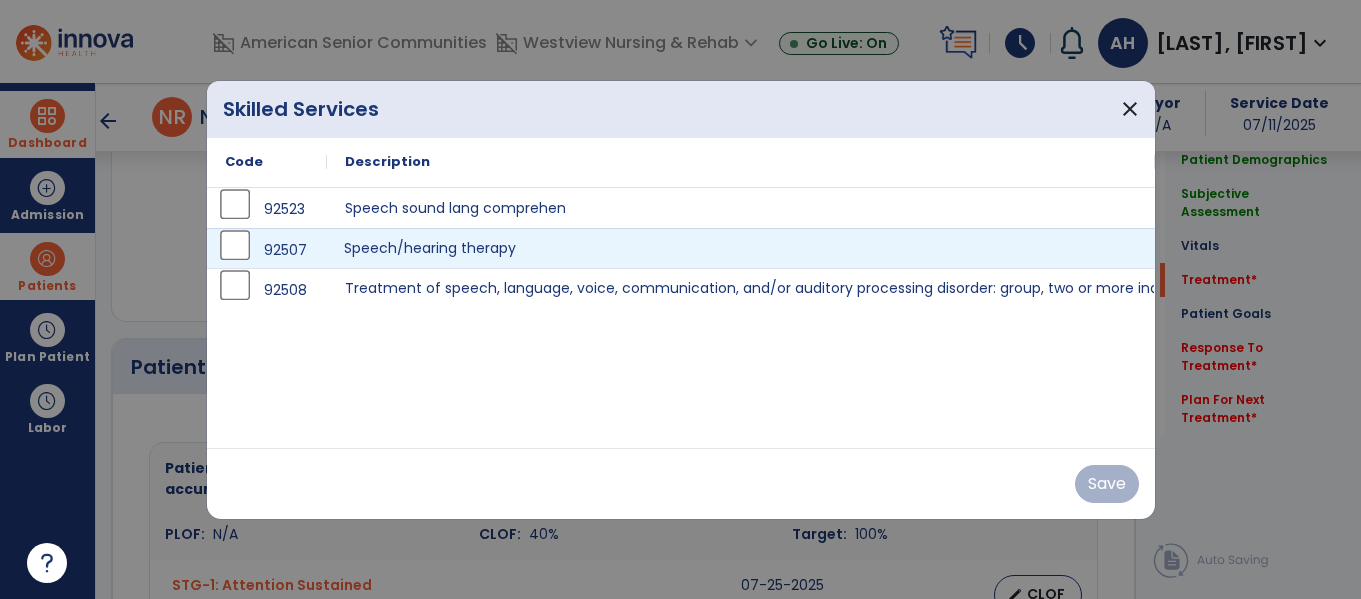 click on "Speech/hearing therapy" at bounding box center [741, 248] 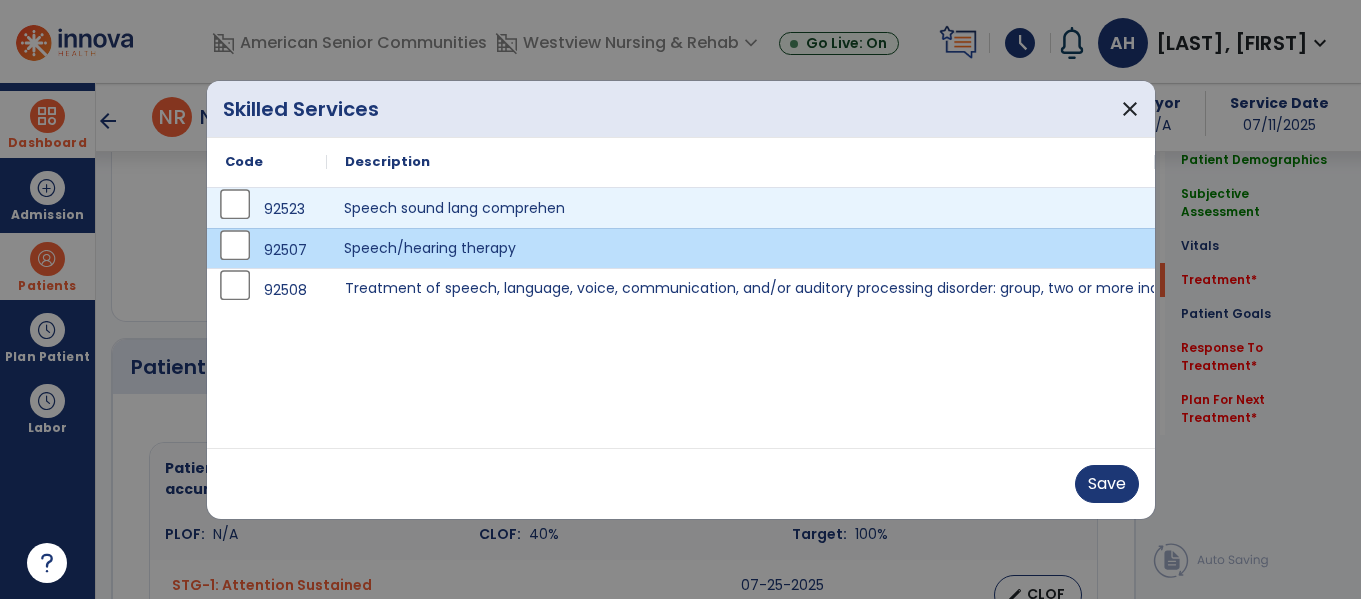 click on "Speech sound lang comprehen" at bounding box center (741, 208) 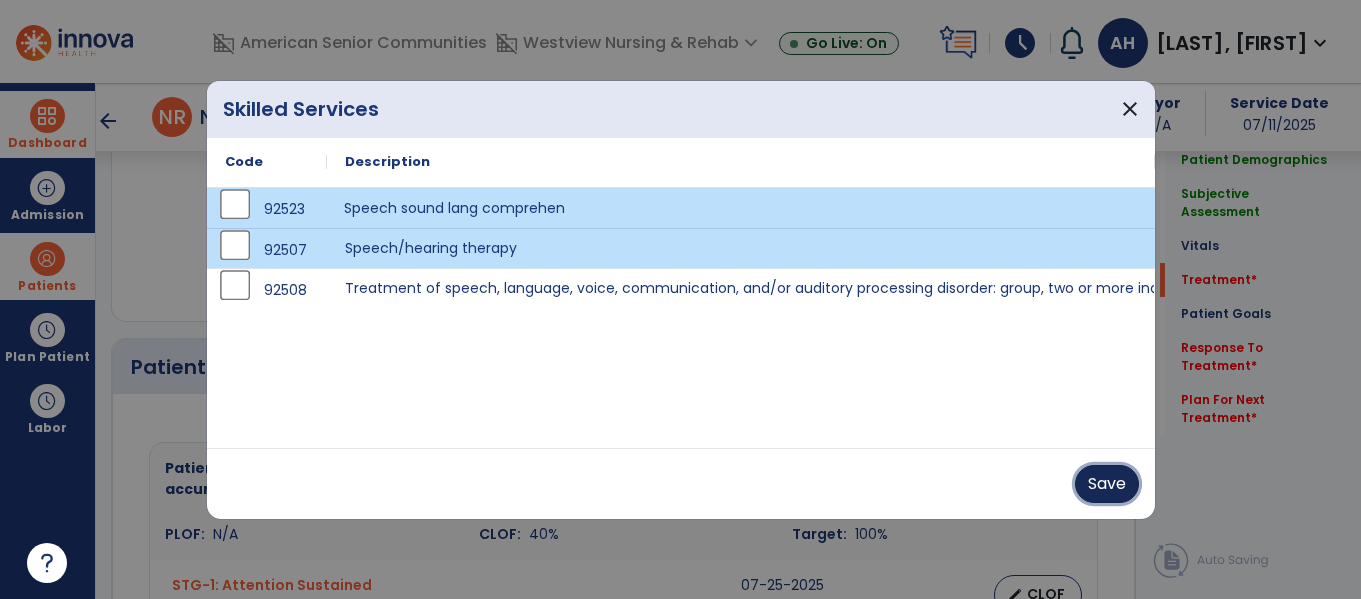 click on "Save" at bounding box center (1107, 484) 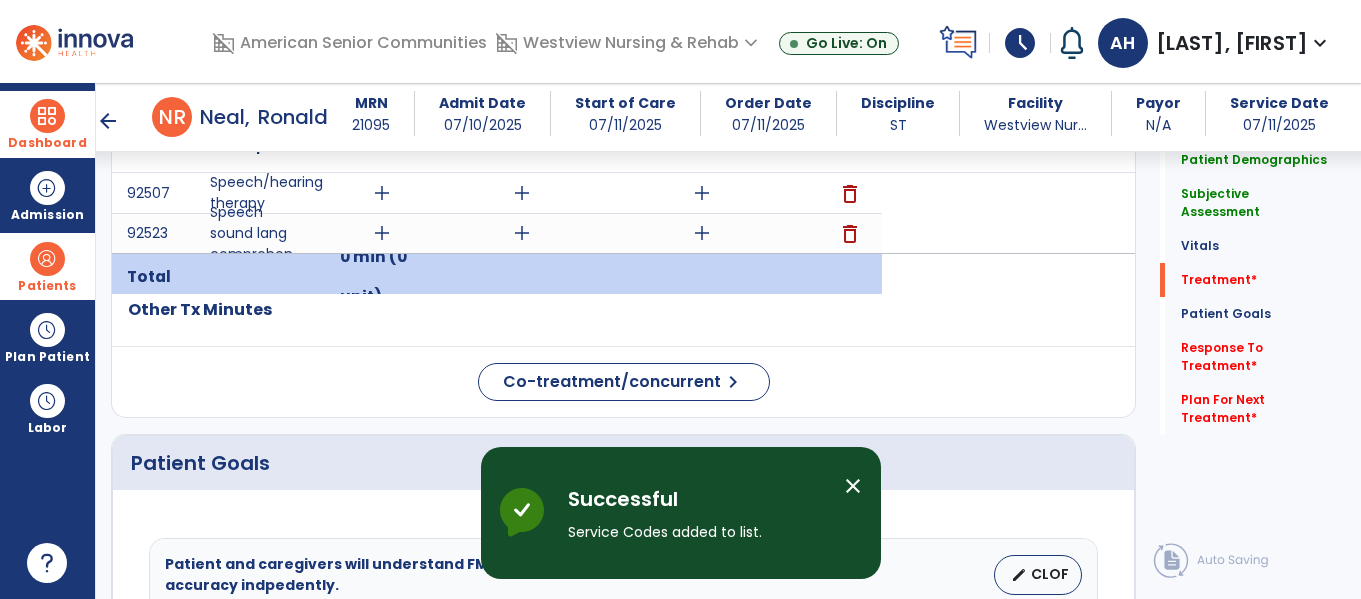 scroll, scrollTop: 1304, scrollLeft: 0, axis: vertical 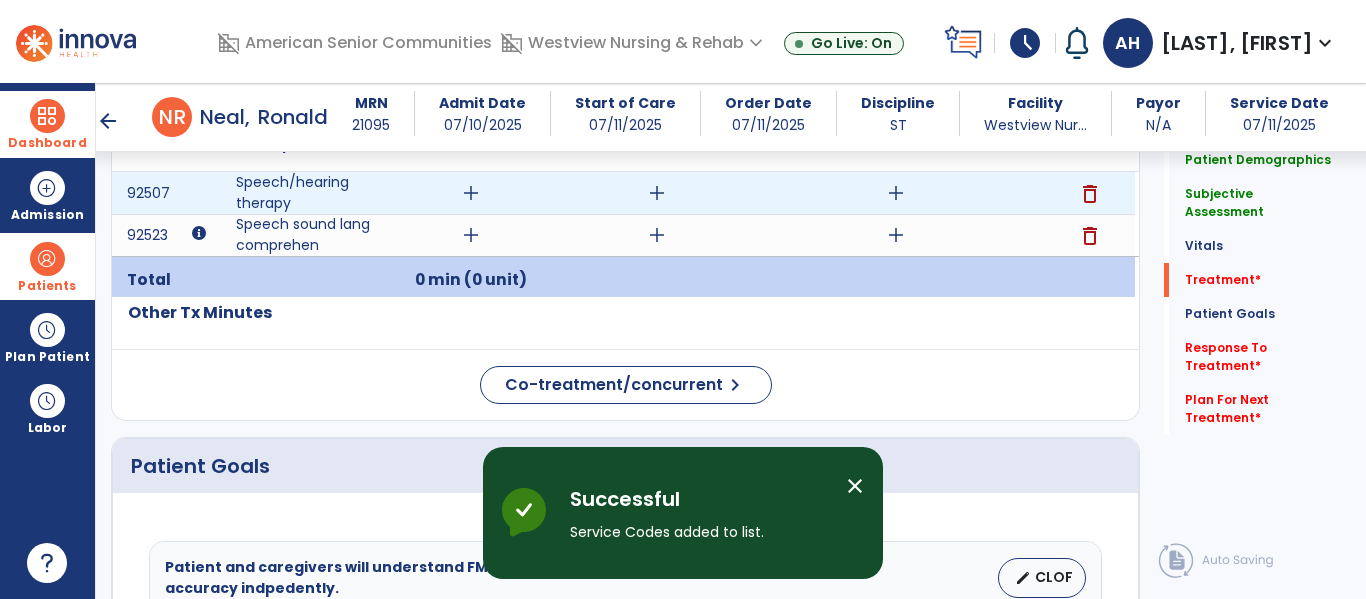 click on "add" at bounding box center [471, 193] 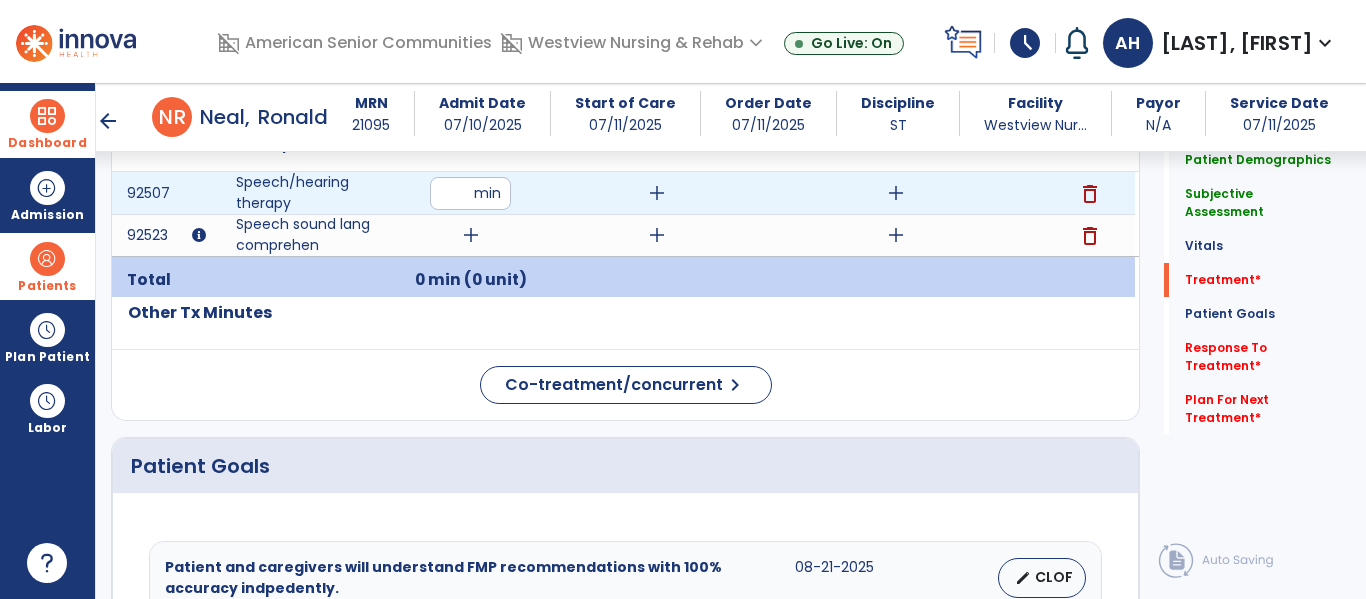 type on "**" 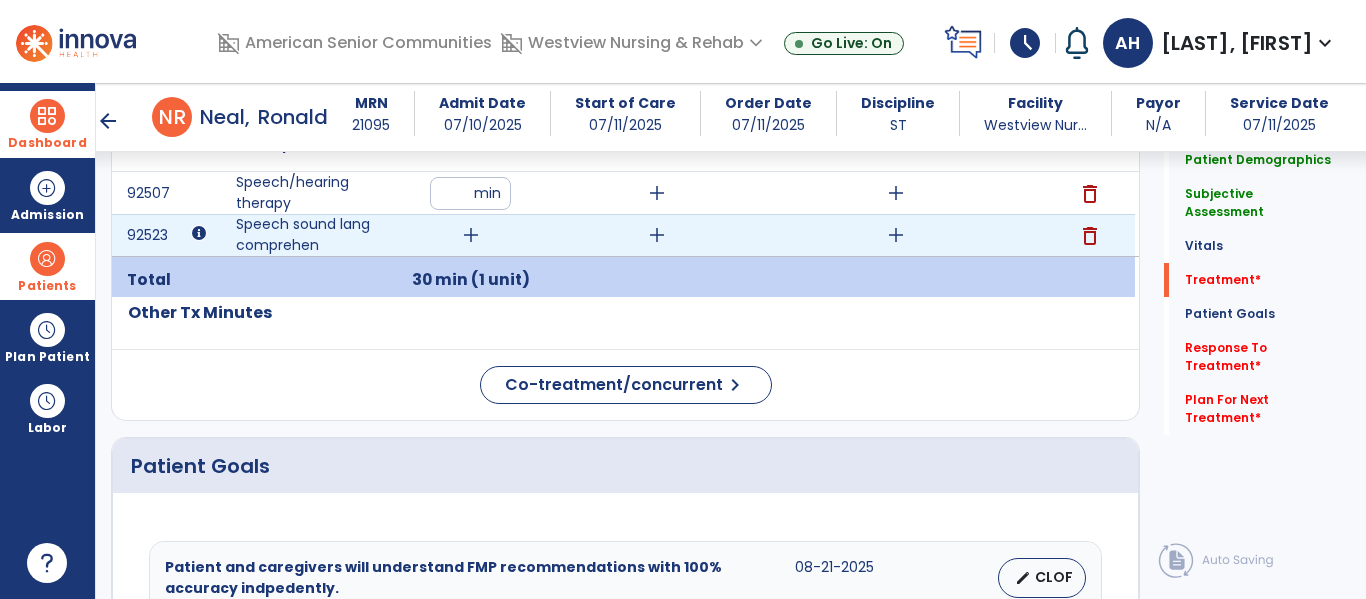 click on "add" at bounding box center [471, 235] 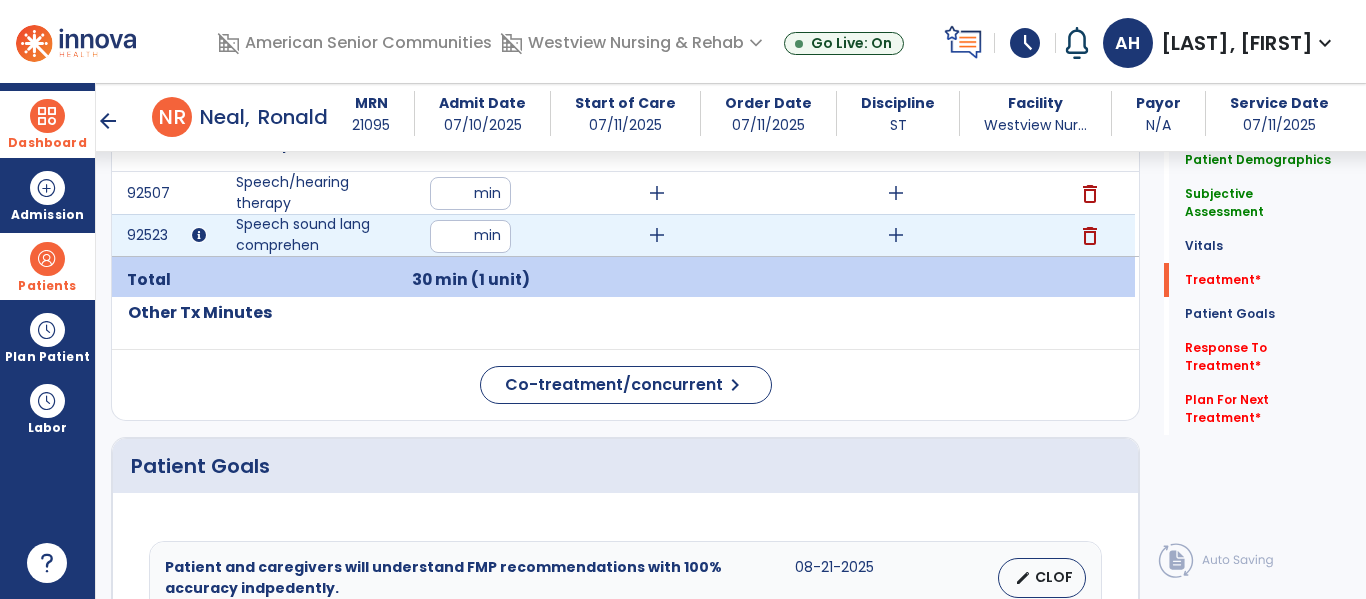 type on "**" 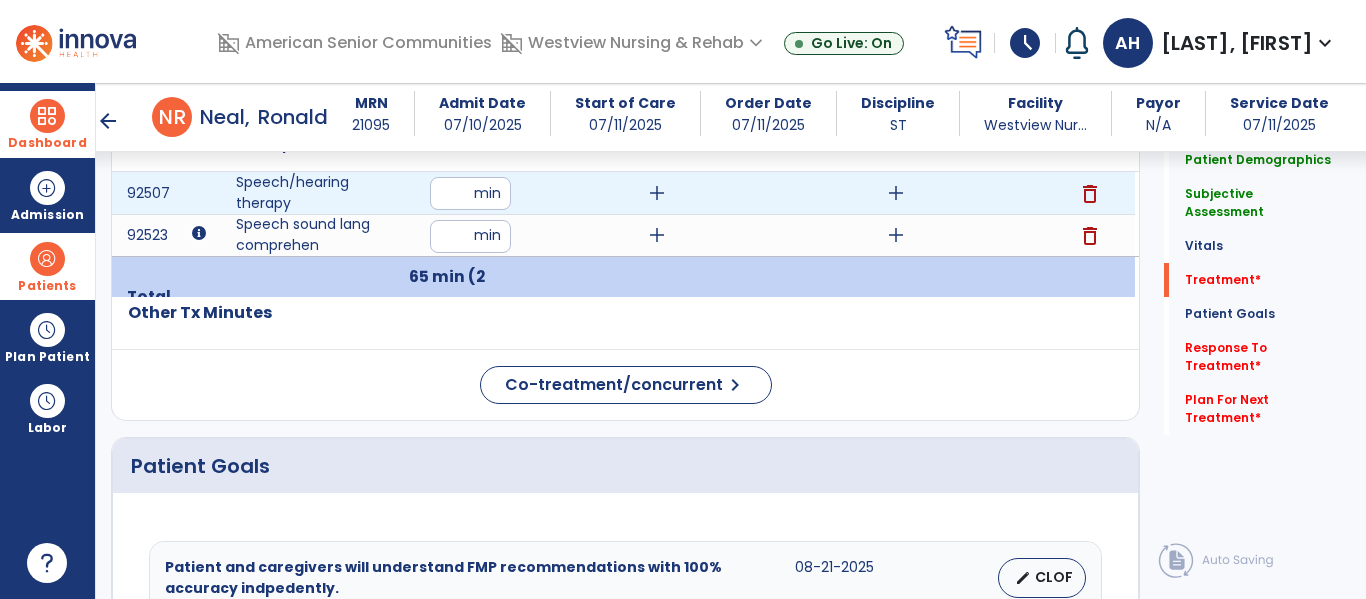 click on "add" at bounding box center [657, 193] 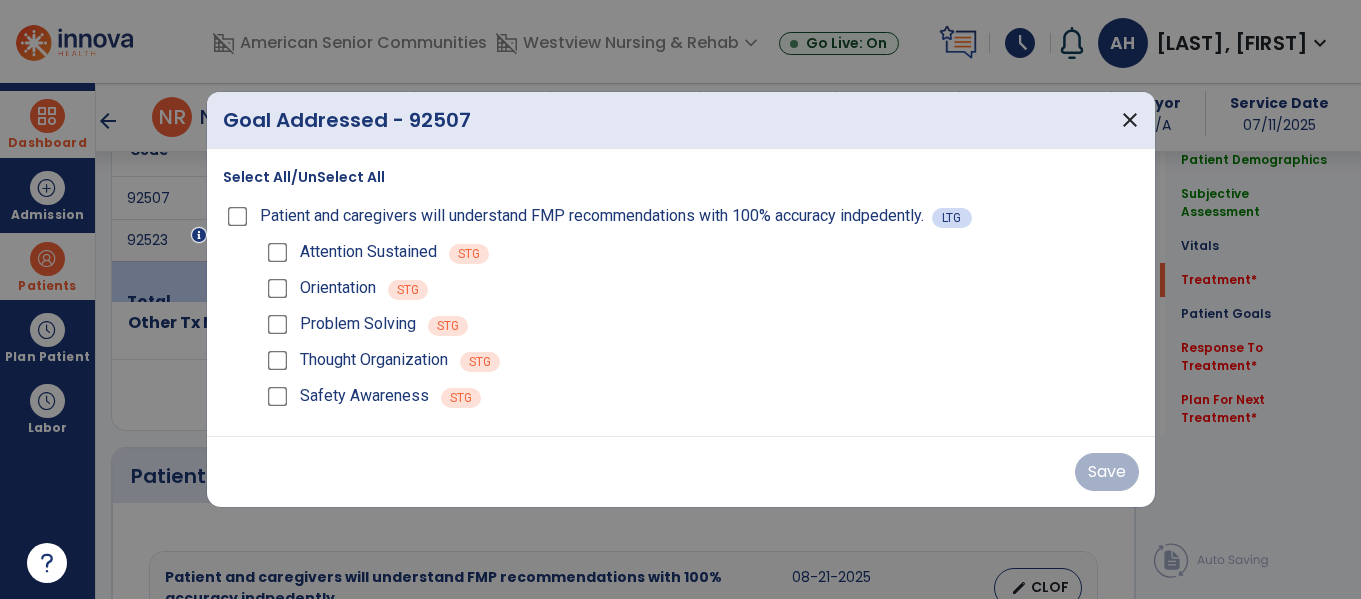 scroll, scrollTop: 1304, scrollLeft: 0, axis: vertical 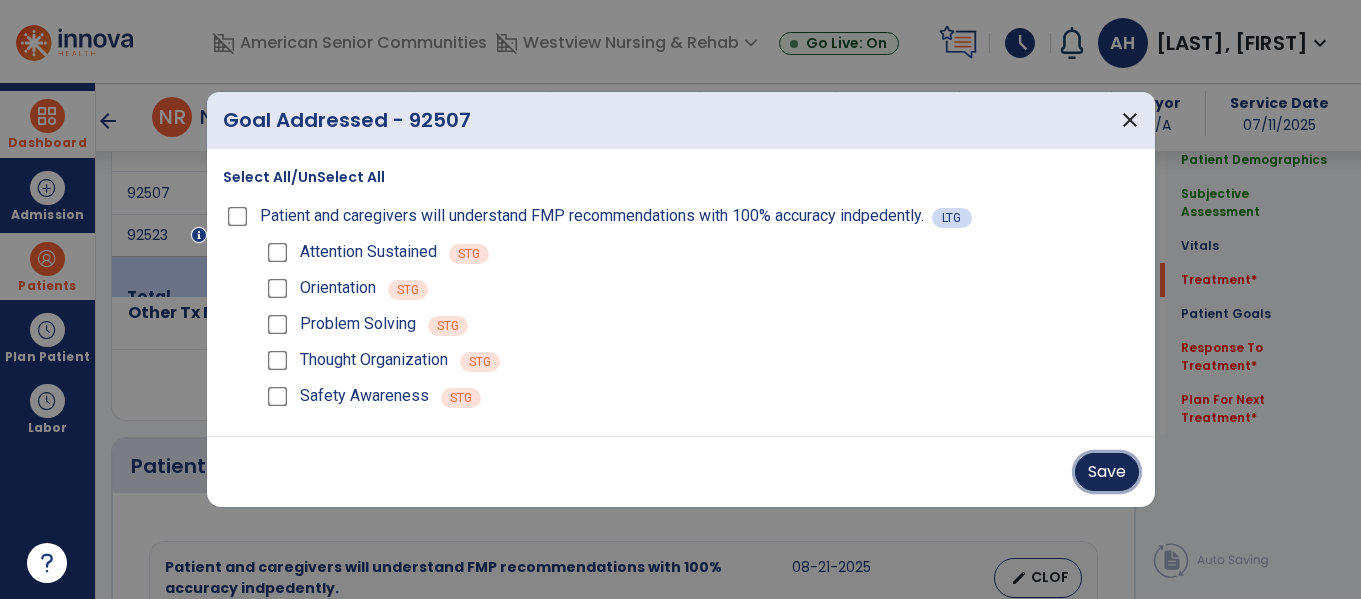 click on "Save" at bounding box center [1107, 472] 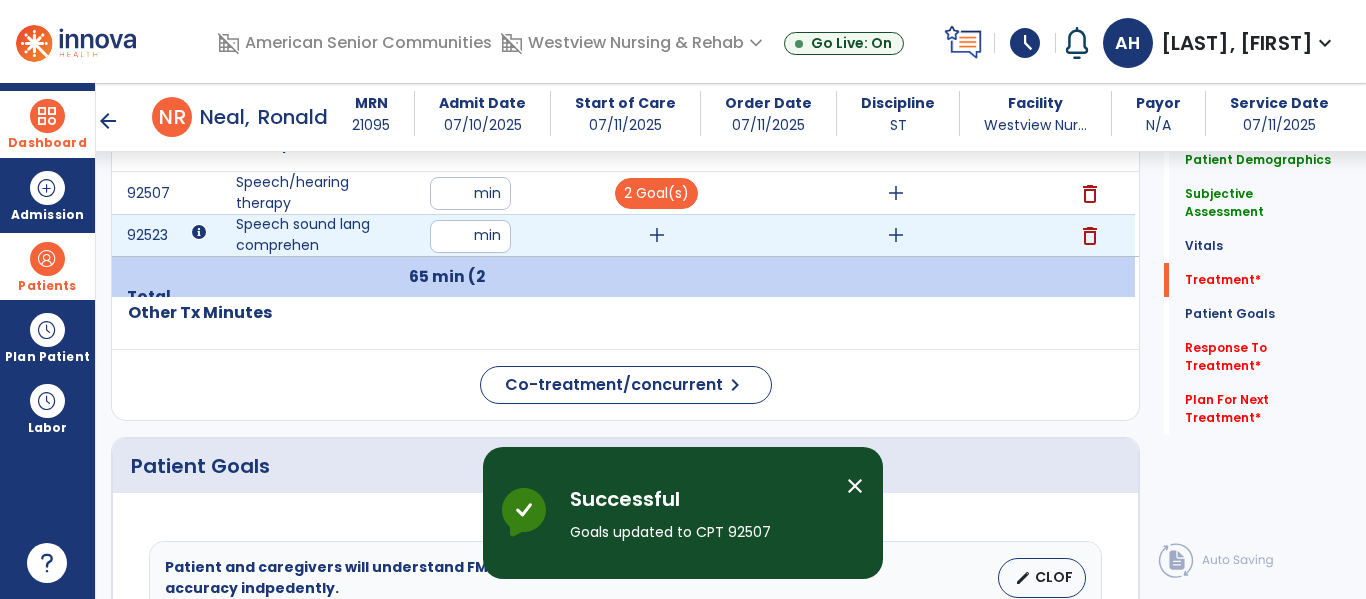 click on "add" at bounding box center [657, 235] 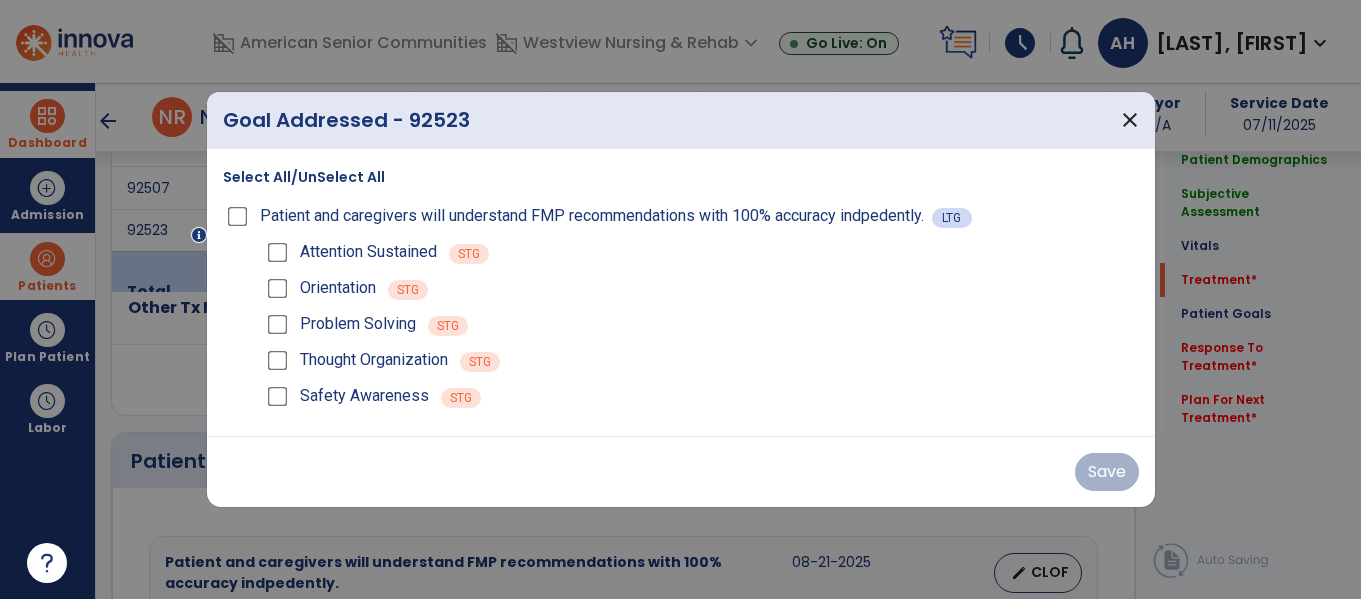 scroll, scrollTop: 1304, scrollLeft: 0, axis: vertical 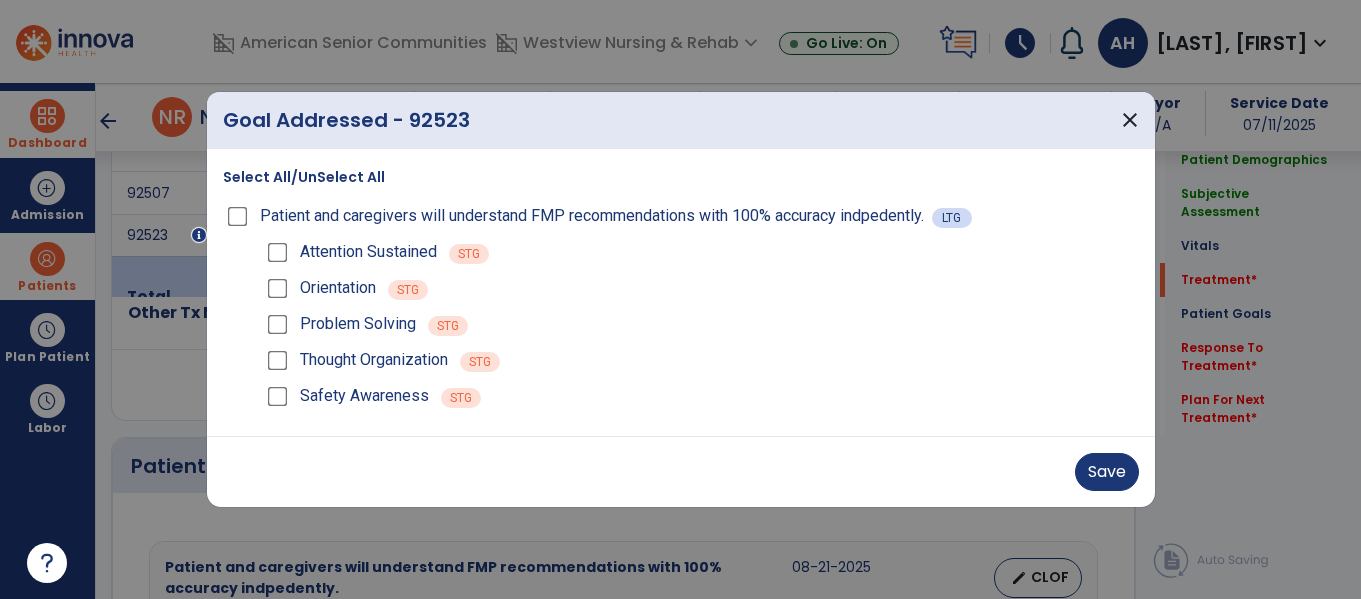 click on "Save" at bounding box center (681, 471) 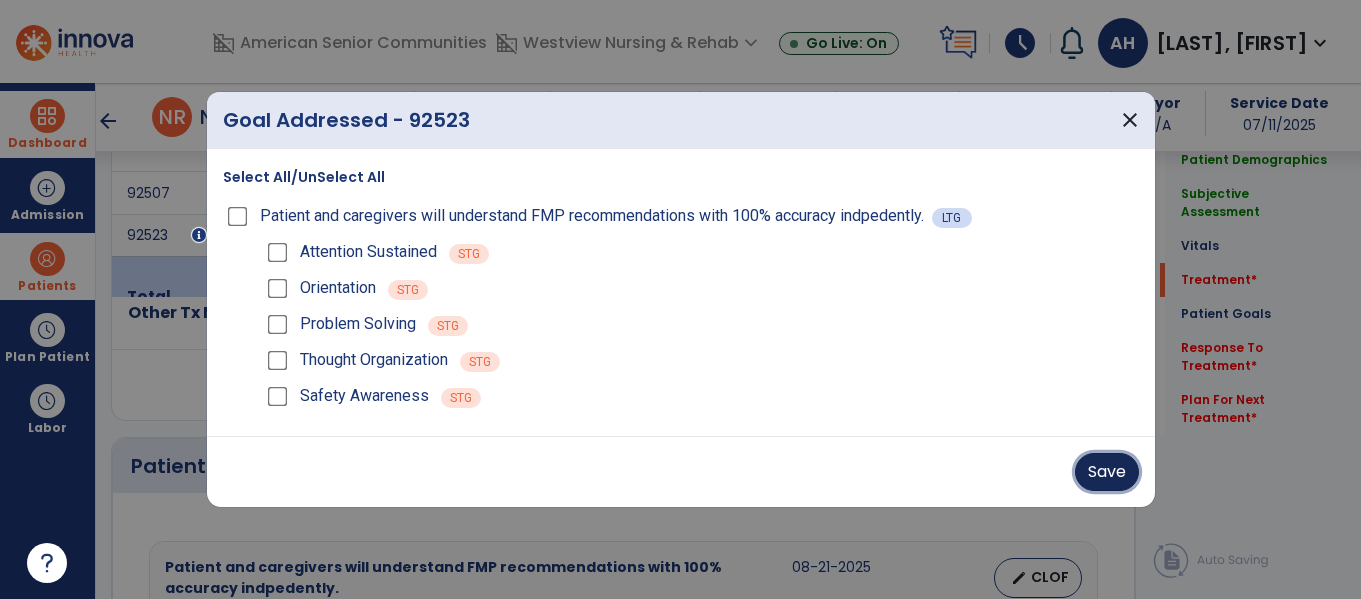 click on "Save" at bounding box center [1107, 472] 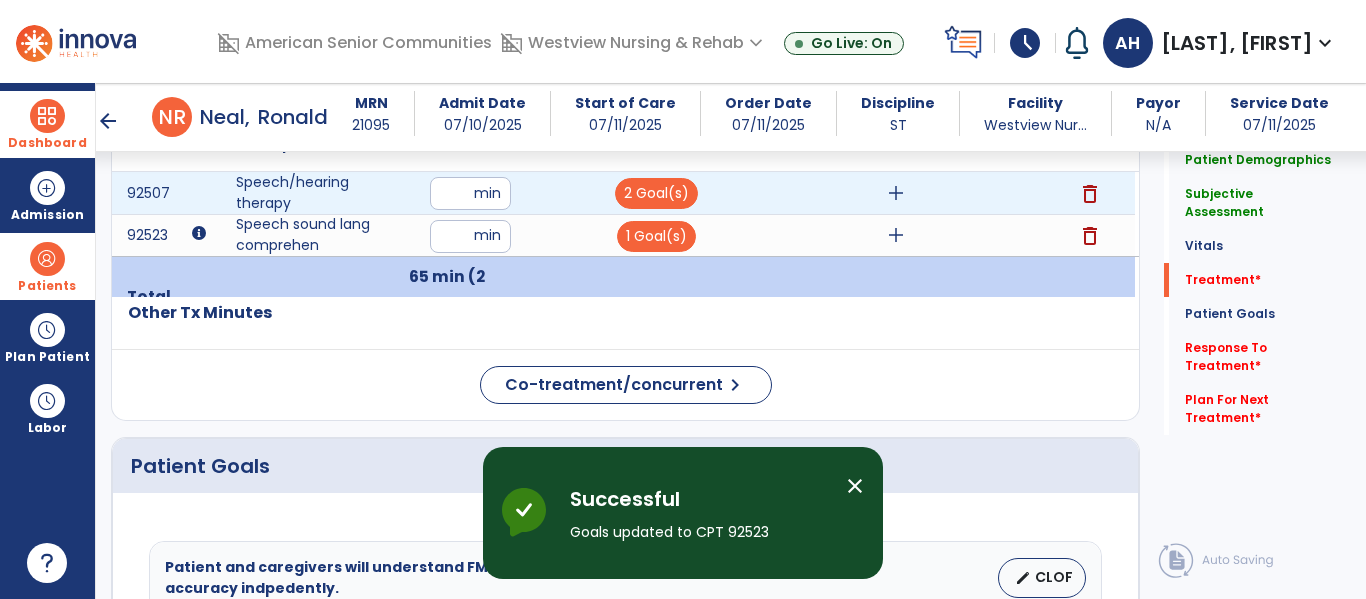 click on "add" at bounding box center [896, 193] 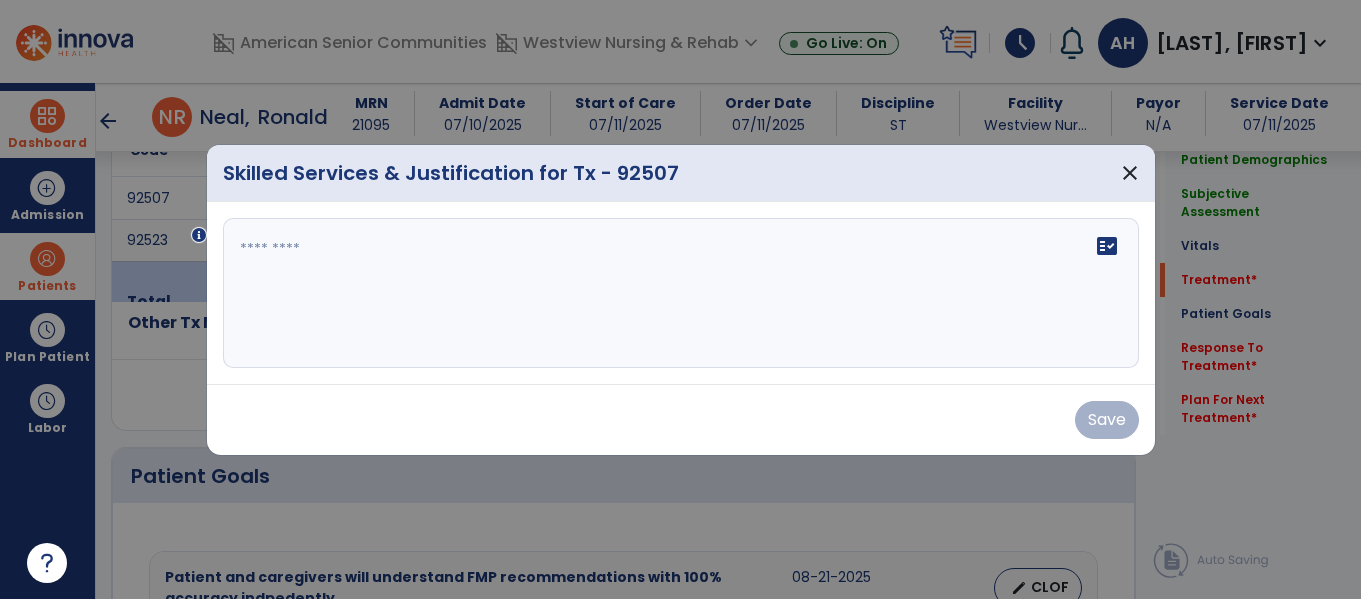 scroll, scrollTop: 1304, scrollLeft: 0, axis: vertical 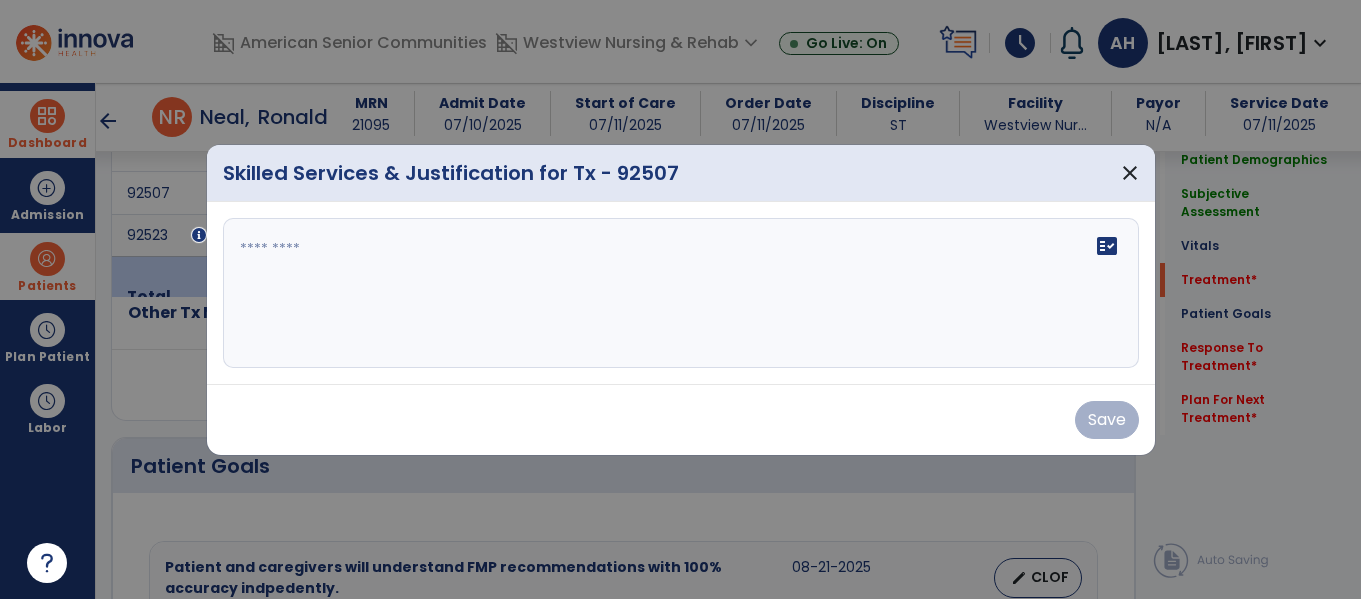 click at bounding box center [681, 293] 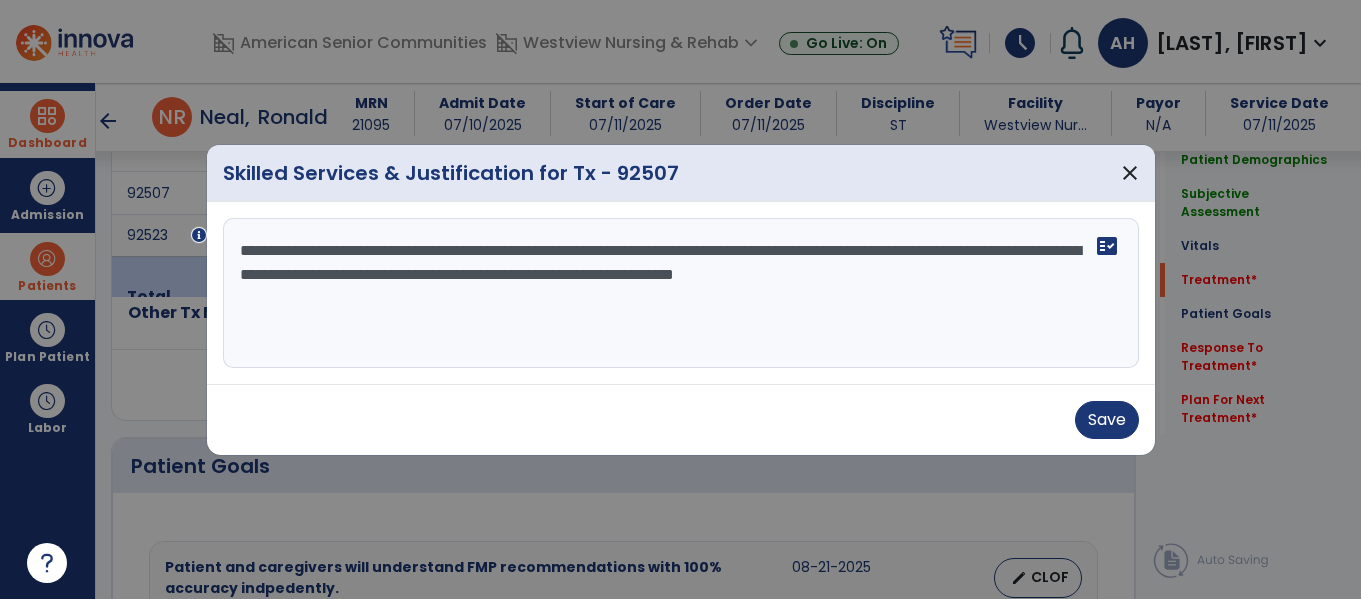 click on "**********" at bounding box center [681, 293] 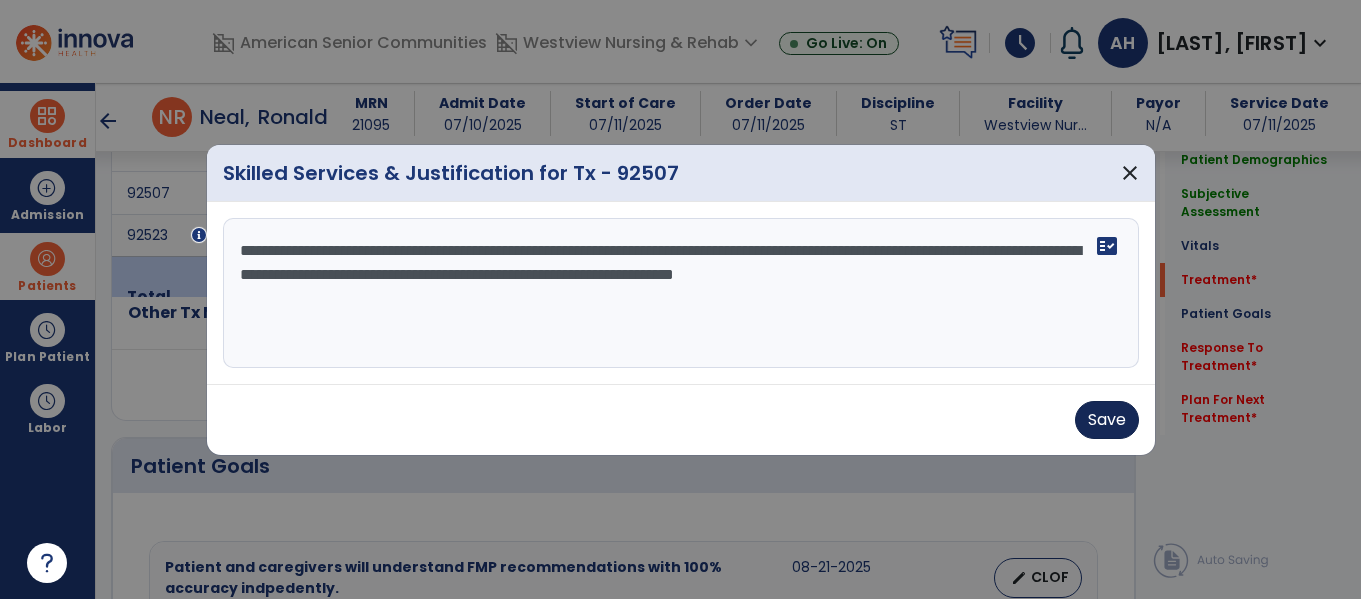 type on "**********" 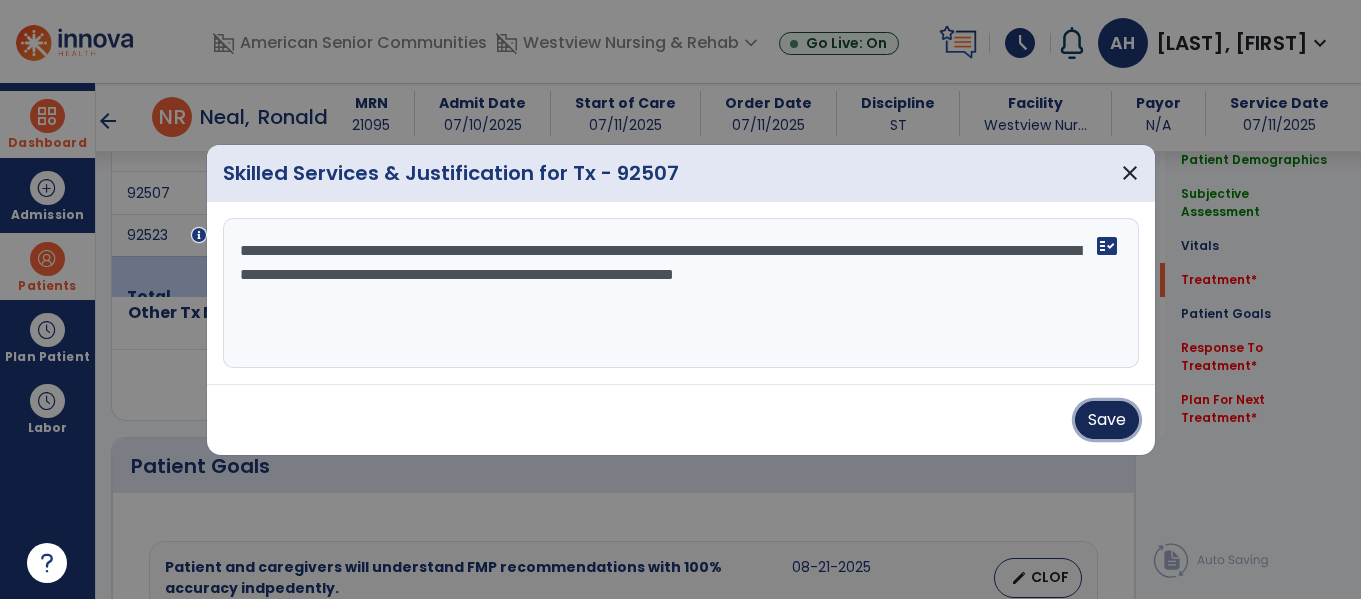 click on "Save" at bounding box center (1107, 420) 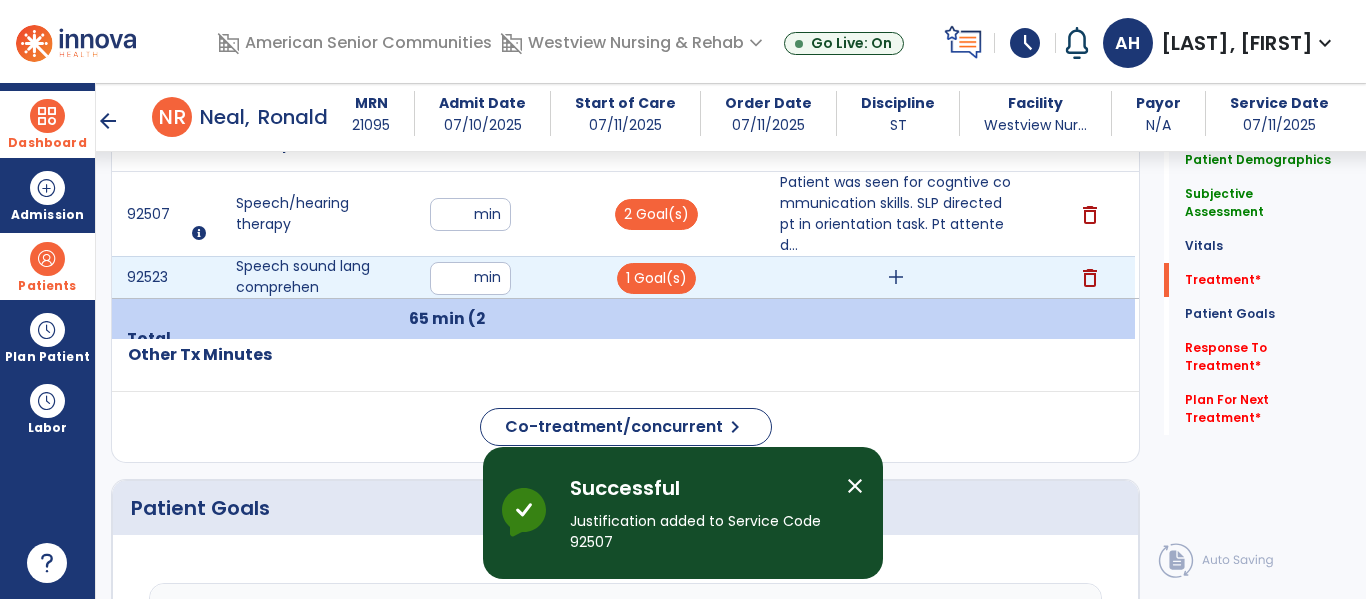 click on "add" at bounding box center [896, 277] 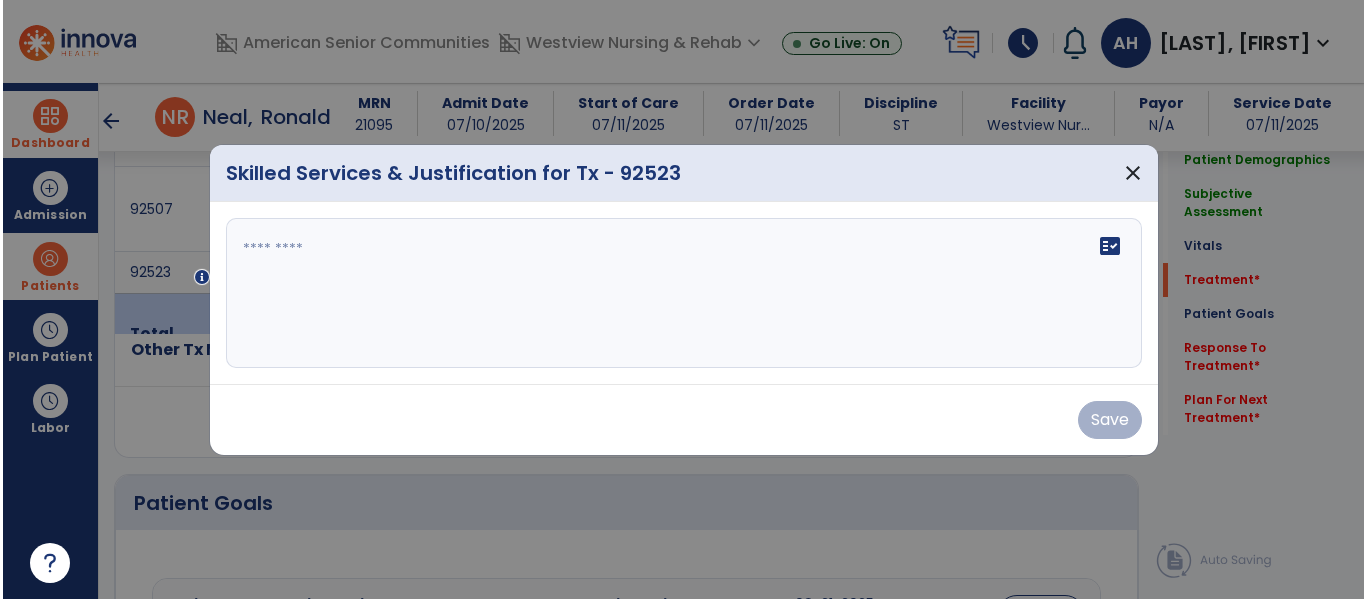 scroll, scrollTop: 1304, scrollLeft: 0, axis: vertical 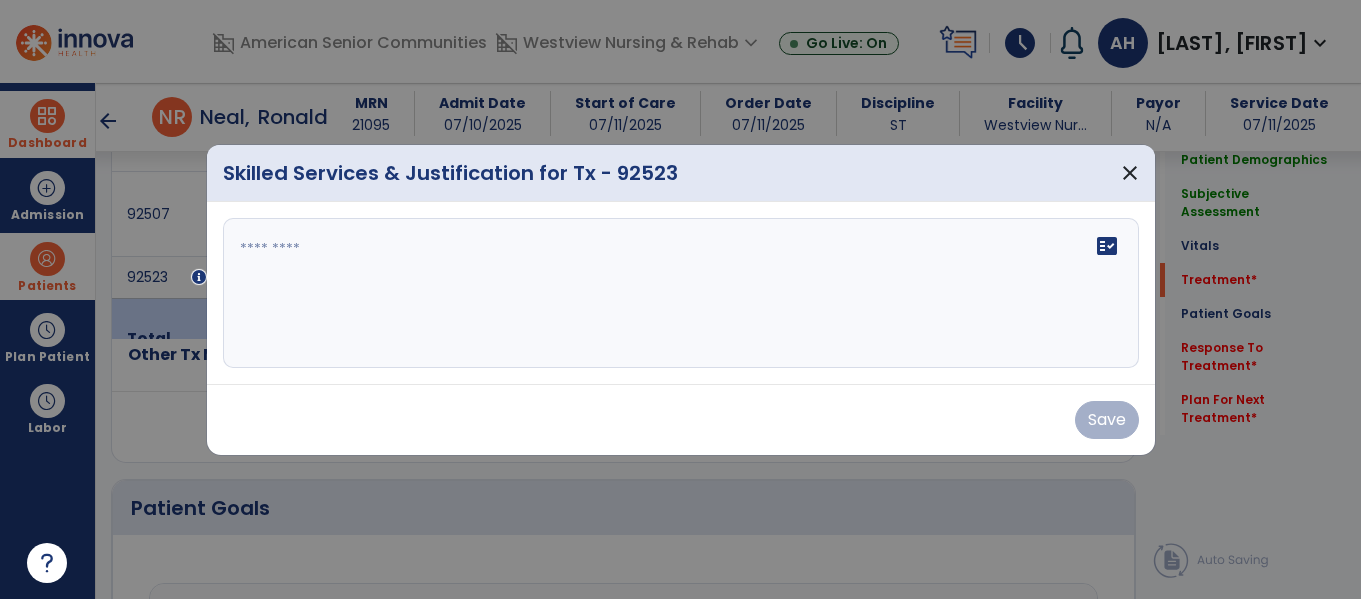 click on "fact_check" at bounding box center [681, 293] 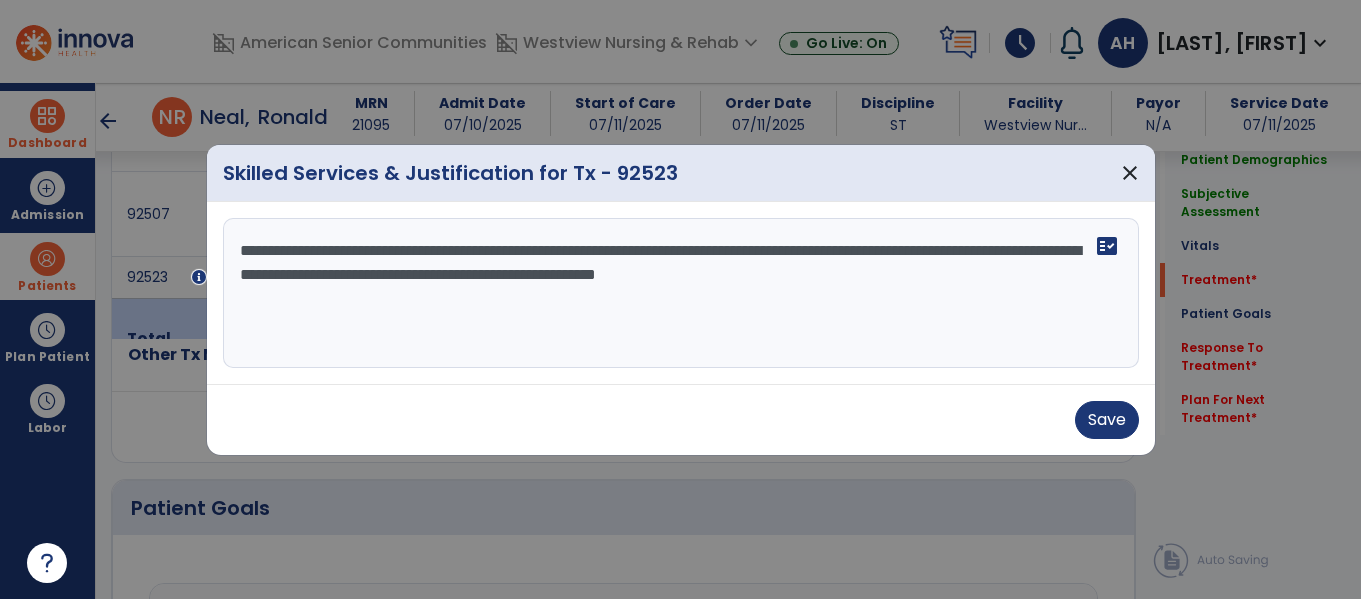 type on "**********" 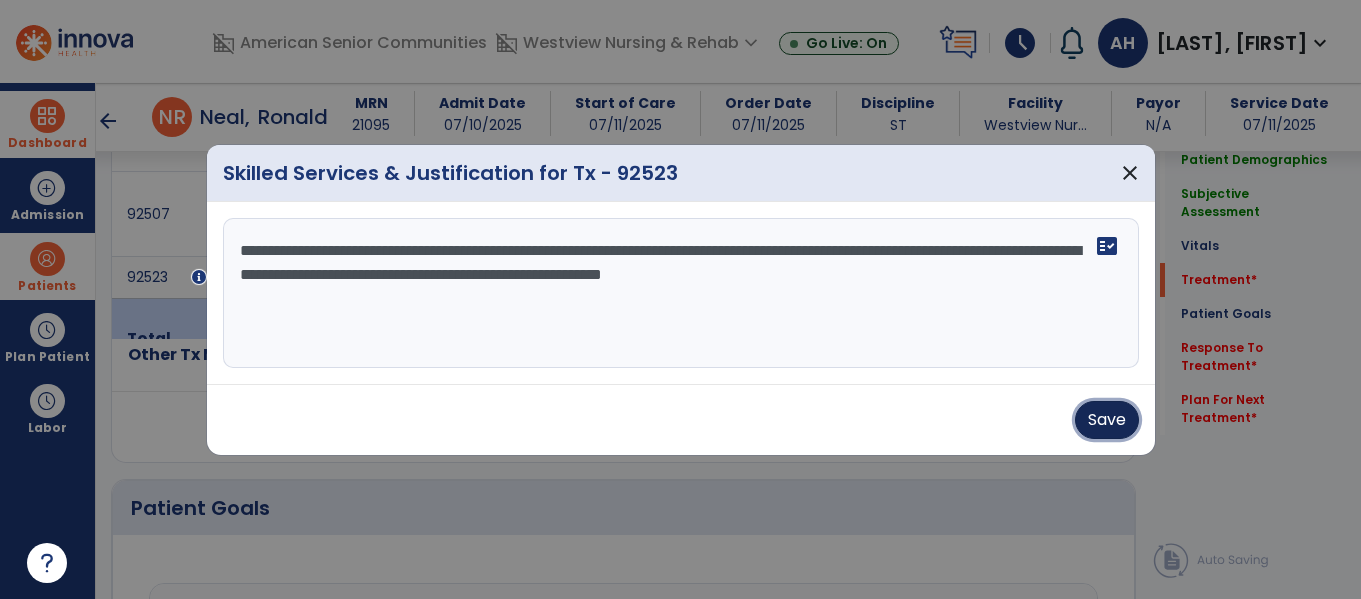 click on "Save" at bounding box center (1107, 420) 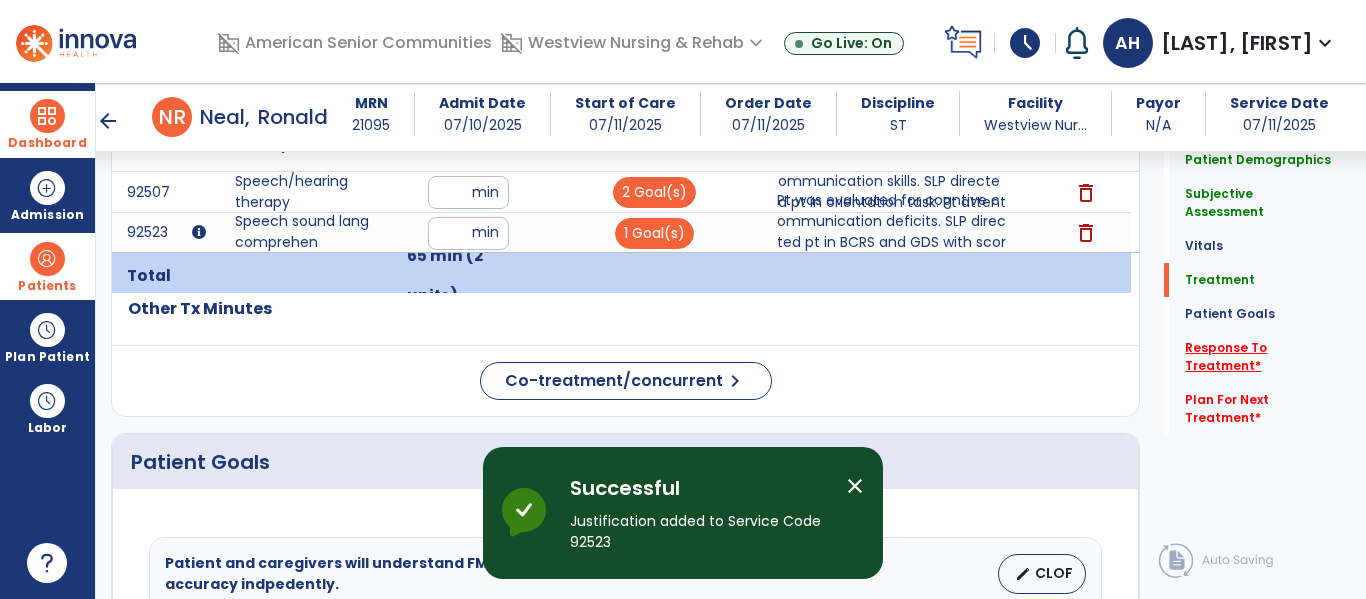 click on "Response To Treatment   *" 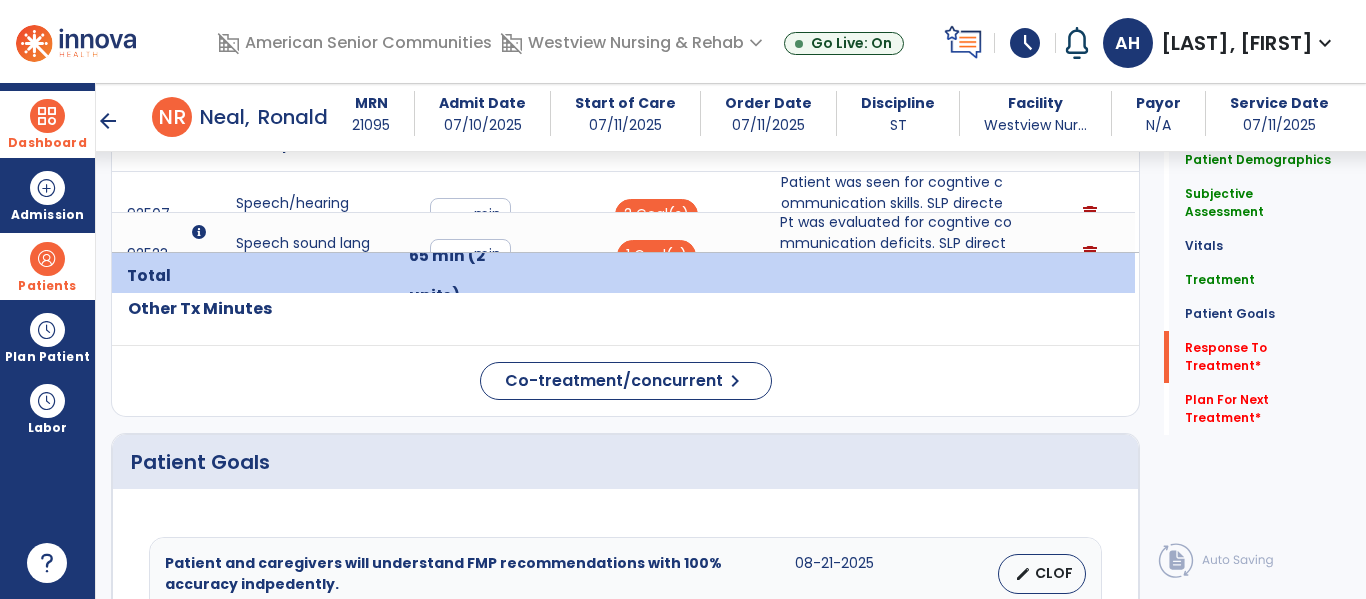 click on "Patient and caregivers will understand FMP recommendations with 100% accuracy indpedently.  08-21-2025   edit   CLOF PLOF:    N/A CLOF:    40% Target:    100% STG-1: Attention  Sustained  07-25-2025   edit   CLOF PLOF:  N/A  CLOF:  Severe Impairment (1-10 min)  Target:  Moderate Impairment (10-20 min)  STG-2: Orientation  07-25-2025   edit   CLOF PLOF:  N/A  CLOF:  Person  Target:  person, place and situation  STG-3: Problem Solving  07-25-2025   edit   CLOF PLOF:  N/A  CLOF:  4 - Severely Impaired (never/rarely made decisions)  Target:  3 - Moderately Impaired (decisions are poor cues and supervision required)  STG-4: Thought Organization  07-25-2025   edit   CLOF PLOF:  N/A  CLOF:  4 - Severe Impairment  Target:  3 - Moderate Impairment  STG-5: Safety Awareness  07-25-2025   edit   CLOF PLOF:  N/A  CLOF:  4 - Severely Impaired  Target:  3 - Moderately Impaired" 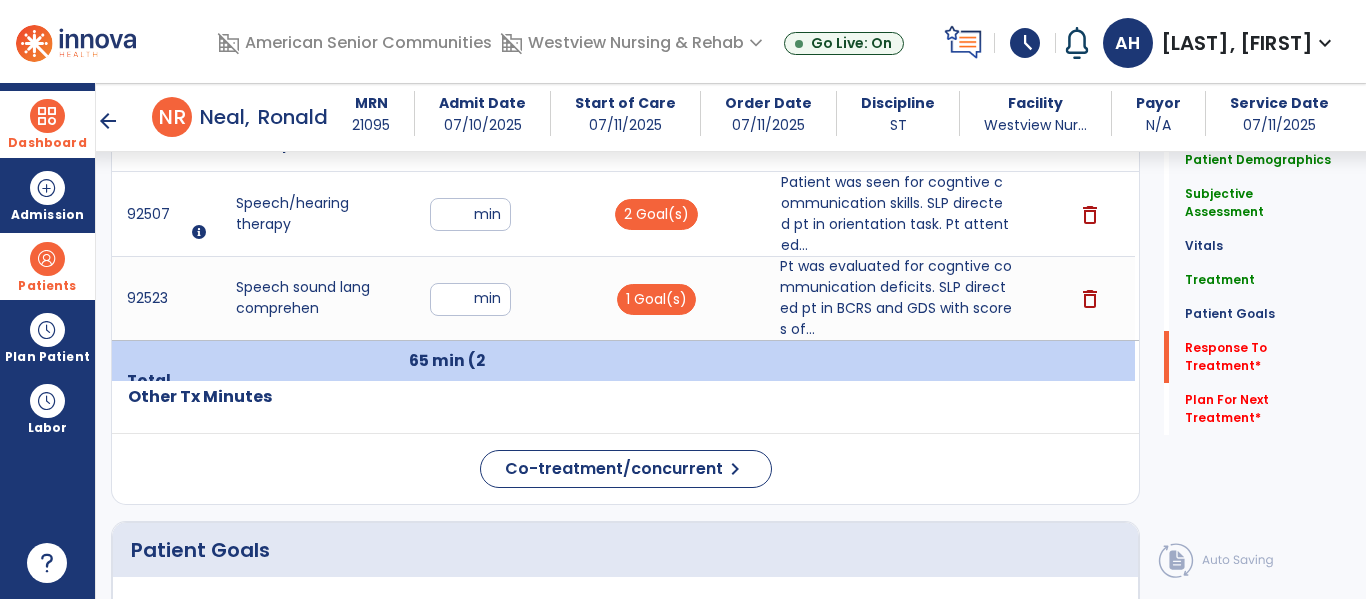 scroll, scrollTop: 2526, scrollLeft: 0, axis: vertical 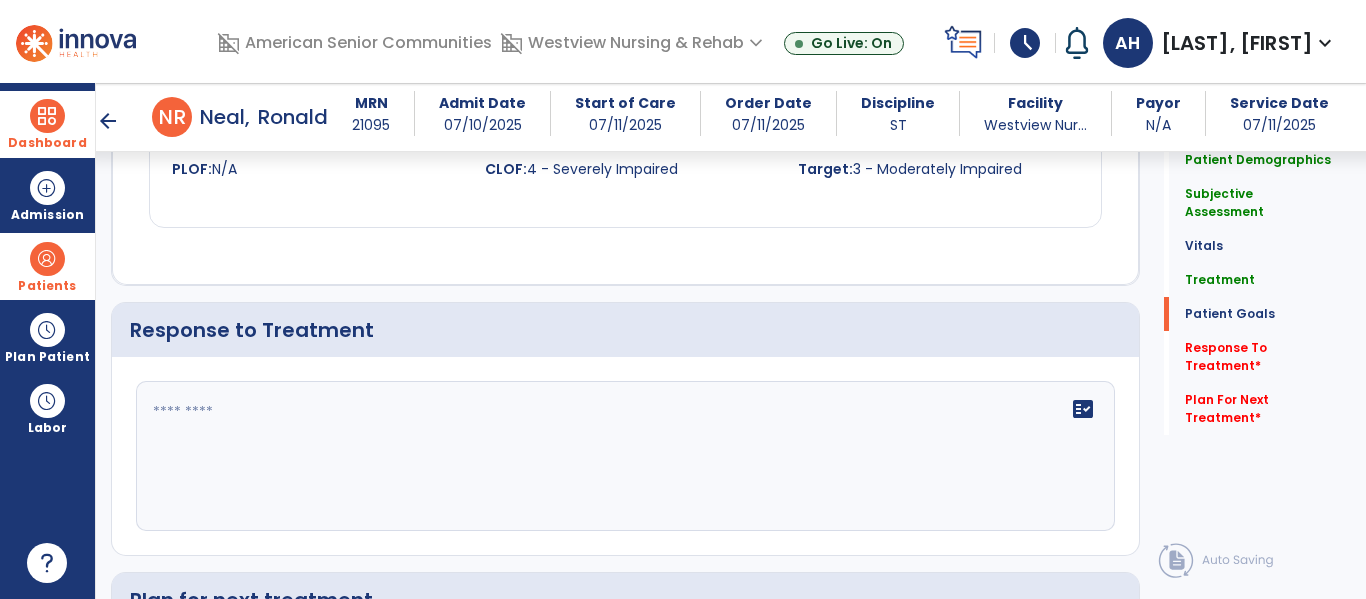 click 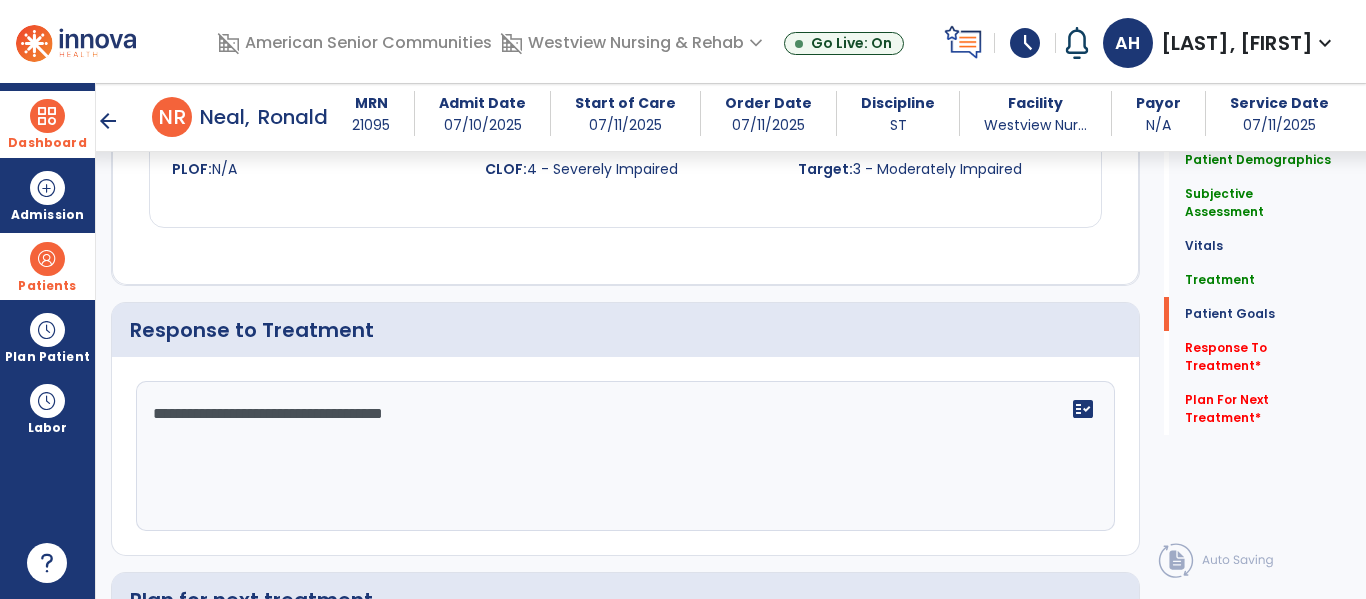 type on "**********" 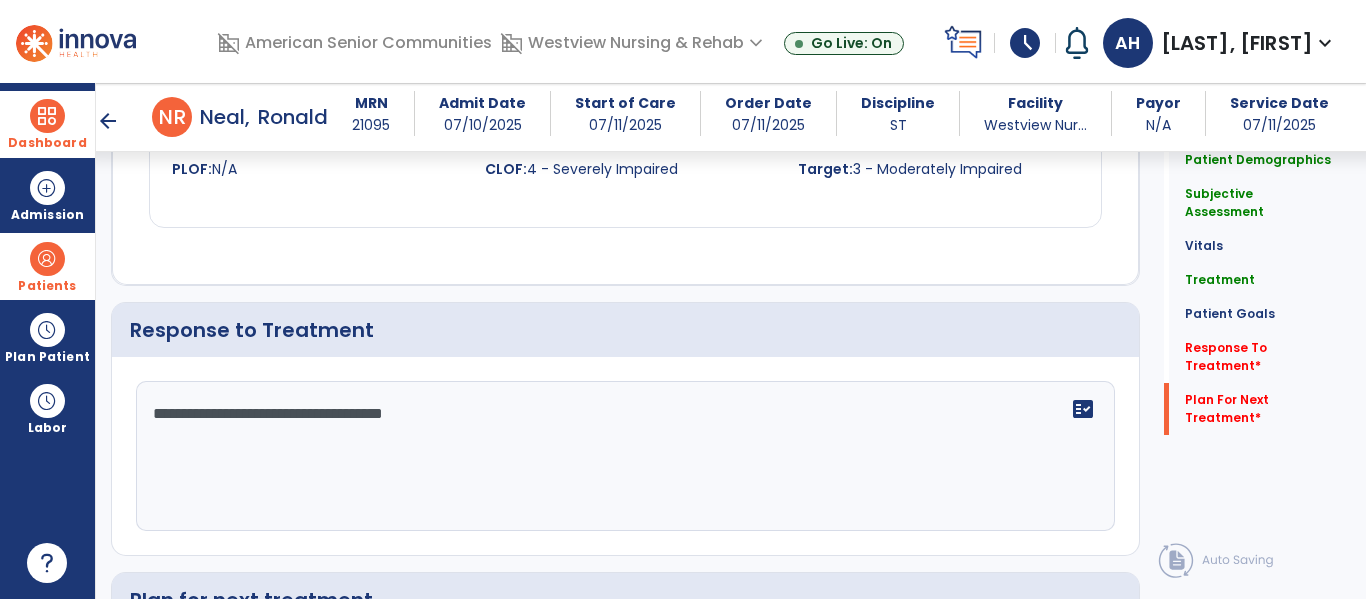 scroll, scrollTop: 2819, scrollLeft: 0, axis: vertical 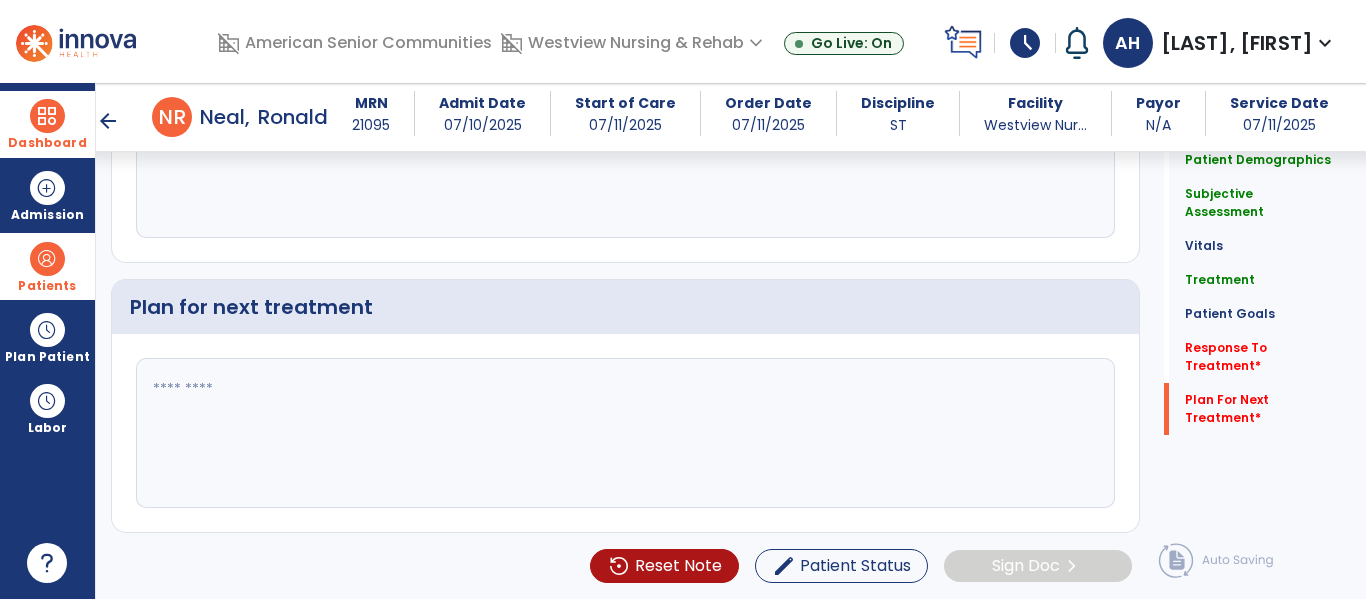 type on "*" 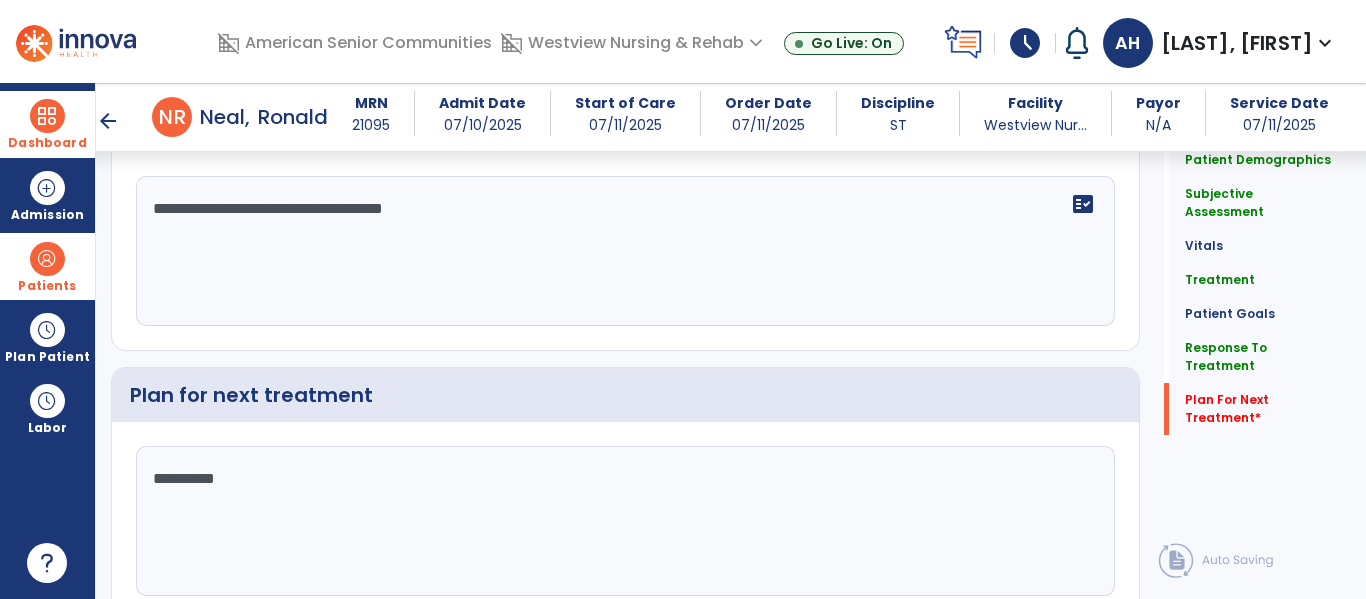 scroll, scrollTop: 2819, scrollLeft: 0, axis: vertical 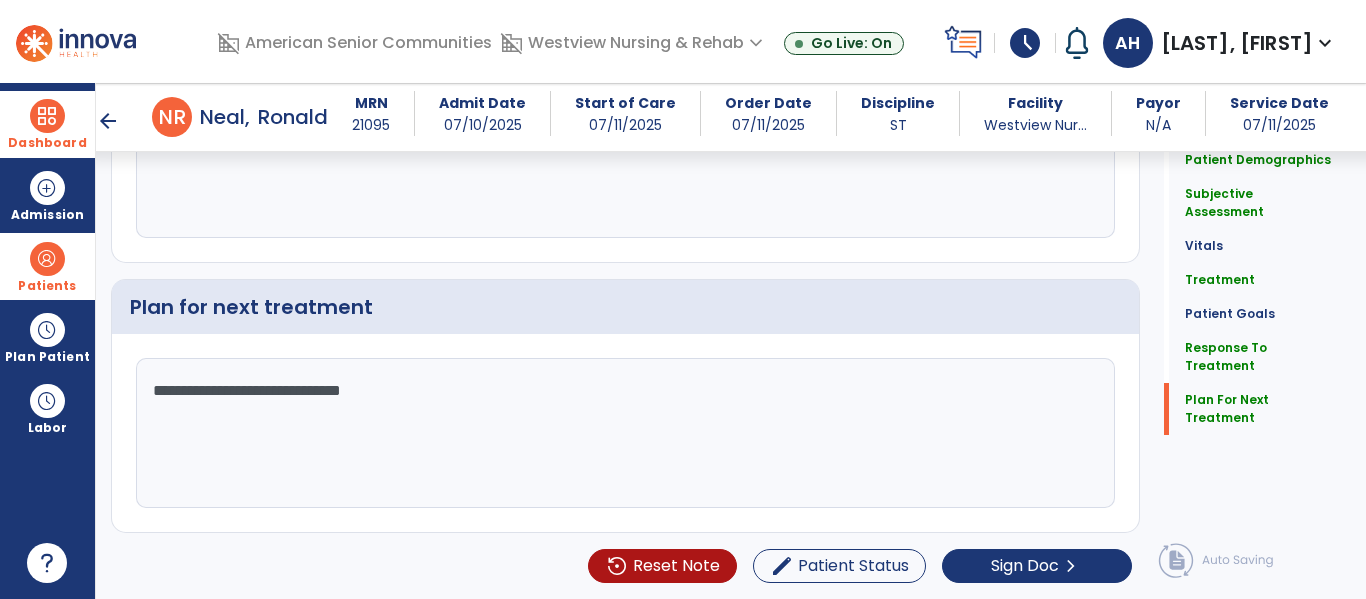 click on "**********" 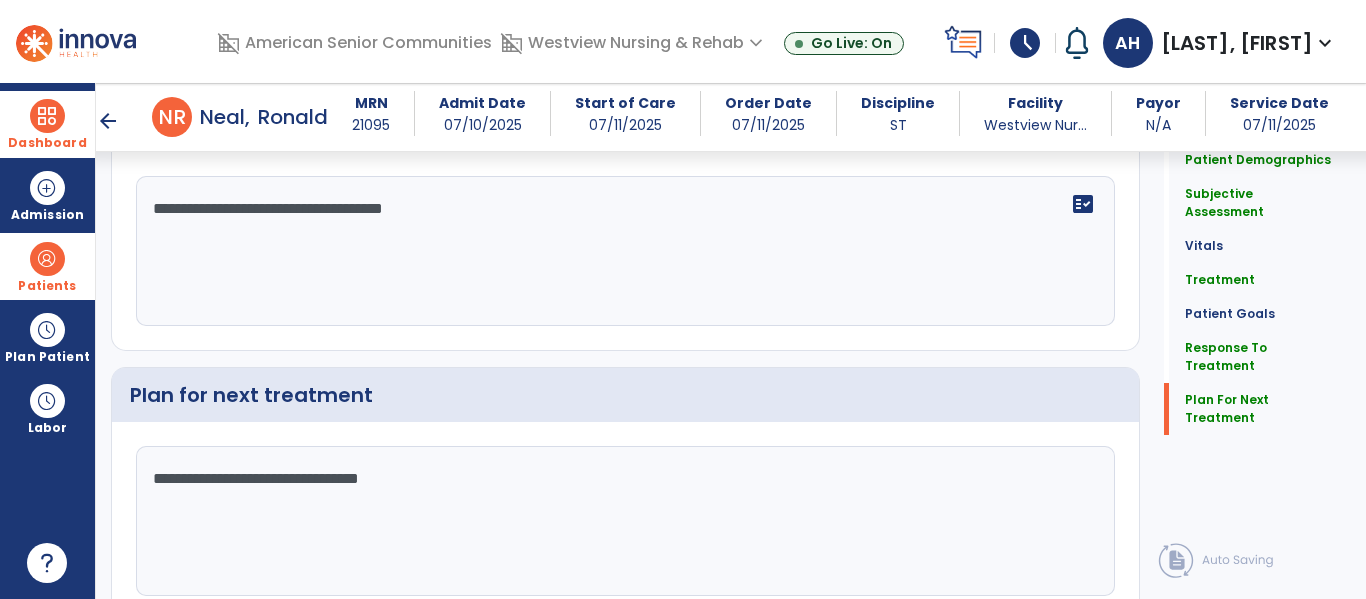 scroll, scrollTop: 2819, scrollLeft: 0, axis: vertical 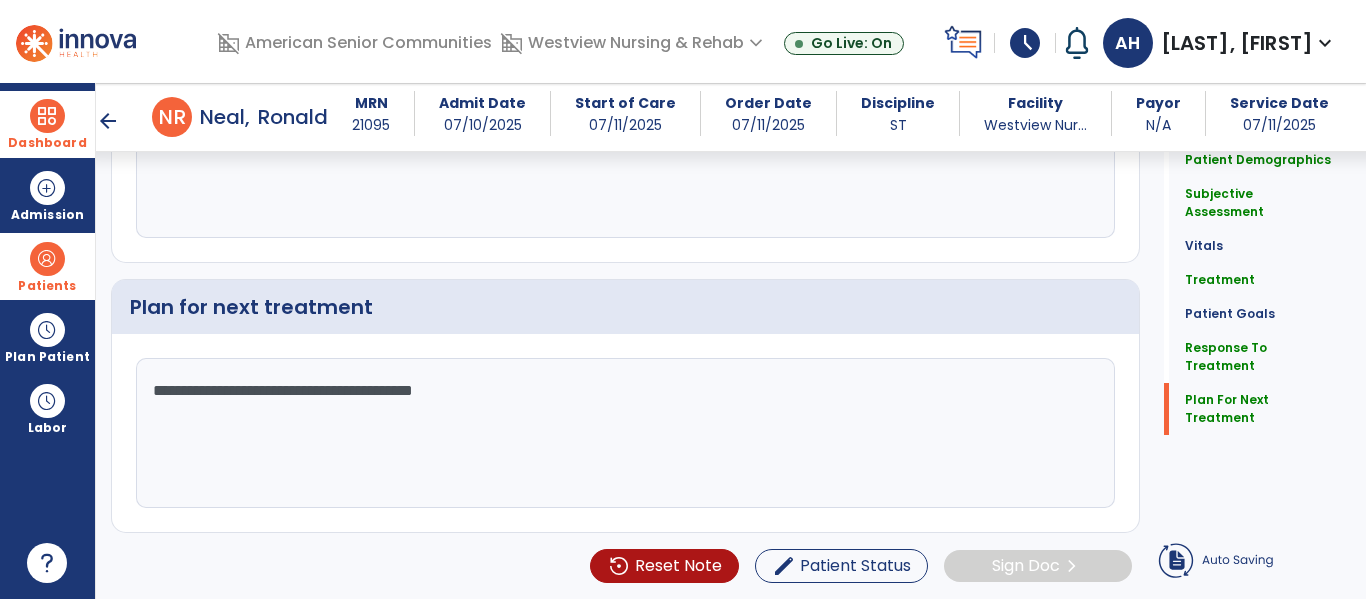 type on "**********" 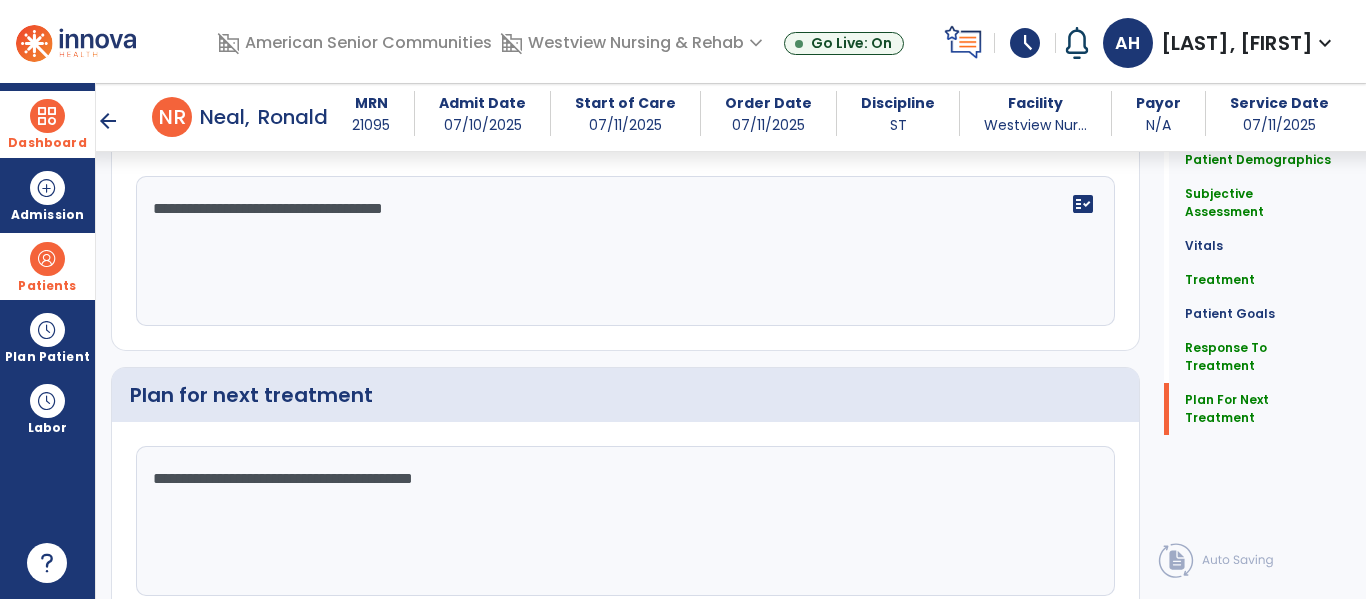 scroll, scrollTop: 2819, scrollLeft: 0, axis: vertical 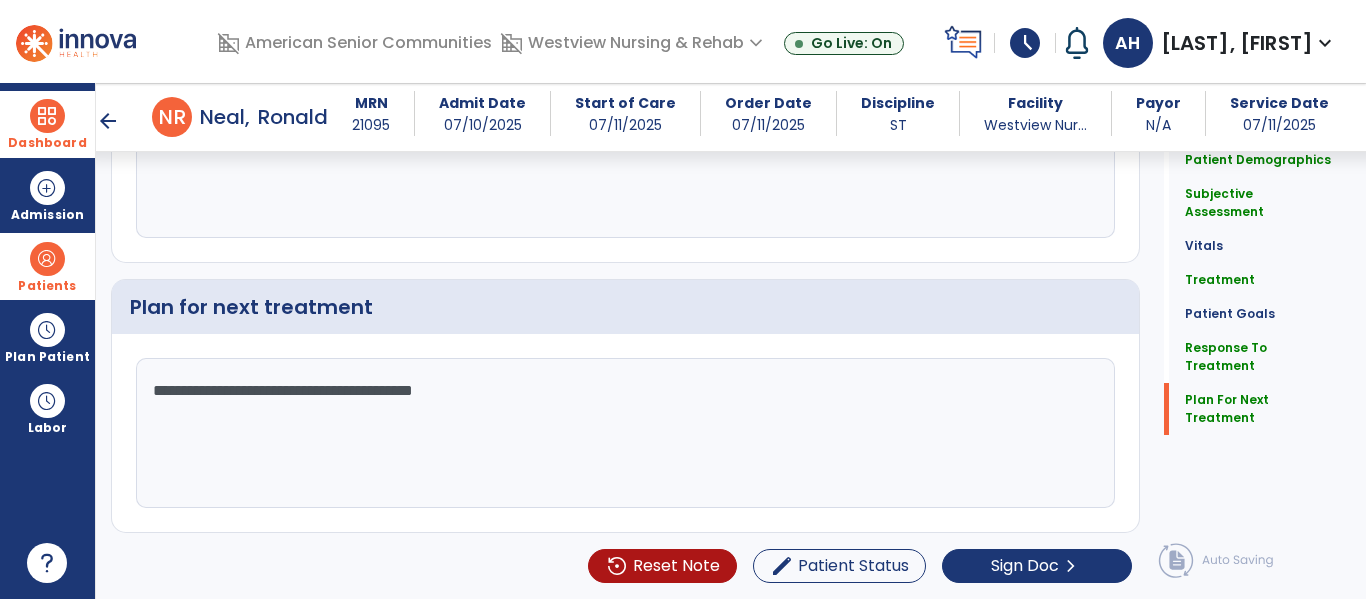 click on "Dashboard" at bounding box center [47, 124] 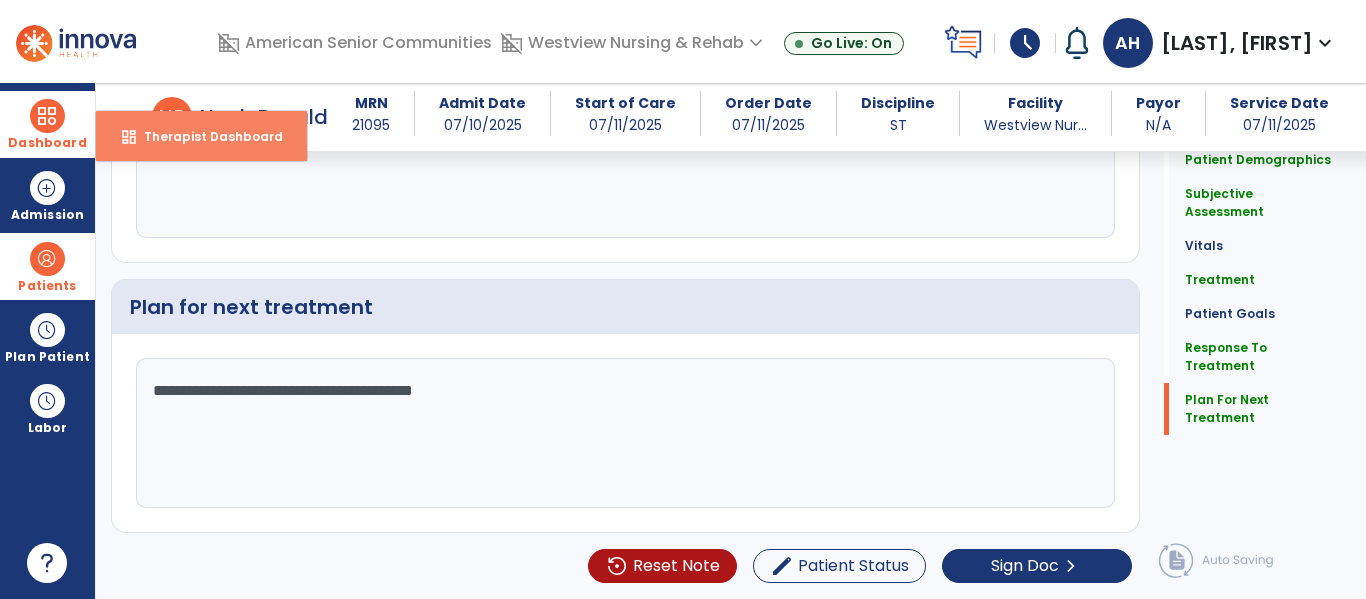 click on "dashboard" at bounding box center [129, 137] 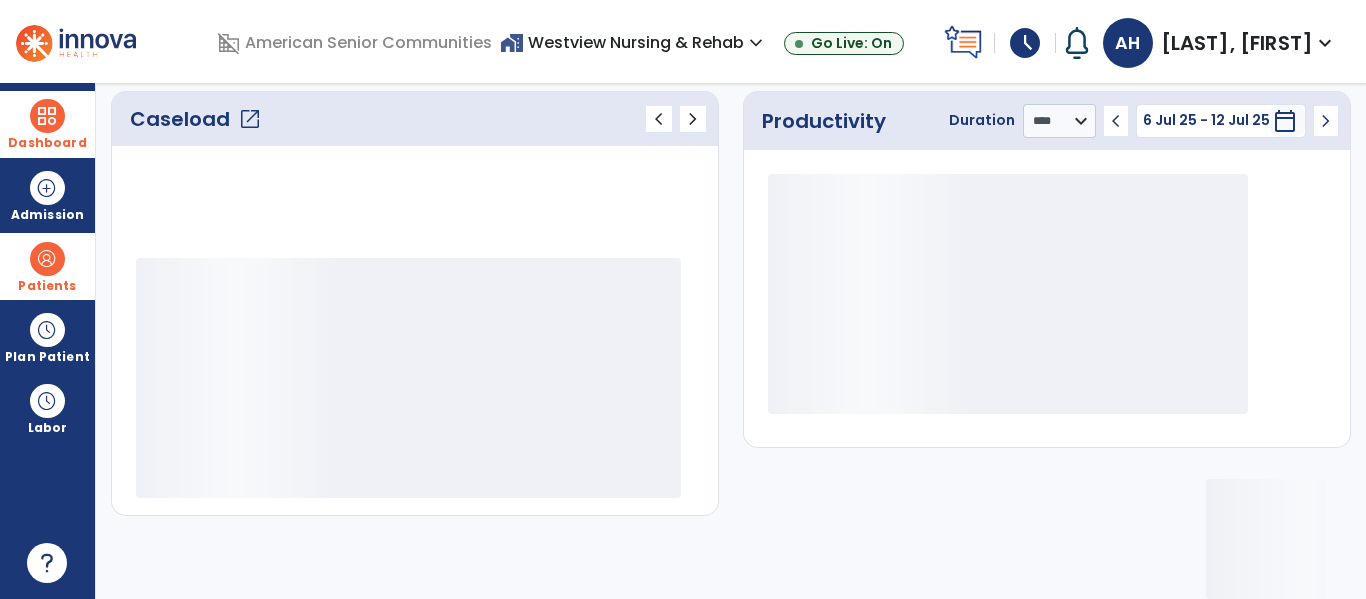 scroll, scrollTop: 278, scrollLeft: 0, axis: vertical 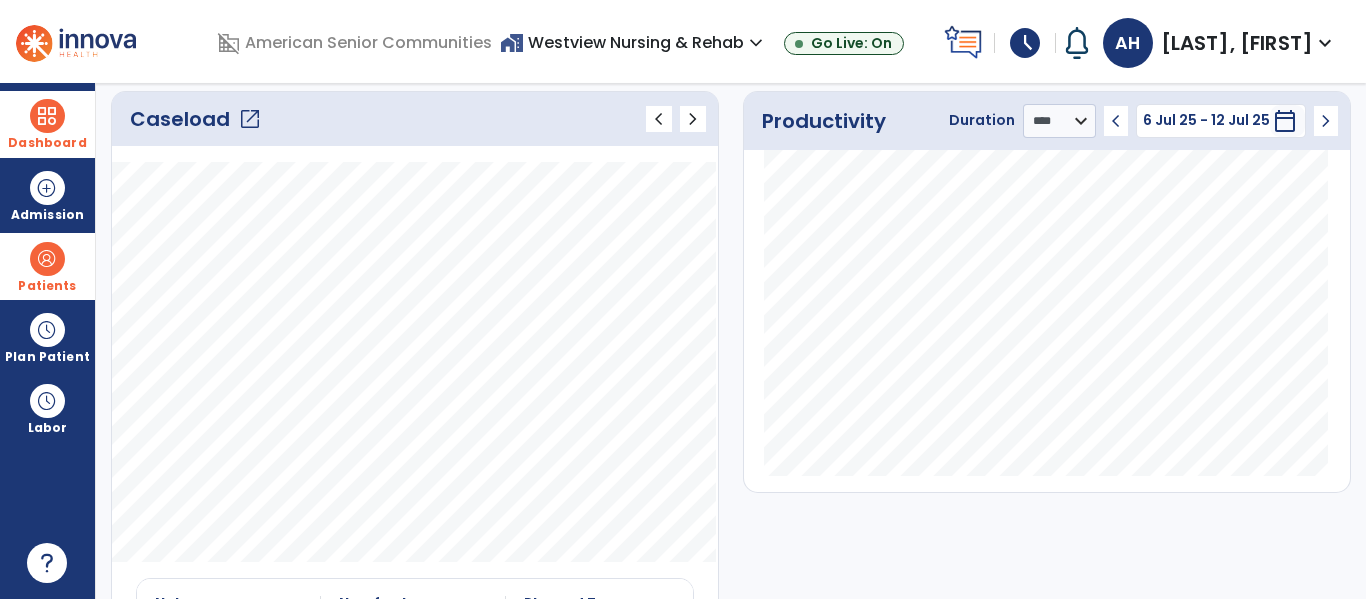 click on "open_in_new" 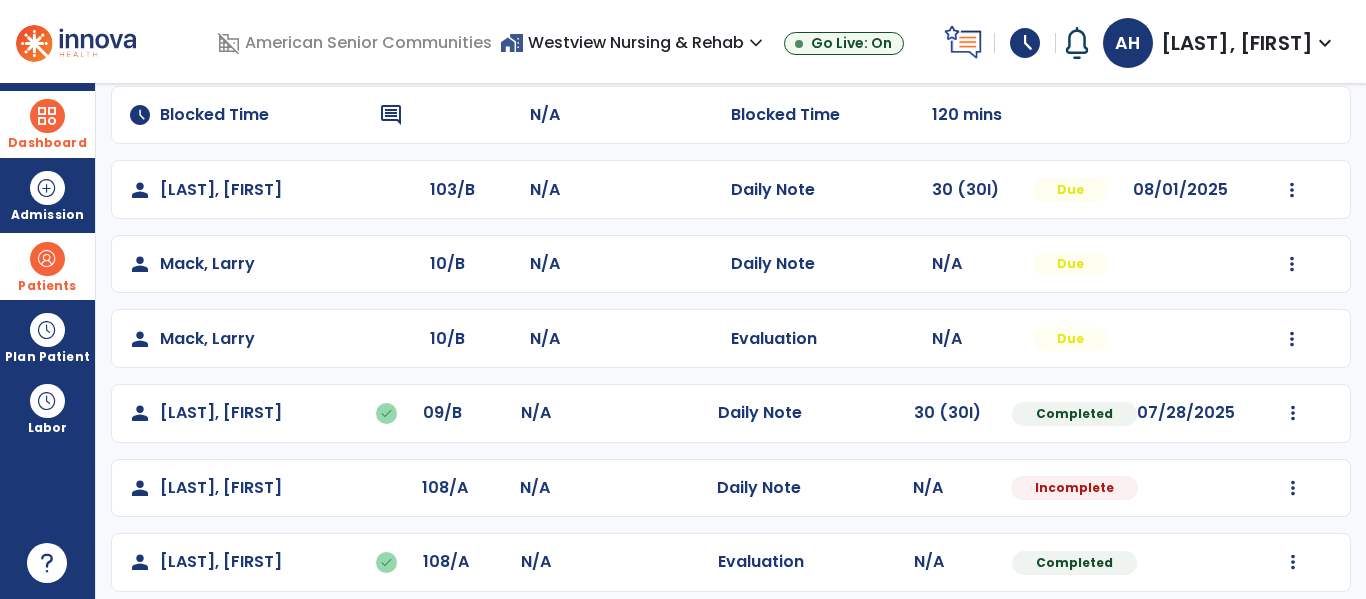 scroll, scrollTop: 338, scrollLeft: 0, axis: vertical 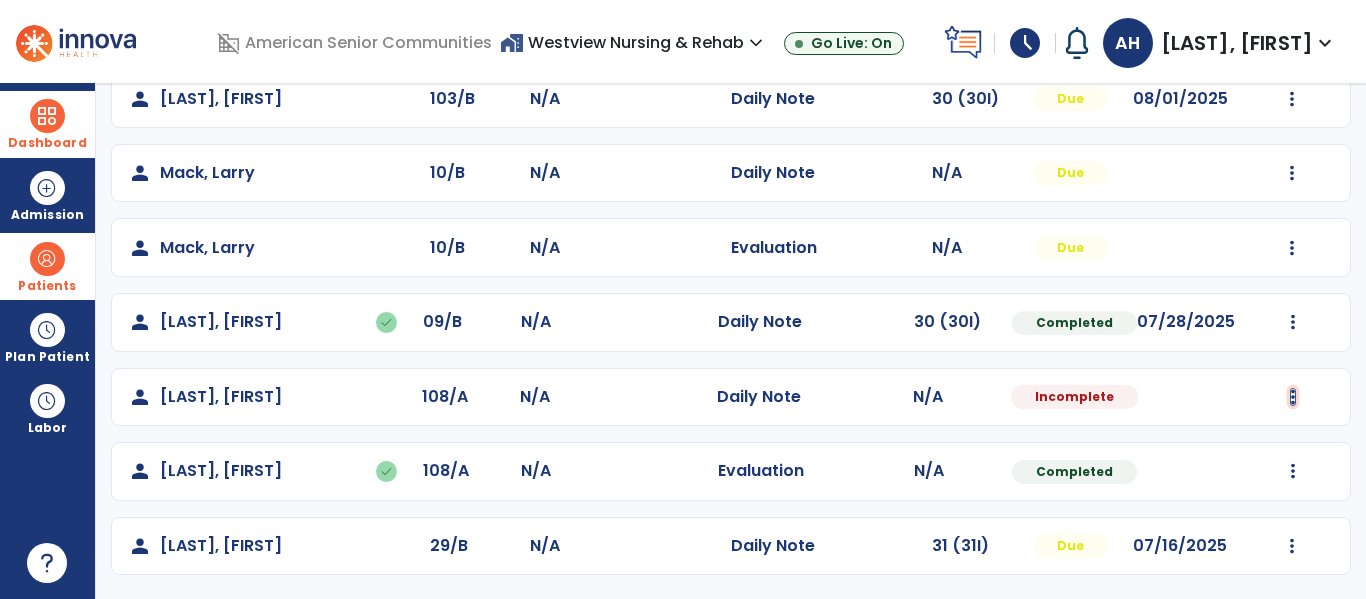 click at bounding box center (1293, -50) 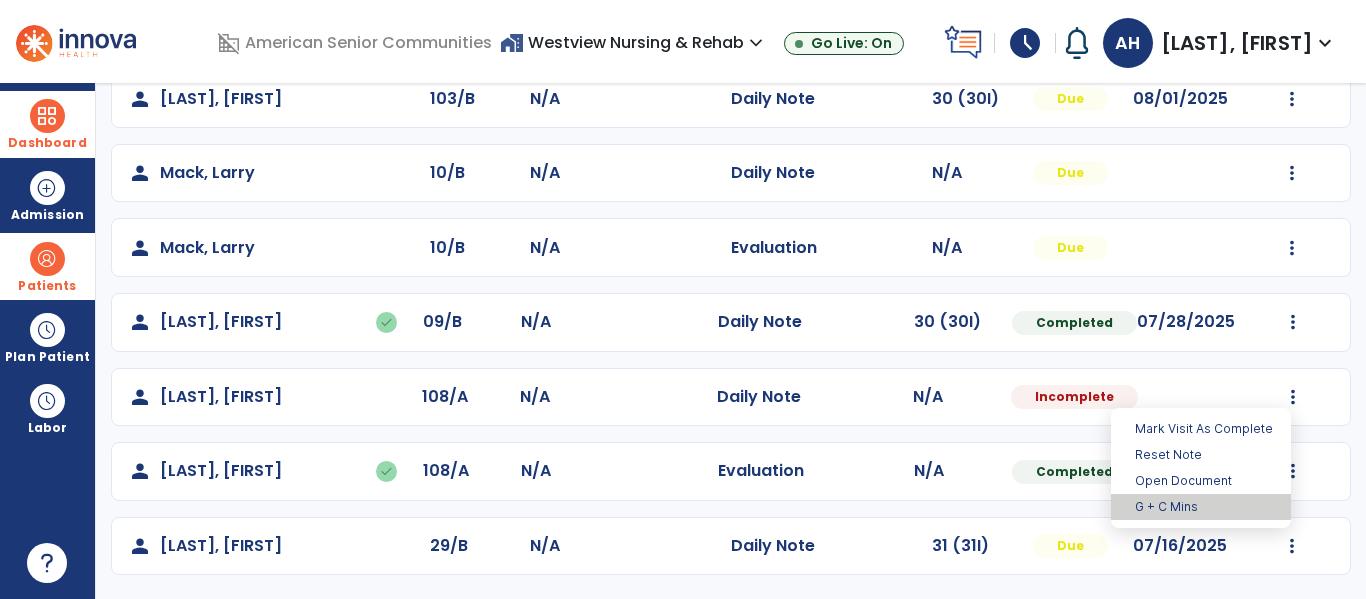 click on "G + C Mins" at bounding box center [1201, 507] 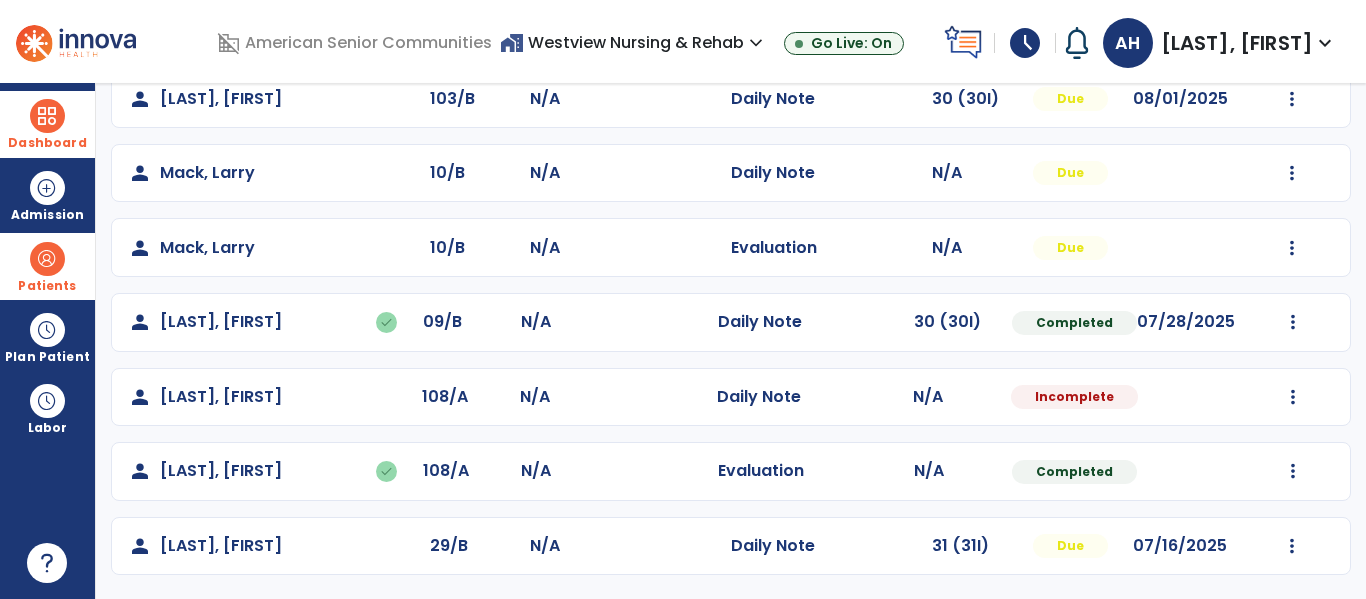 select on "***" 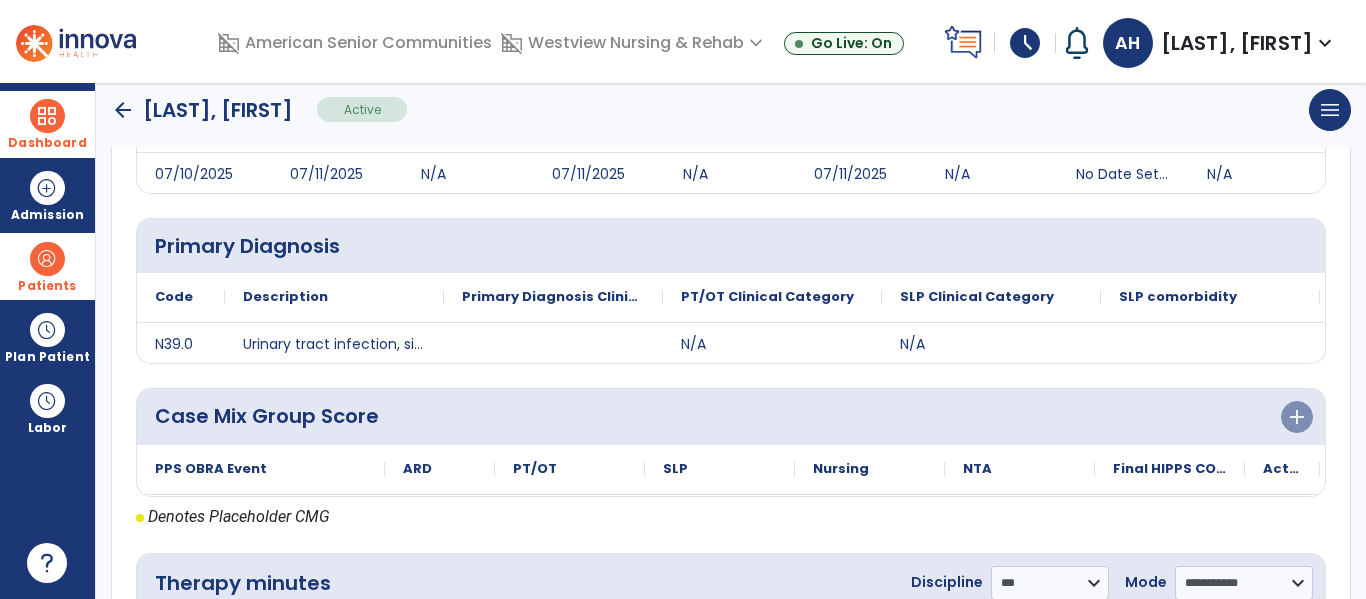 scroll, scrollTop: 444, scrollLeft: 0, axis: vertical 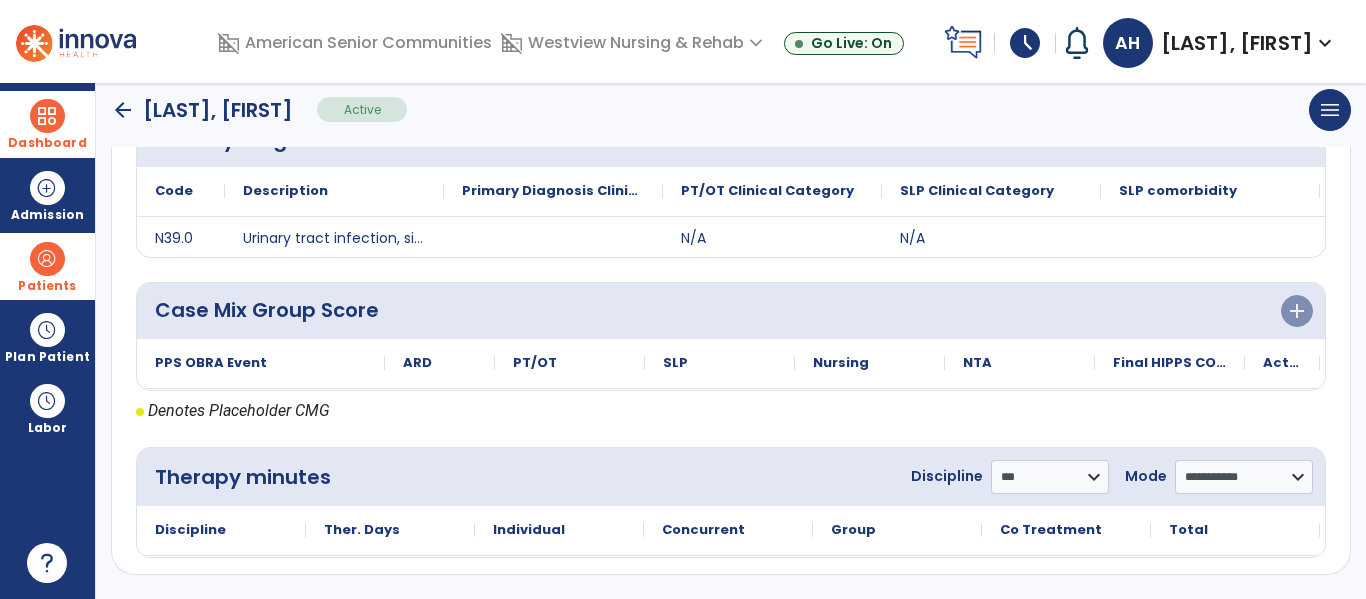 click on "arrow_back" 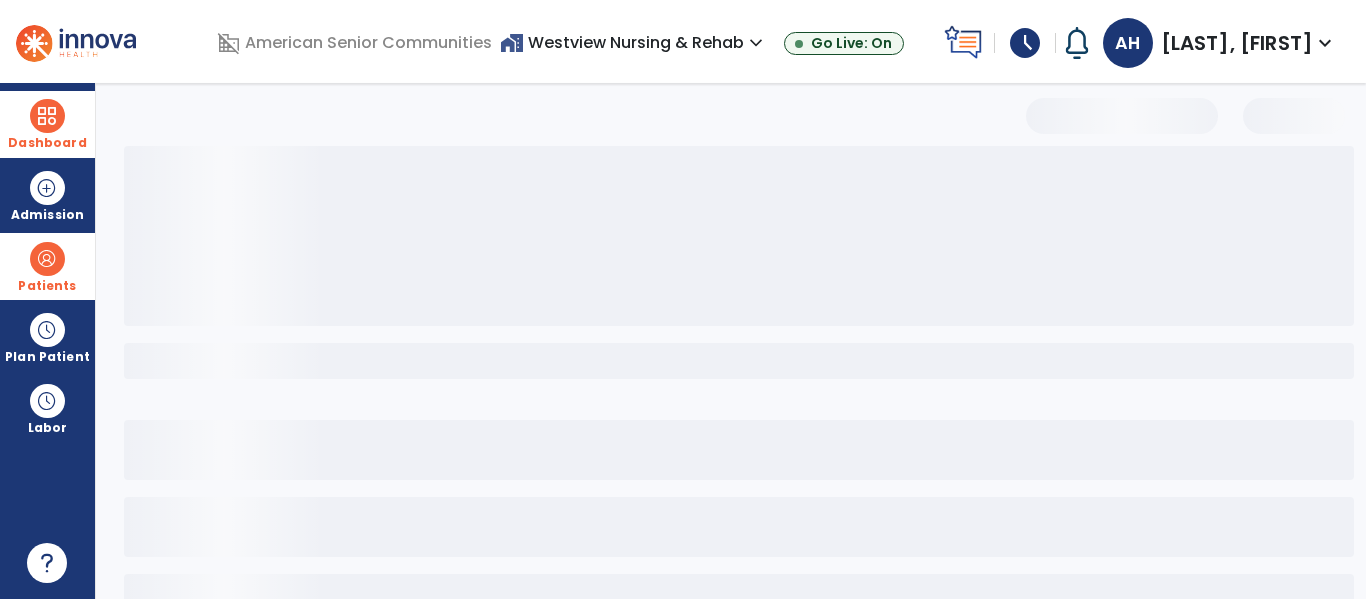 scroll, scrollTop: 0, scrollLeft: 0, axis: both 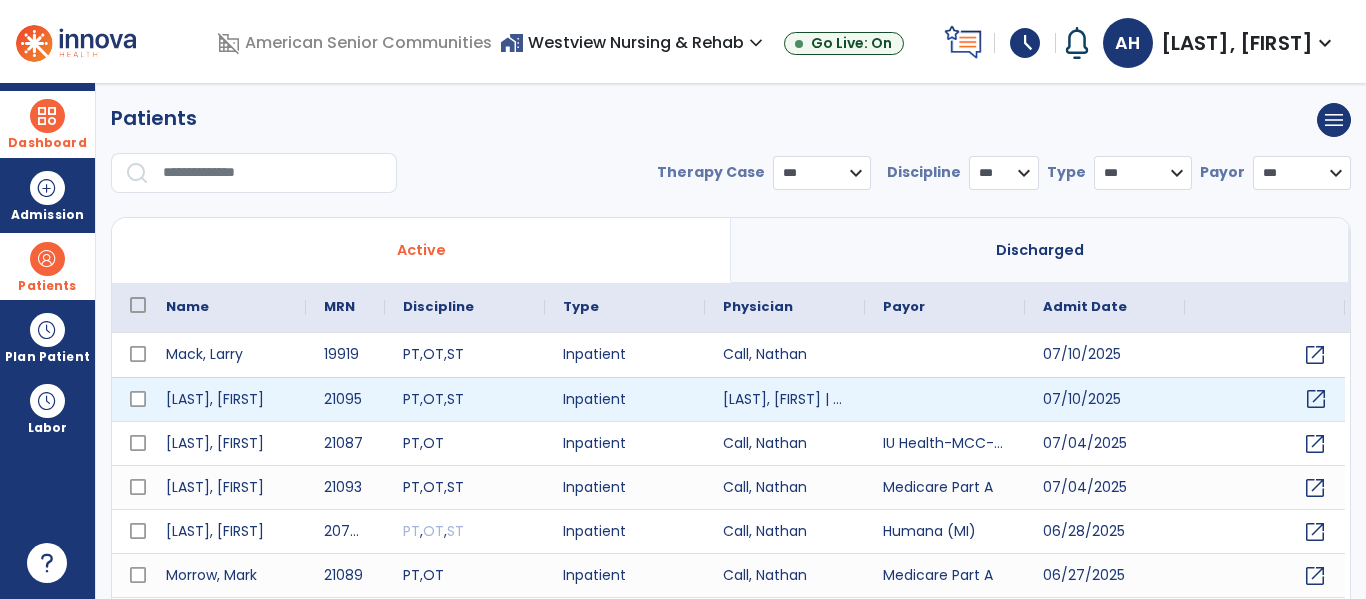 click on "open_in_new" at bounding box center (1316, 399) 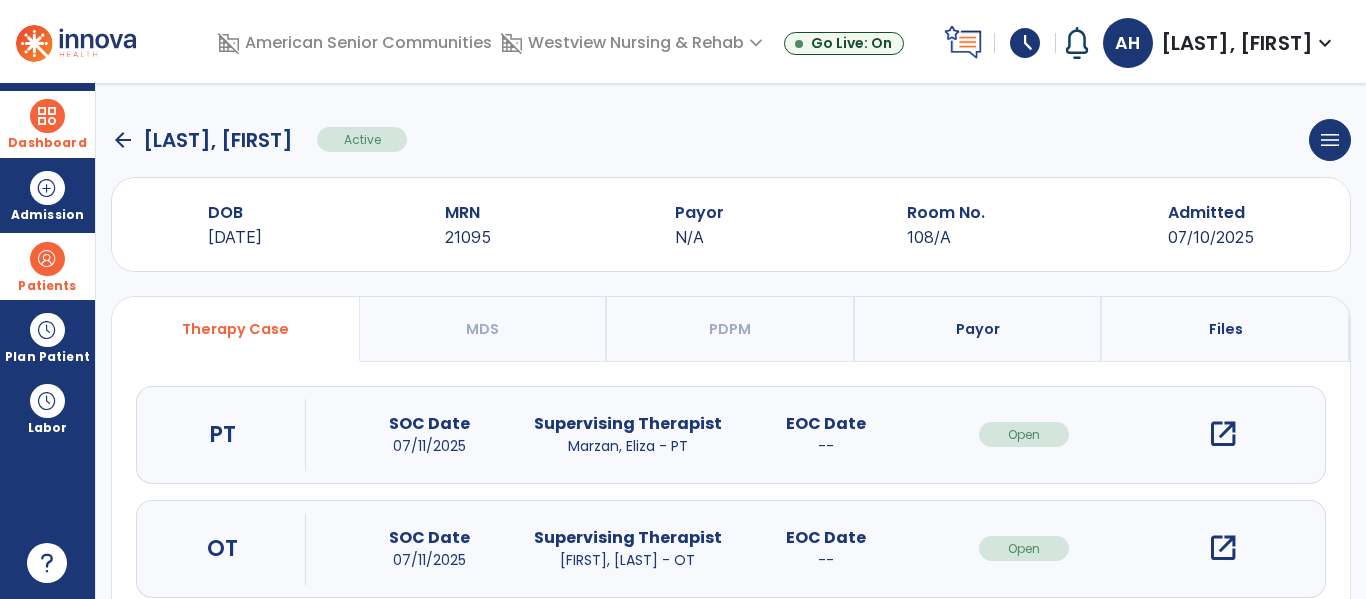 click on "Files" at bounding box center (1226, 329) 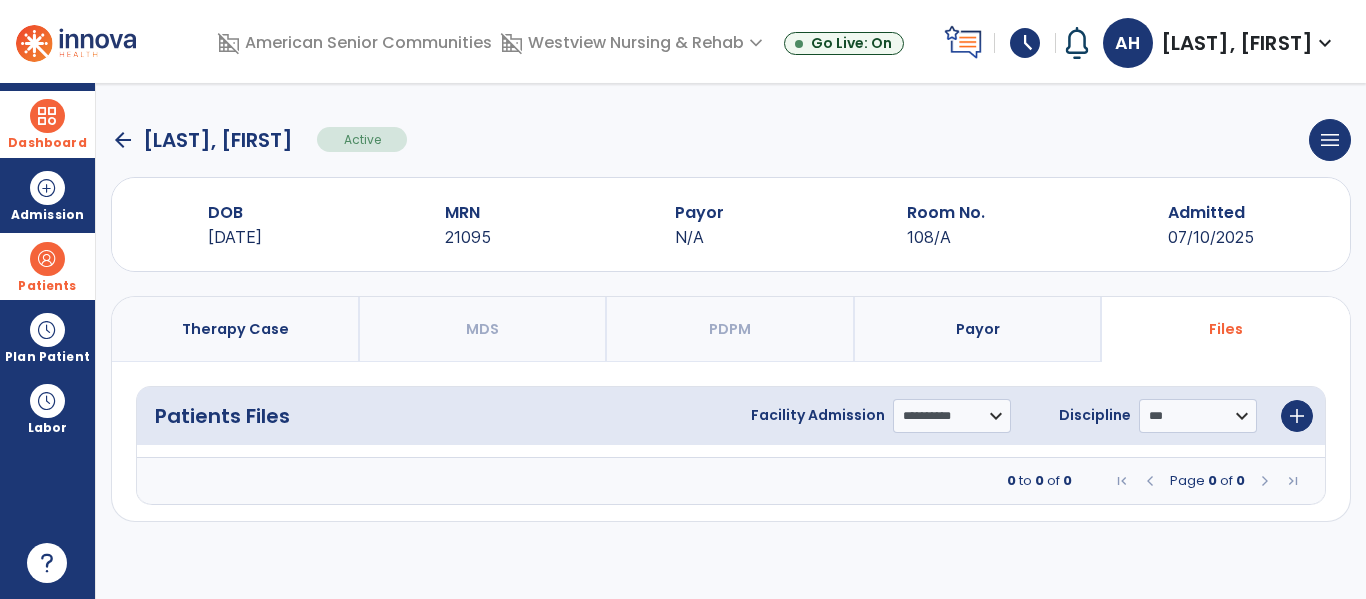 click on "Payor" at bounding box center [979, 329] 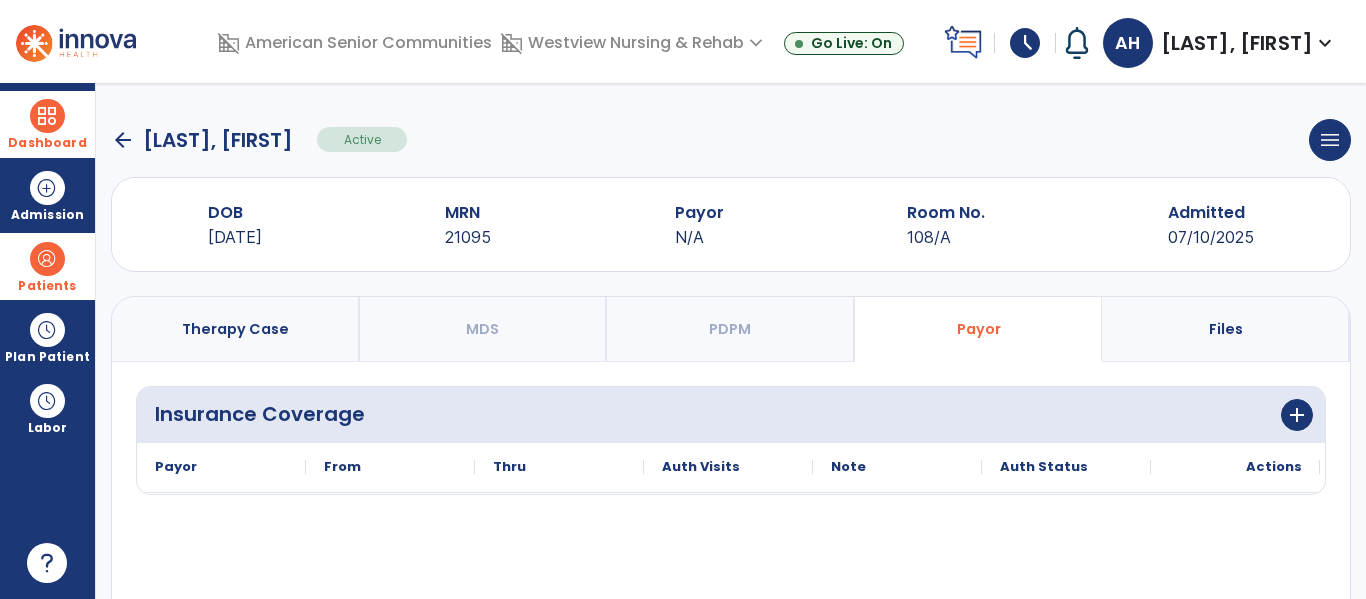 click on "Therapy Case" at bounding box center (236, 329) 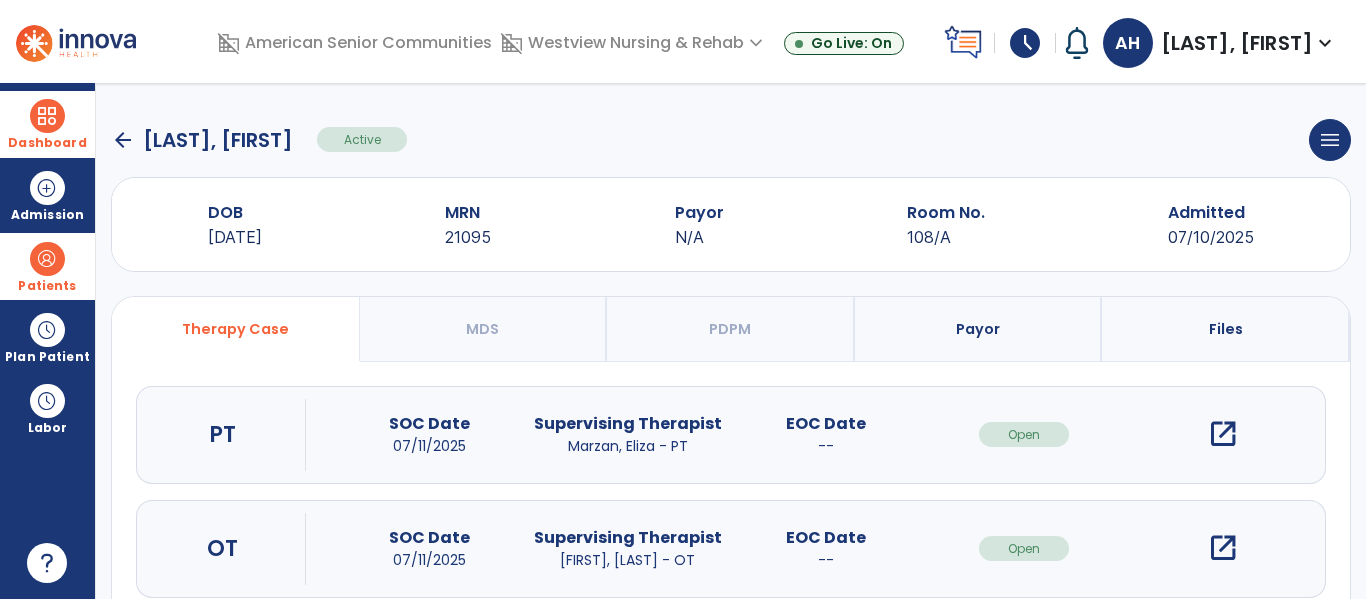 scroll, scrollTop: 162, scrollLeft: 0, axis: vertical 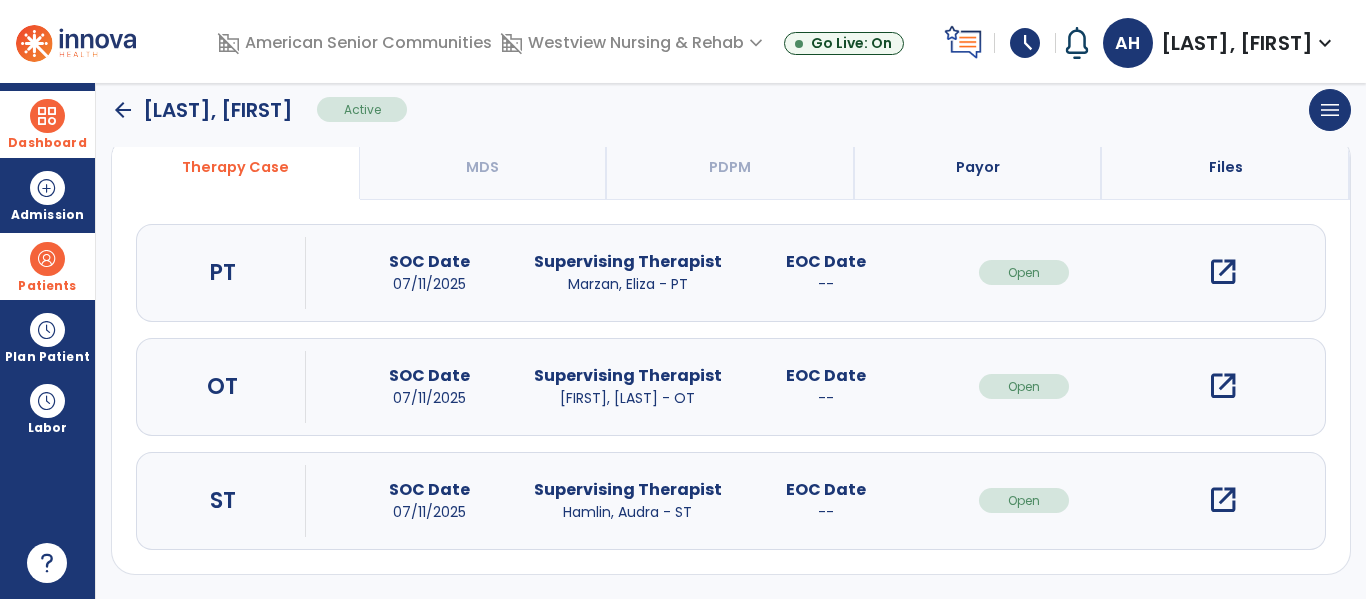 click on "open_in_new" at bounding box center (1223, 500) 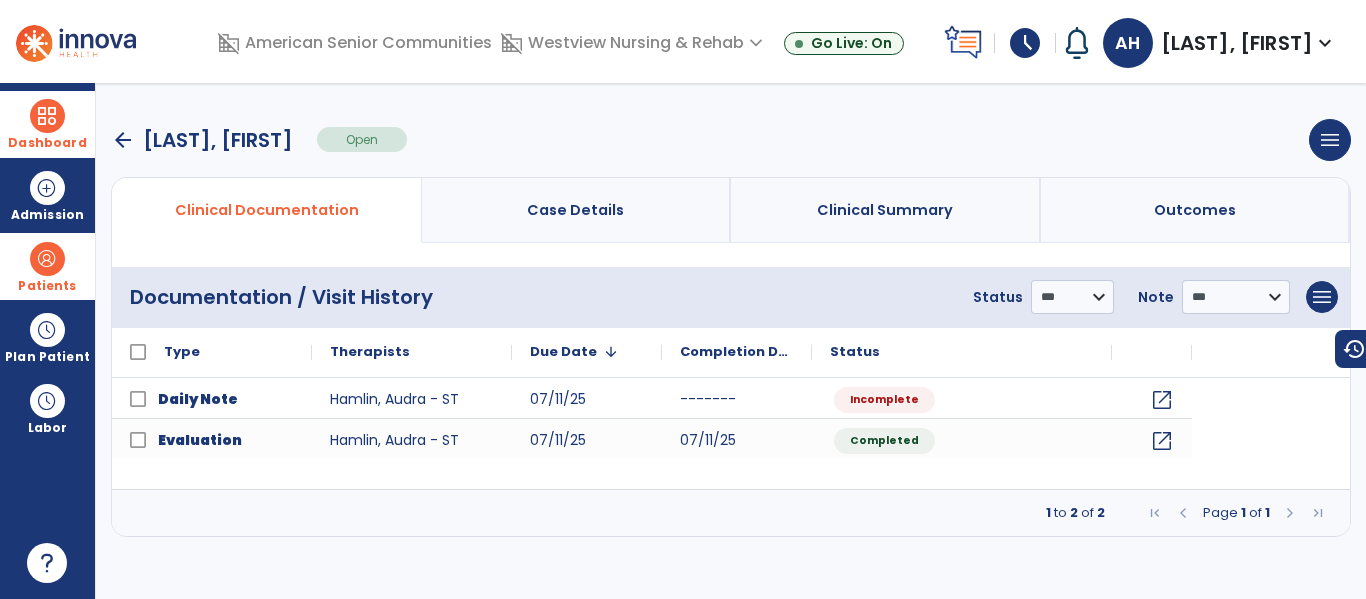 scroll, scrollTop: 0, scrollLeft: 0, axis: both 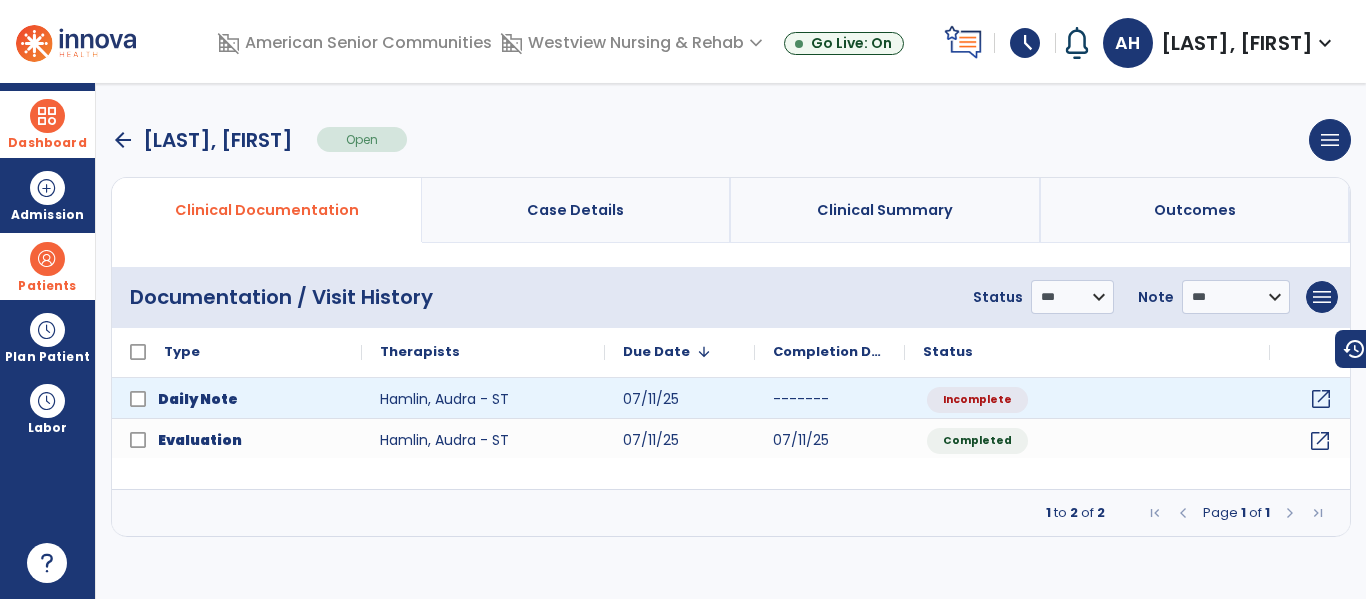 click on "open_in_new" 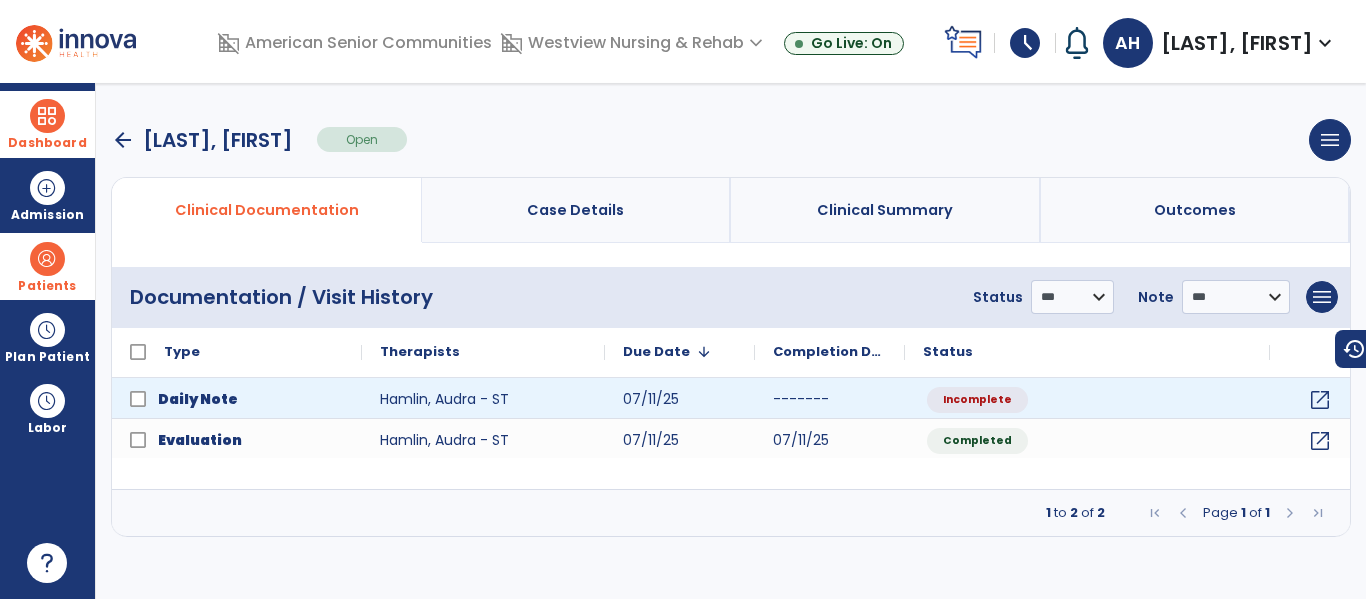 select on "*" 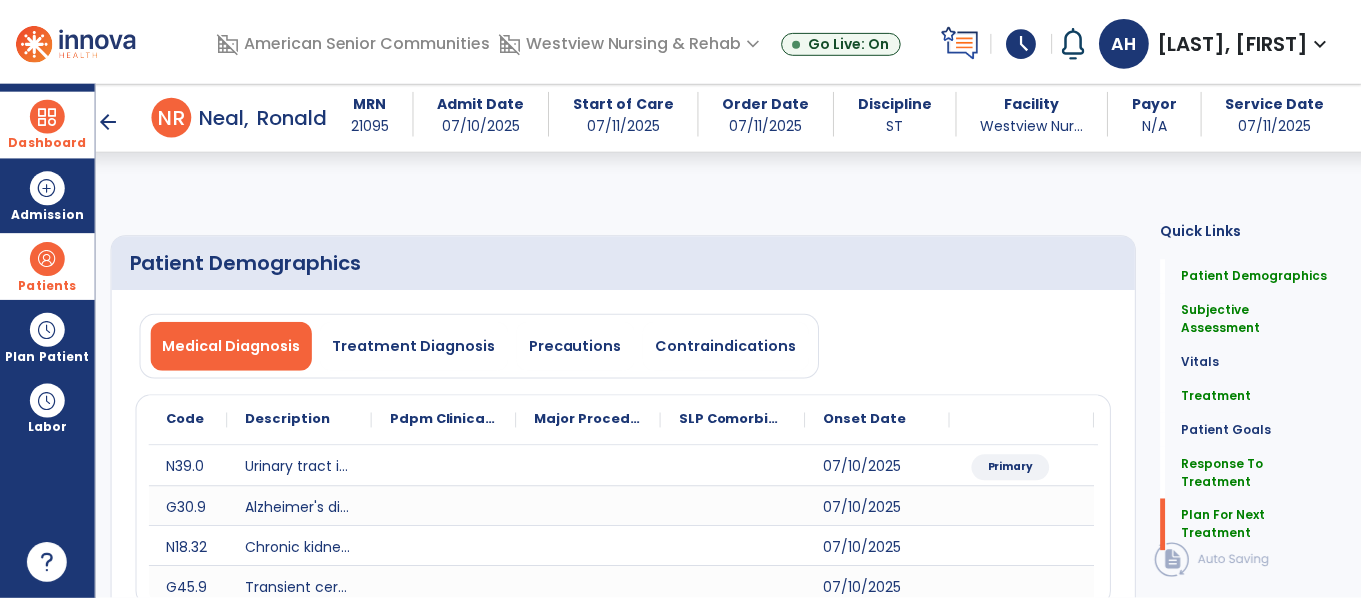 scroll, scrollTop: 2819, scrollLeft: 0, axis: vertical 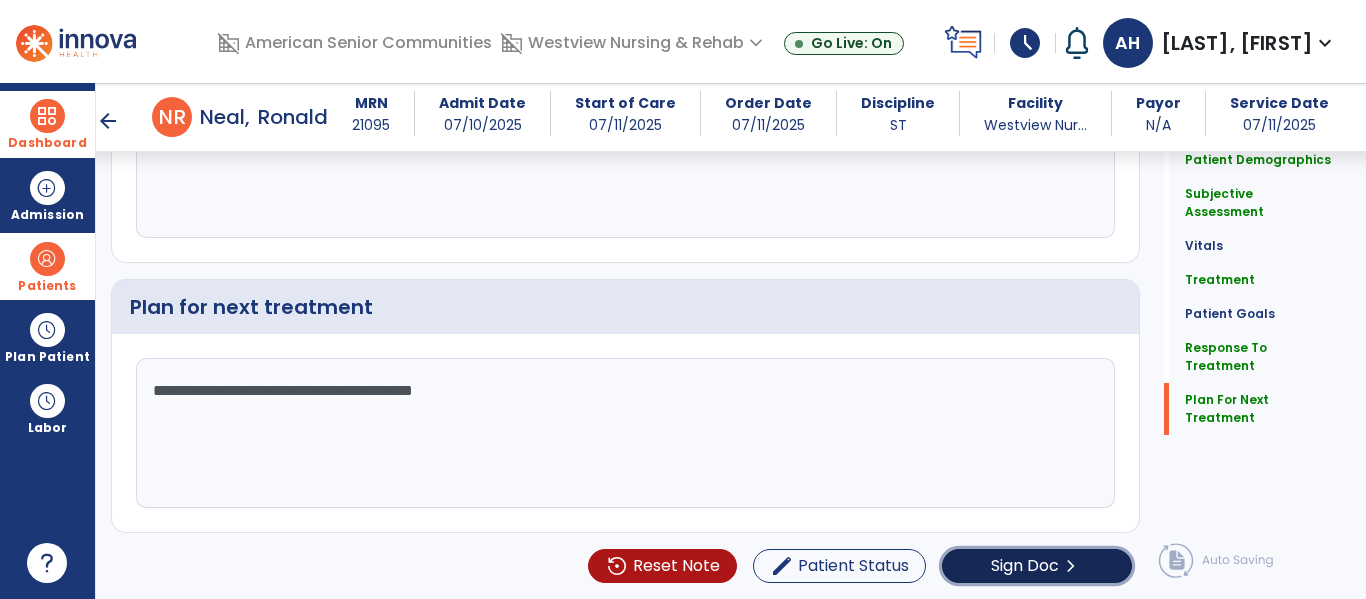 click on "Sign Doc" 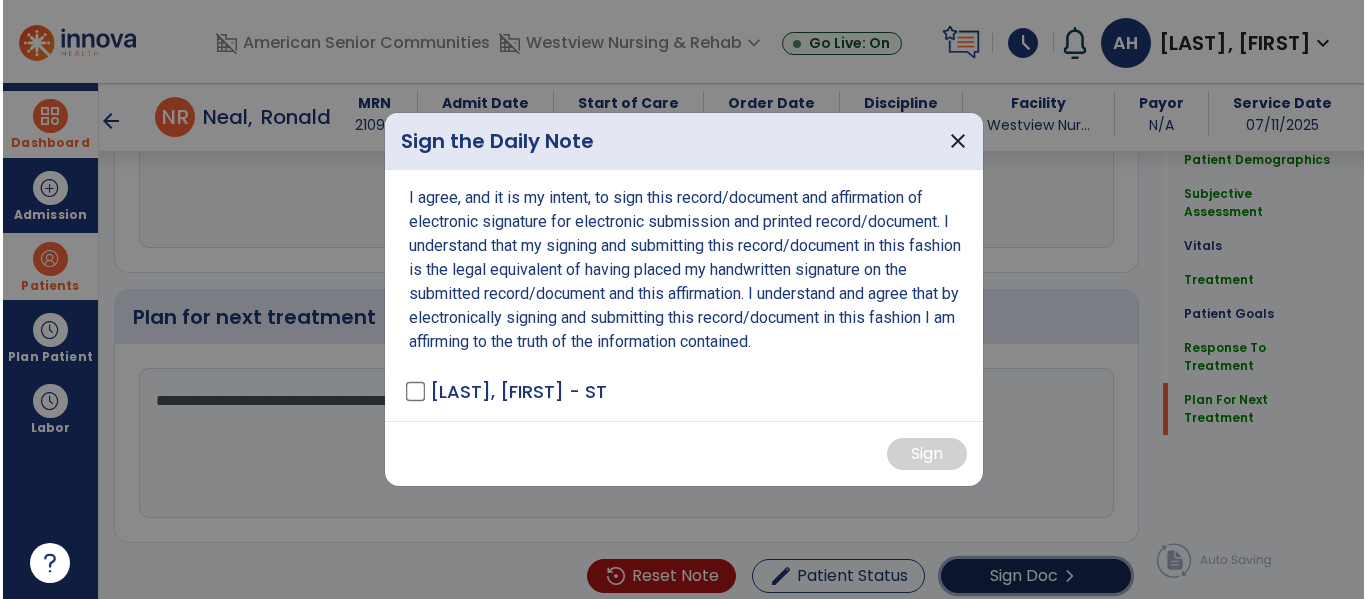 scroll, scrollTop: 2819, scrollLeft: 0, axis: vertical 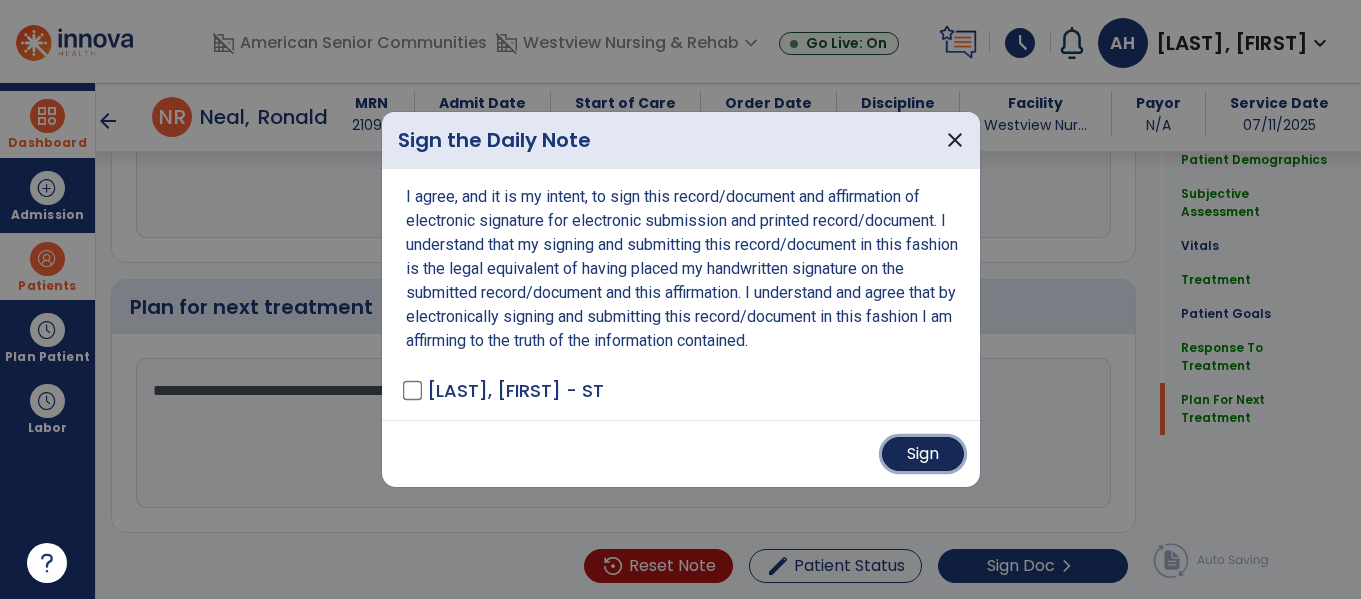 click on "Sign" at bounding box center [923, 454] 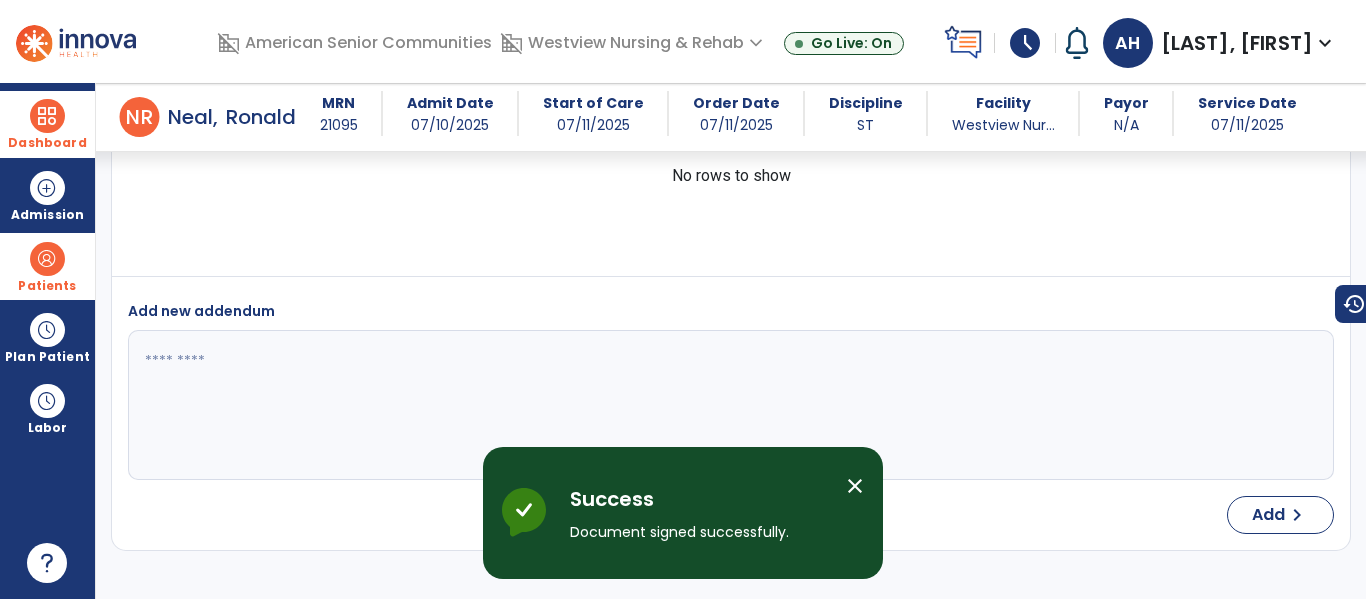 scroll, scrollTop: 3872, scrollLeft: 0, axis: vertical 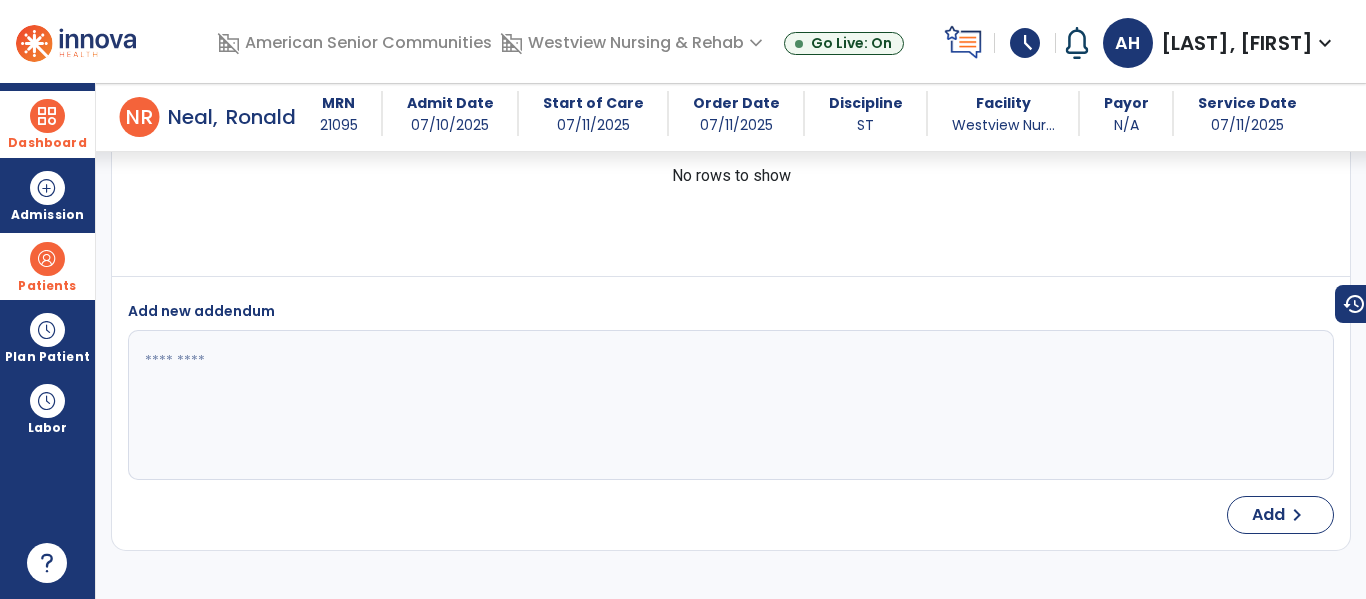 click at bounding box center [47, 116] 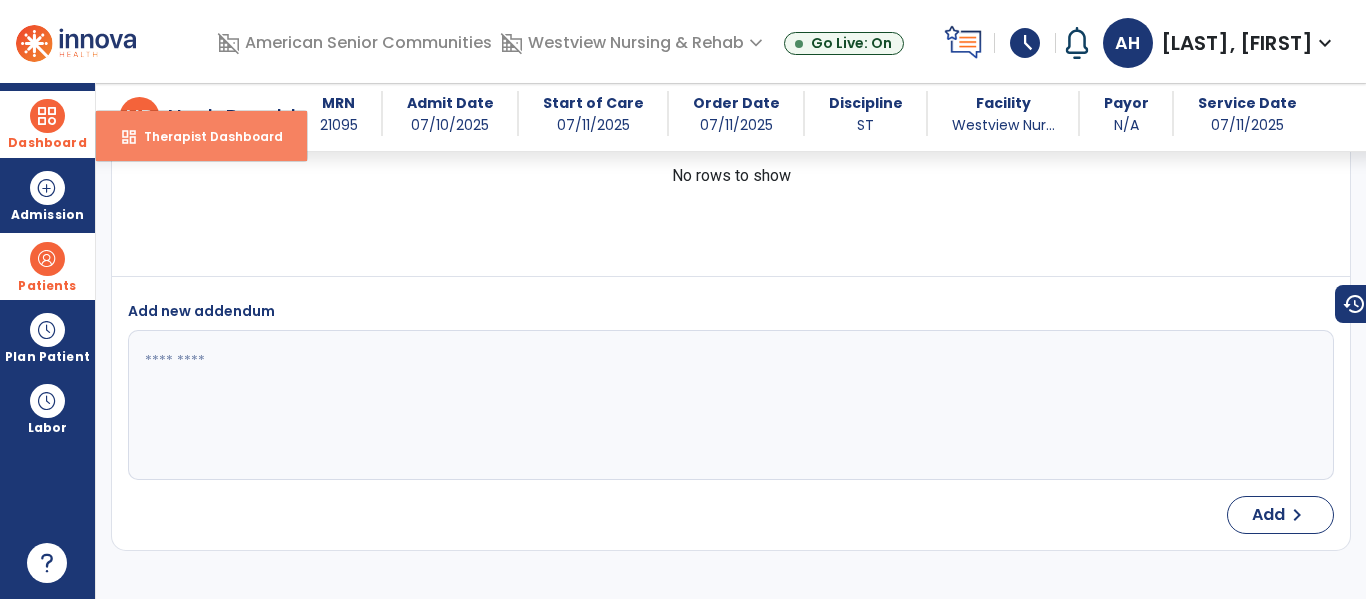 click on "dashboard  Therapist Dashboard" at bounding box center [201, 136] 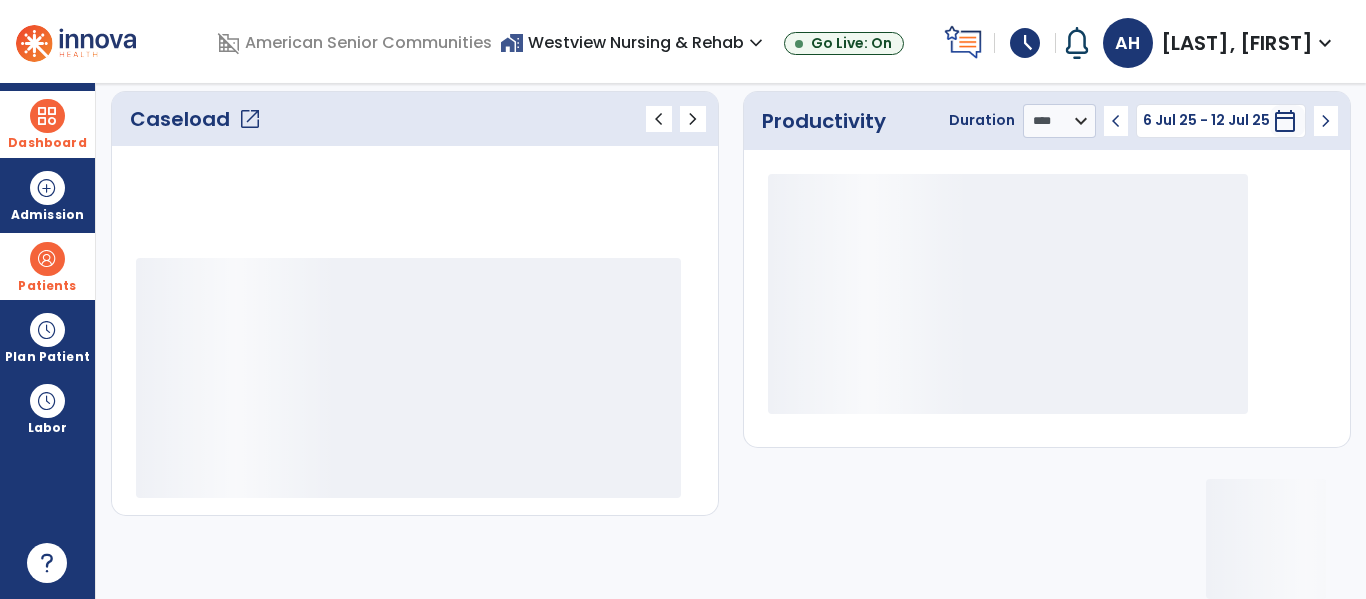 scroll, scrollTop: 278, scrollLeft: 0, axis: vertical 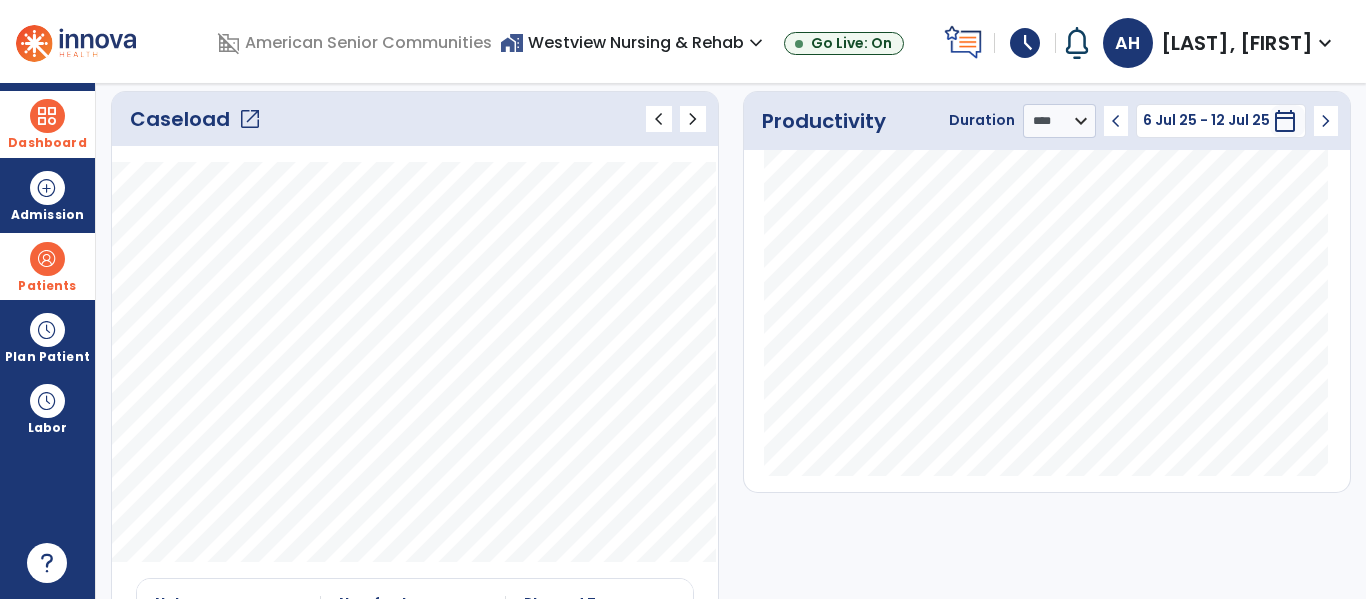 click on "open_in_new" 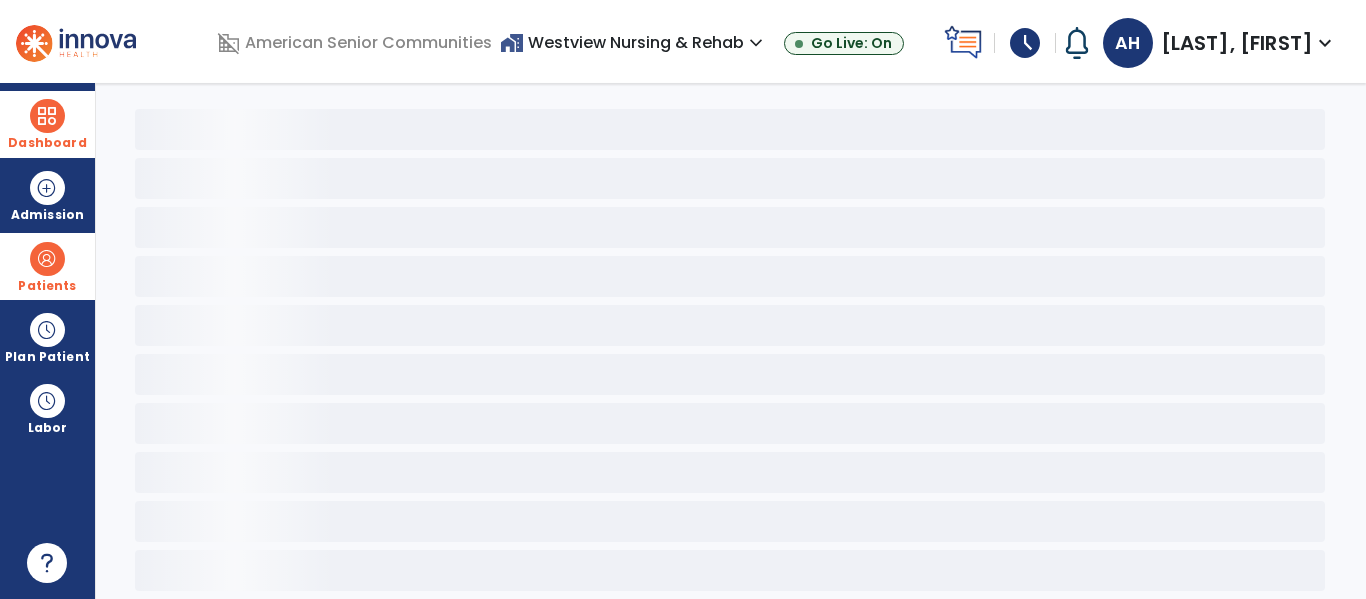 scroll, scrollTop: 78, scrollLeft: 0, axis: vertical 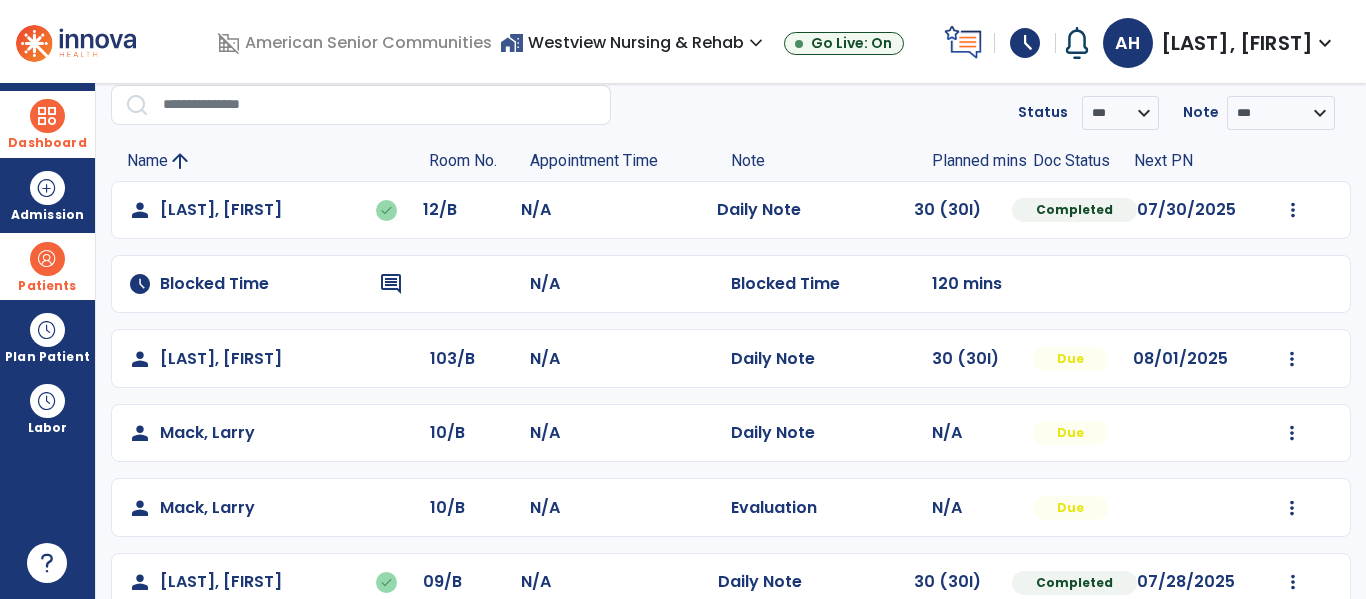 click on "Mark Visit As Complete   Reset Note   Open Document   G + C Mins" 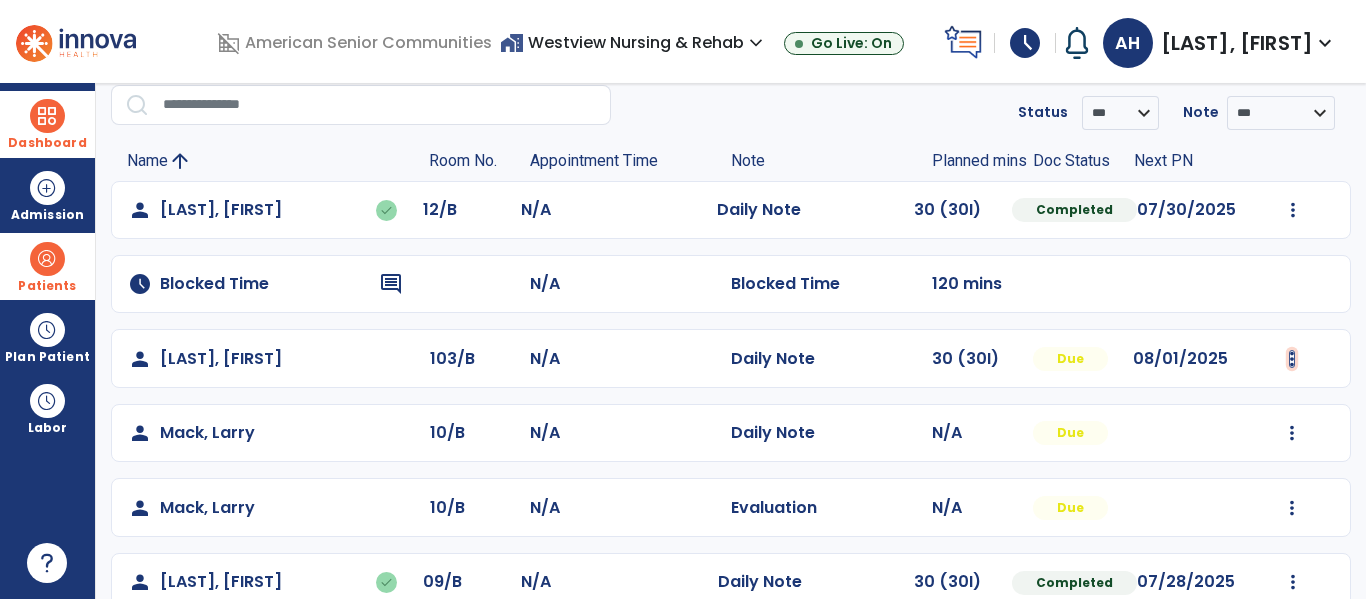 click at bounding box center [1293, 210] 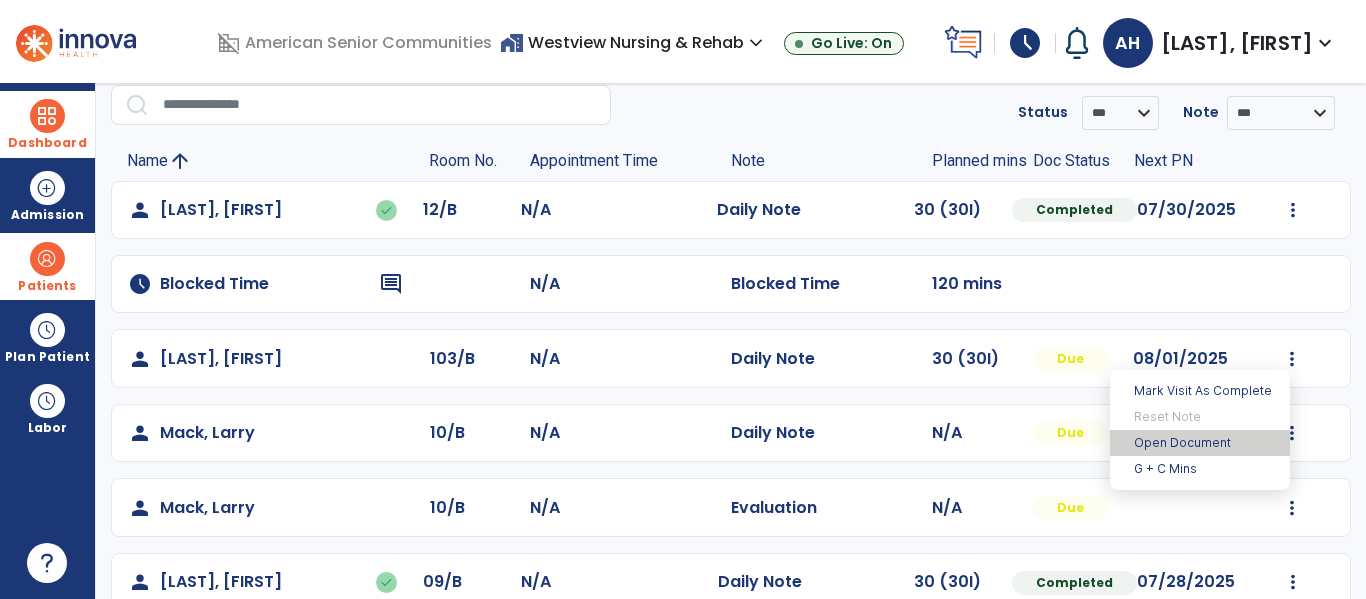 click on "Open Document" at bounding box center [1200, 443] 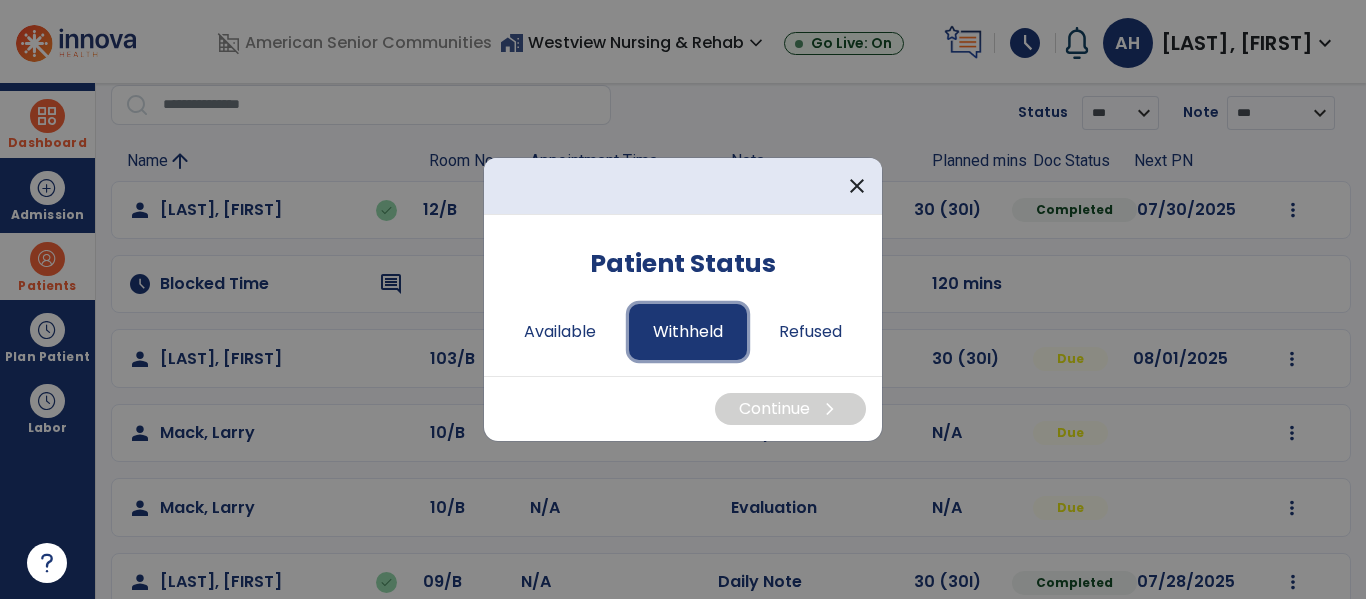 click on "Withheld" at bounding box center [688, 332] 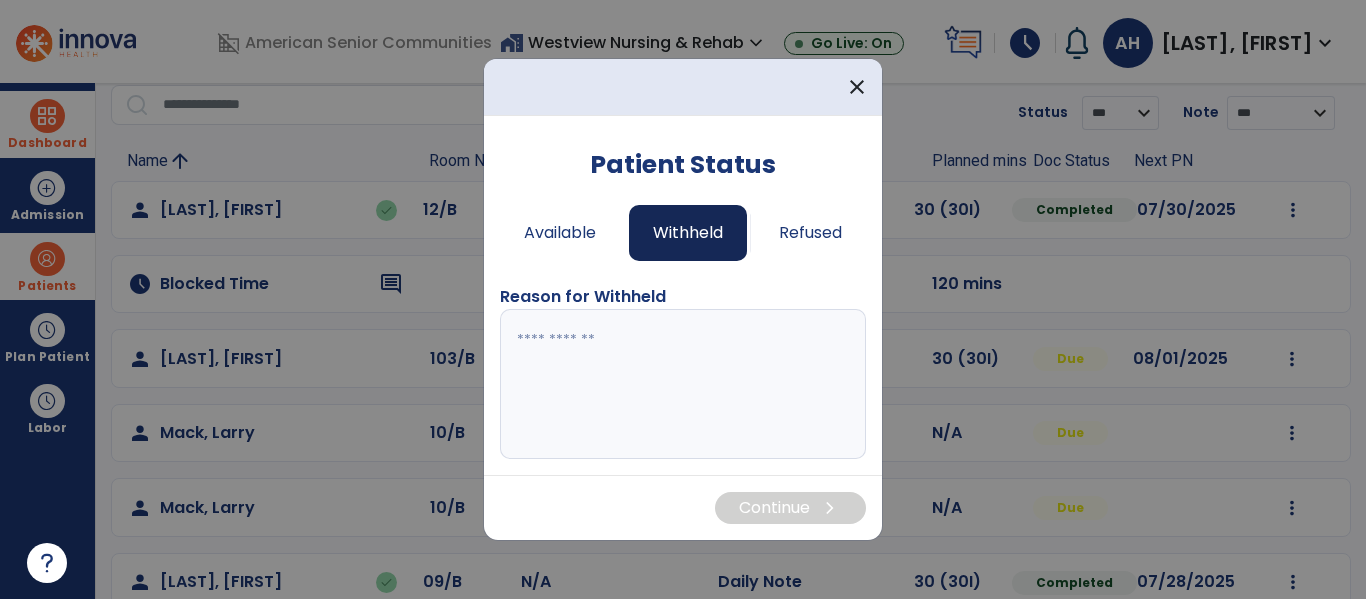 click at bounding box center (683, 384) 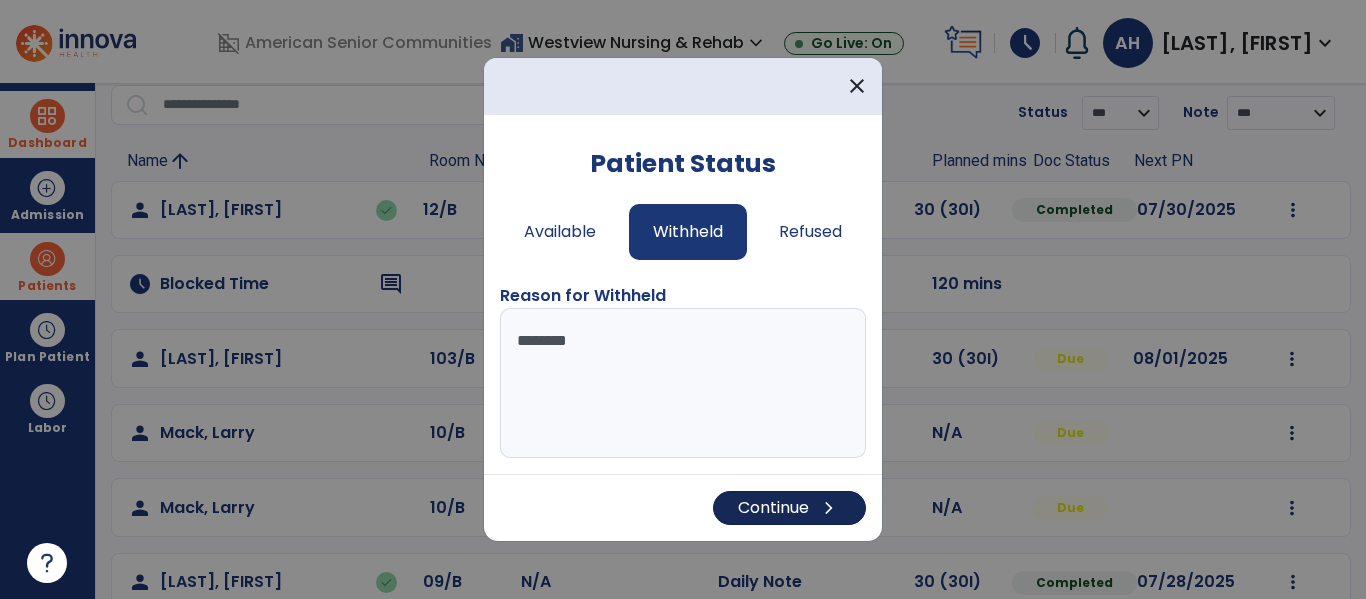 type on "********" 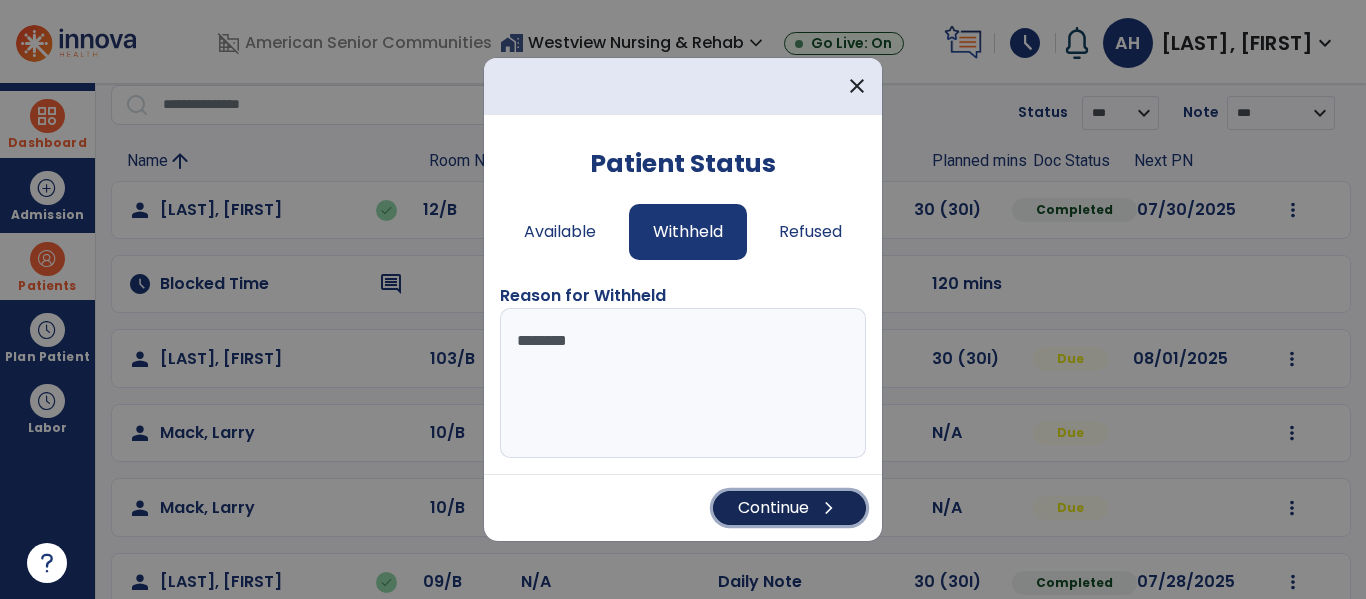 click on "Continue   chevron_right" at bounding box center [789, 508] 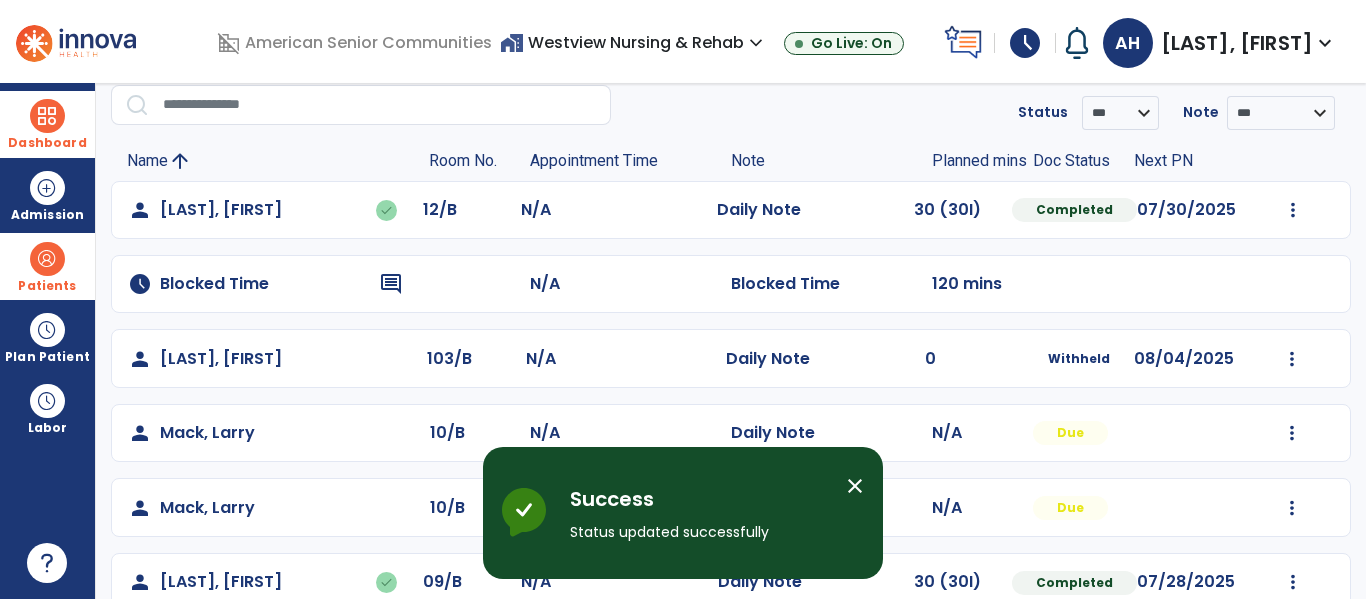 scroll, scrollTop: 338, scrollLeft: 0, axis: vertical 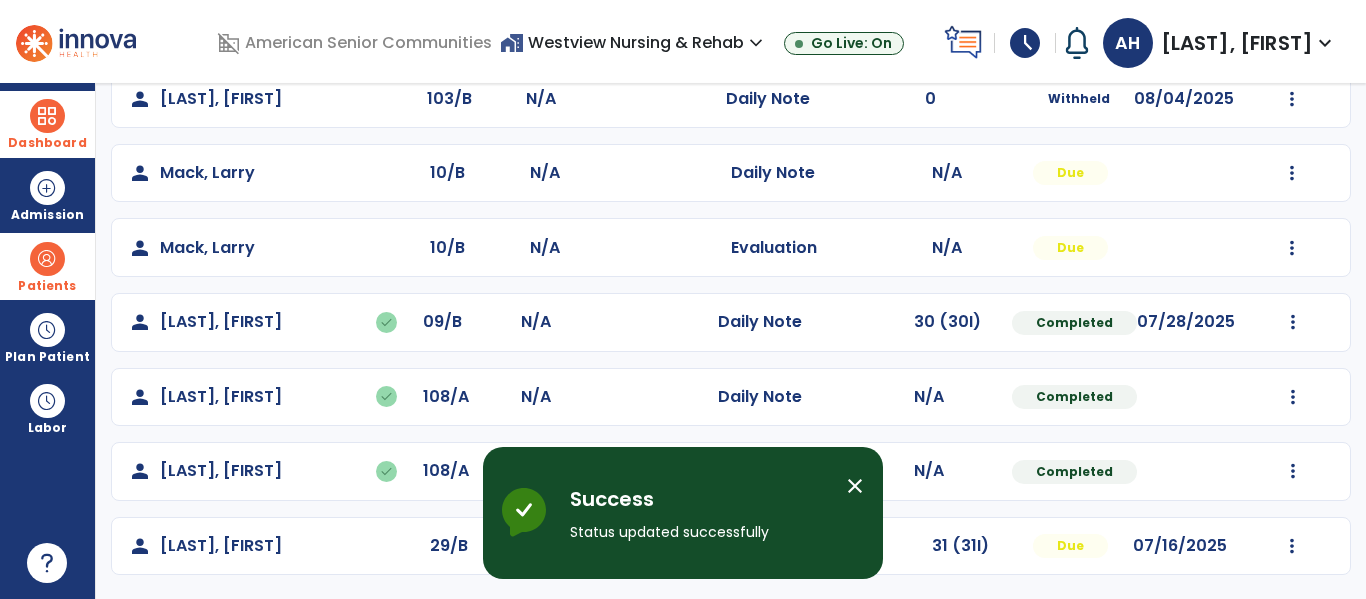 click at bounding box center (47, 116) 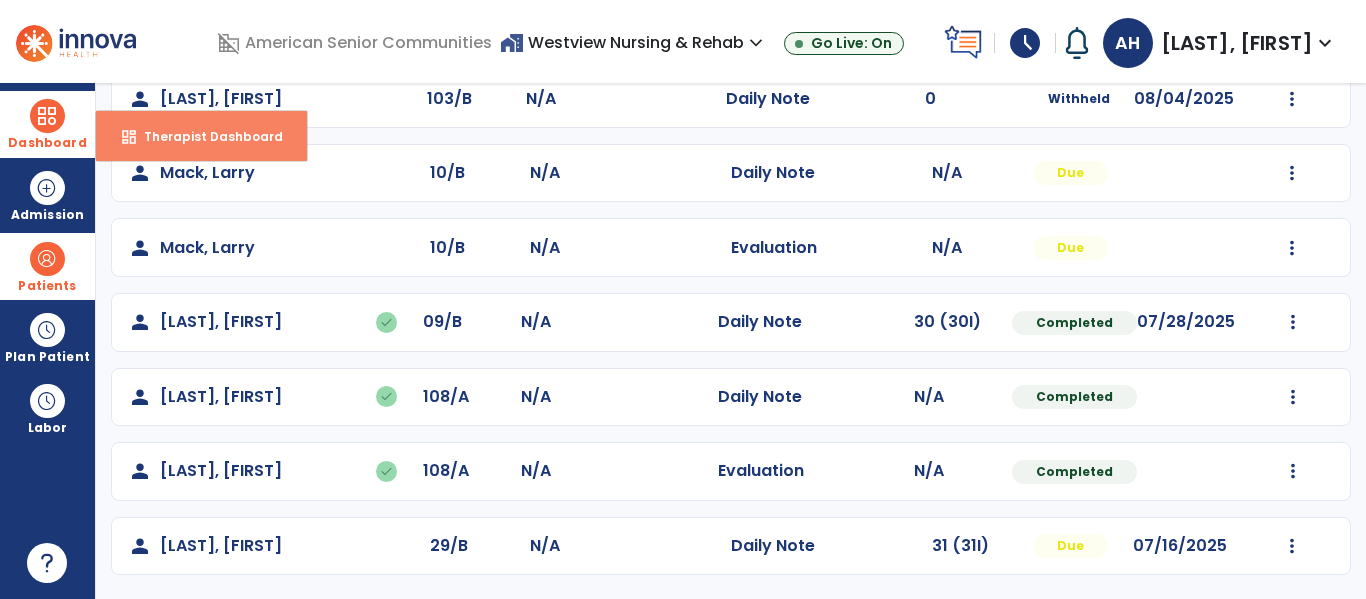 click on "dashboard" at bounding box center [129, 137] 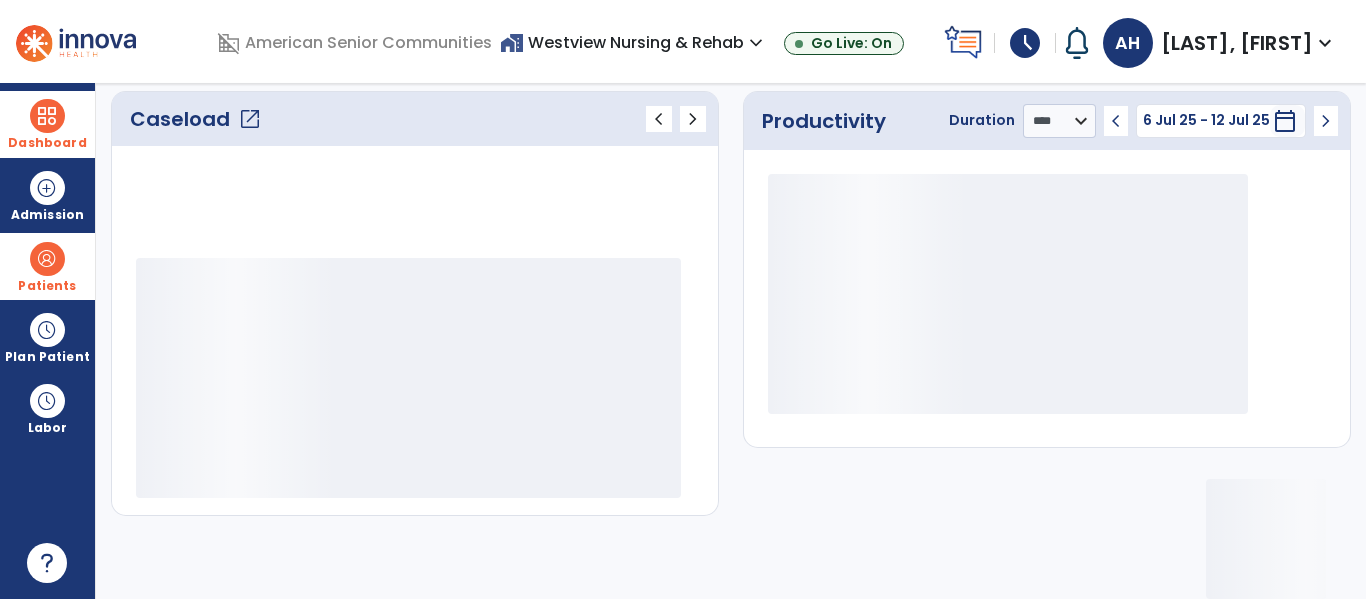 scroll, scrollTop: 278, scrollLeft: 0, axis: vertical 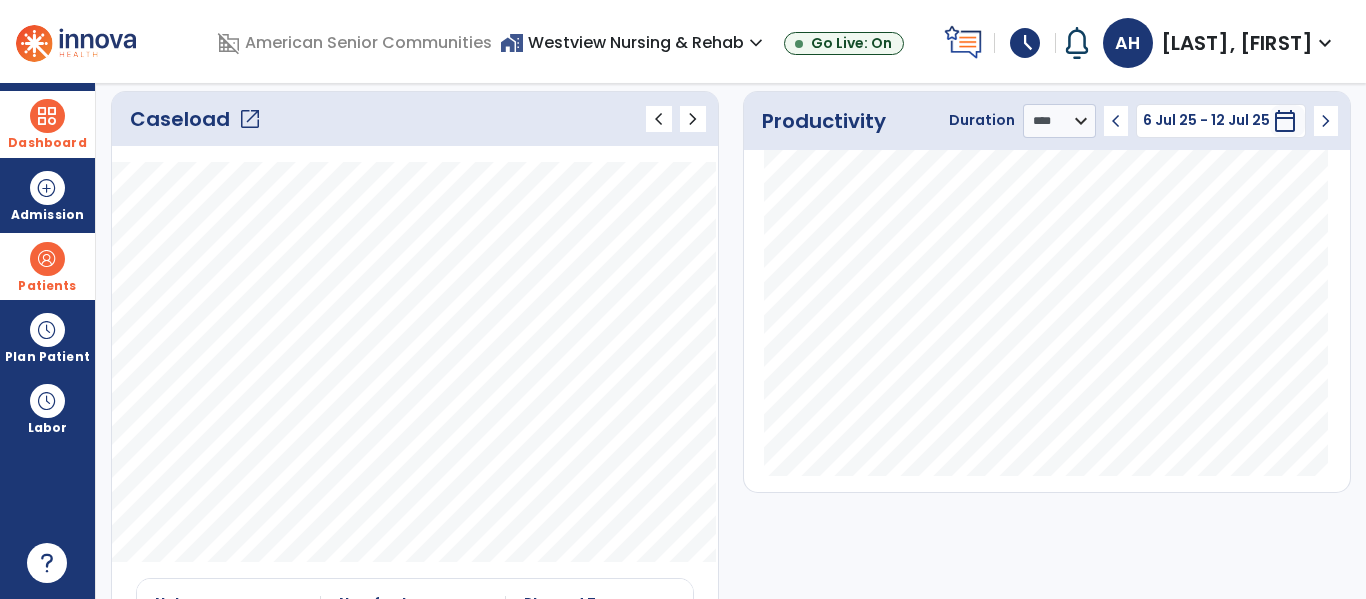 click on "Dashboard" at bounding box center (47, 124) 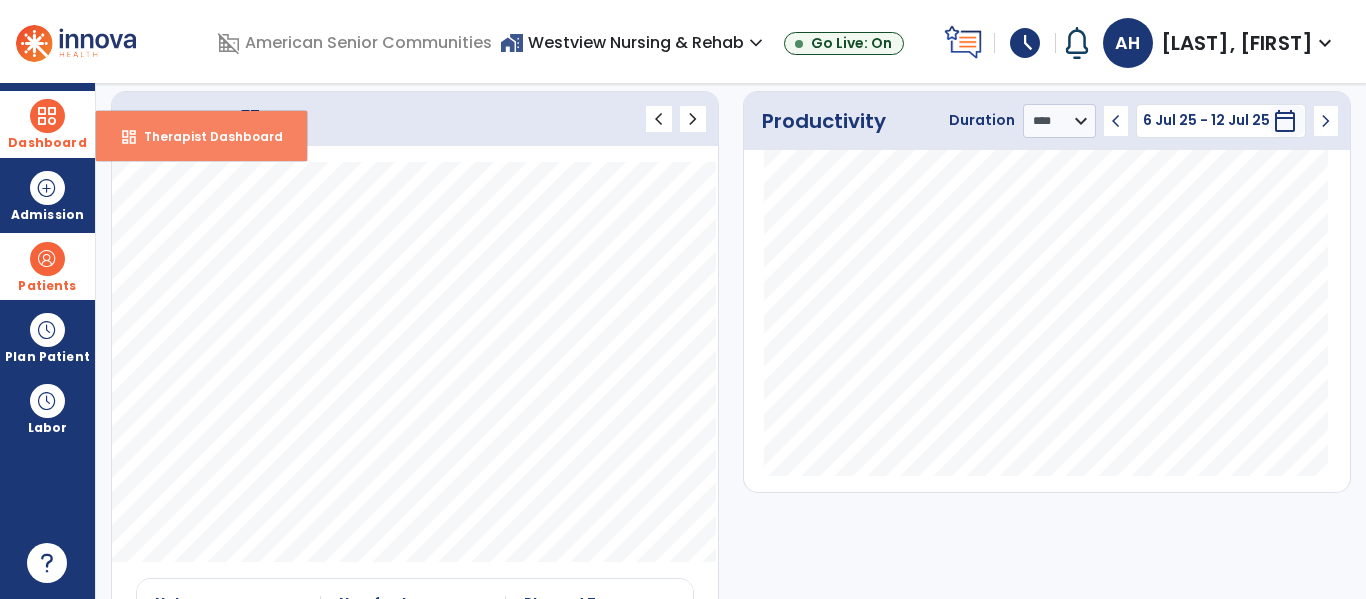 click on "Therapist Dashboard" at bounding box center [205, 136] 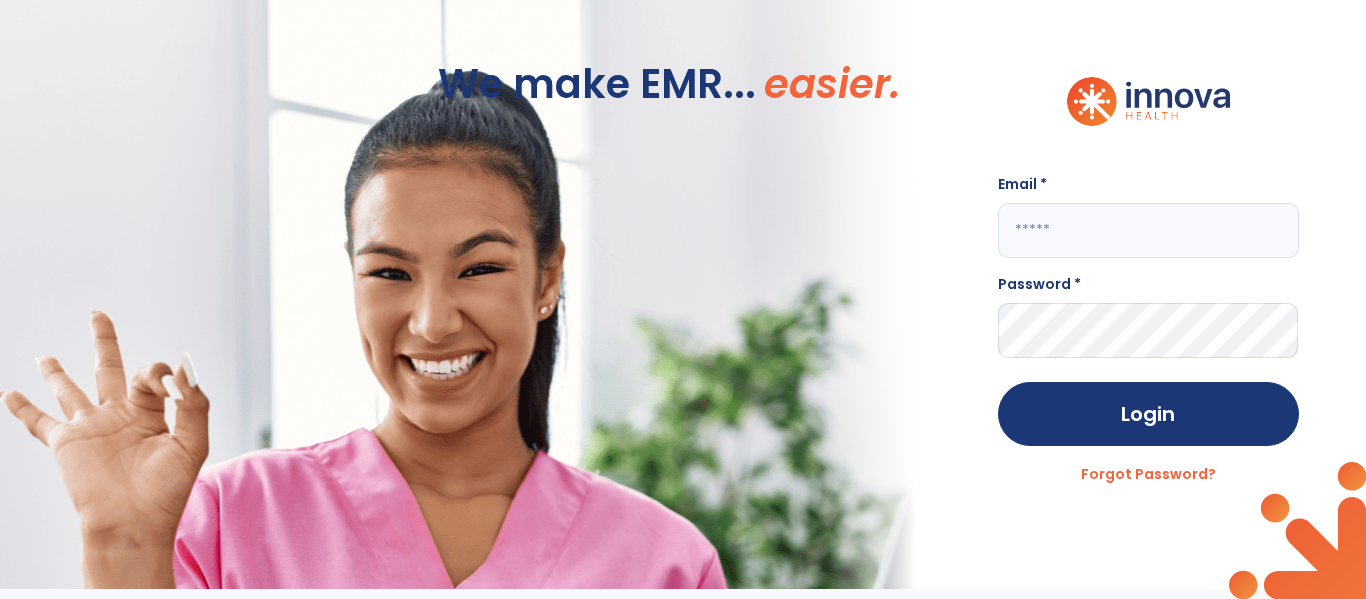 scroll, scrollTop: 0, scrollLeft: 0, axis: both 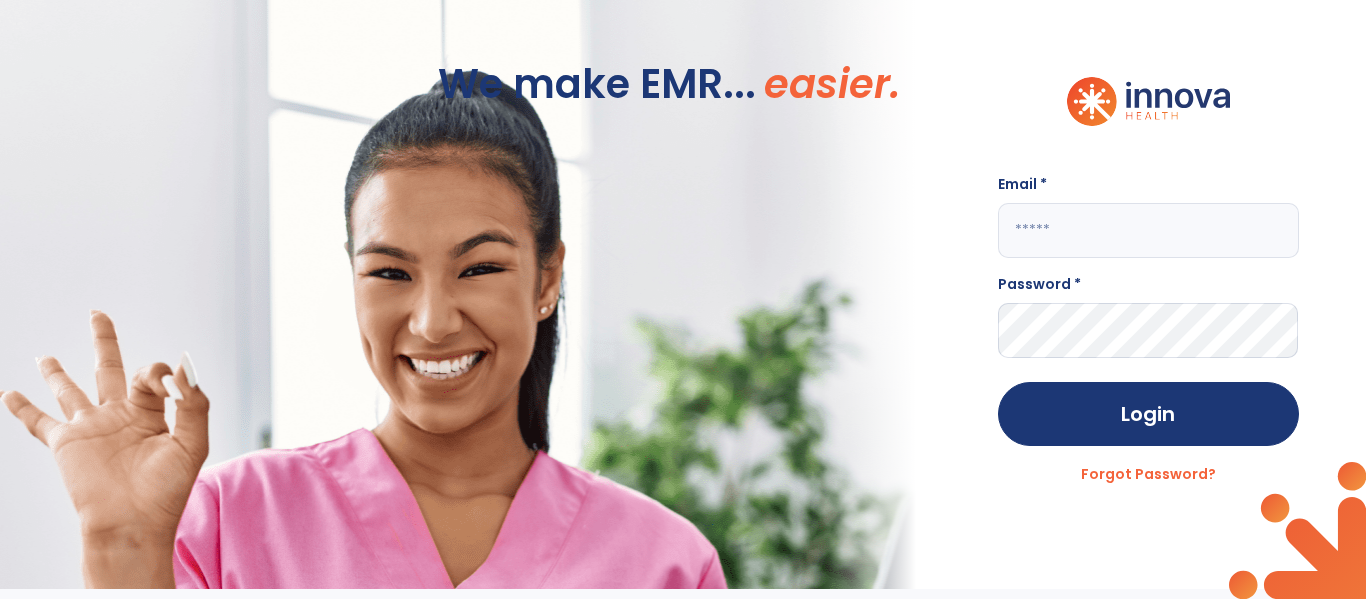 click 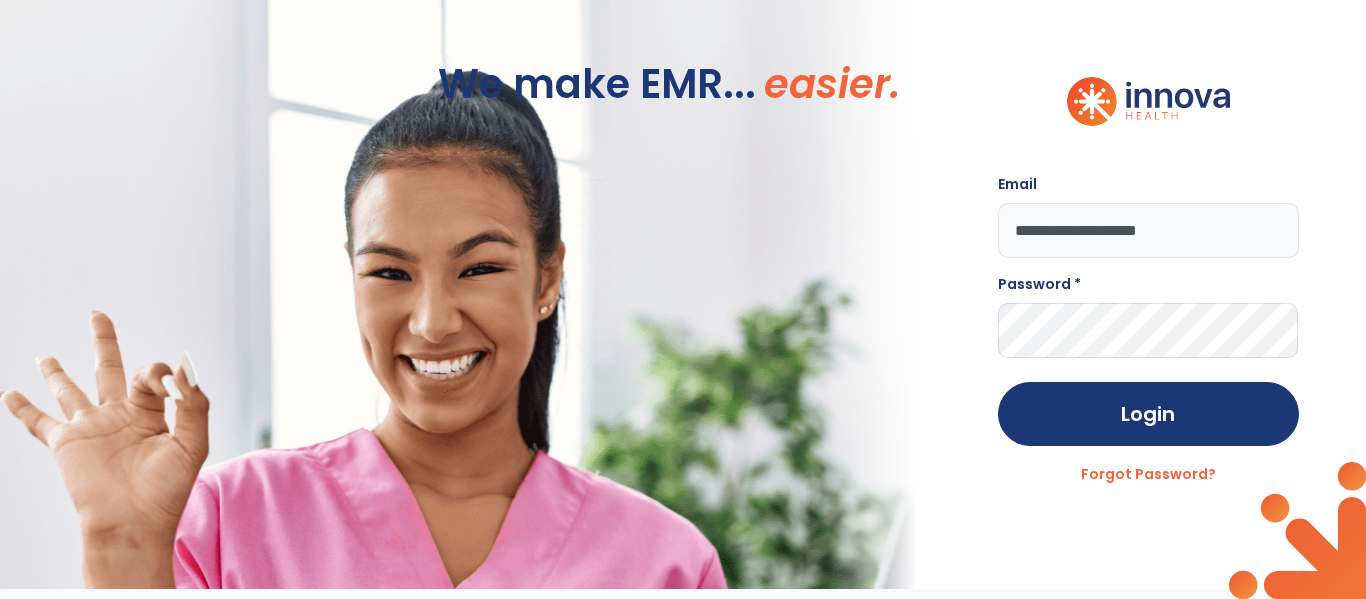 type on "**********" 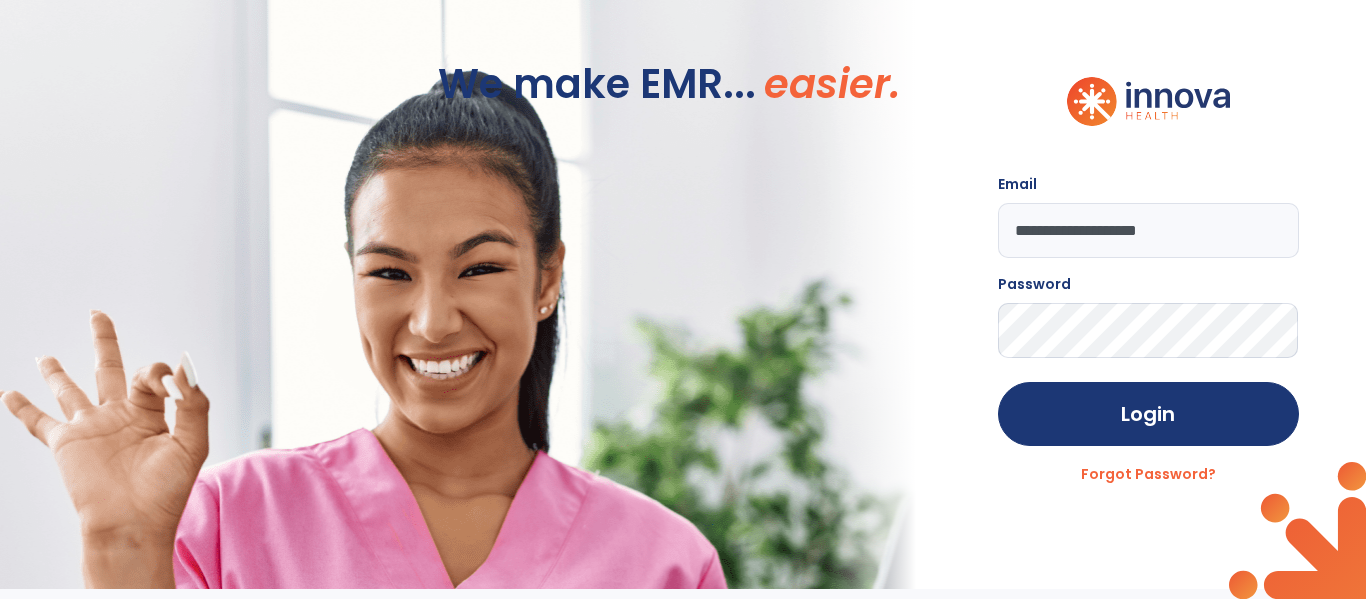 click on "Login" 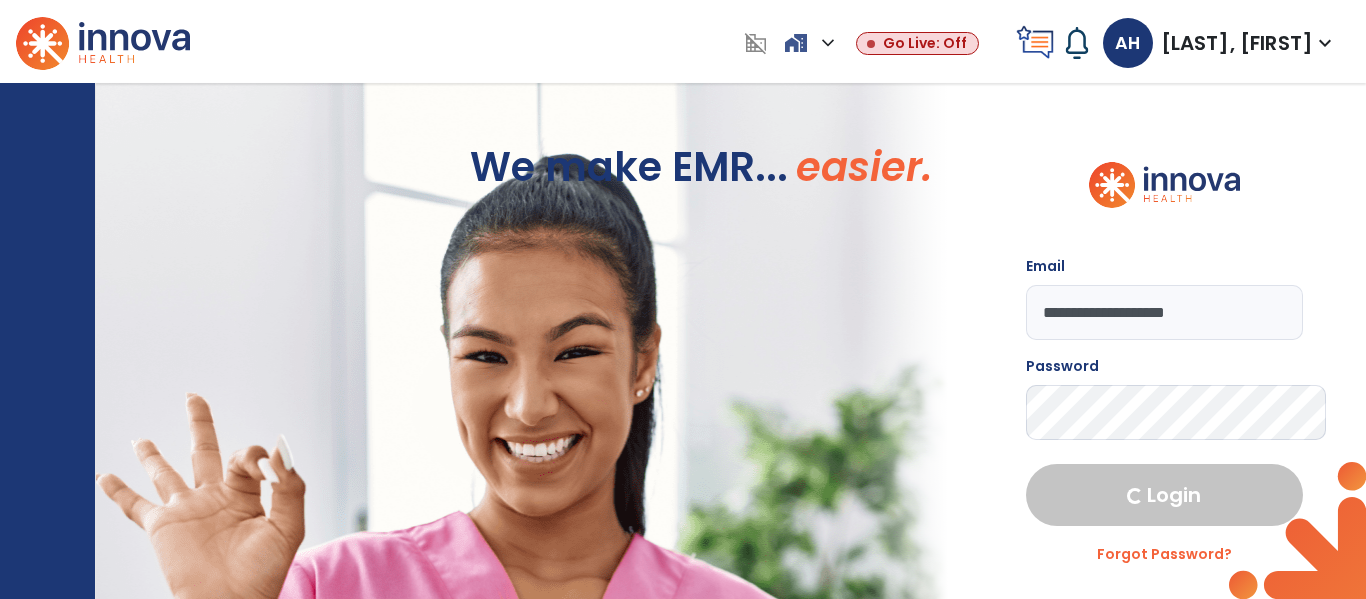 select on "****" 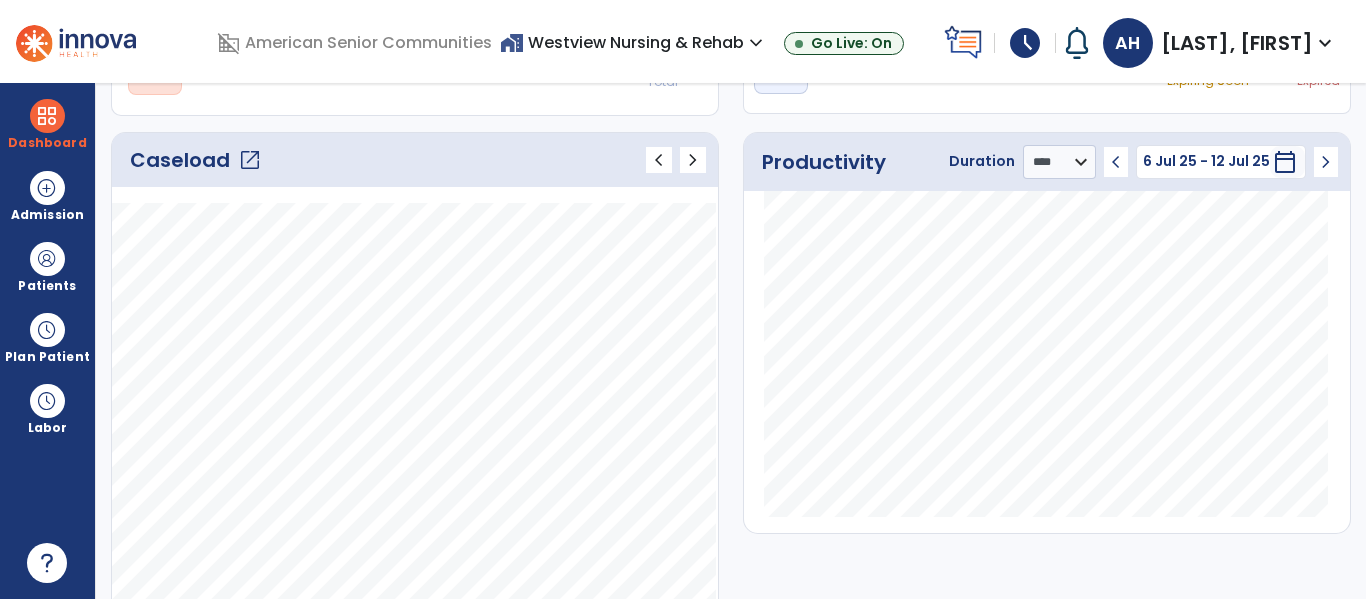 scroll, scrollTop: 0, scrollLeft: 0, axis: both 